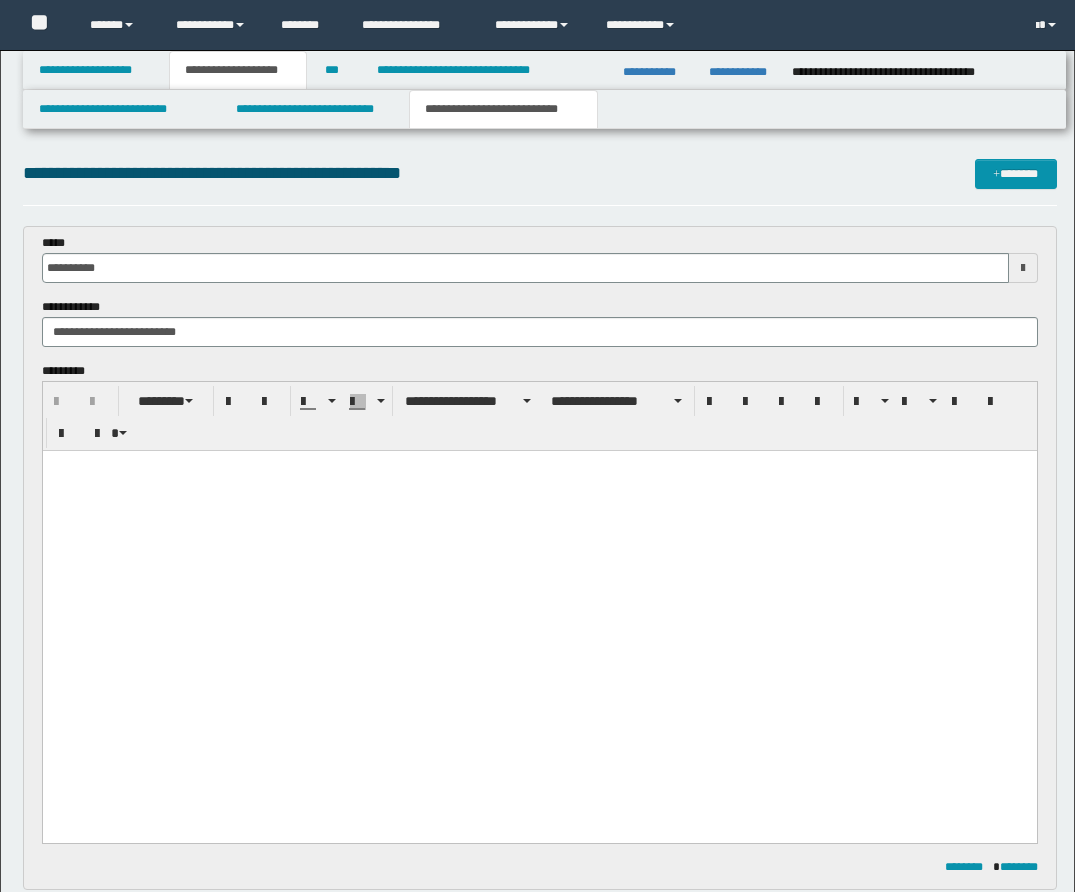 scroll, scrollTop: 124, scrollLeft: 0, axis: vertical 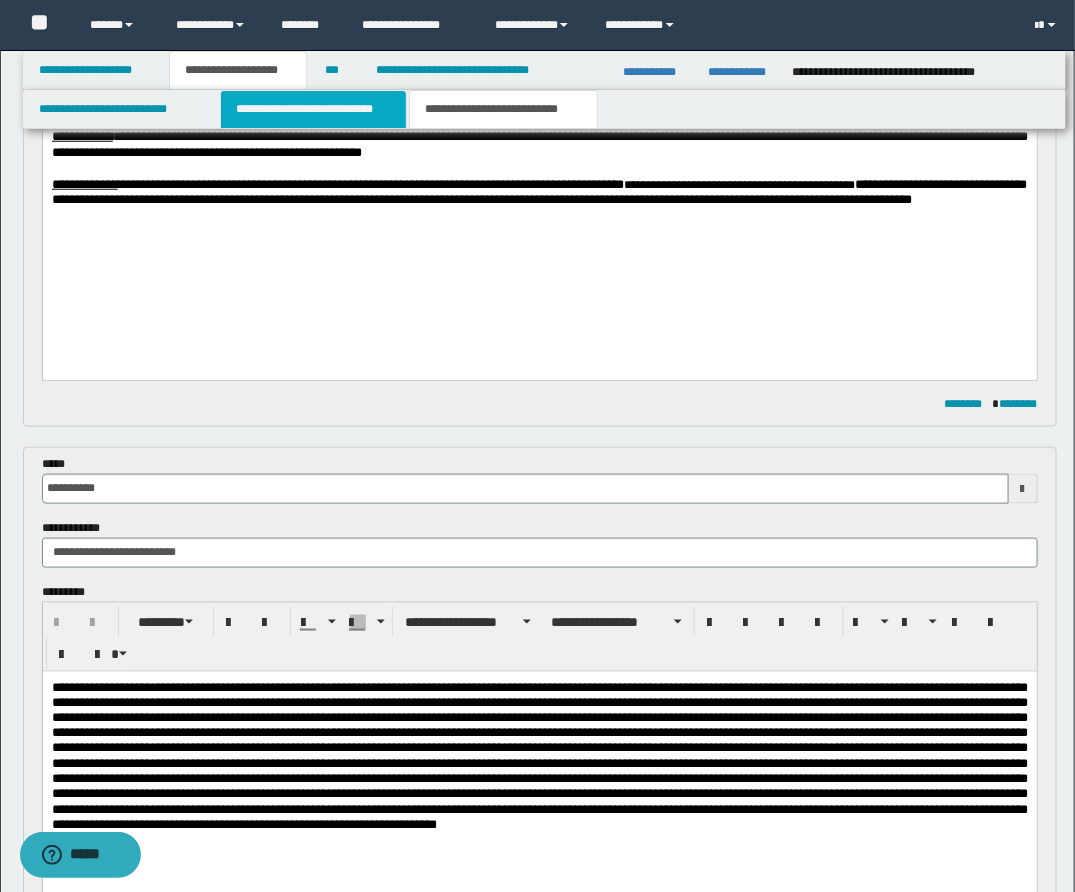 click on "**********" at bounding box center (313, 109) 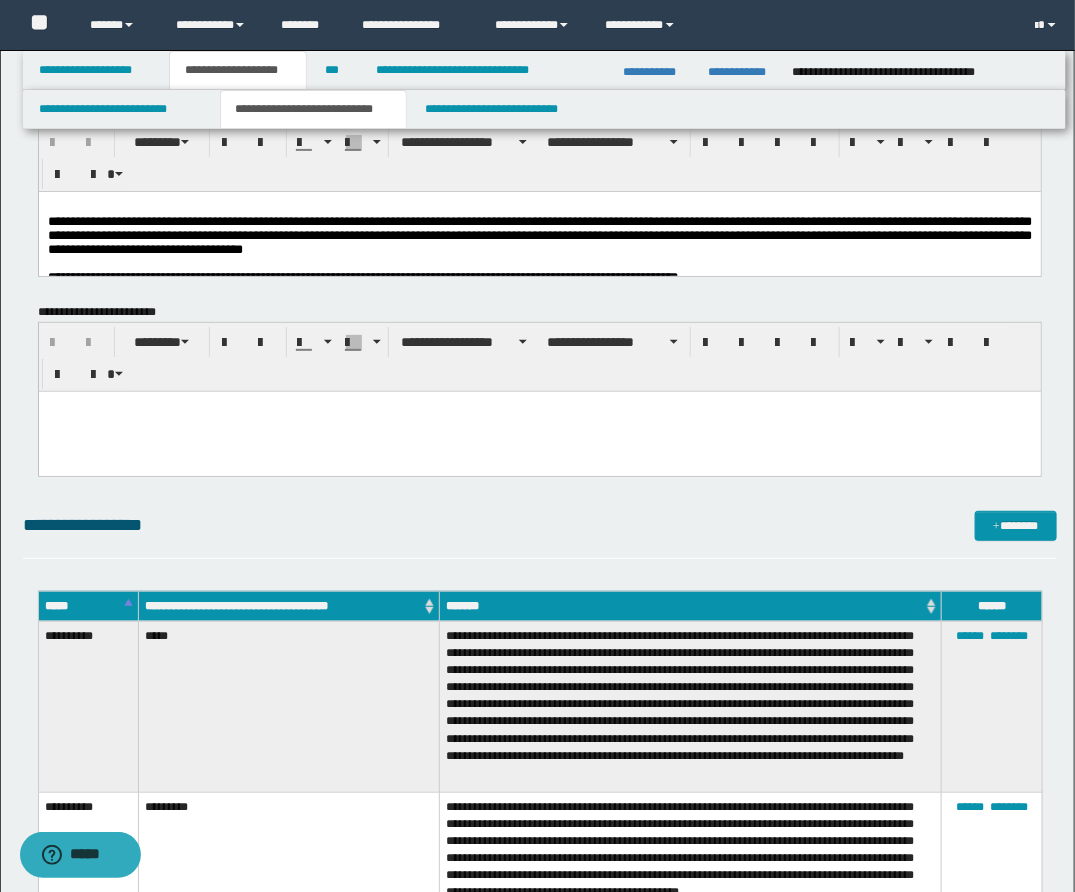scroll, scrollTop: 0, scrollLeft: 0, axis: both 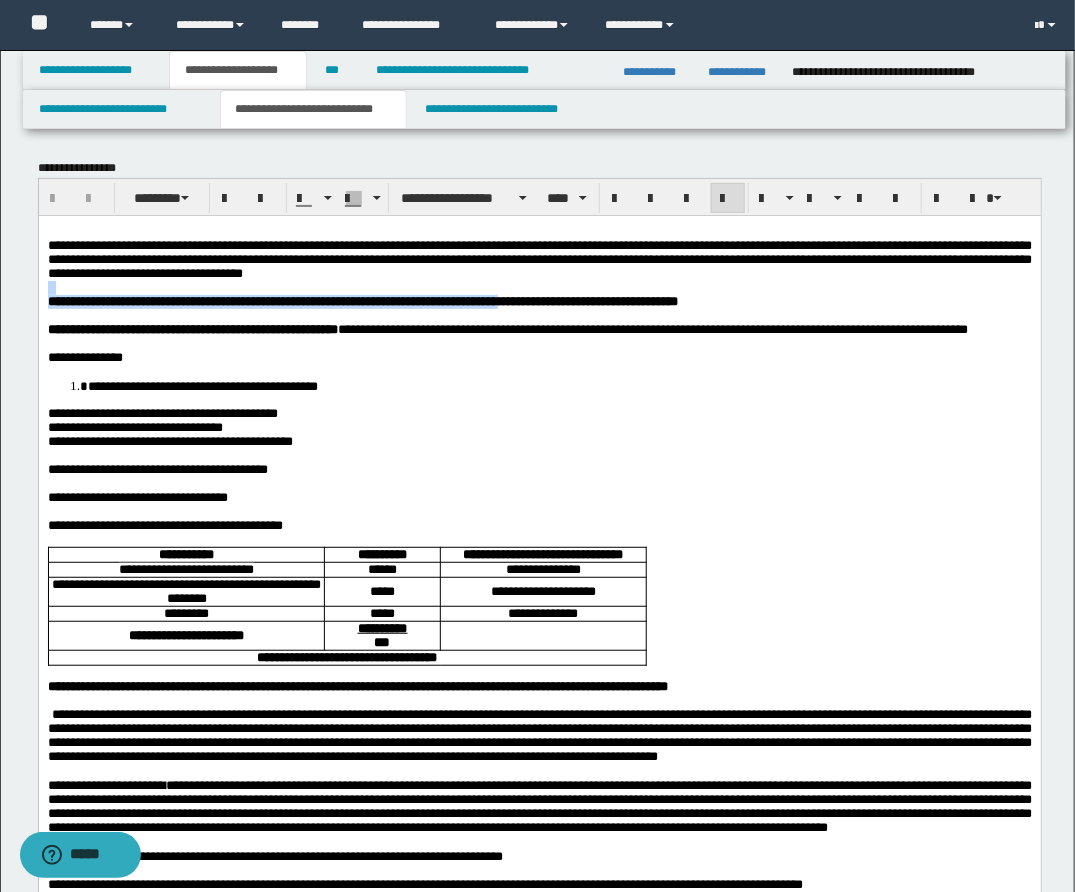 drag, startPoint x: 575, startPoint y: 272, endPoint x: 575, endPoint y: 304, distance: 32 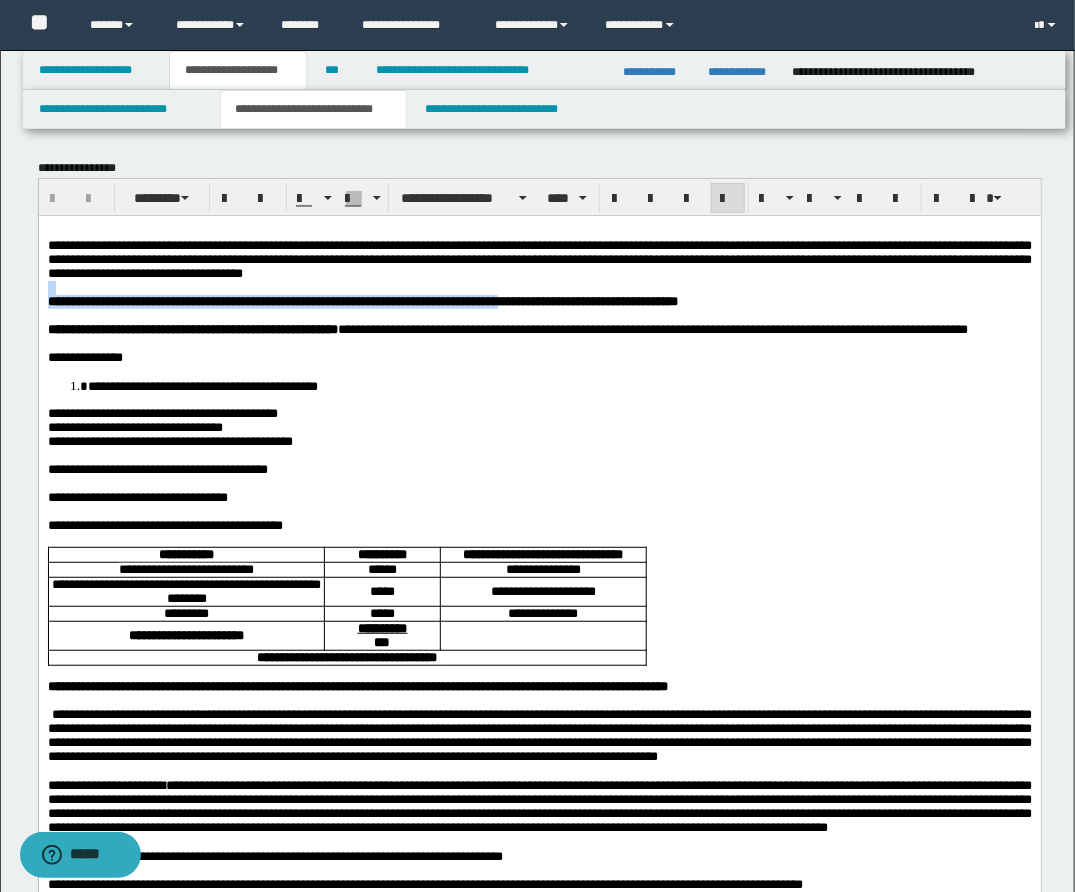 click on "**********" at bounding box center (539, 1052) 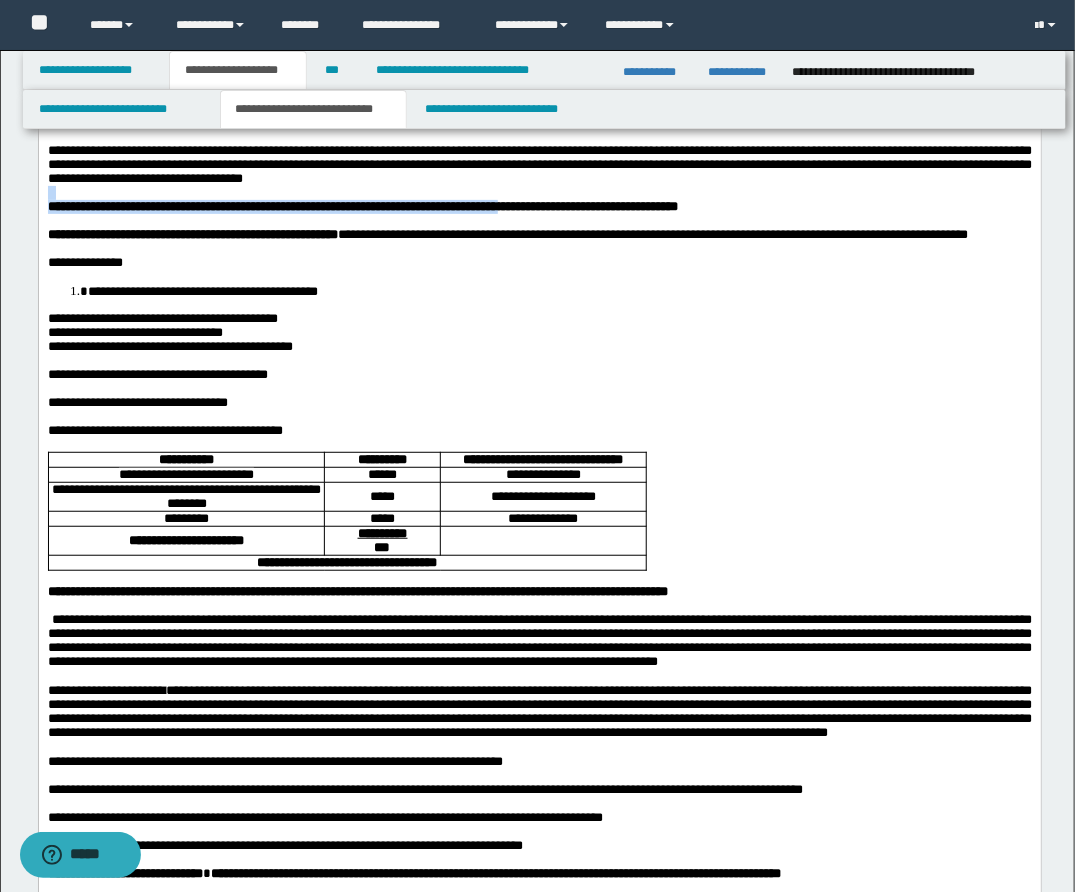 scroll, scrollTop: 96, scrollLeft: 0, axis: vertical 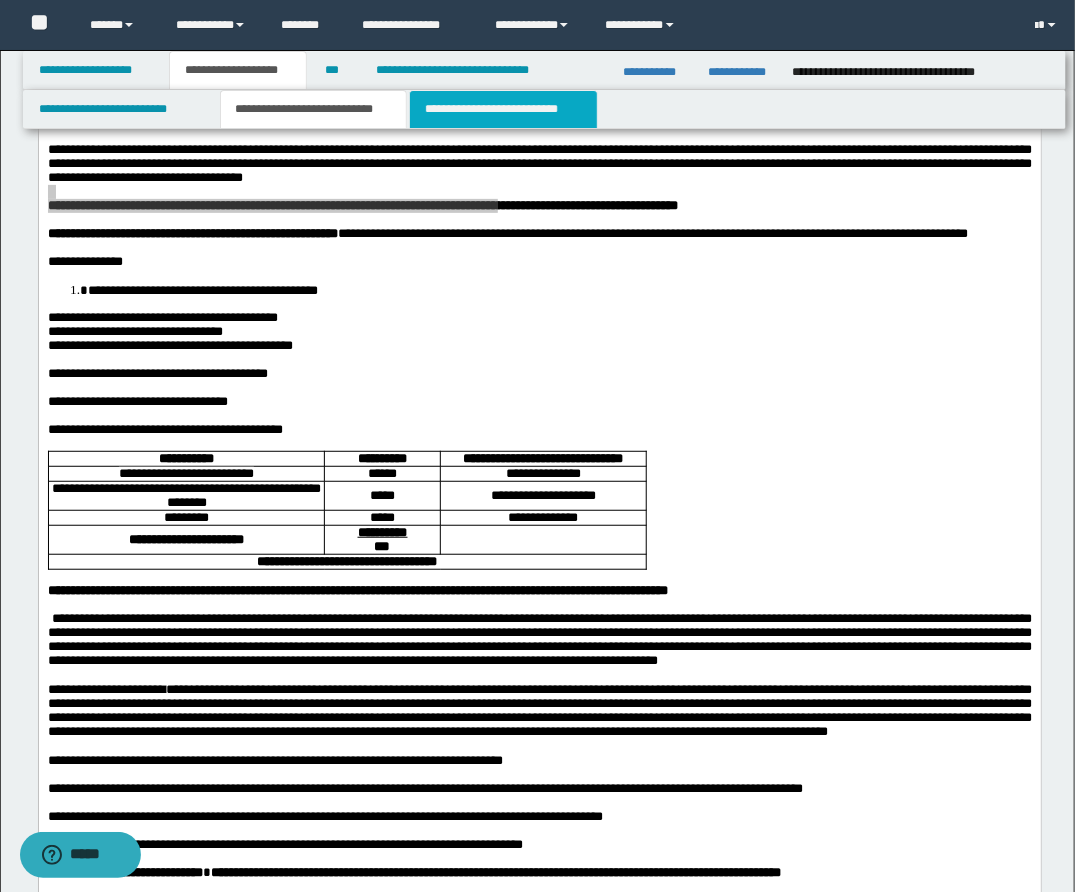 click on "**********" at bounding box center [503, 109] 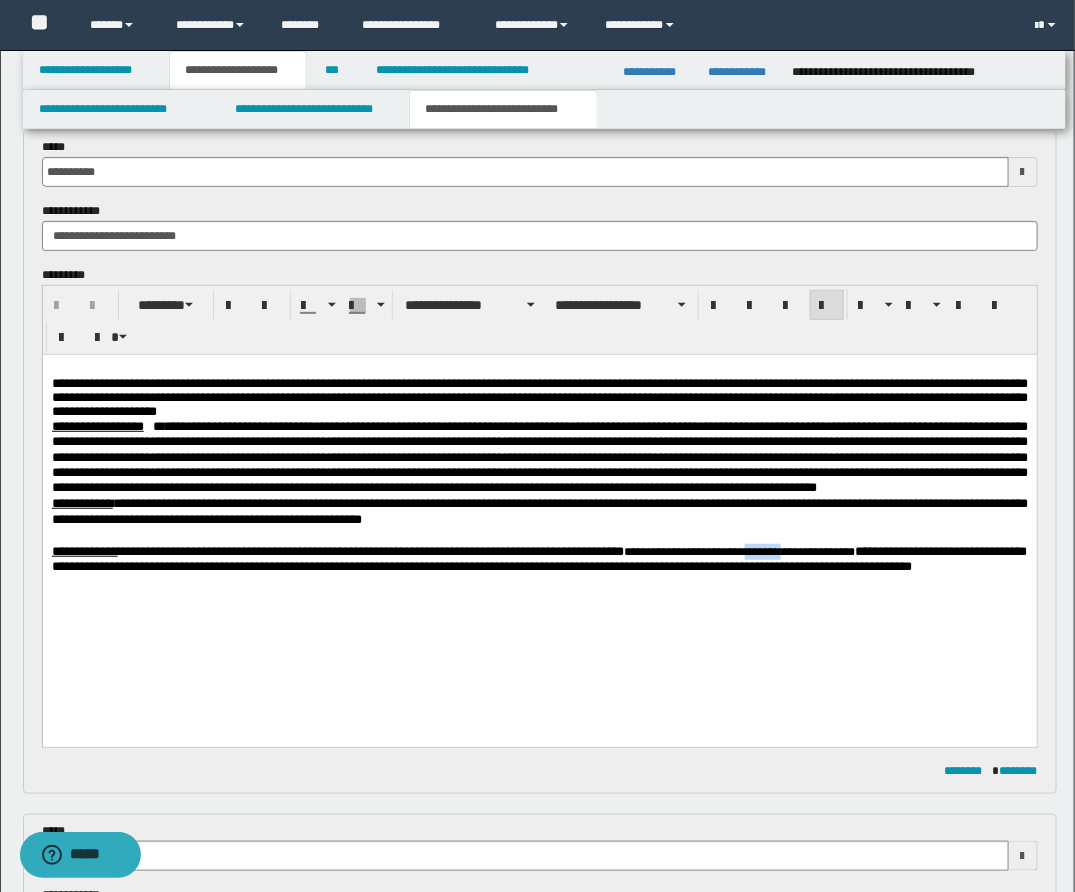 drag, startPoint x: 830, startPoint y: 574, endPoint x: 868, endPoint y: 571, distance: 38.118237 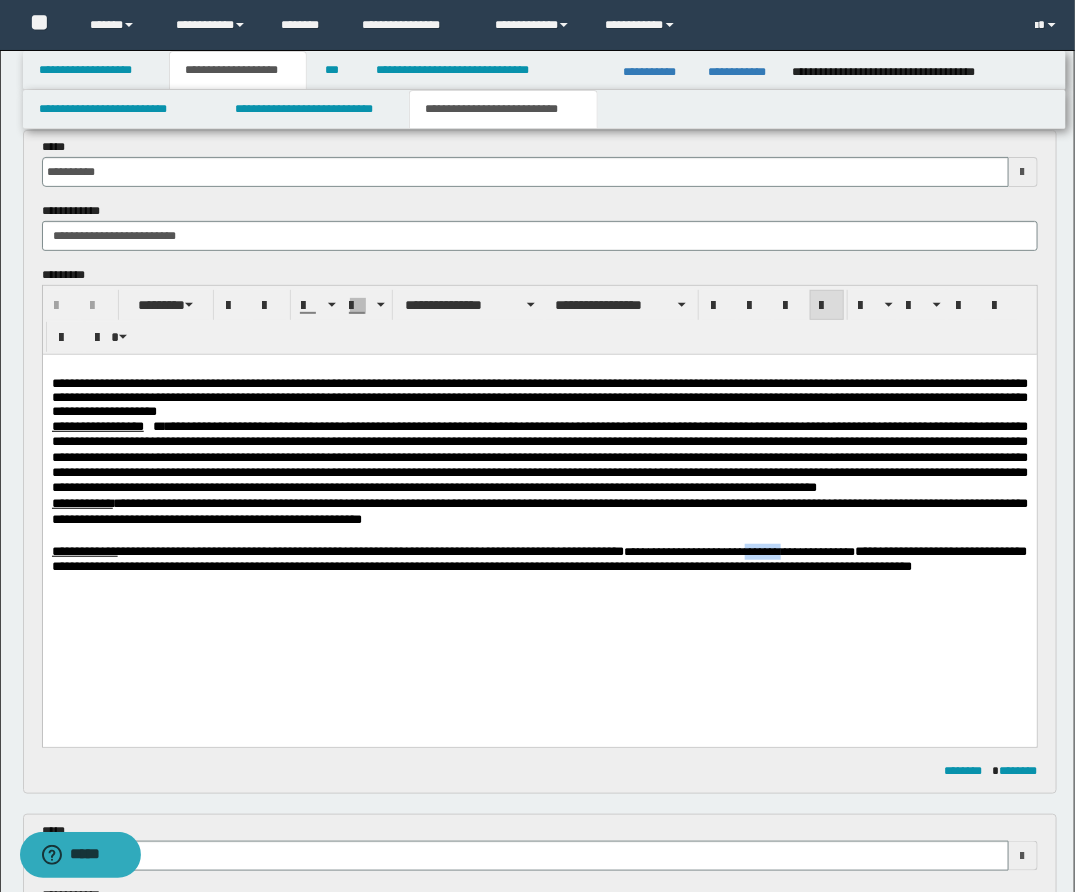 click on "**********" at bounding box center [739, 551] 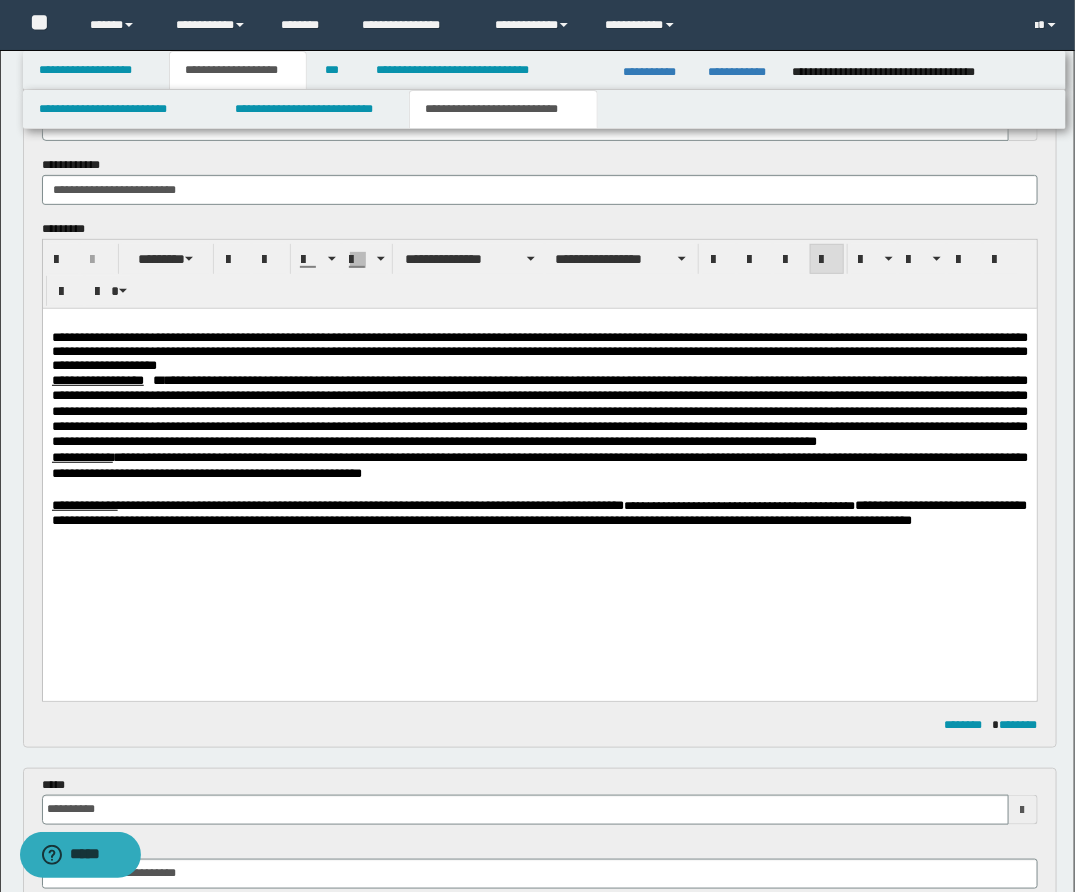 scroll, scrollTop: 113, scrollLeft: 0, axis: vertical 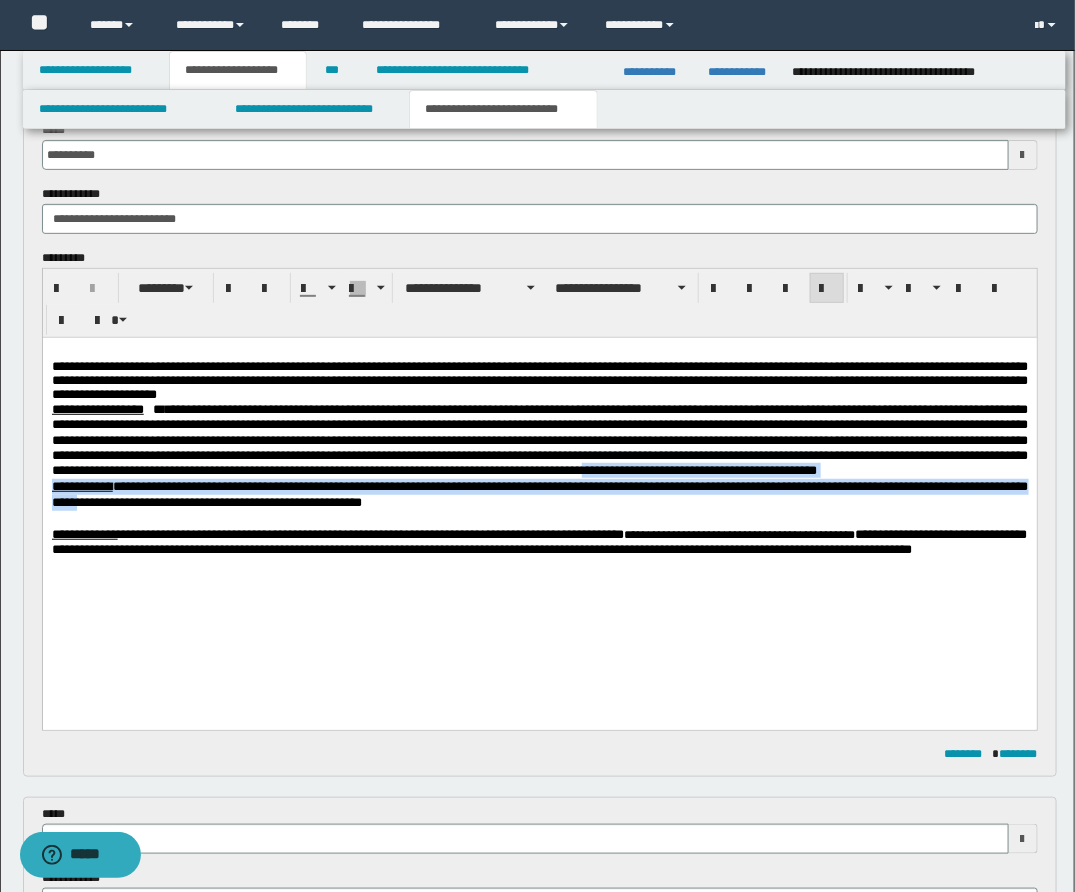 drag, startPoint x: 170, startPoint y: 490, endPoint x: 170, endPoint y: 522, distance: 32 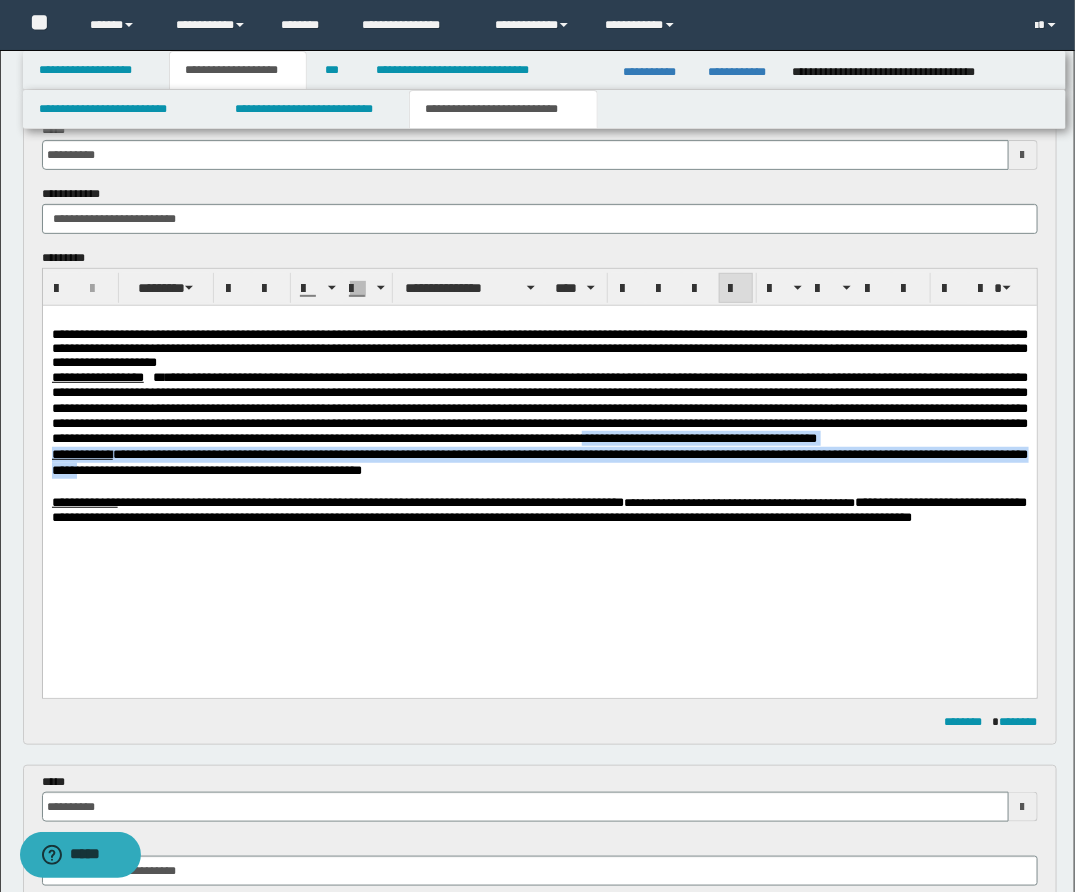 click on "**********" at bounding box center [539, 407] 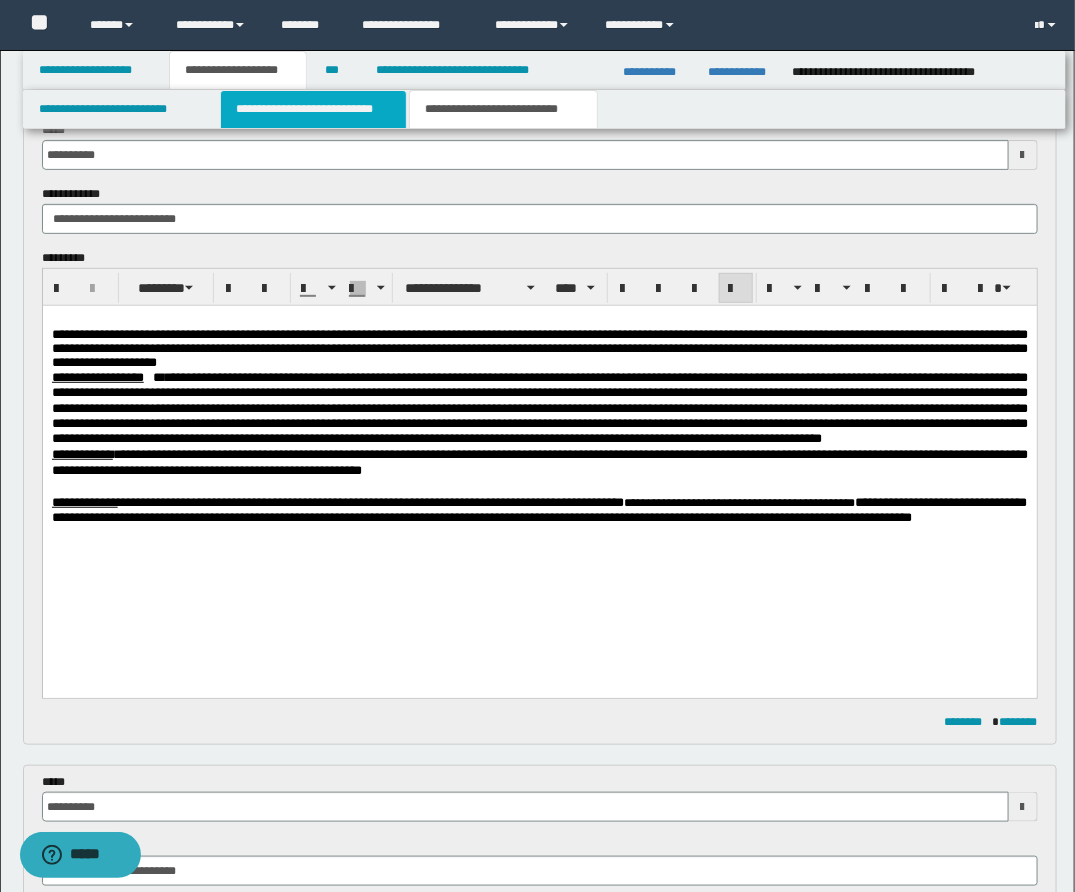 click on "**********" at bounding box center (313, 109) 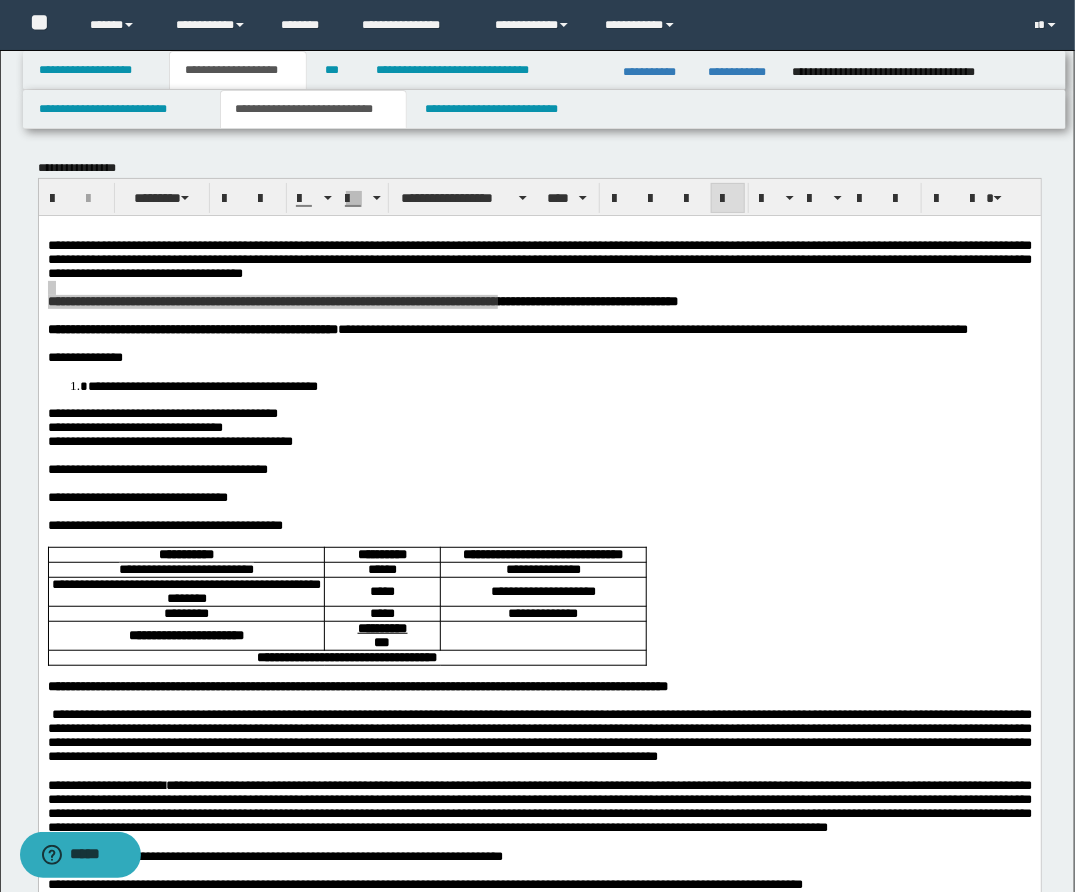 scroll, scrollTop: 0, scrollLeft: 0, axis: both 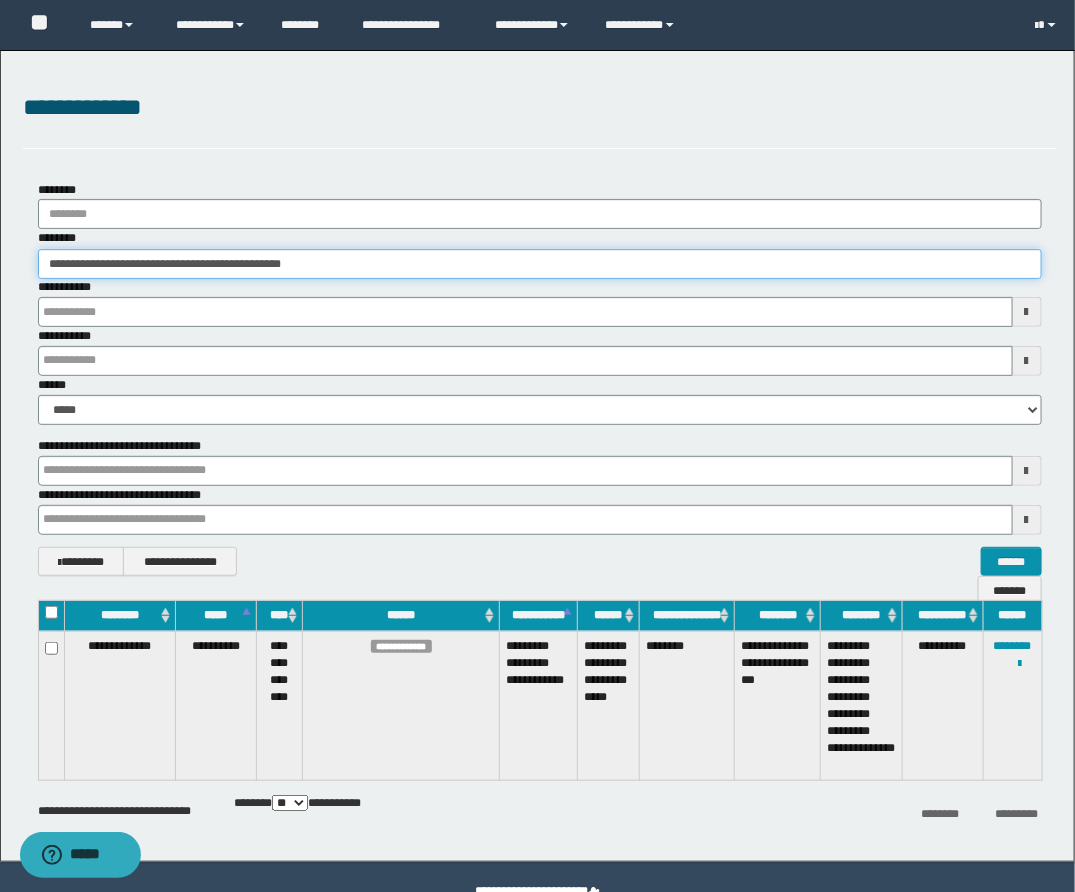 drag, startPoint x: 430, startPoint y: 269, endPoint x: -31, endPoint y: 235, distance: 462.2521 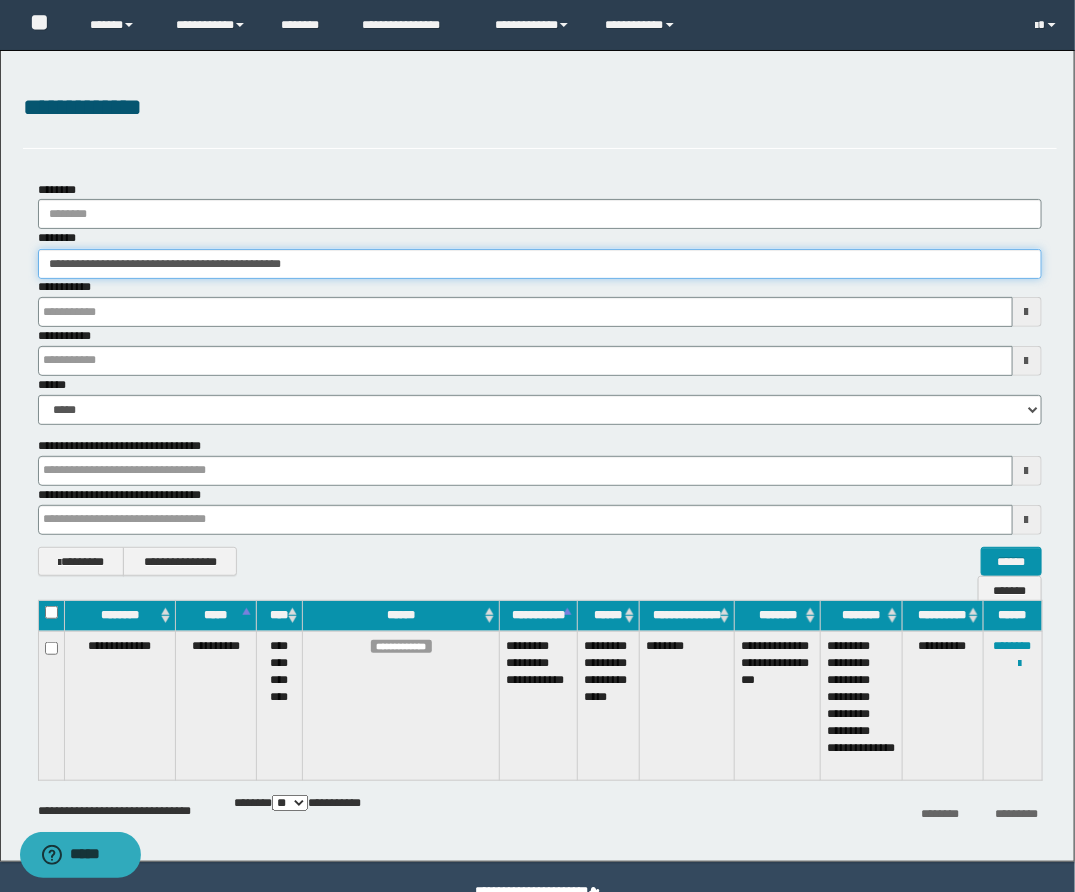 click on "**********" at bounding box center (537, 446) 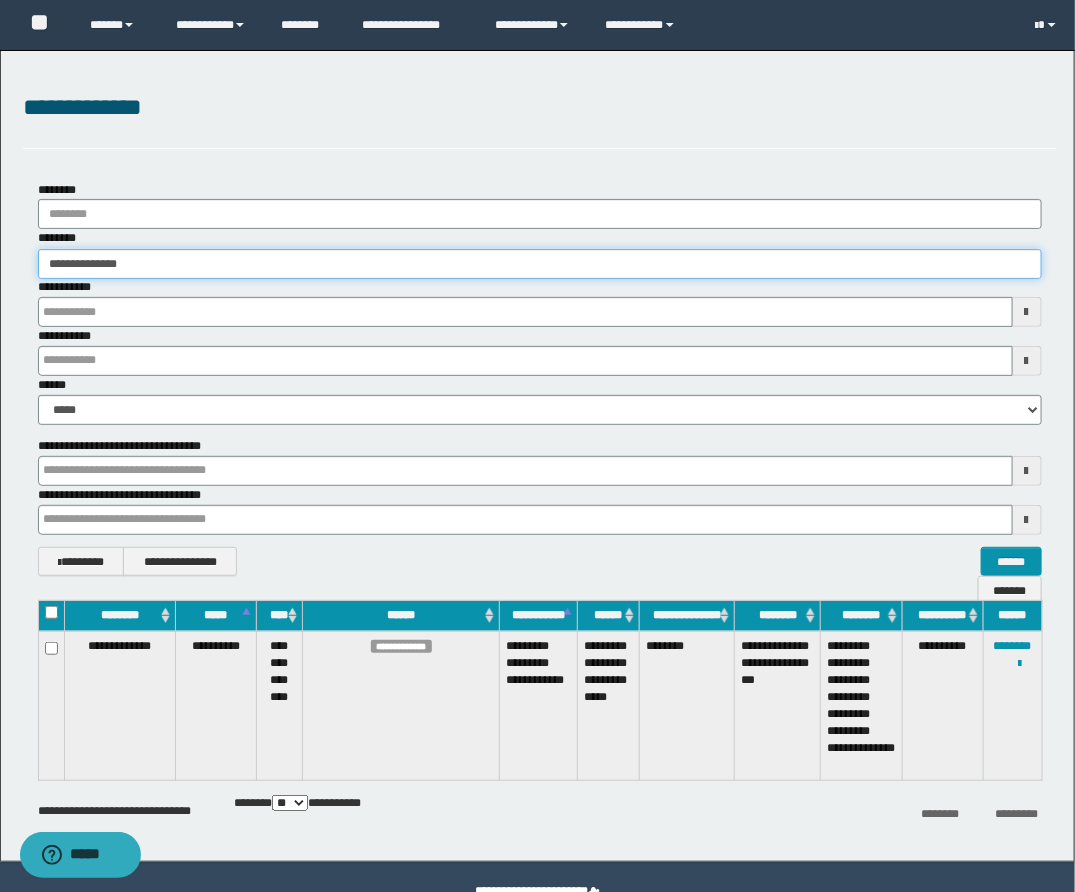 scroll, scrollTop: 4, scrollLeft: 0, axis: vertical 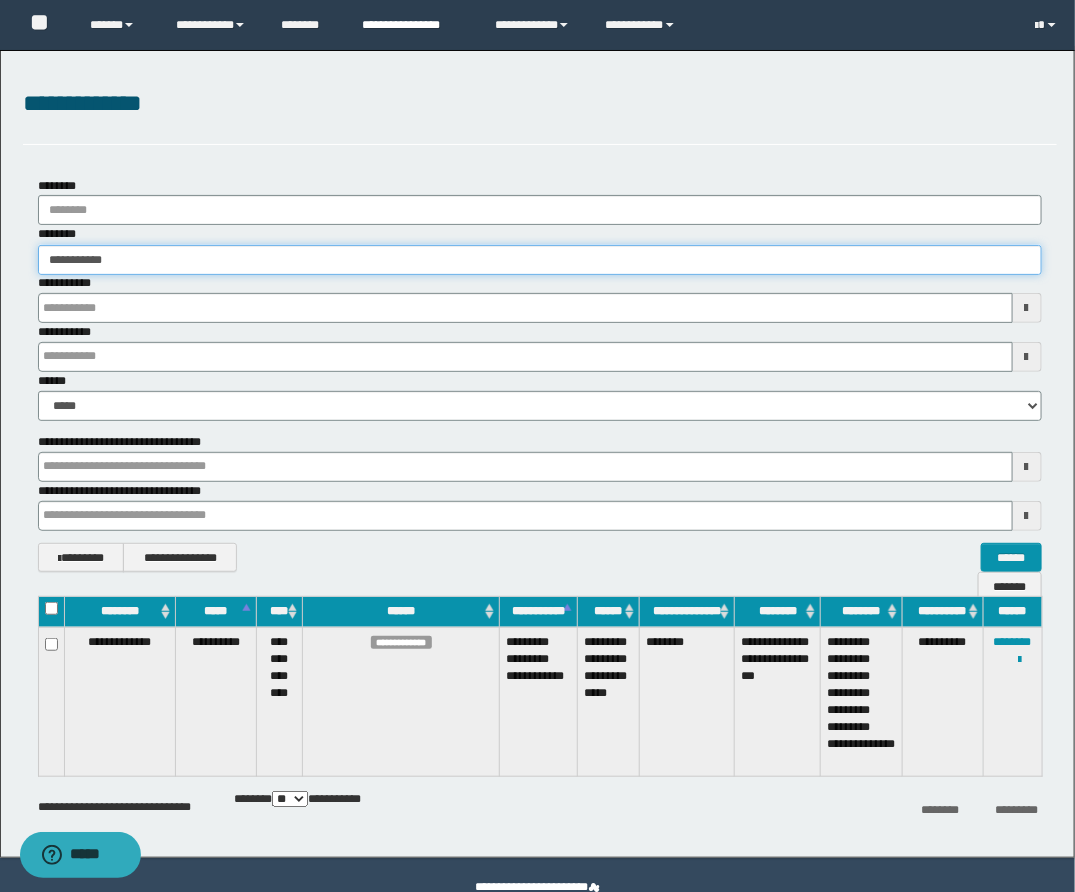 type on "**********" 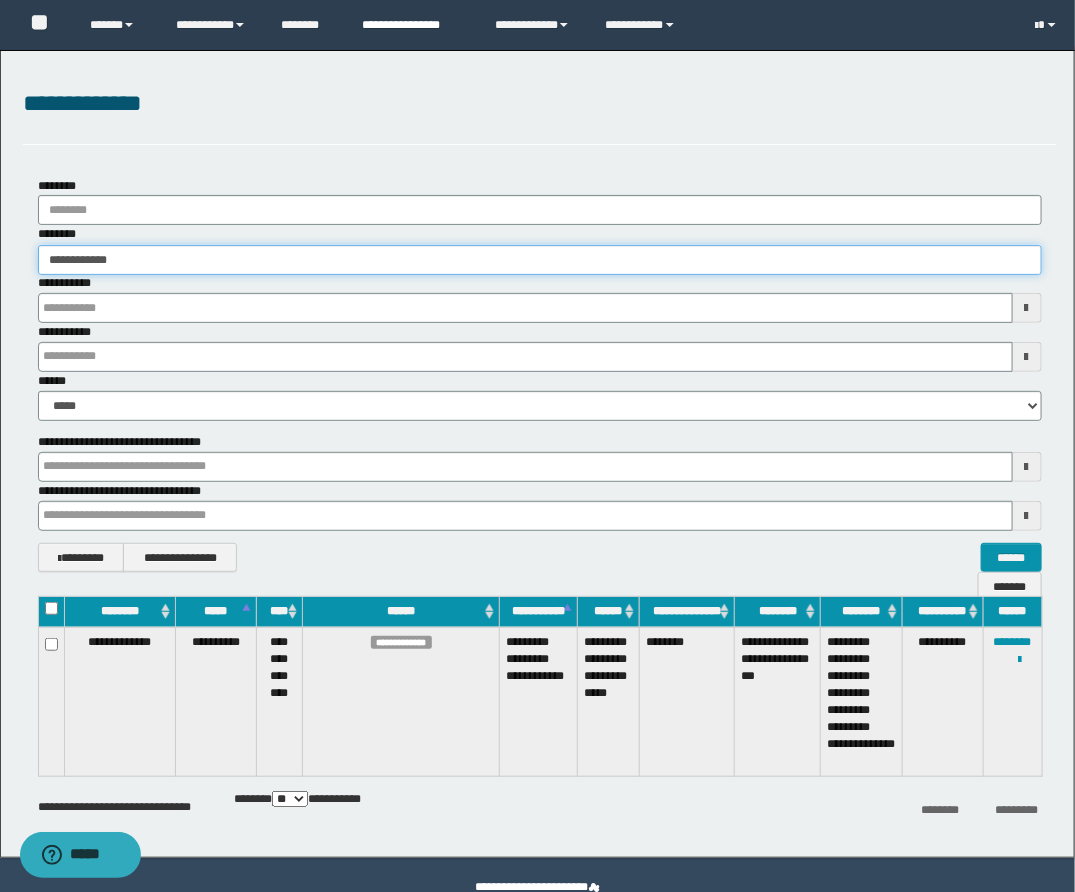 type on "**********" 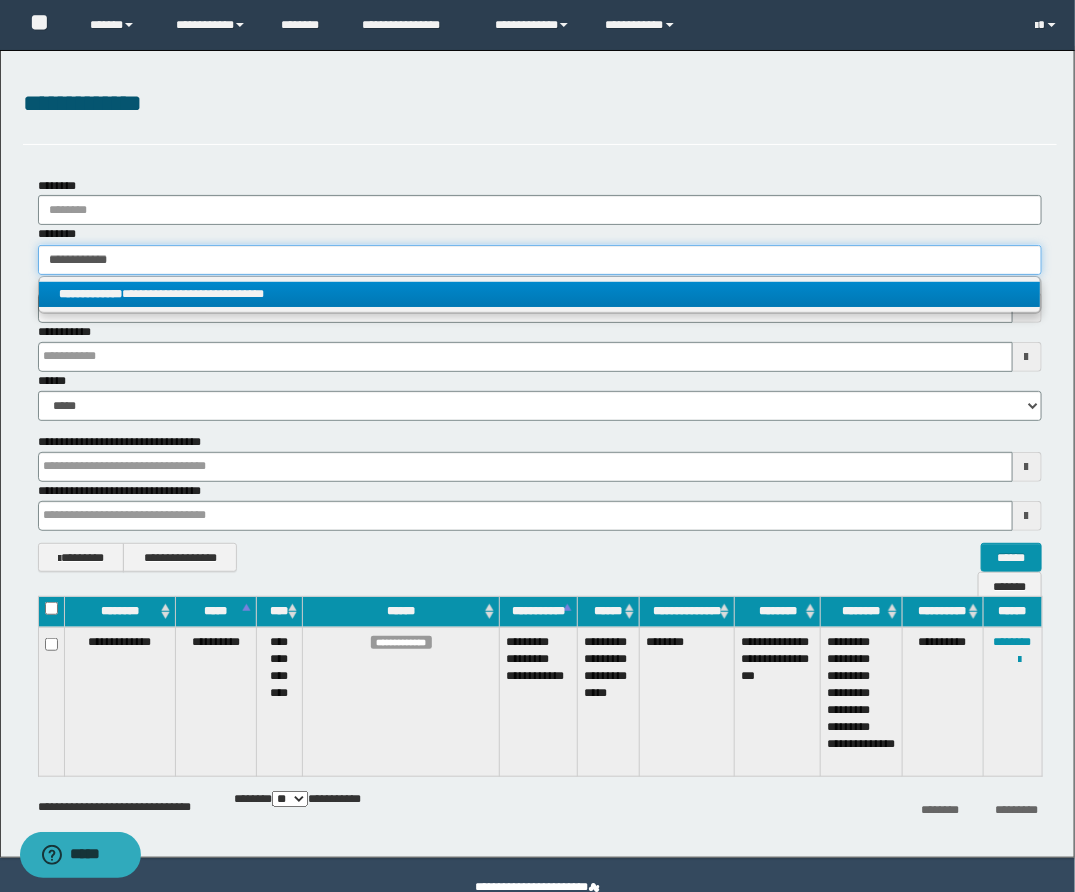 type on "**********" 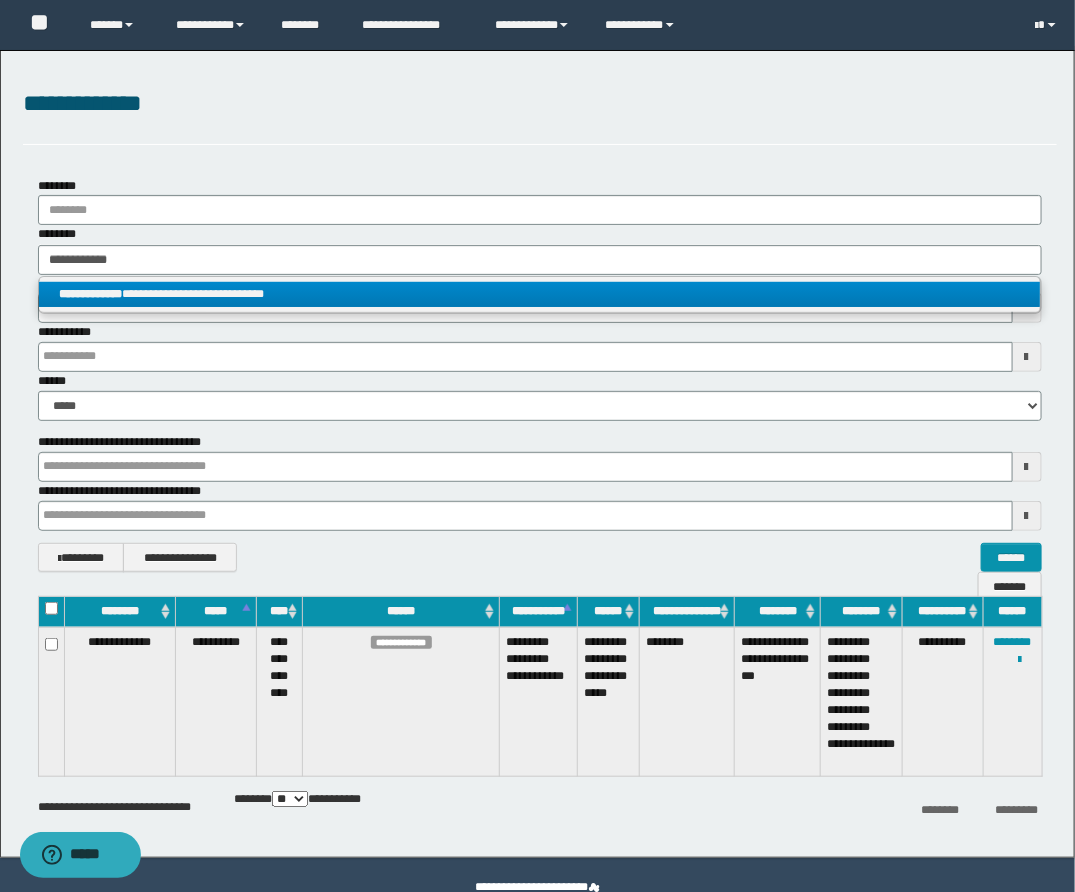 click on "**********" at bounding box center (539, 294) 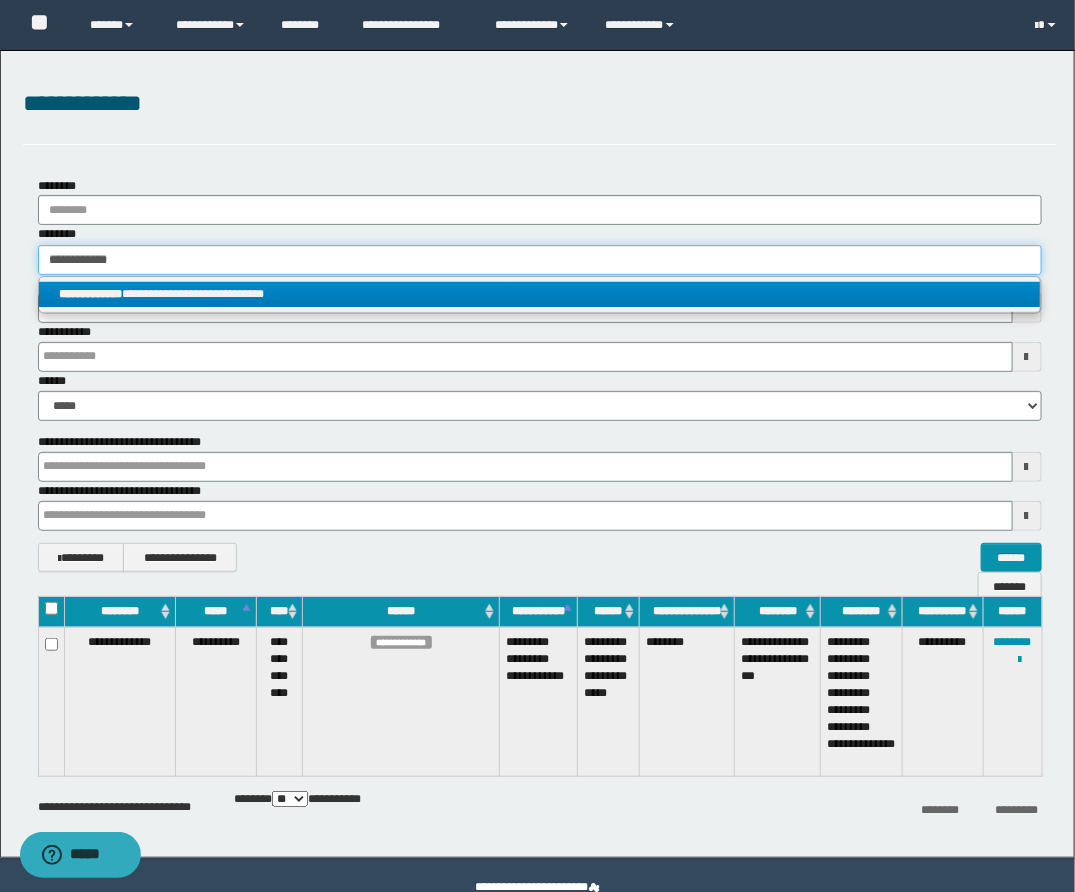 type 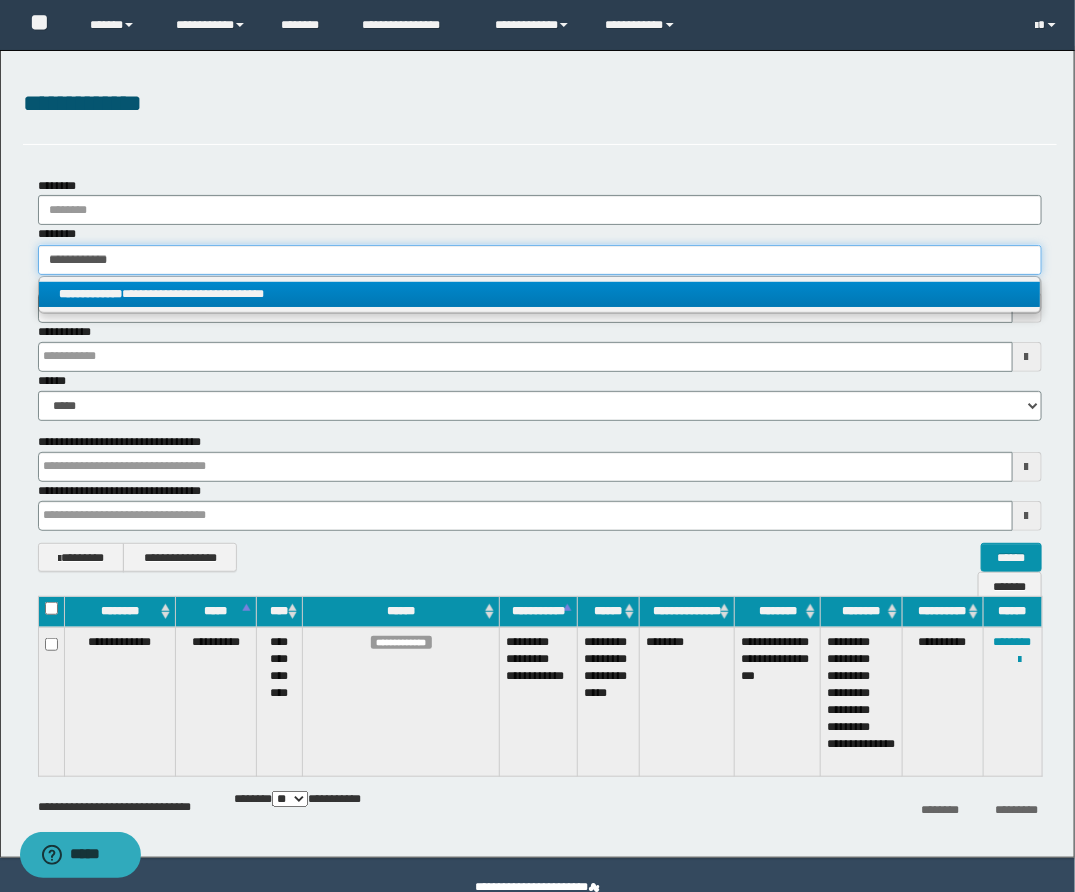 type on "**********" 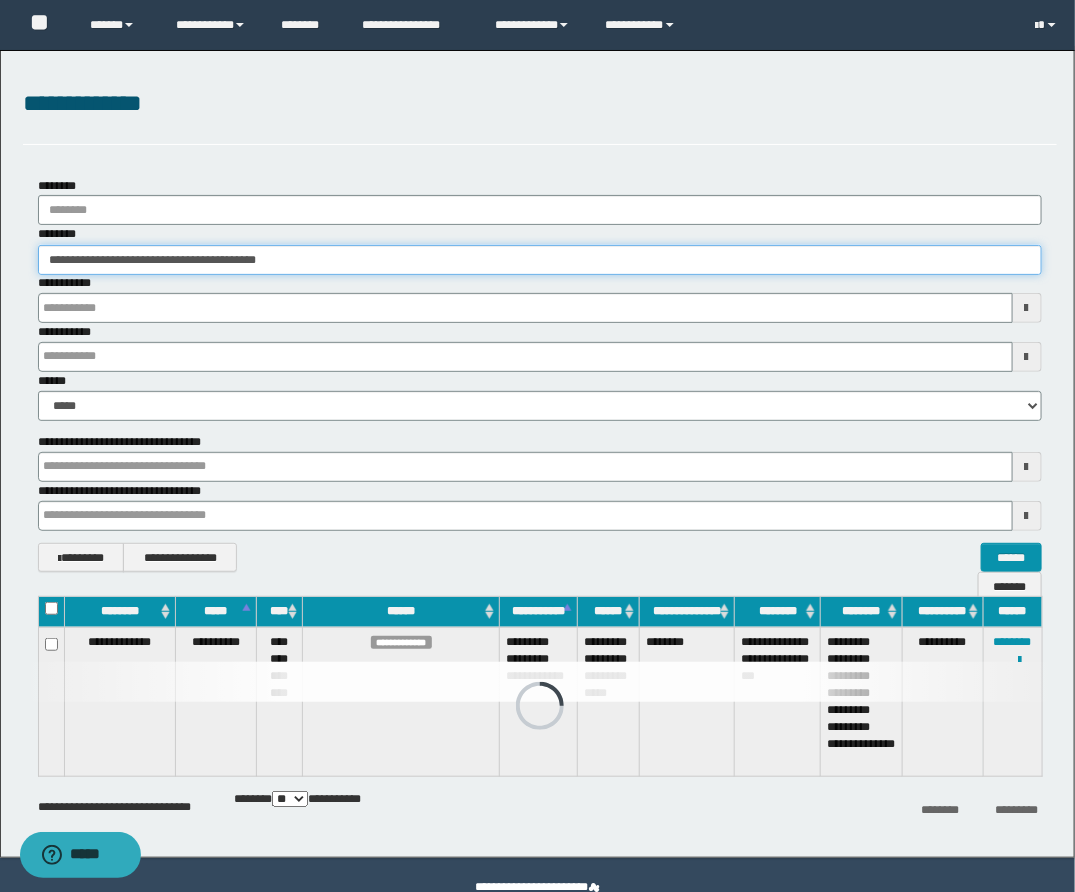 scroll, scrollTop: 5, scrollLeft: 0, axis: vertical 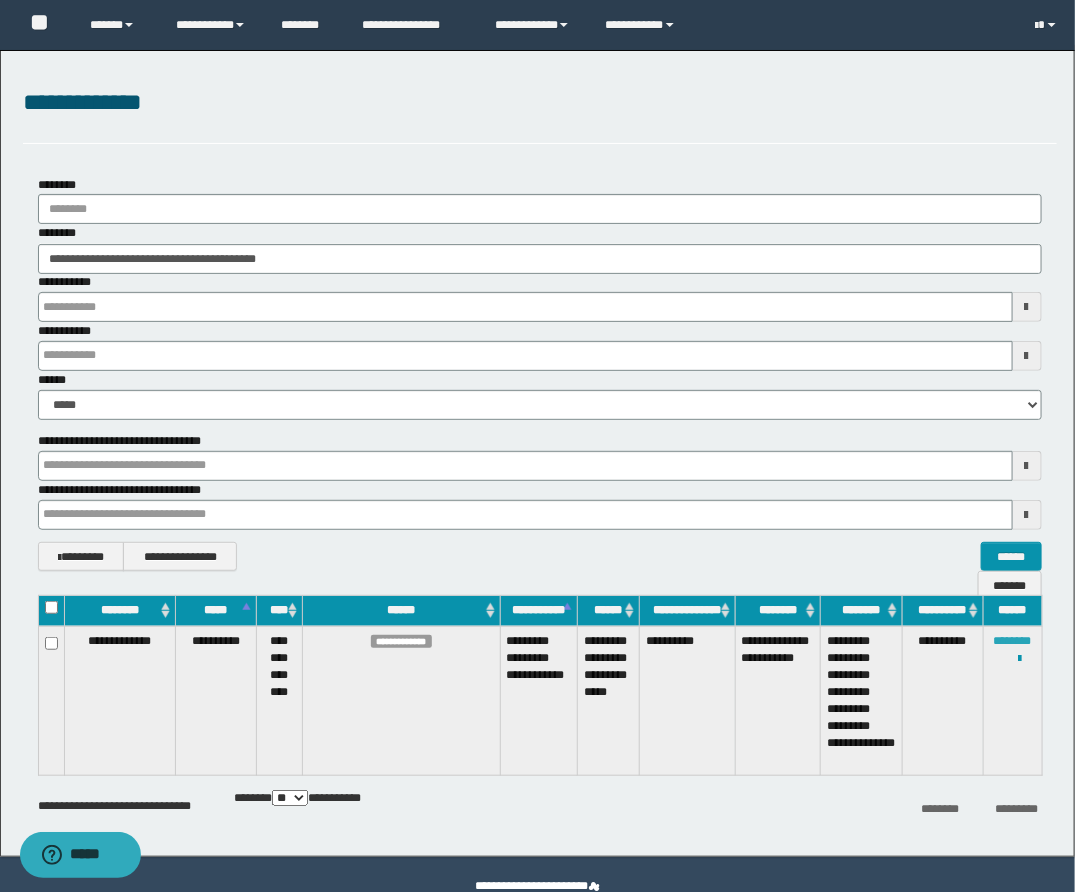 click on "********" at bounding box center (1013, 641) 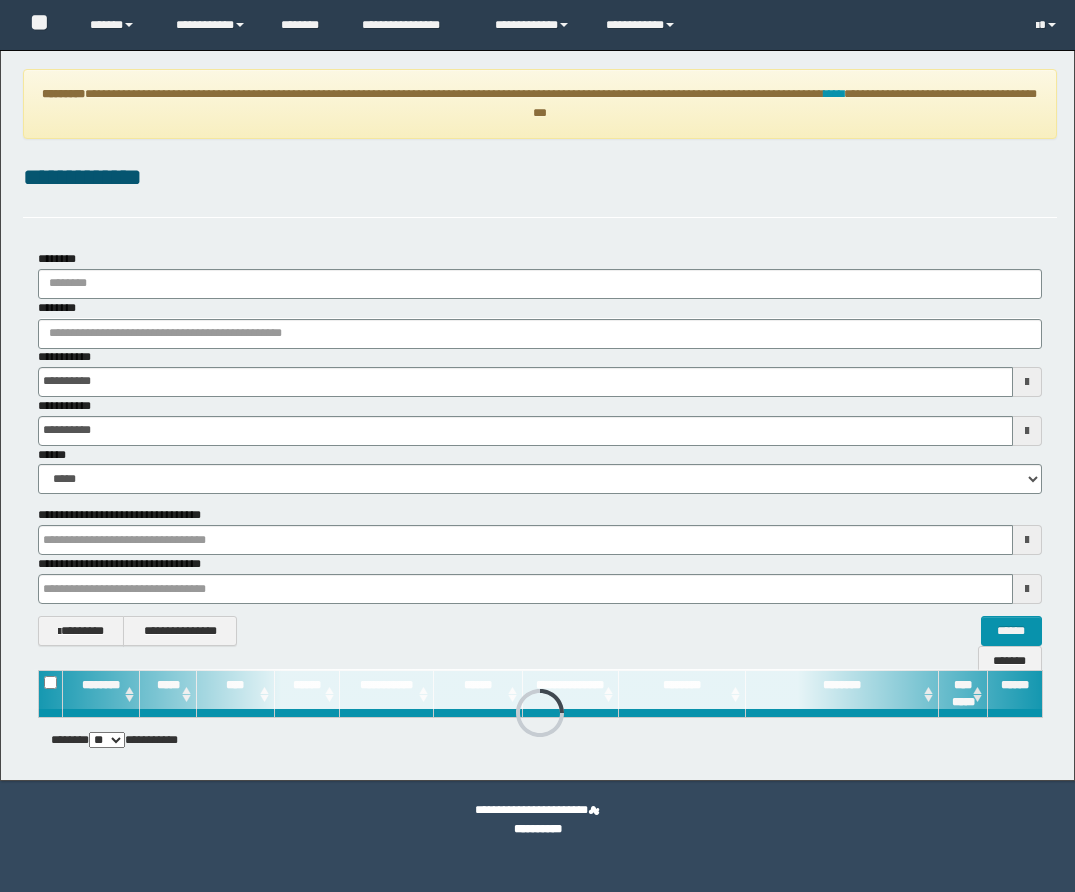 scroll, scrollTop: 0, scrollLeft: 0, axis: both 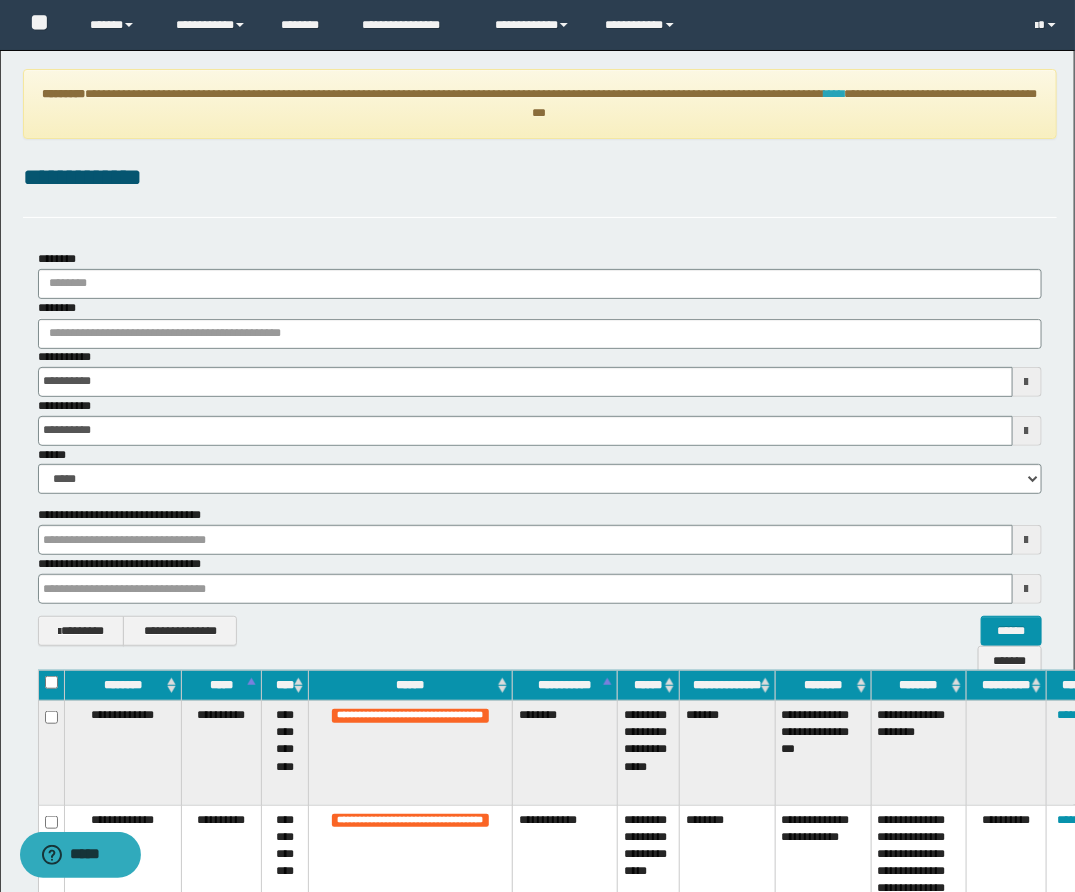 click on "****" at bounding box center (834, 94) 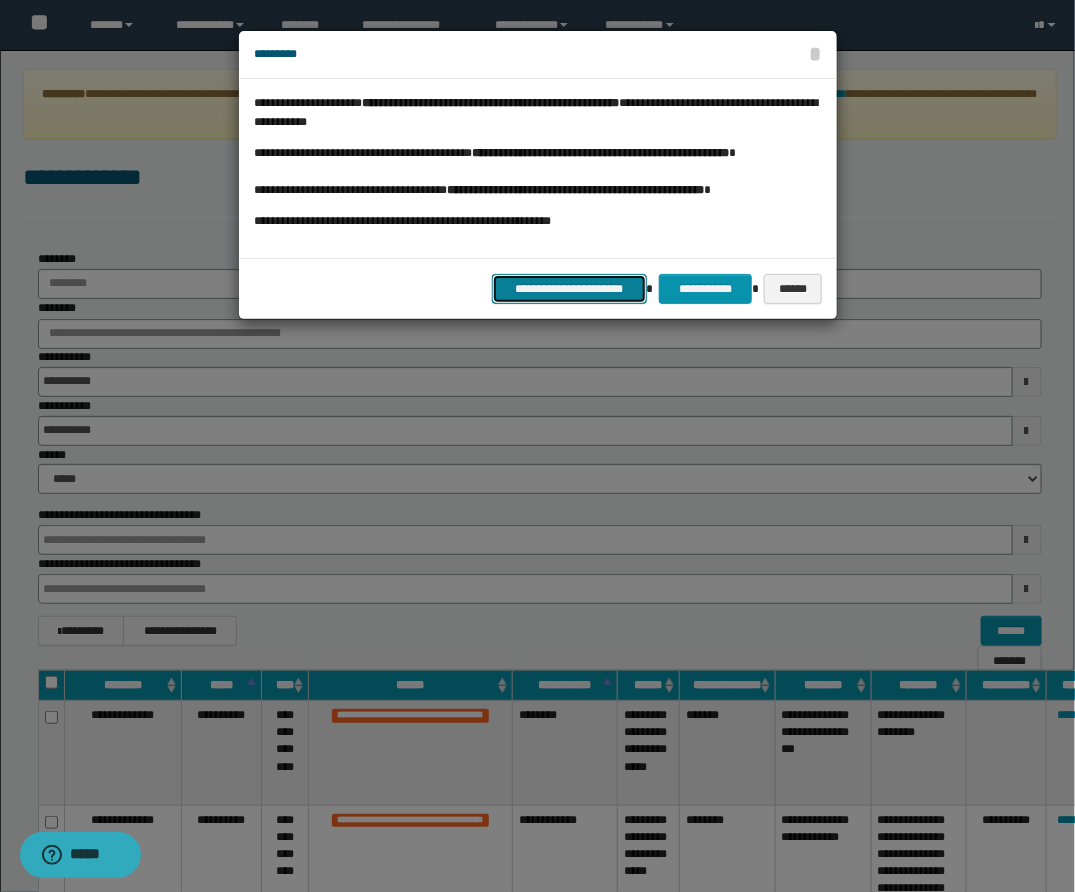 click on "**********" at bounding box center [569, 289] 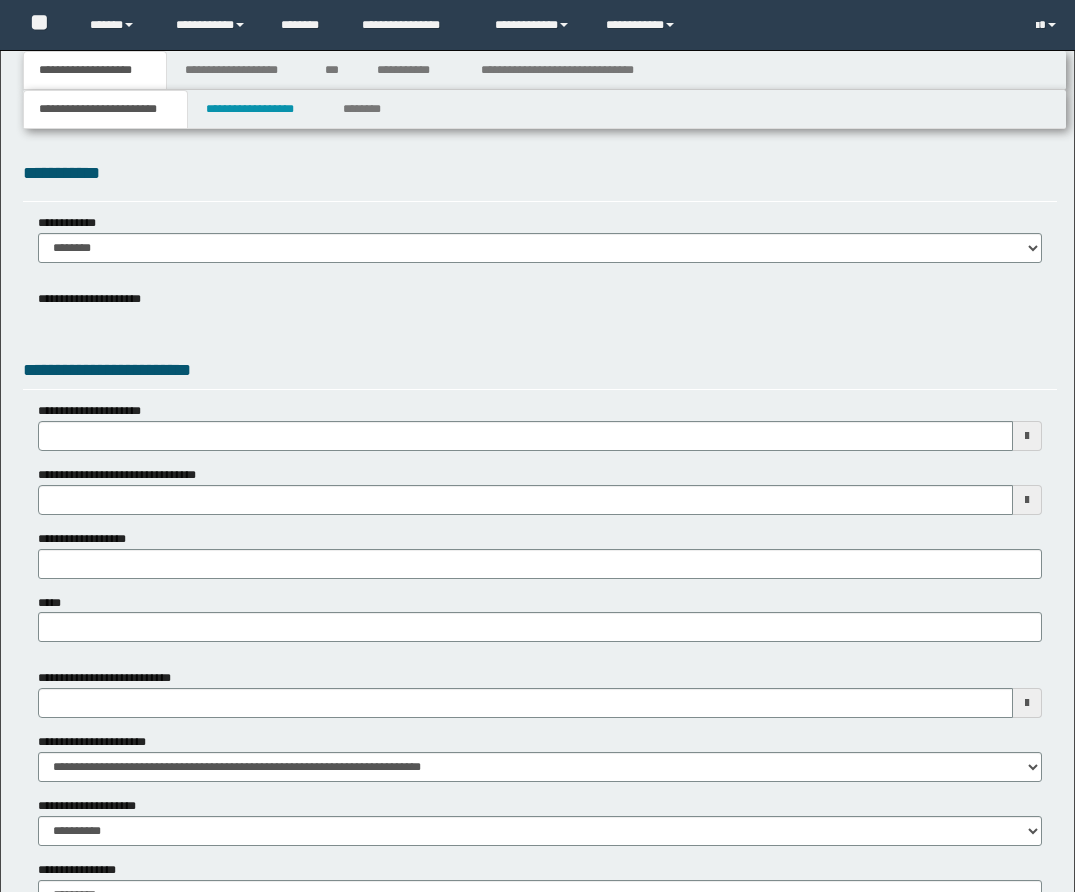 scroll, scrollTop: 0, scrollLeft: 0, axis: both 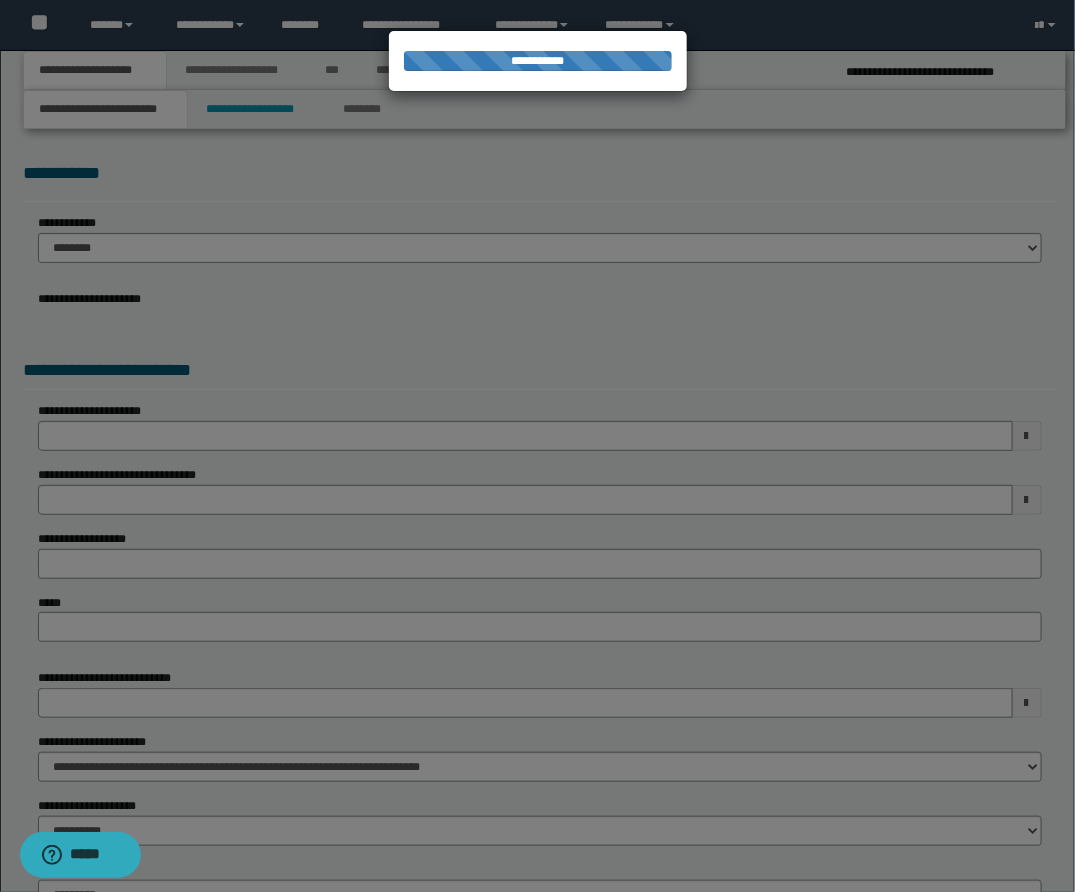 select on "*" 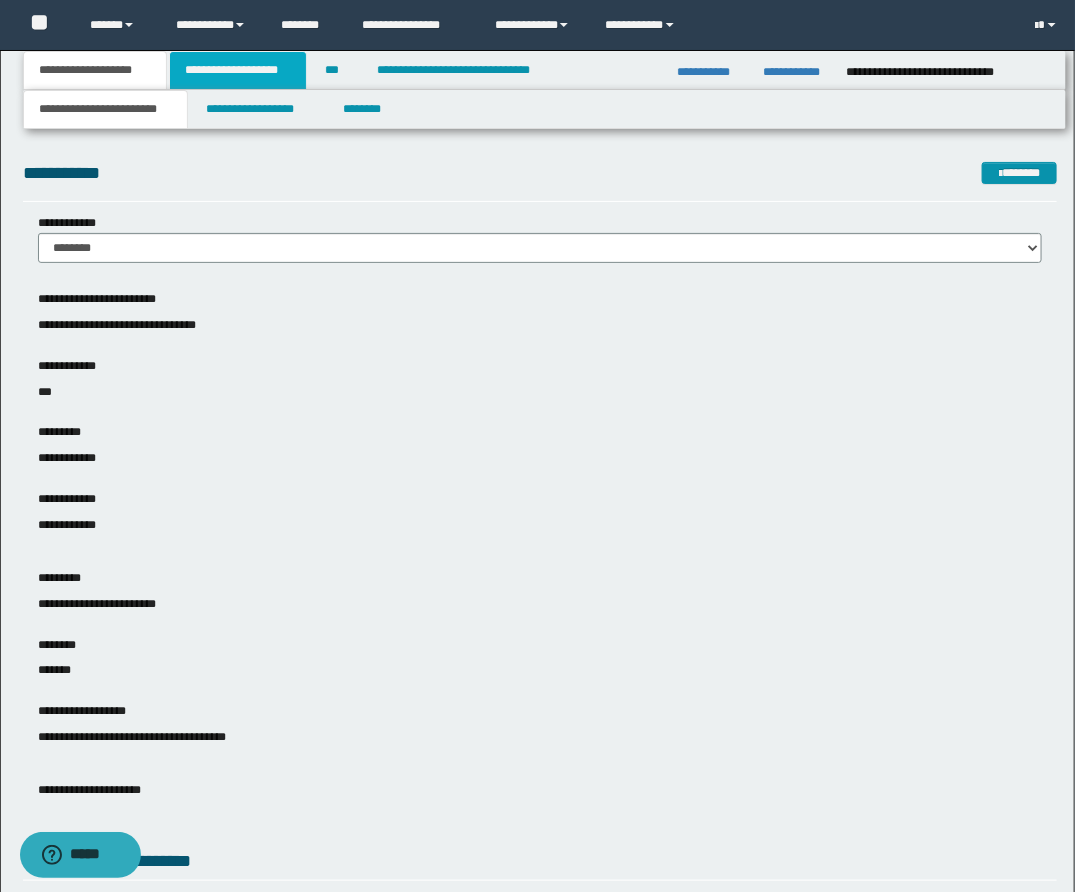 click on "**********" at bounding box center [238, 70] 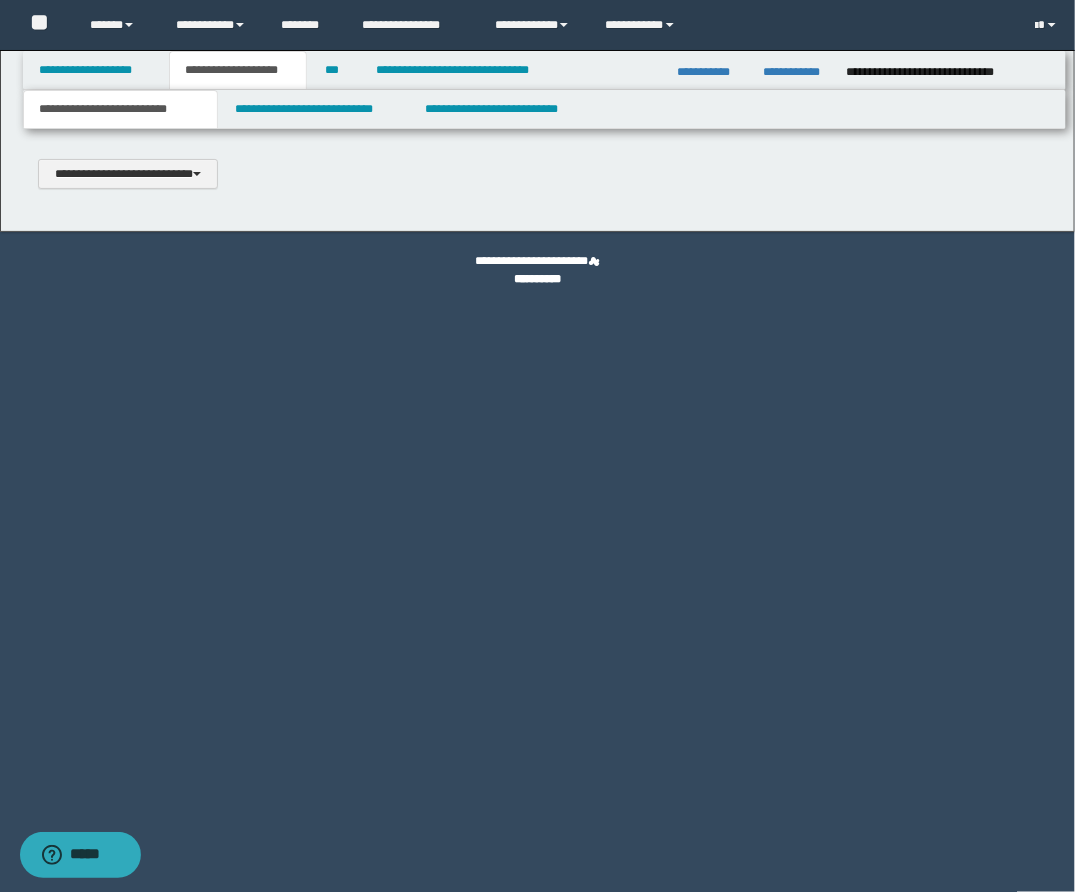 type 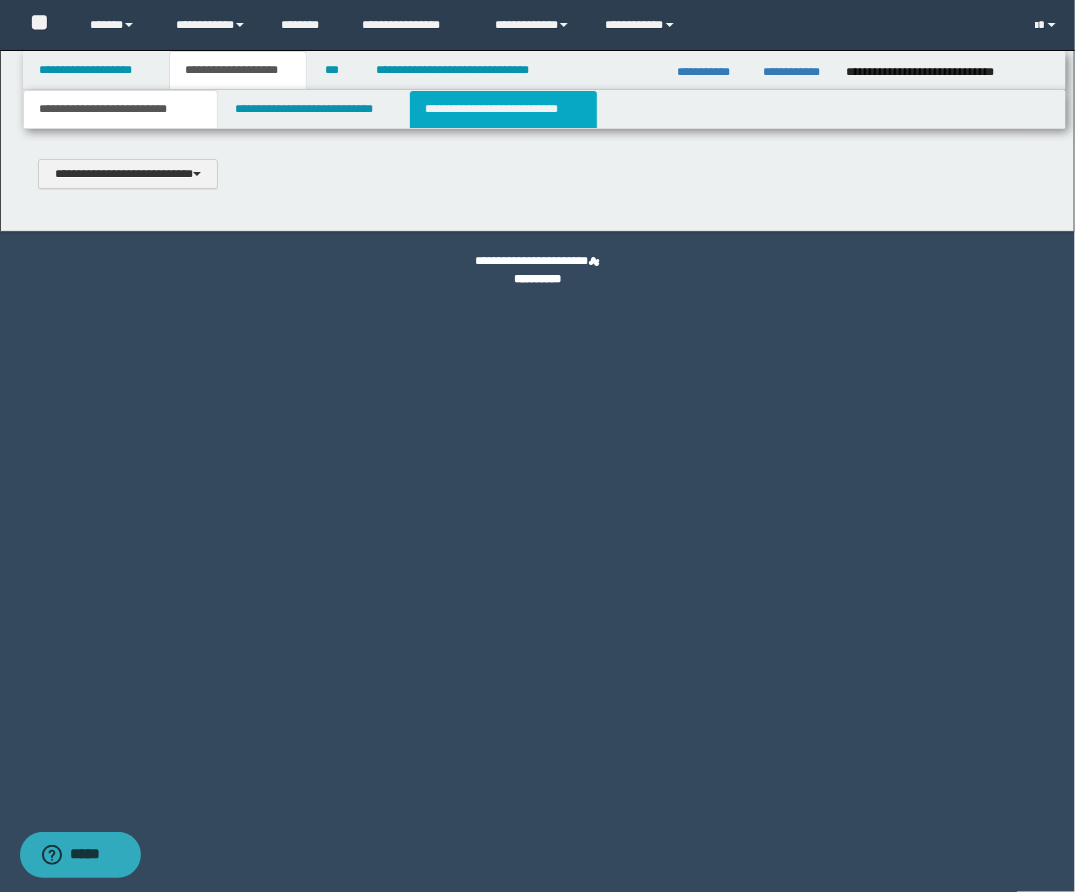 type on "**********" 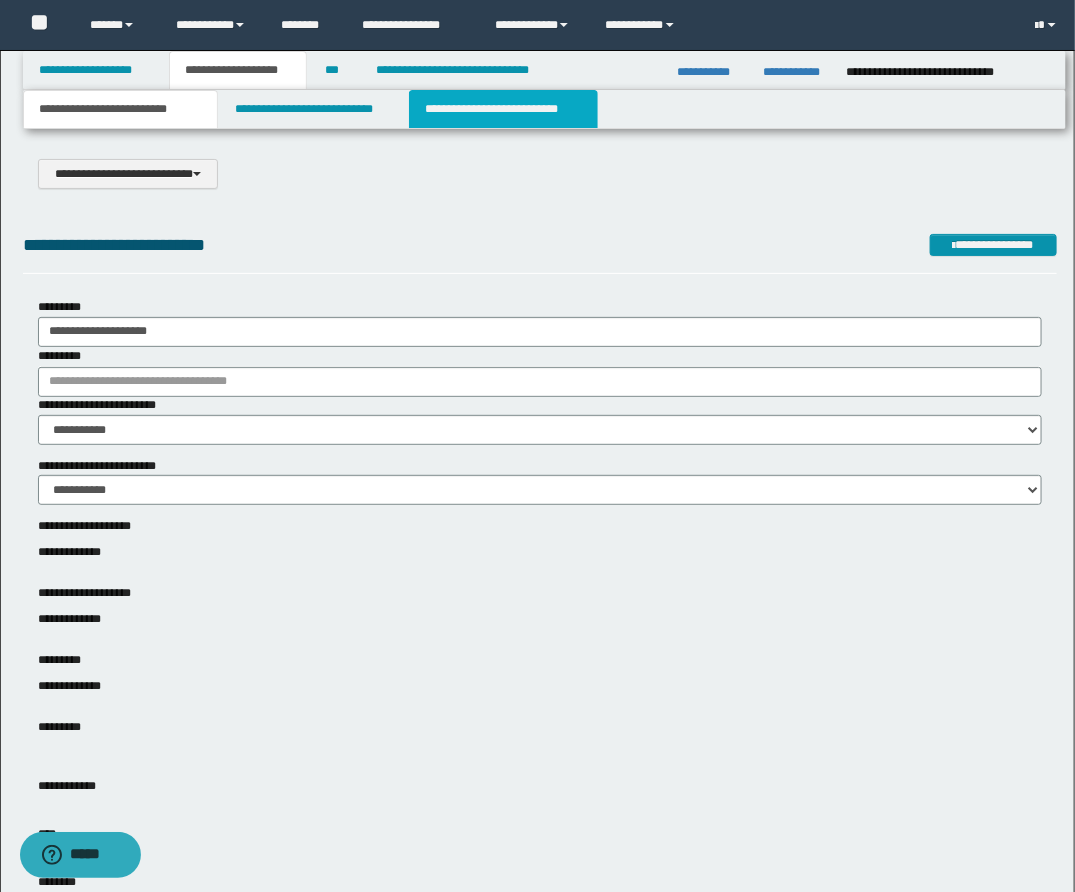 drag, startPoint x: 493, startPoint y: 112, endPoint x: 483, endPoint y: 135, distance: 25.079872 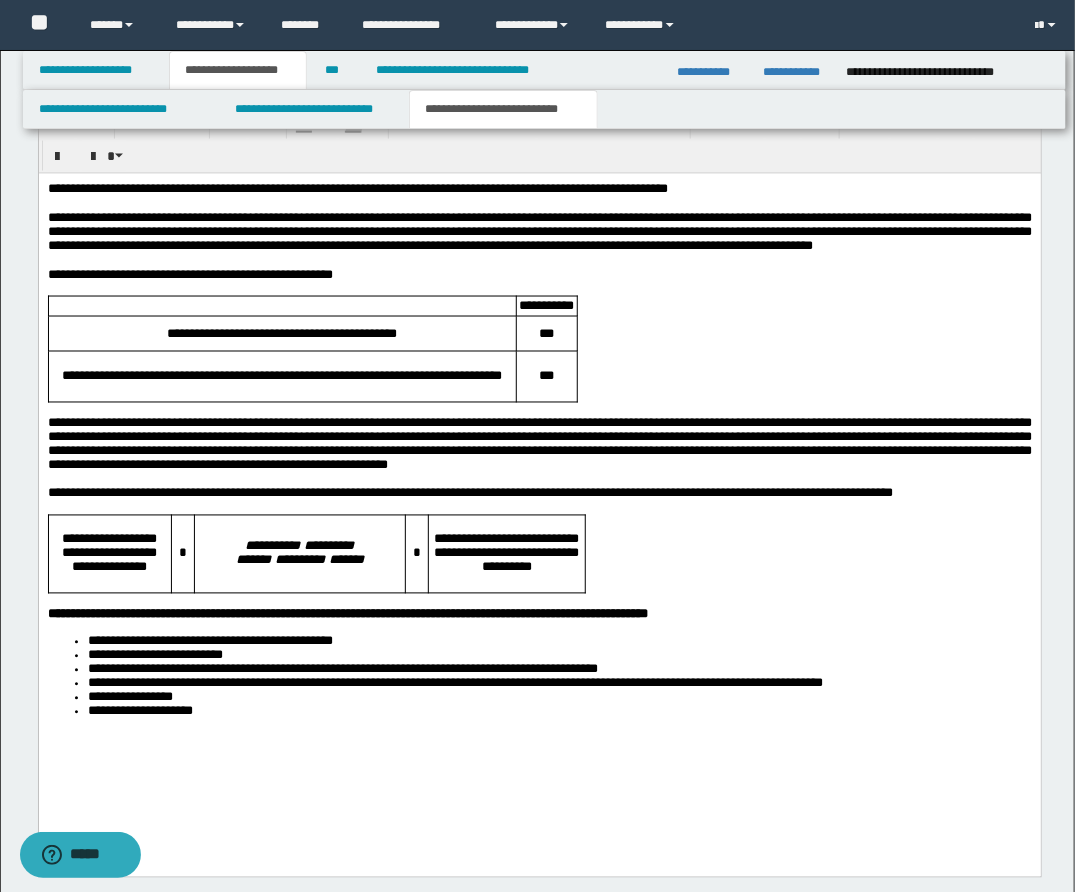 scroll, scrollTop: 3315, scrollLeft: 0, axis: vertical 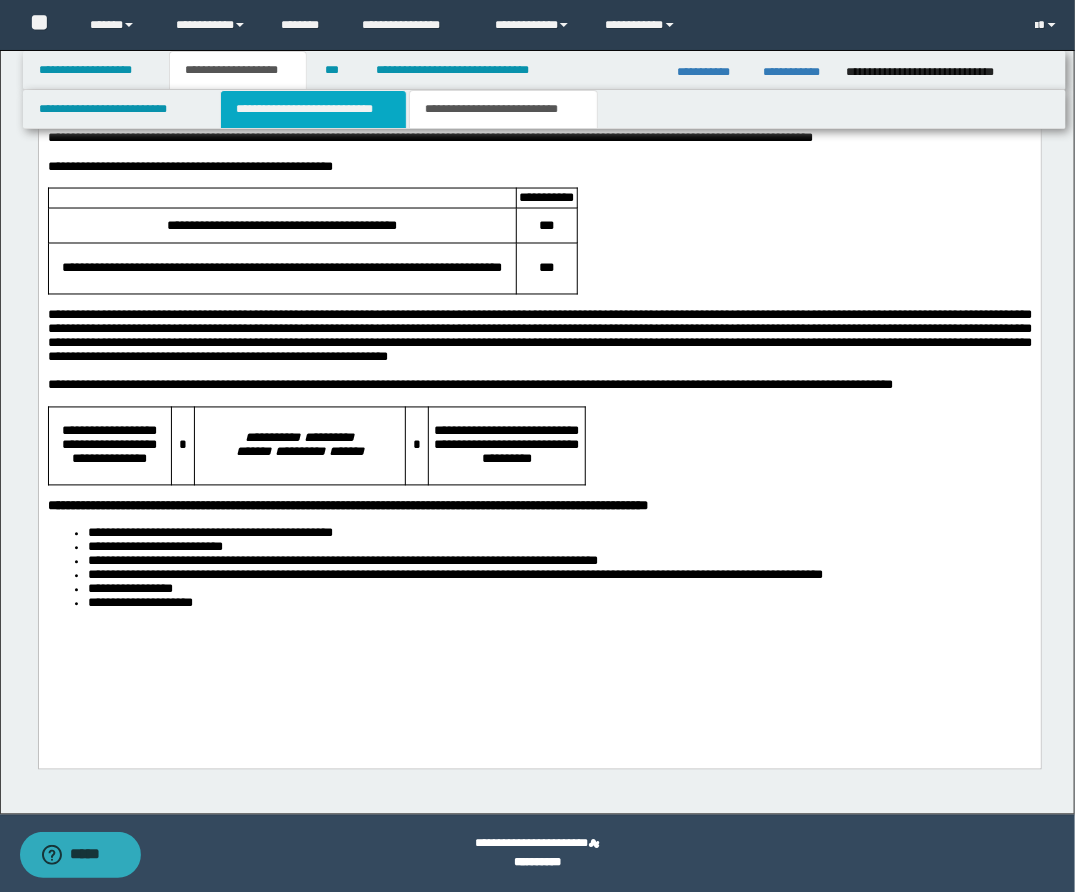 click on "**********" at bounding box center [313, 109] 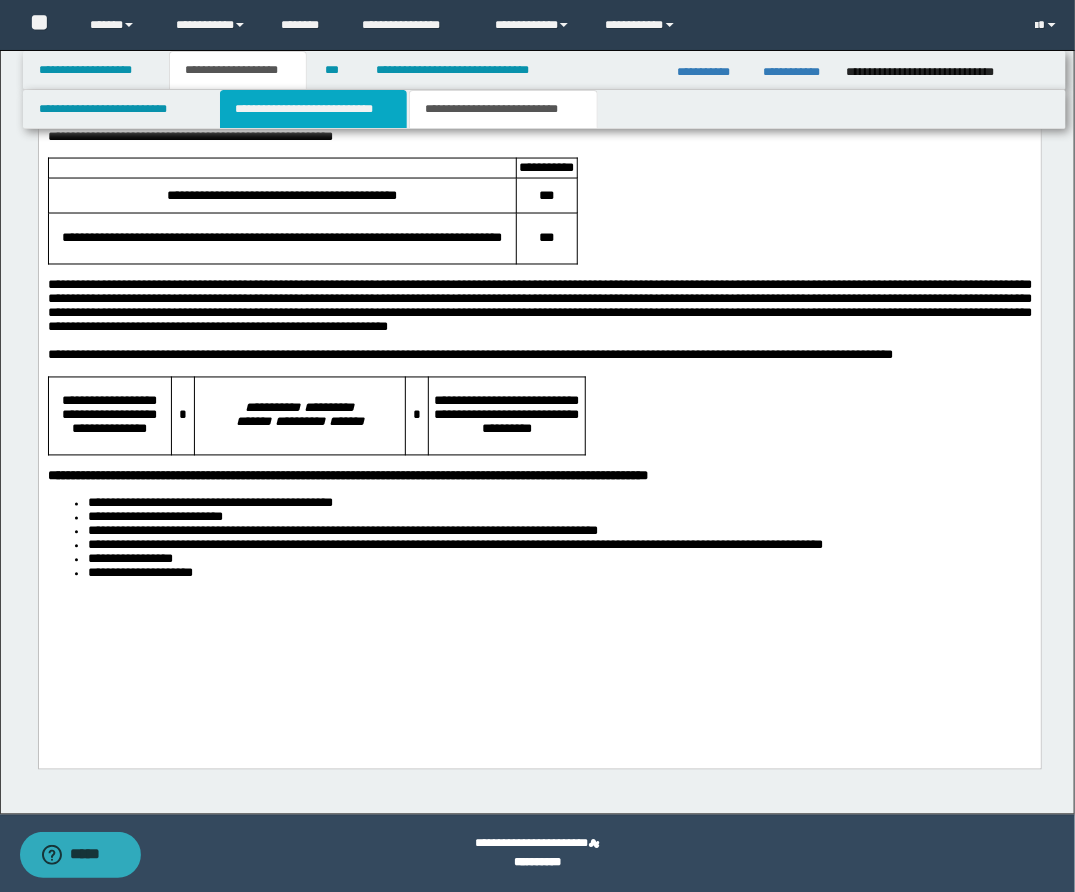 scroll, scrollTop: 0, scrollLeft: 0, axis: both 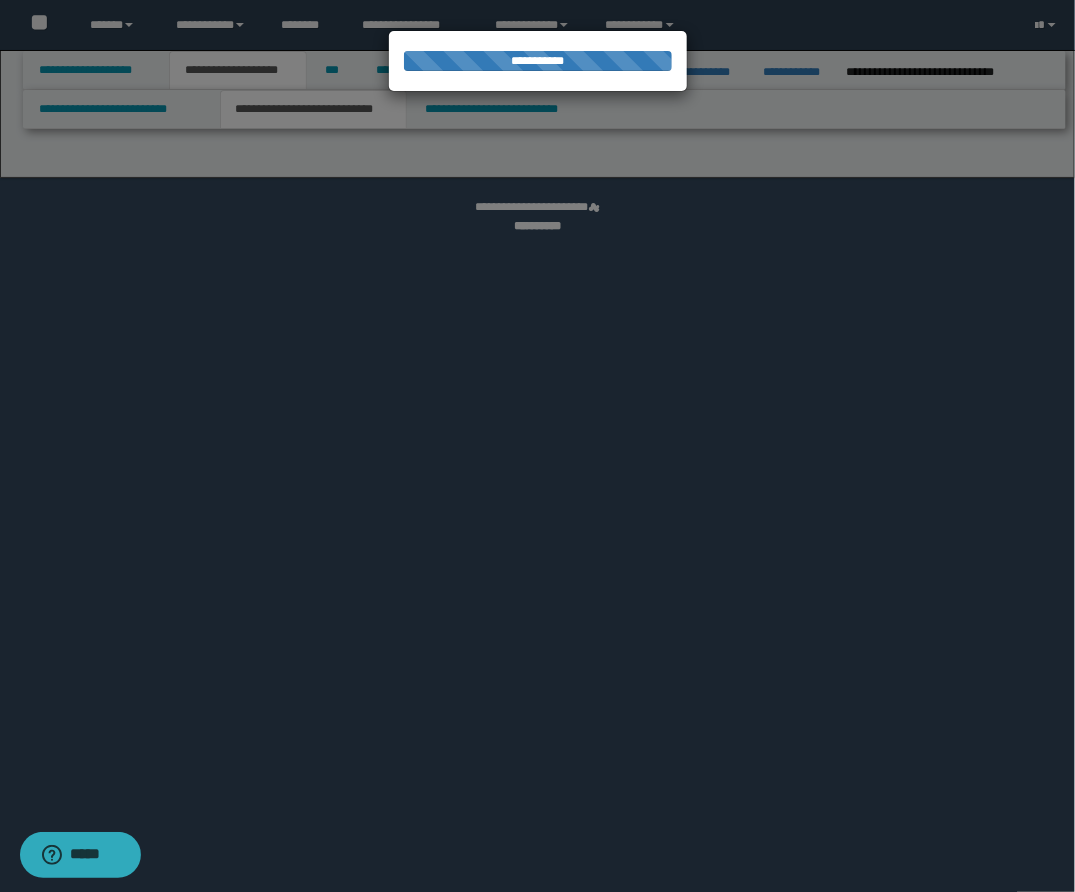 select on "*" 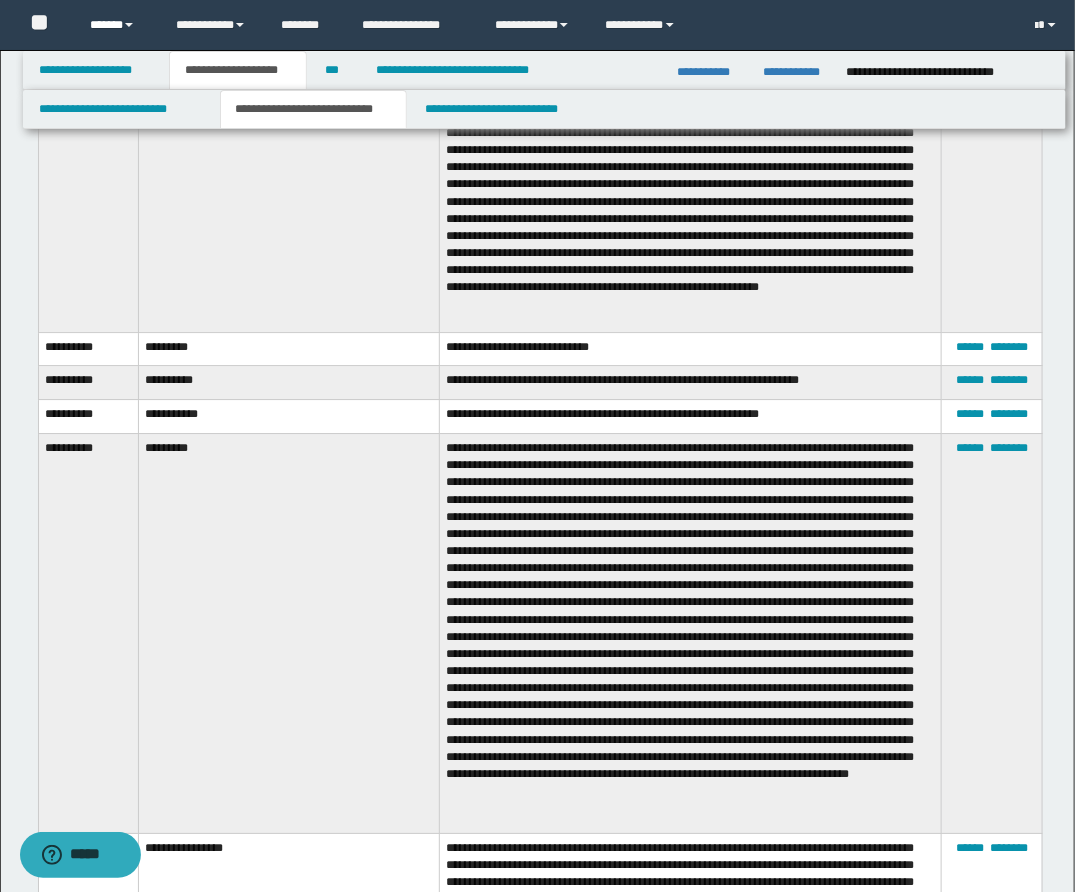 scroll, scrollTop: 8941, scrollLeft: 0, axis: vertical 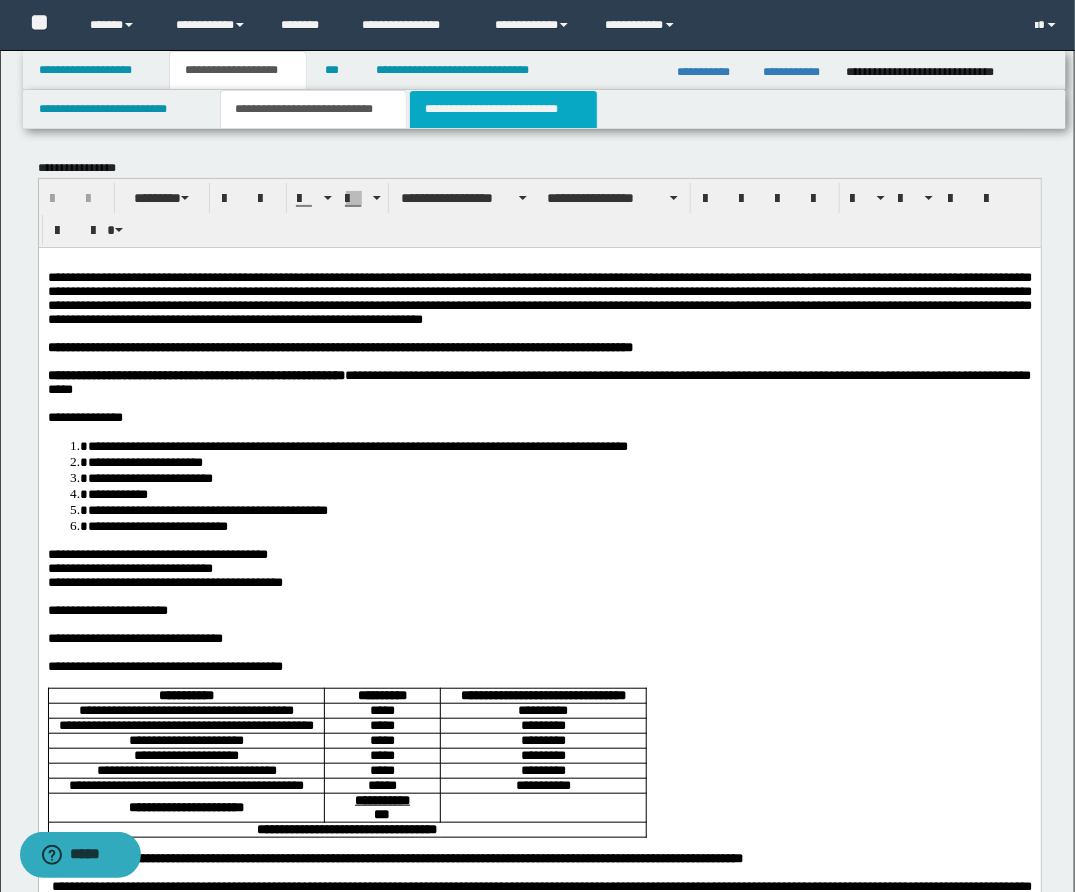 click on "**********" at bounding box center [503, 109] 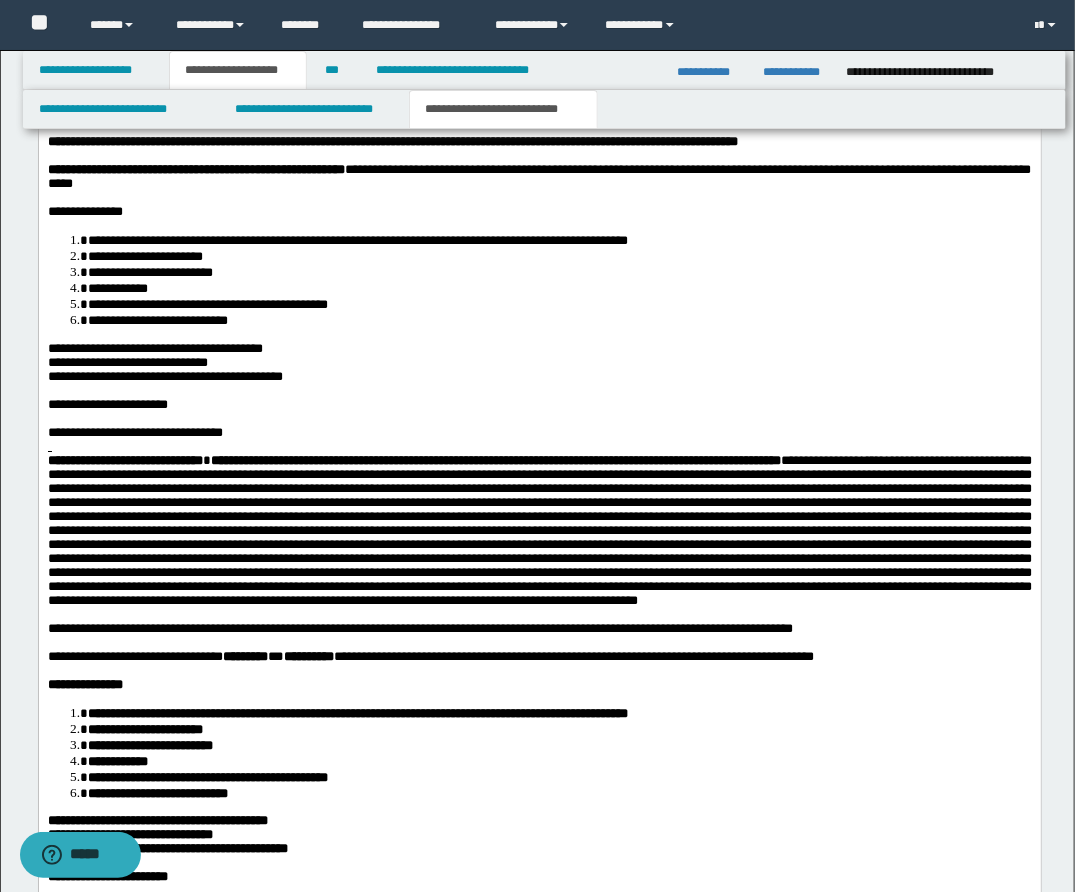 scroll, scrollTop: 2045, scrollLeft: 0, axis: vertical 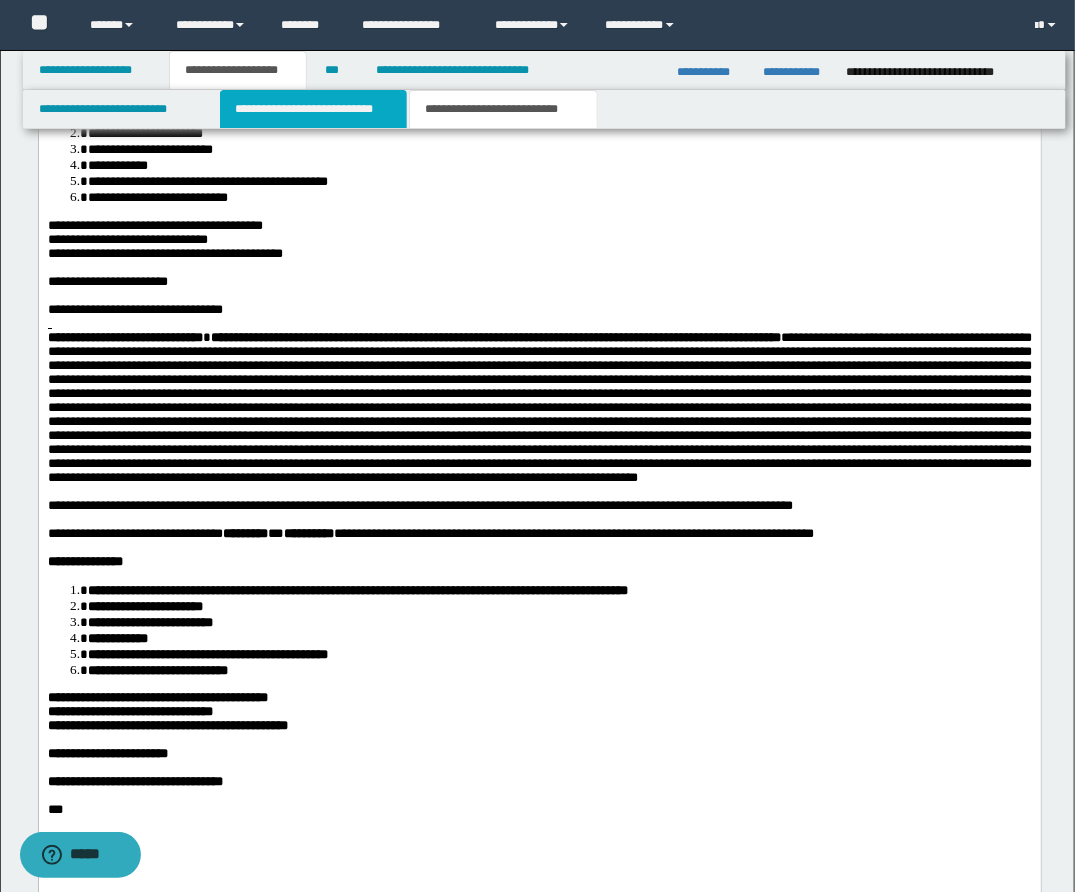 drag, startPoint x: 320, startPoint y: 114, endPoint x: 319, endPoint y: 128, distance: 14.035668 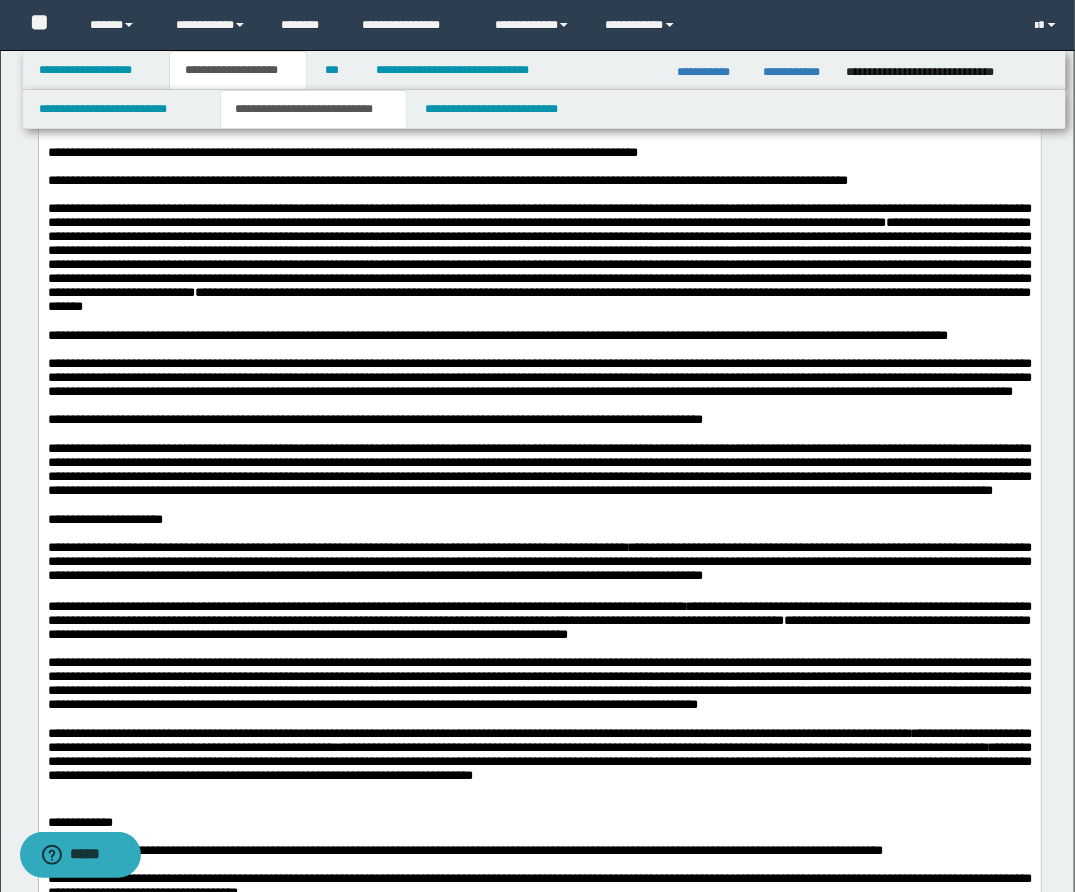 scroll, scrollTop: 3732, scrollLeft: 0, axis: vertical 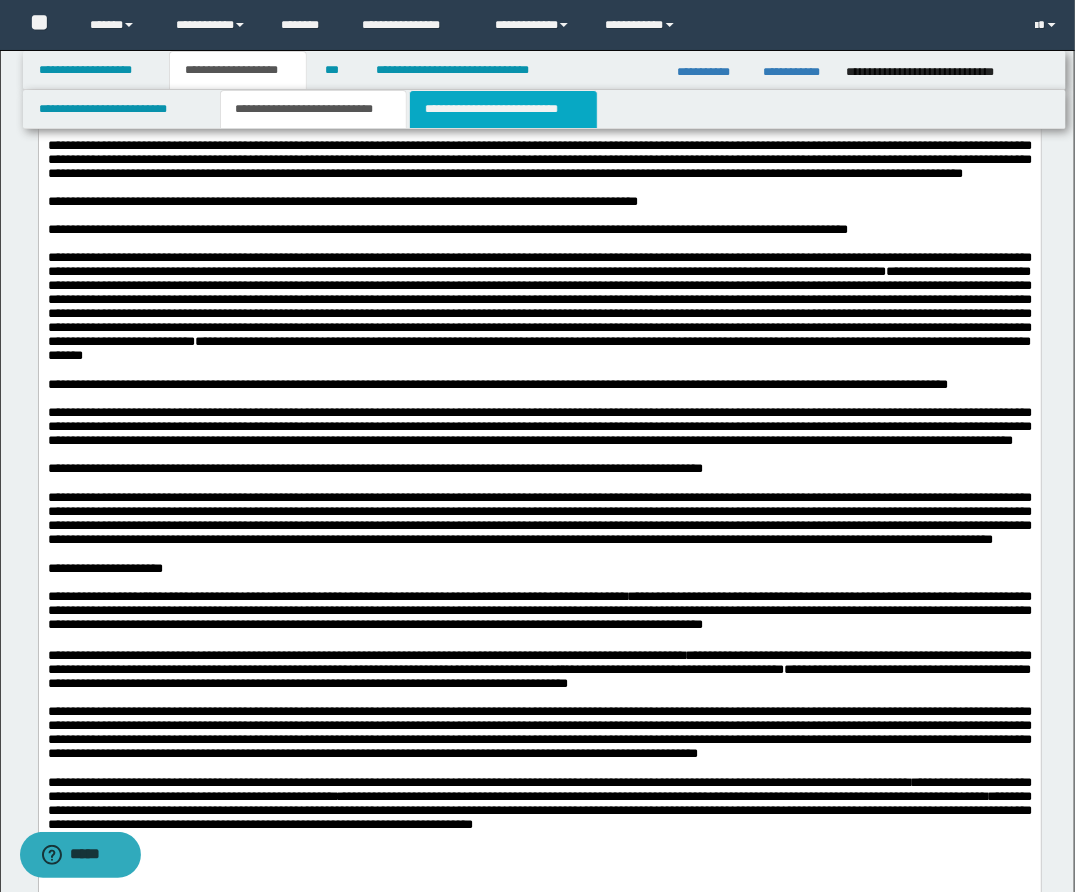 click on "**********" at bounding box center (503, 109) 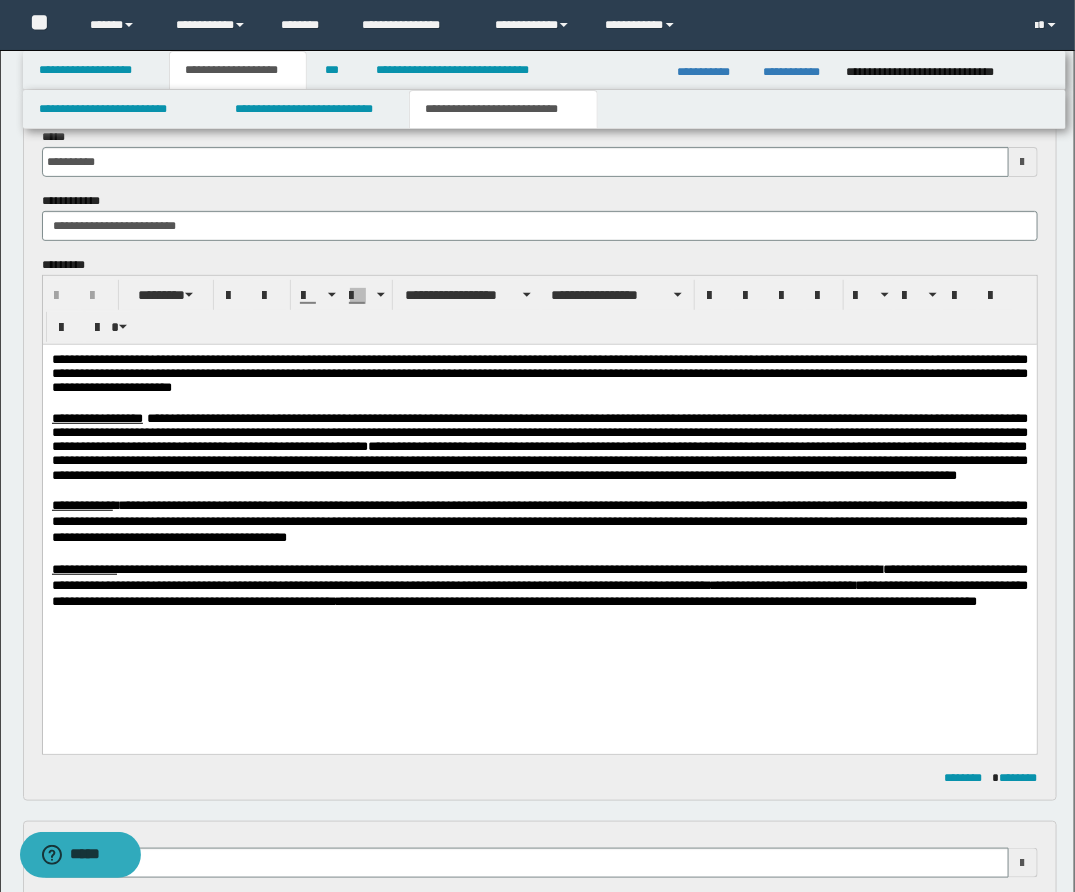 scroll, scrollTop: 111, scrollLeft: 0, axis: vertical 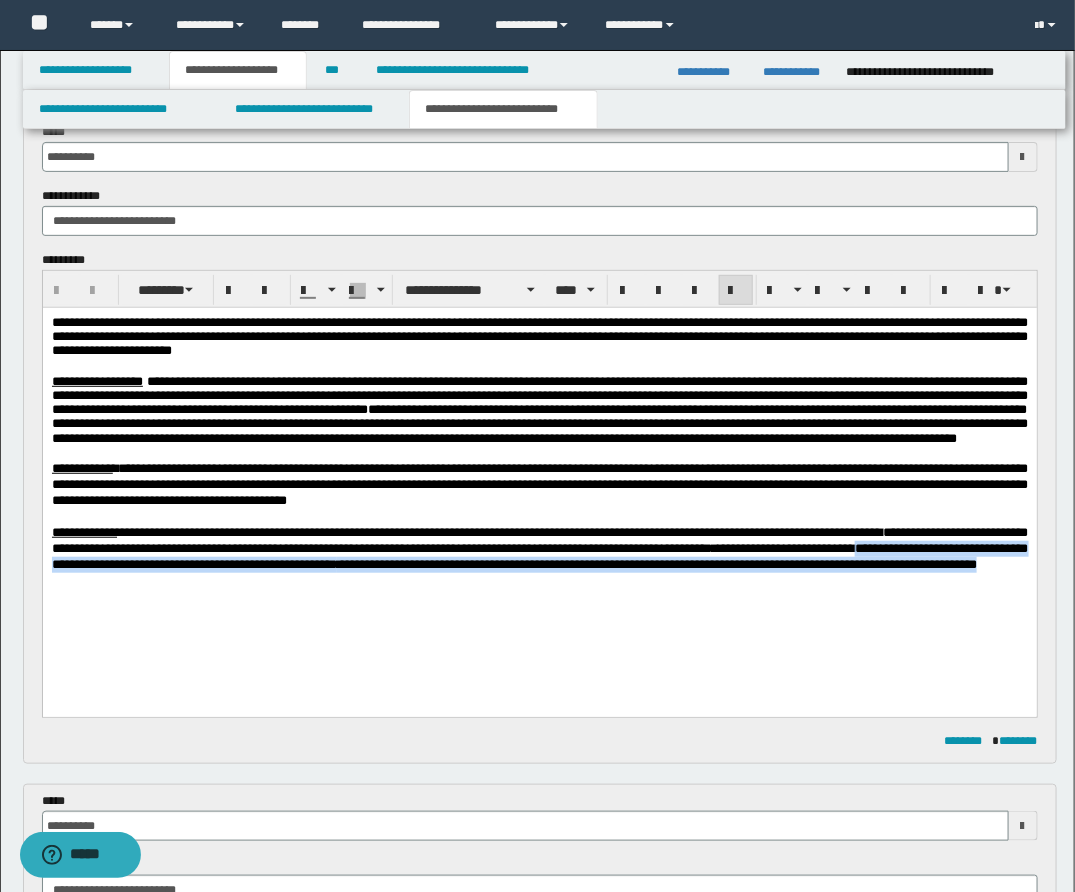 drag, startPoint x: 109, startPoint y: 584, endPoint x: 109, endPoint y: 615, distance: 31 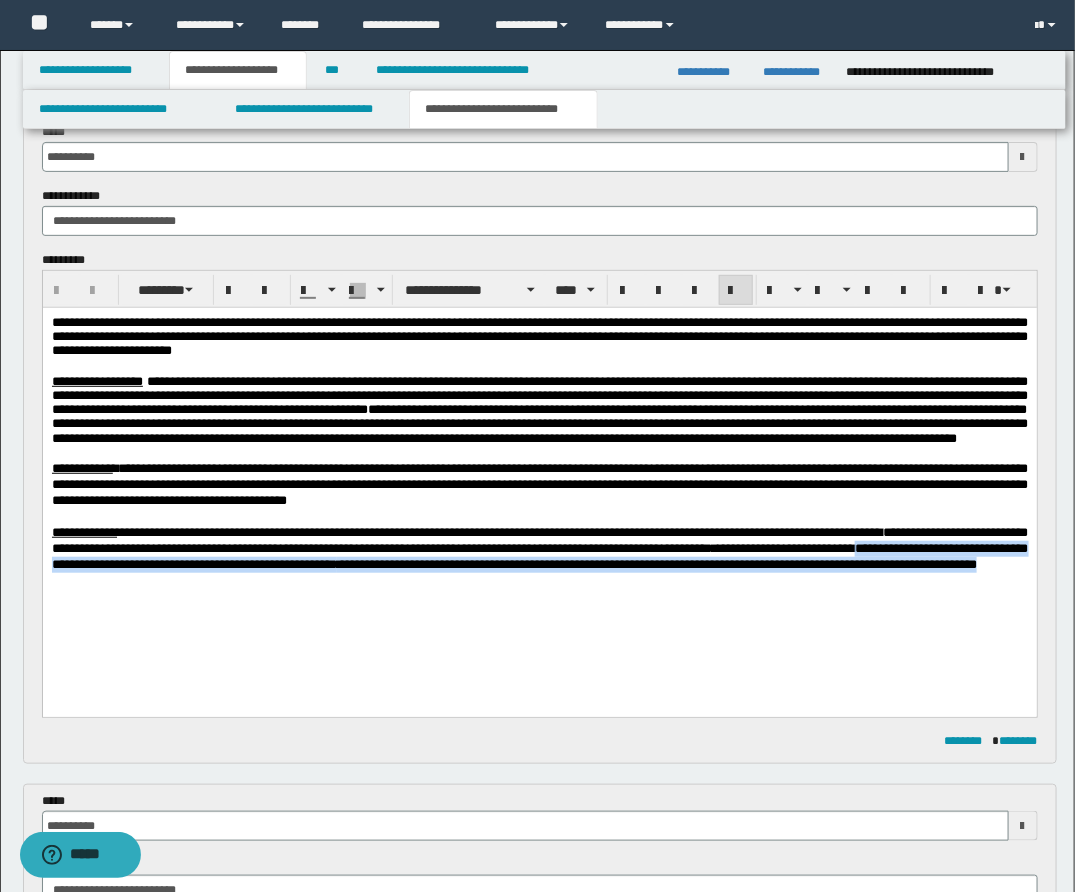 click on "**********" at bounding box center (539, 468) 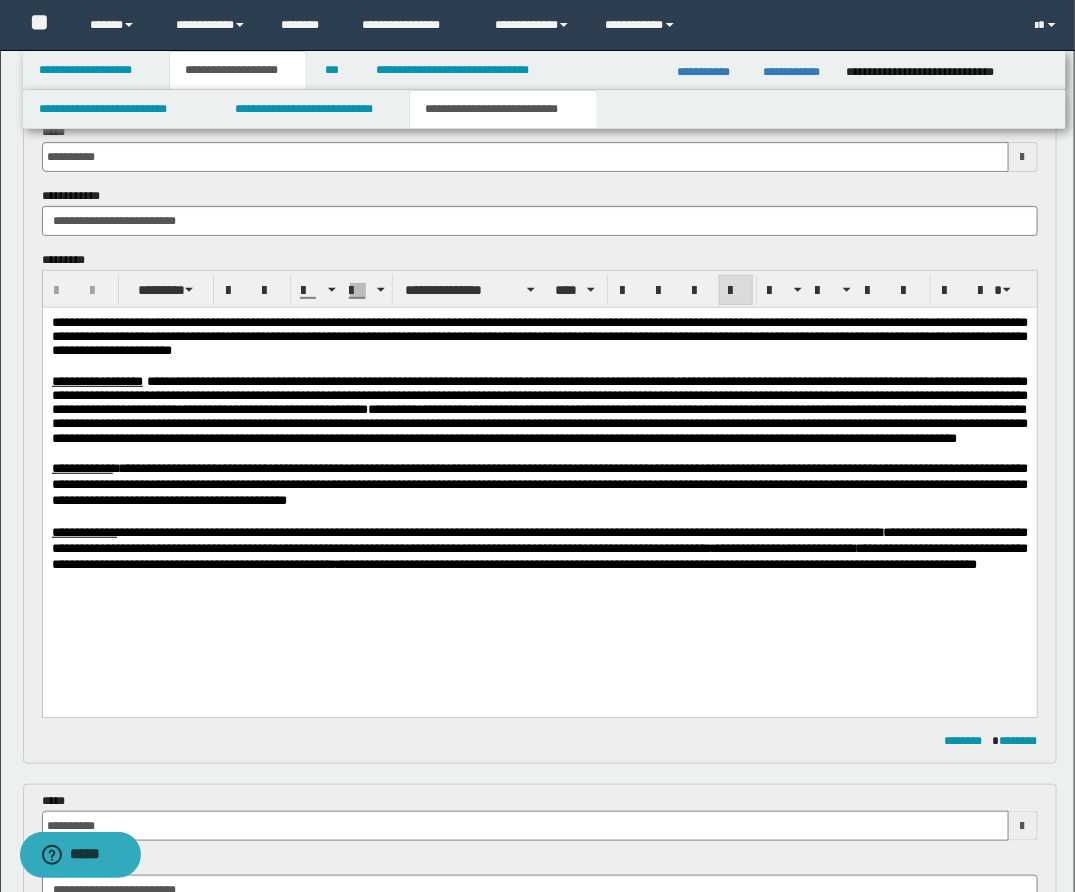 click on "**********" at bounding box center [806, 547] 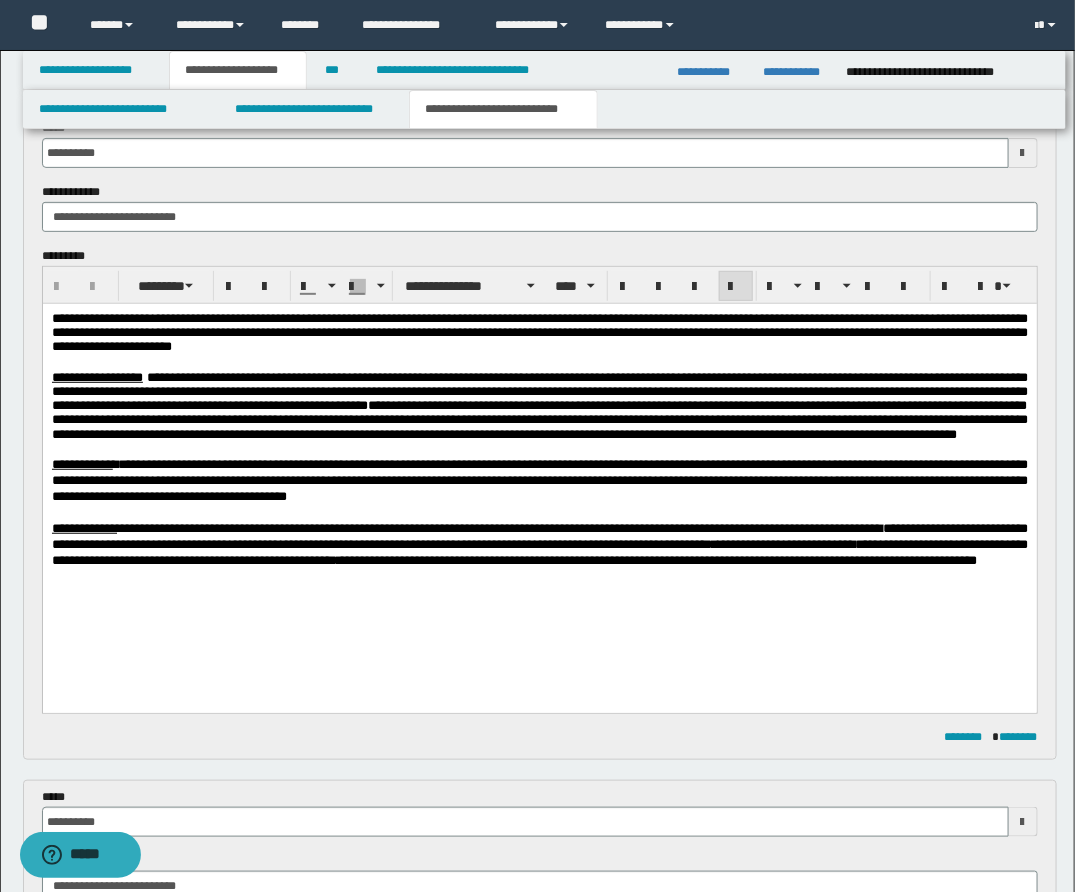 click on "**********" at bounding box center (499, 527) 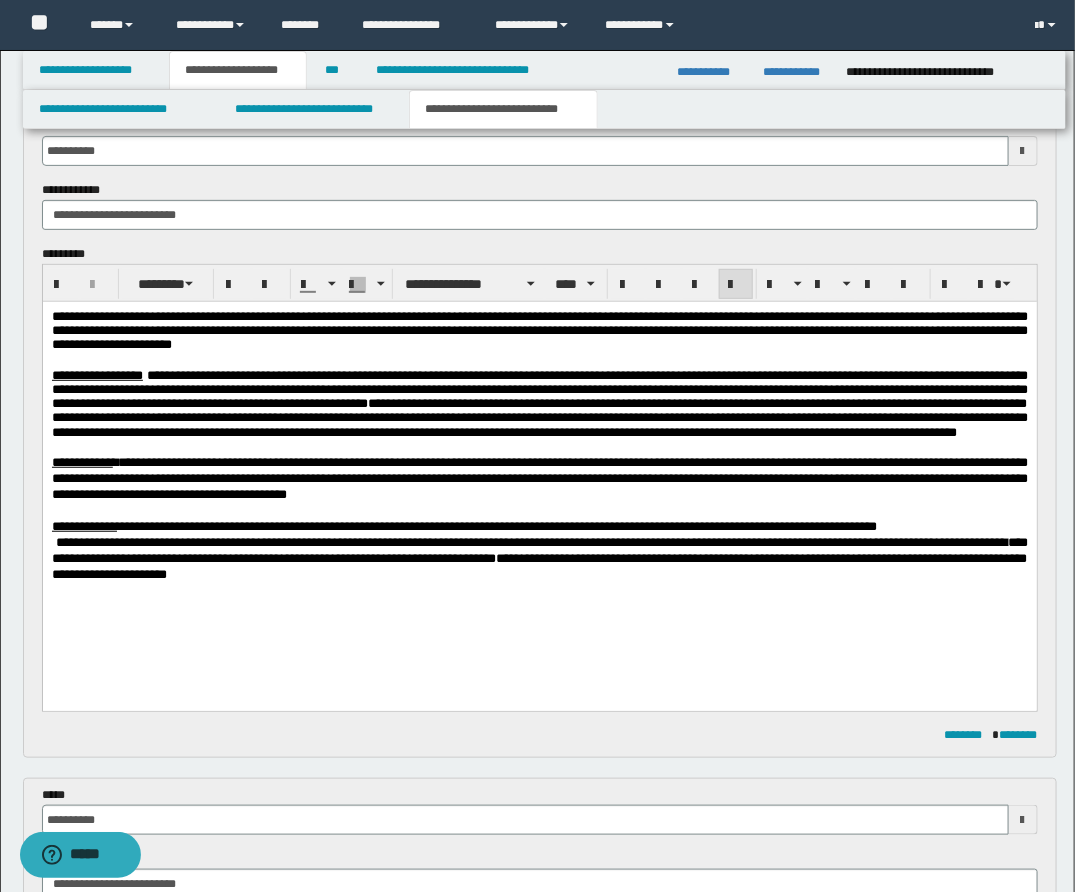type 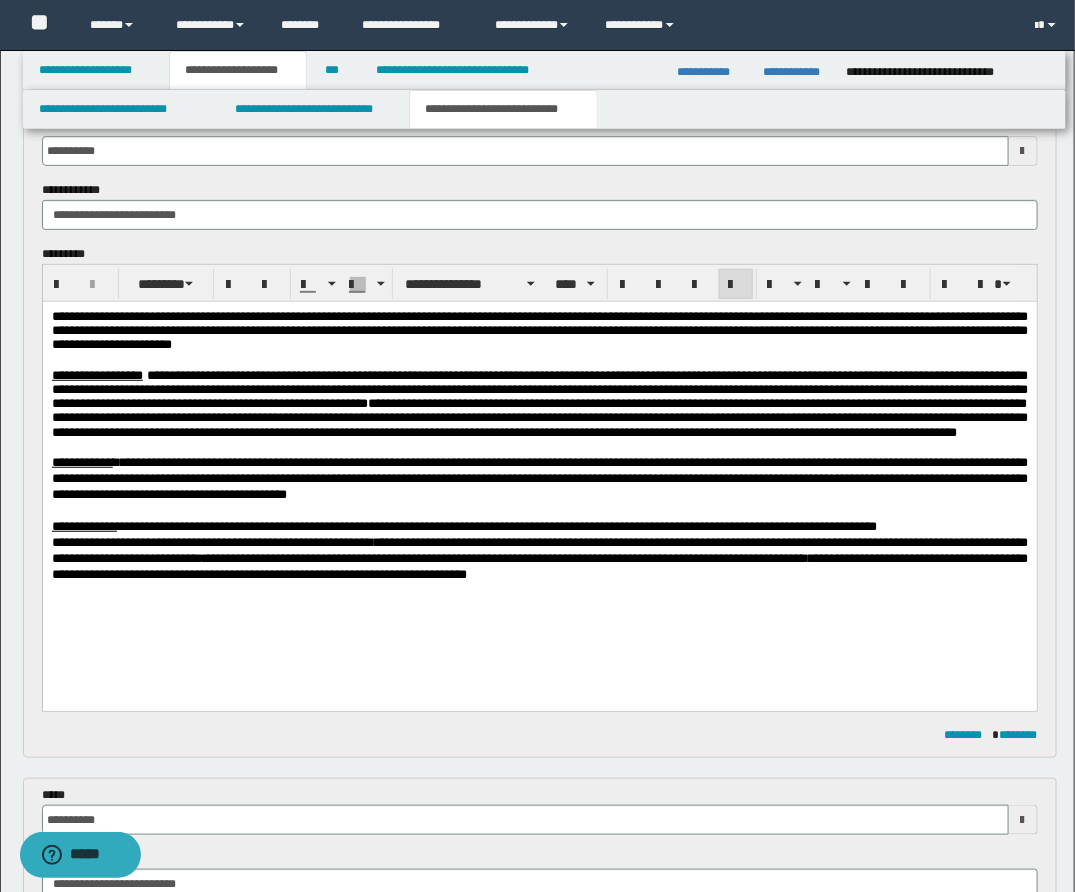 click on "**********" at bounding box center (539, 549) 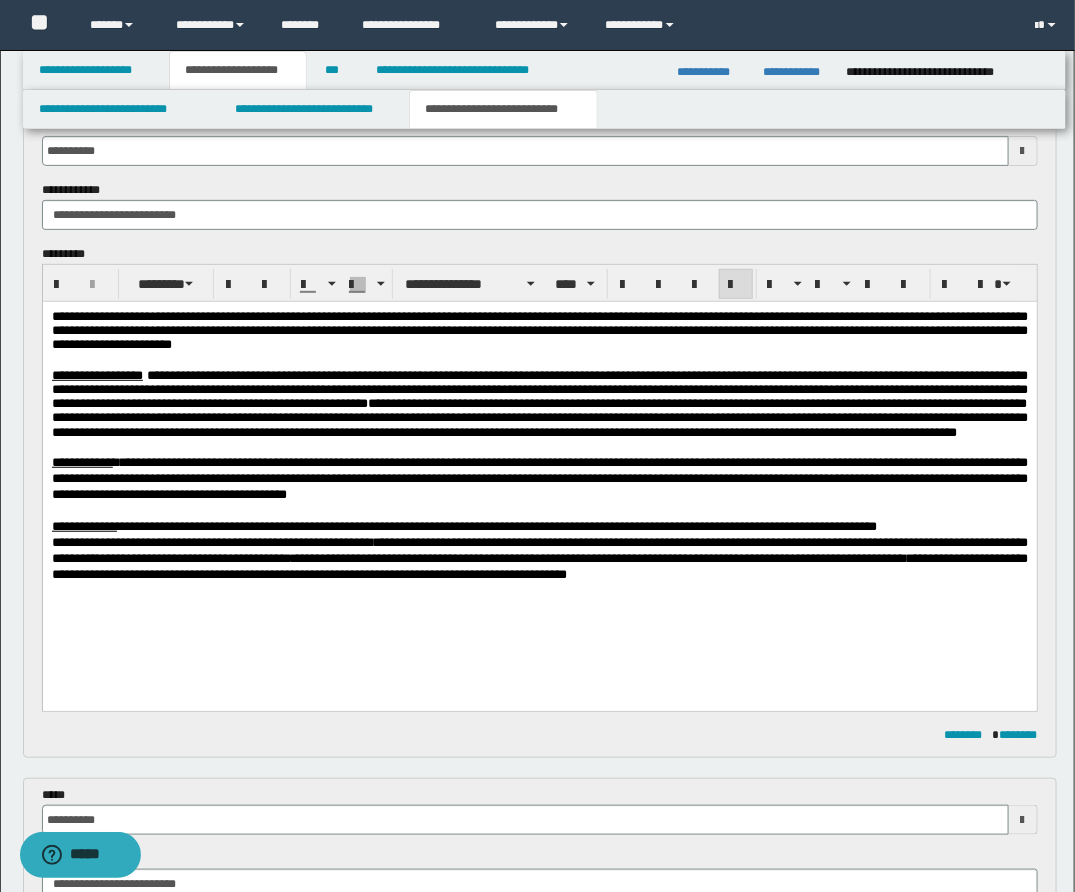 scroll, scrollTop: 0, scrollLeft: 0, axis: both 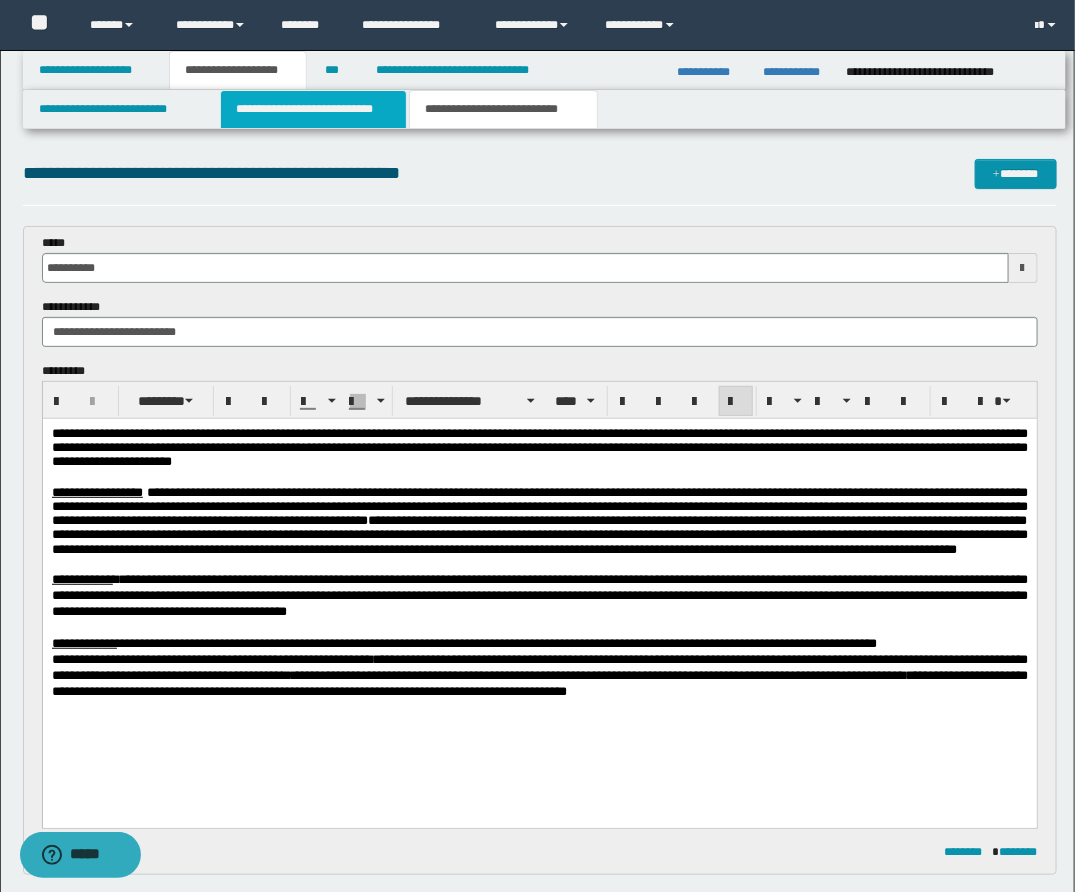 click on "**********" at bounding box center (313, 109) 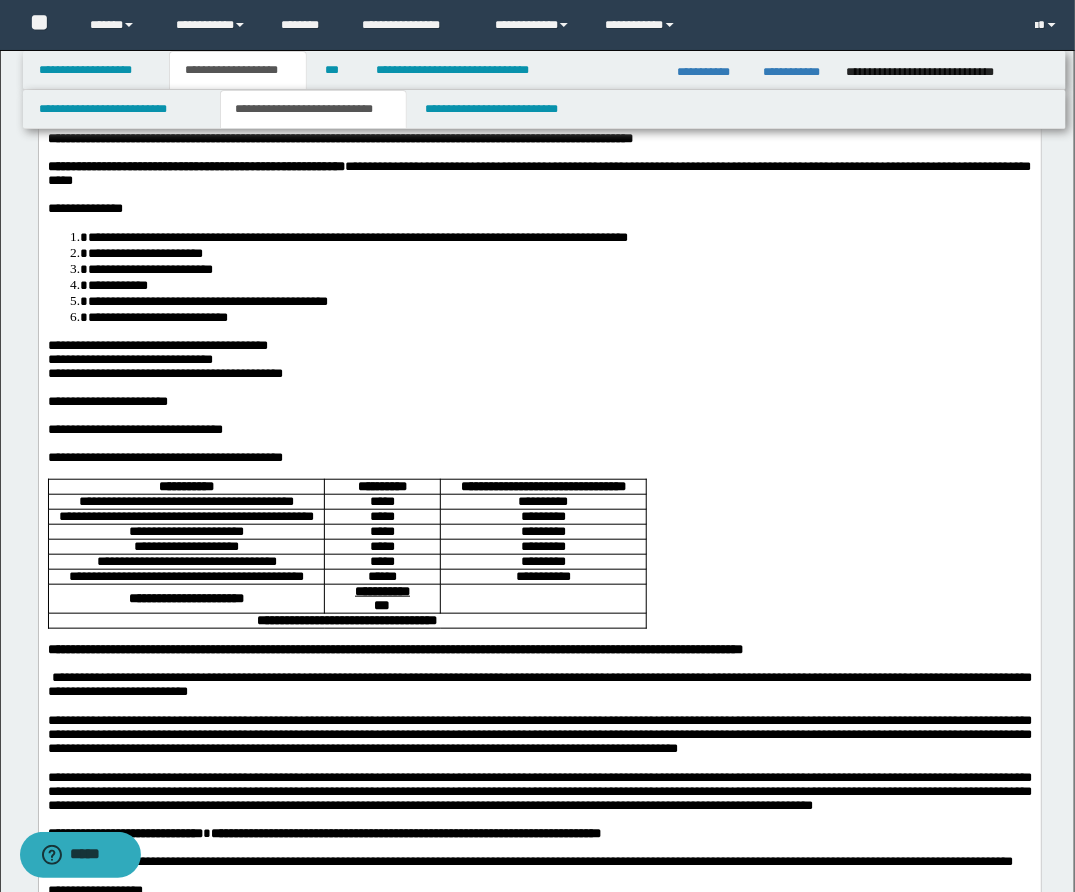 scroll, scrollTop: 204, scrollLeft: 0, axis: vertical 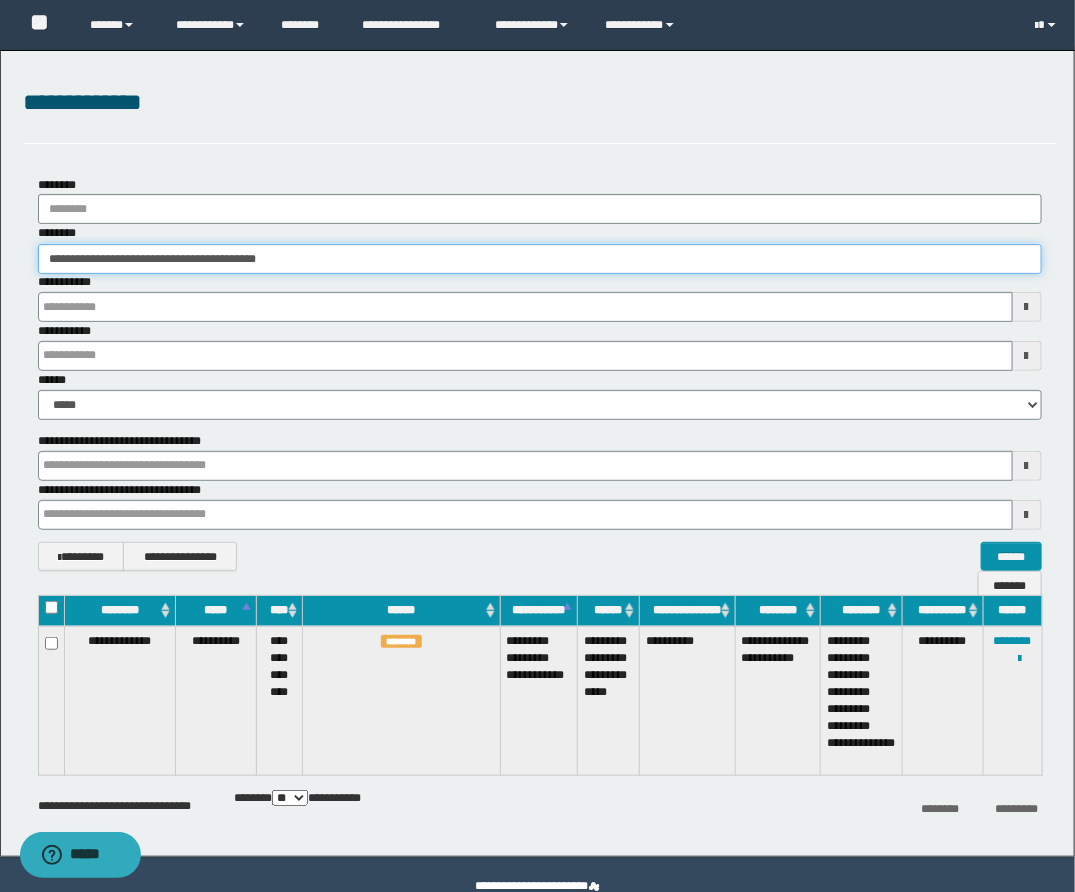 drag, startPoint x: 404, startPoint y: 262, endPoint x: -16, endPoint y: 227, distance: 421.4558 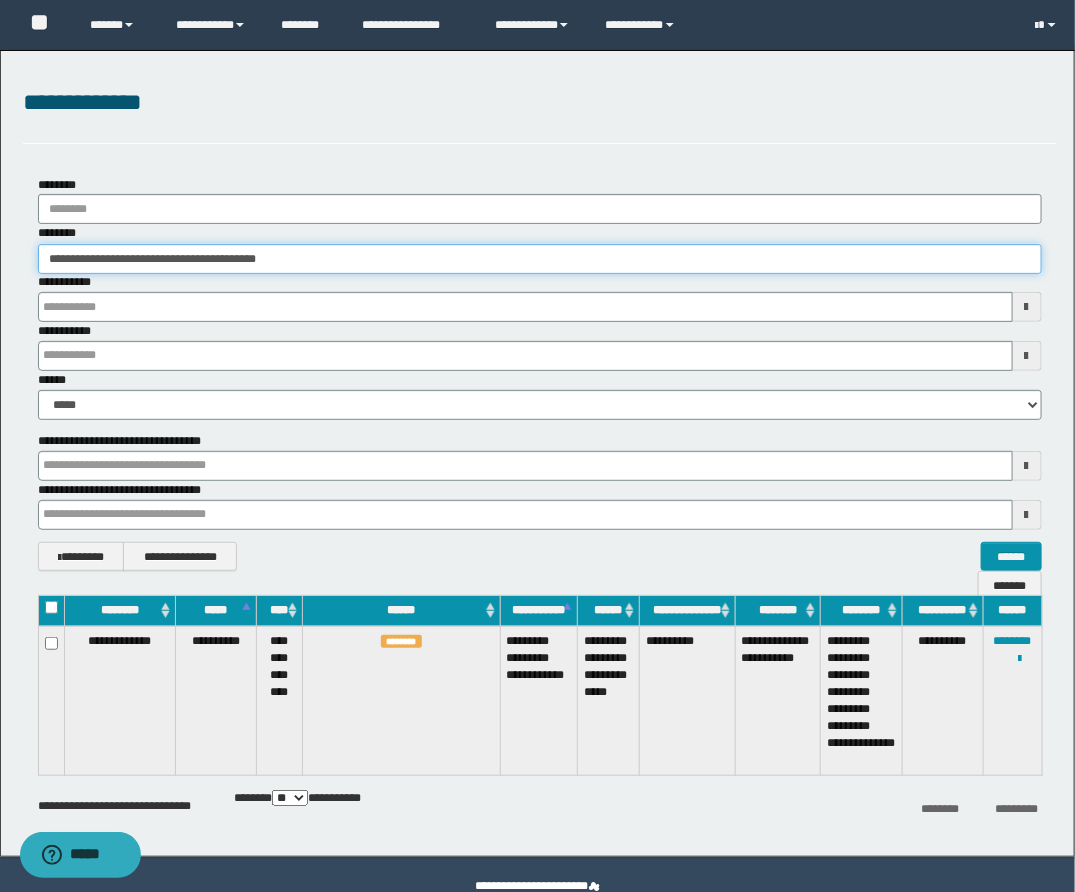 click on "**********" at bounding box center (537, 441) 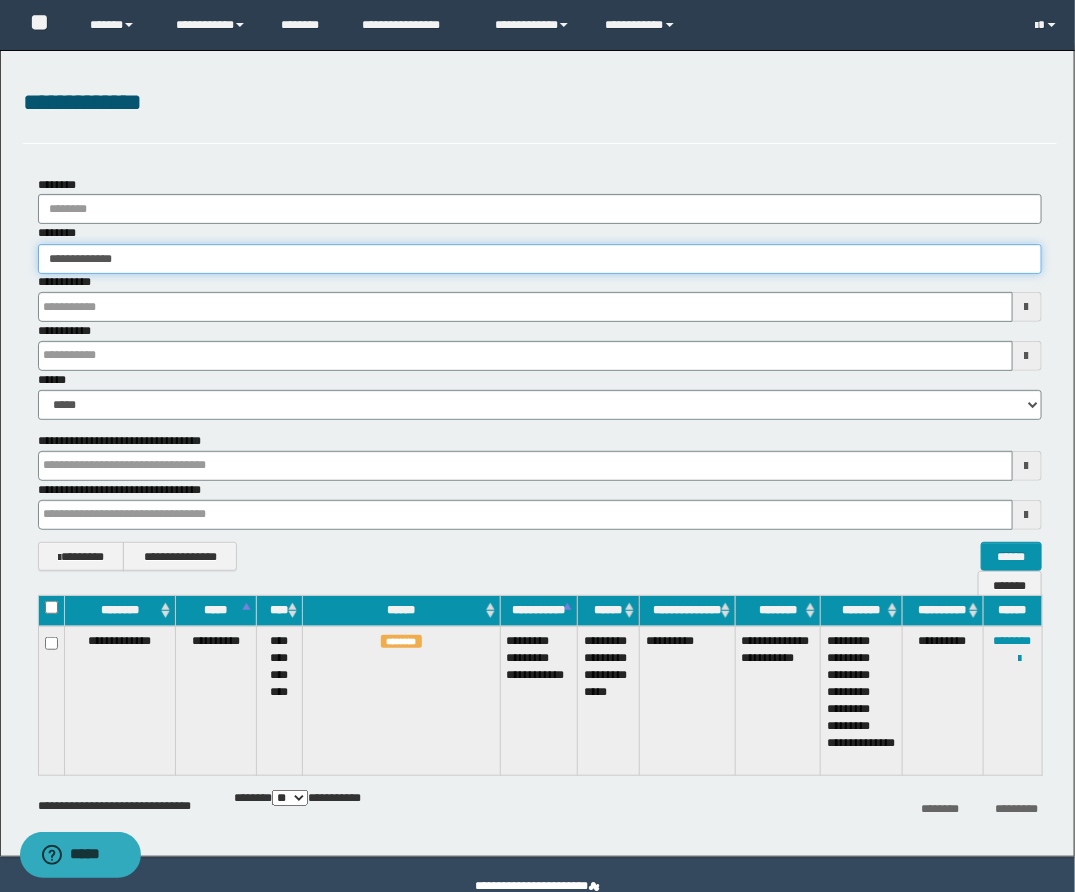 click on "**********" at bounding box center (540, 259) 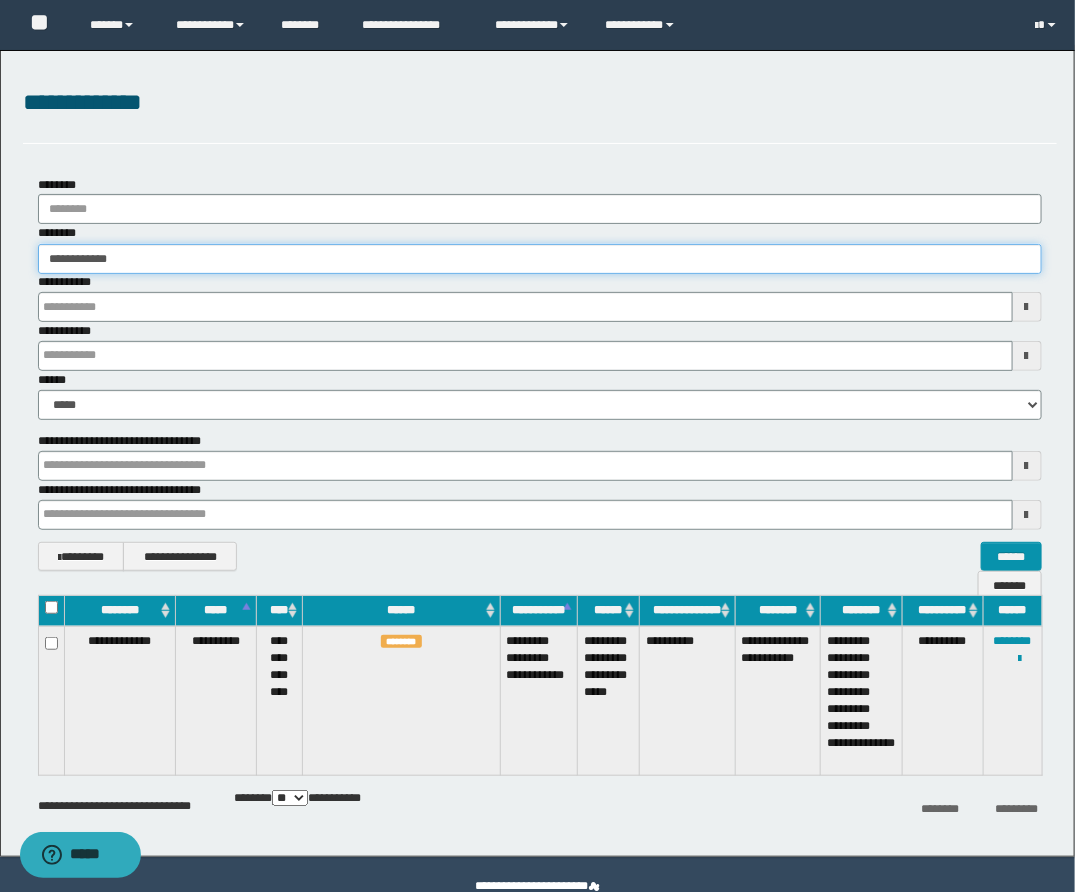 type on "**********" 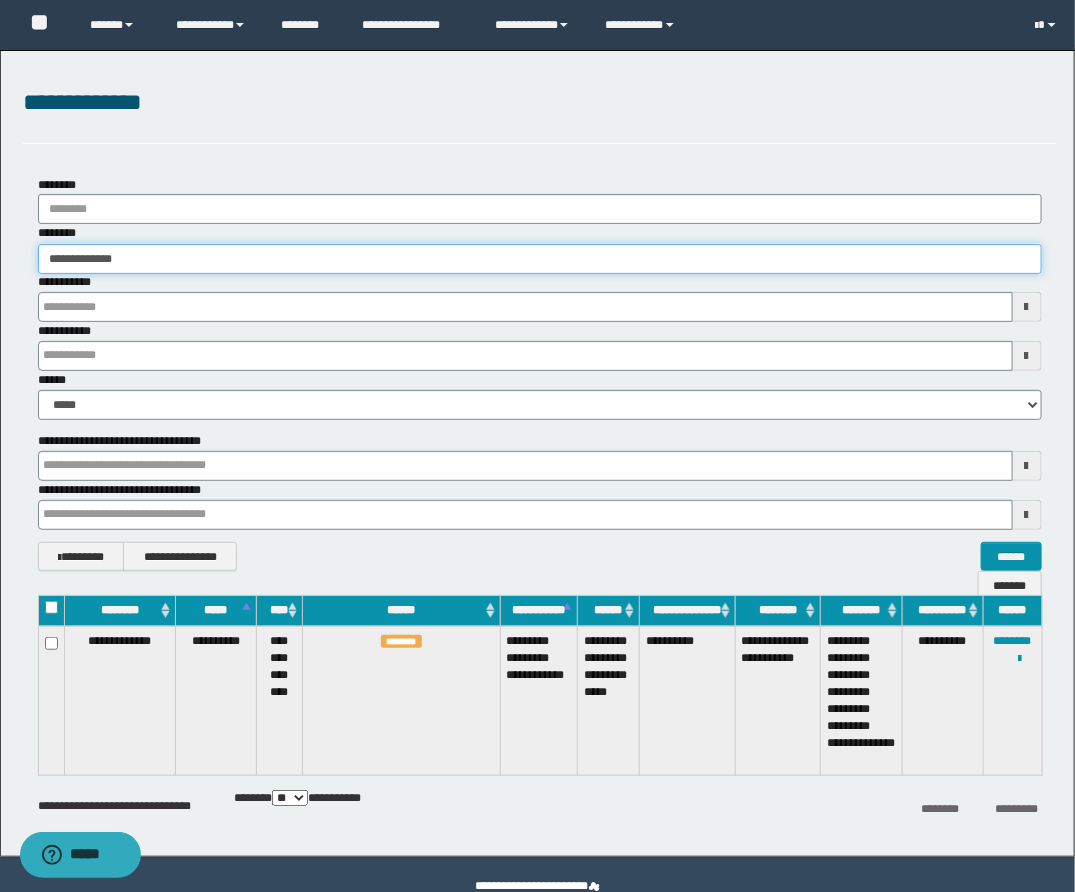 type on "**********" 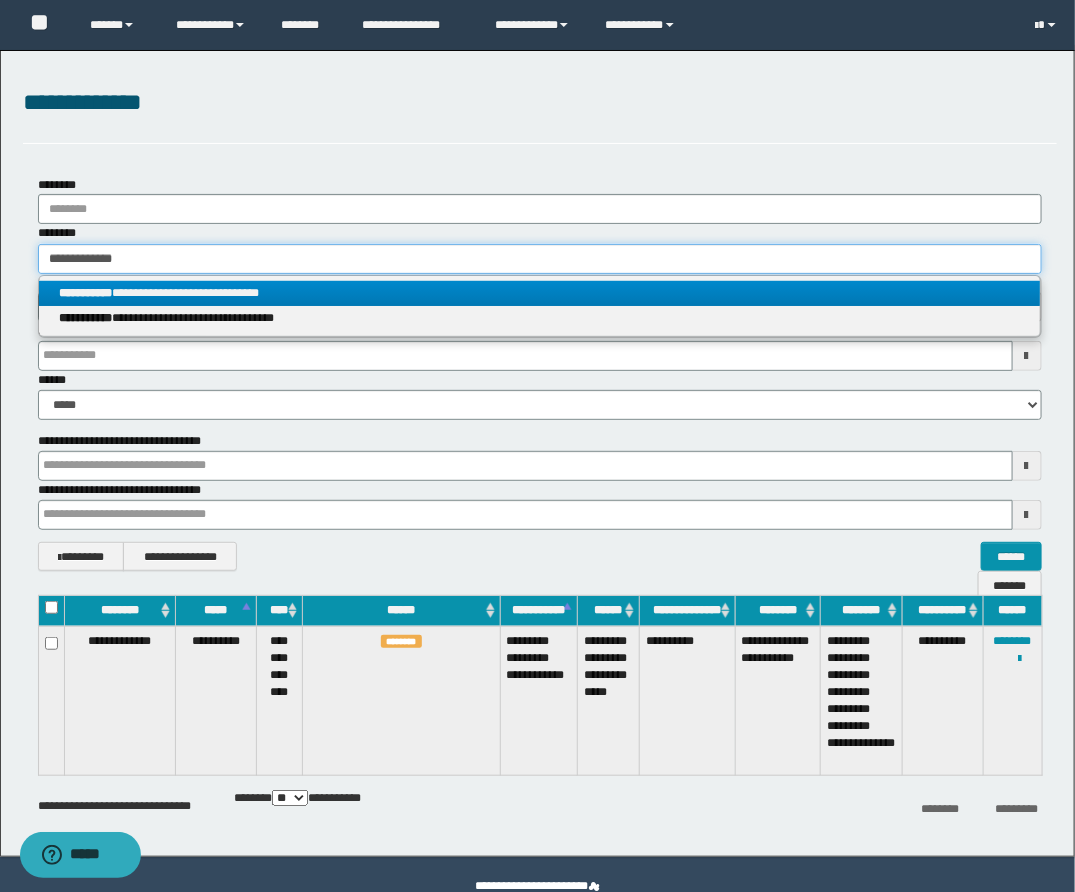 type on "**********" 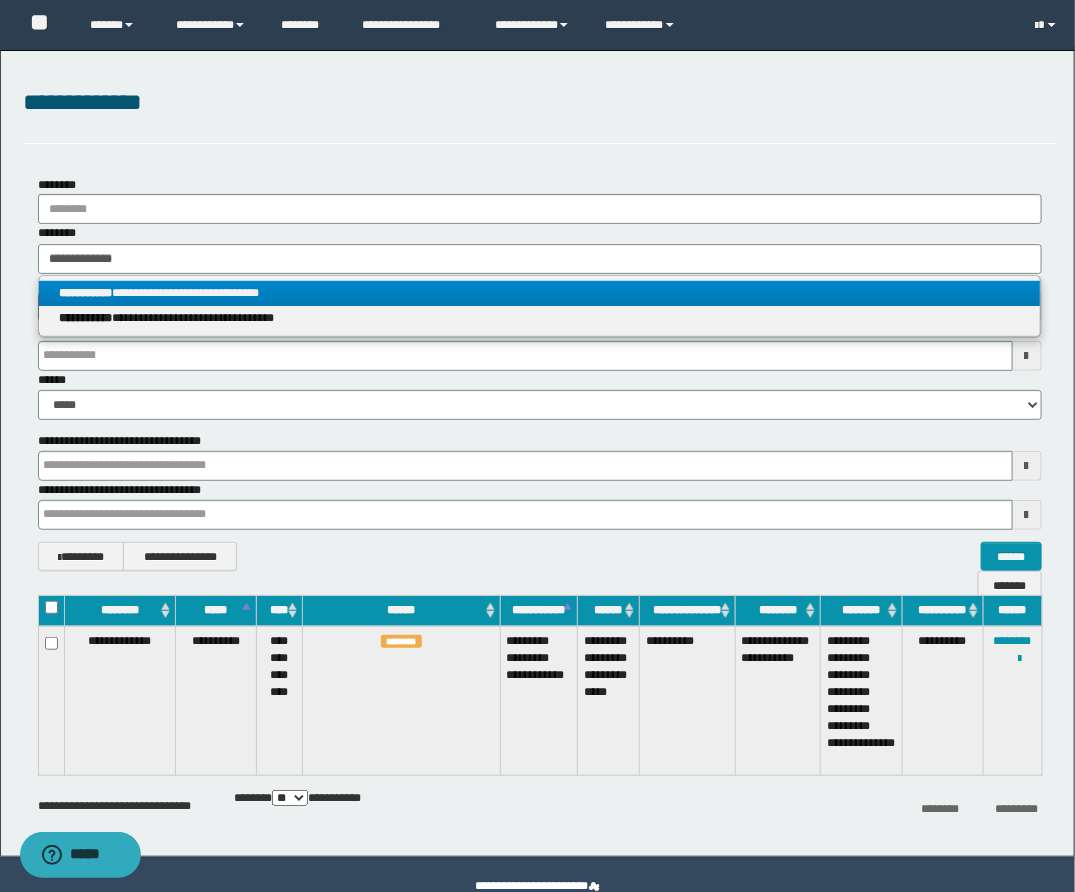 click on "**********" at bounding box center (539, 293) 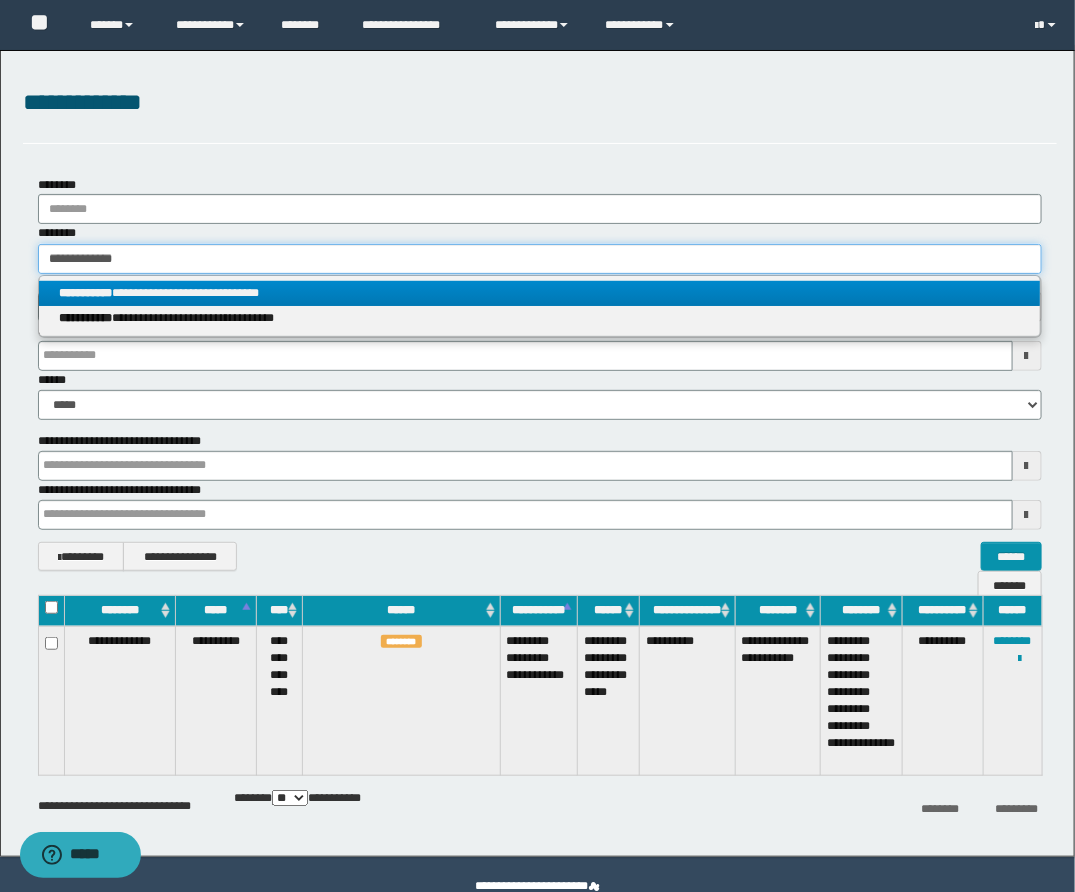 type 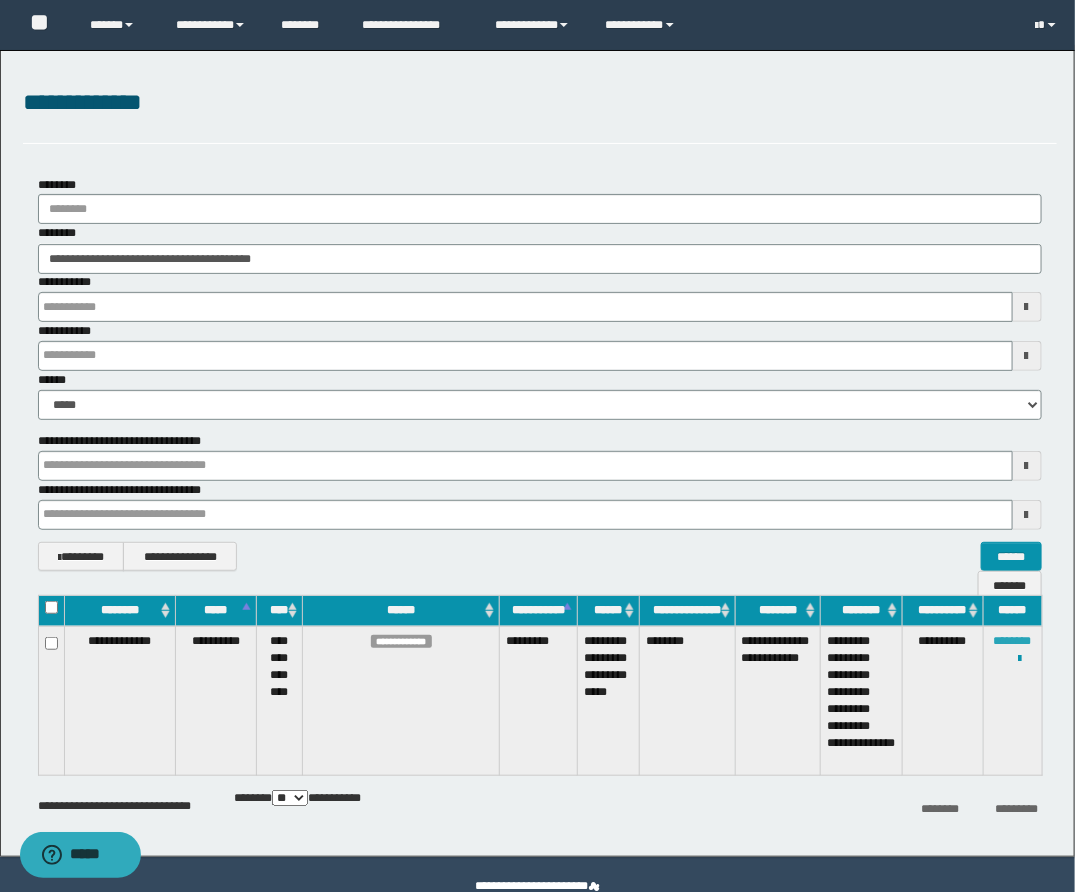 click on "********" at bounding box center (1013, 641) 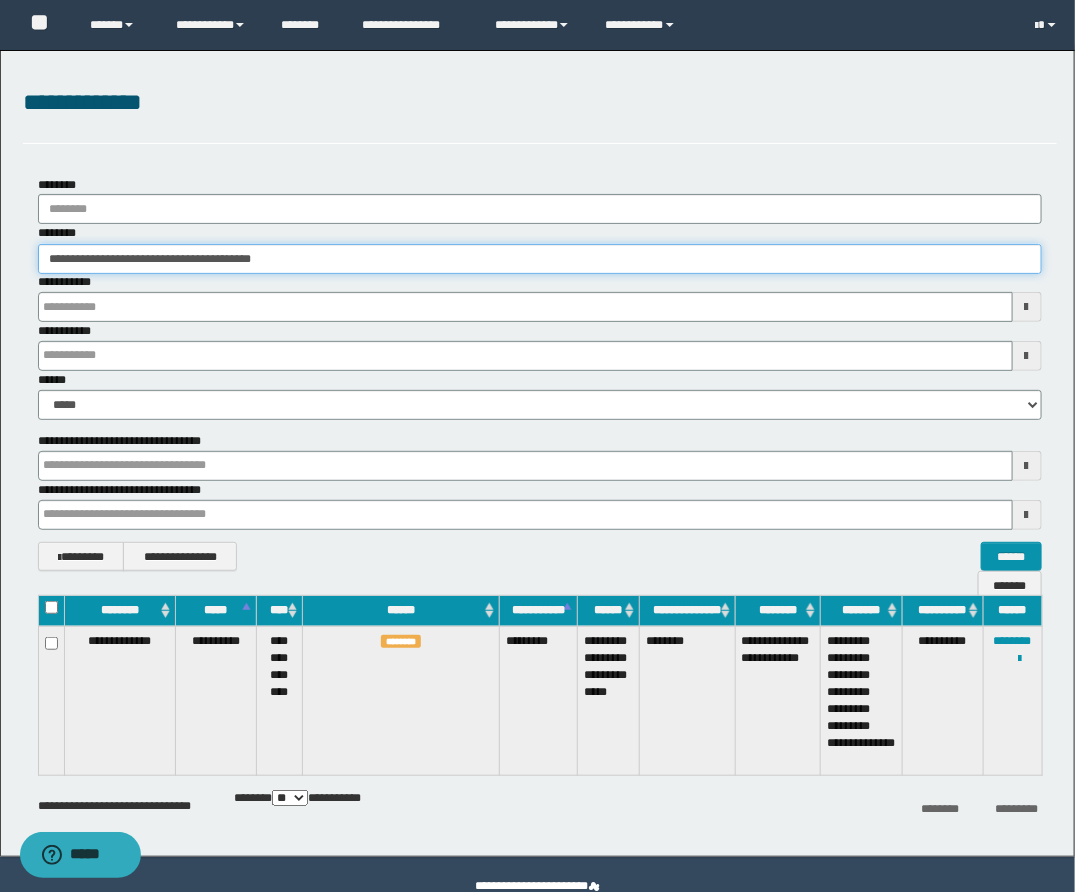 drag, startPoint x: 365, startPoint y: 263, endPoint x: -151, endPoint y: 220, distance: 517.7886 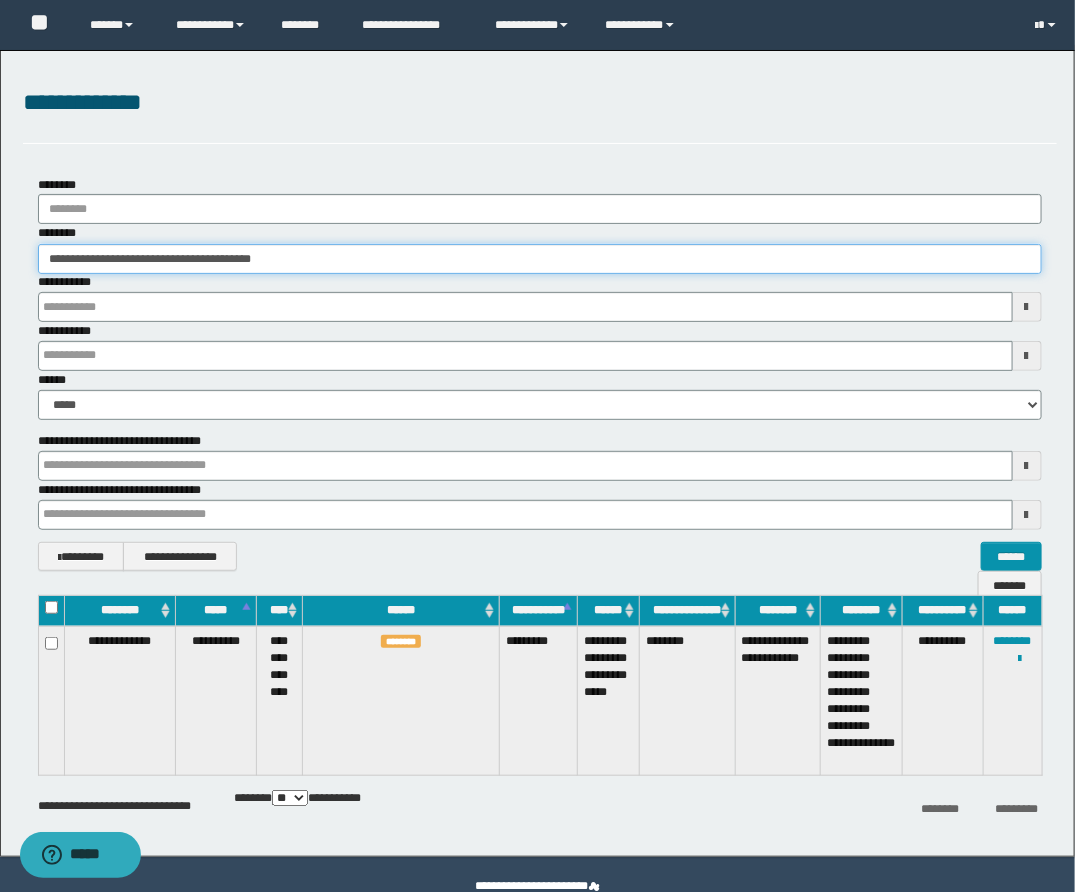 click on "**********" at bounding box center (537, 441) 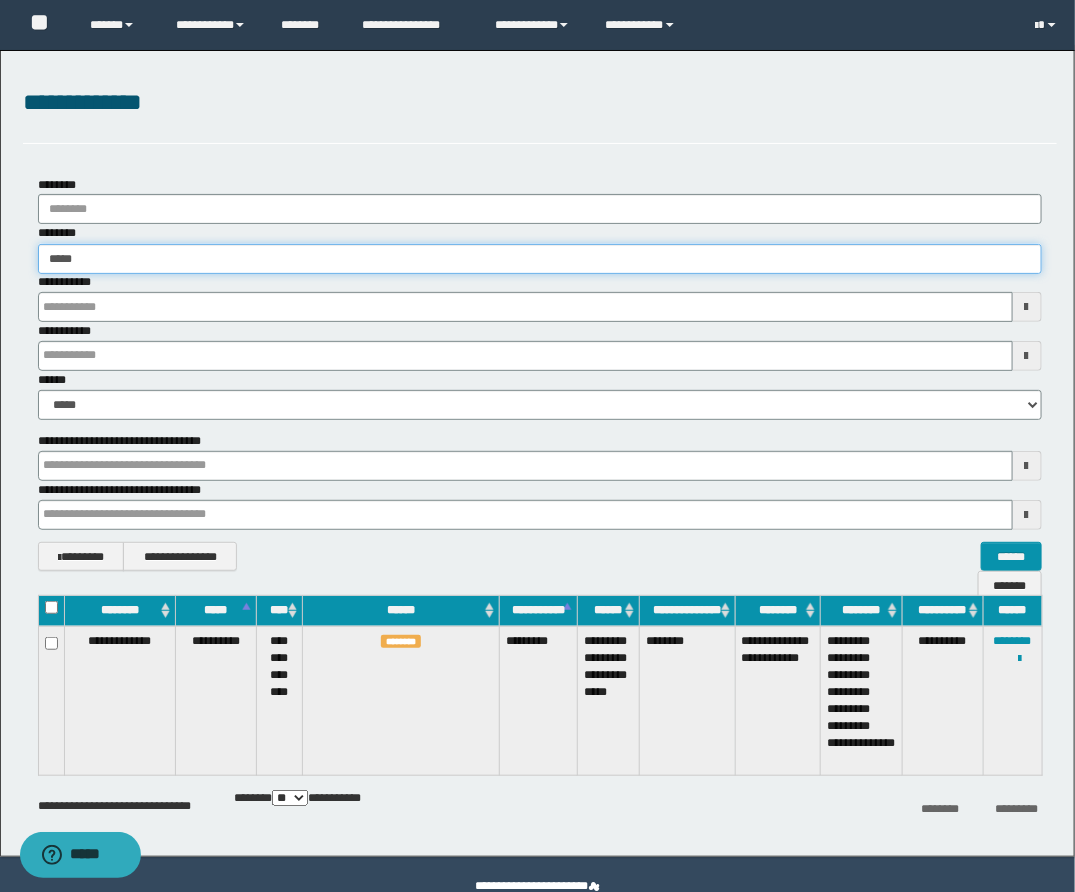 click on "*****" at bounding box center (540, 259) 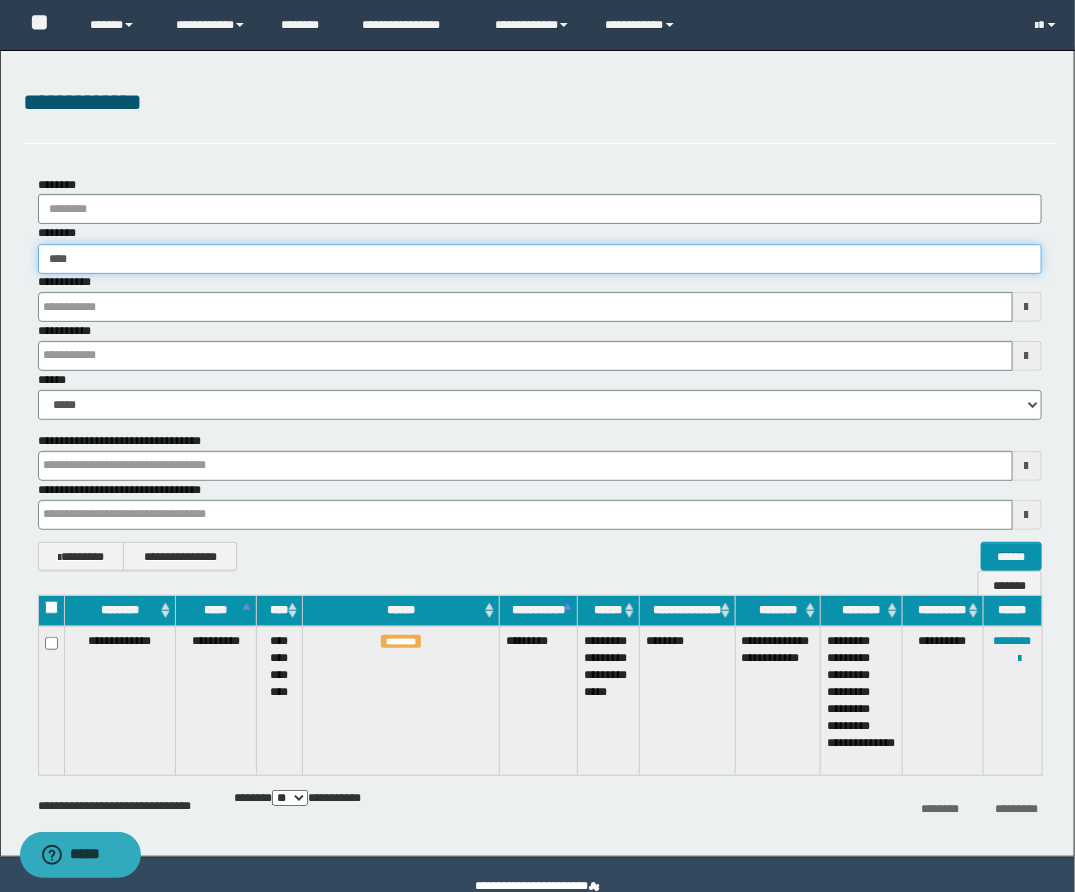 type on "*****" 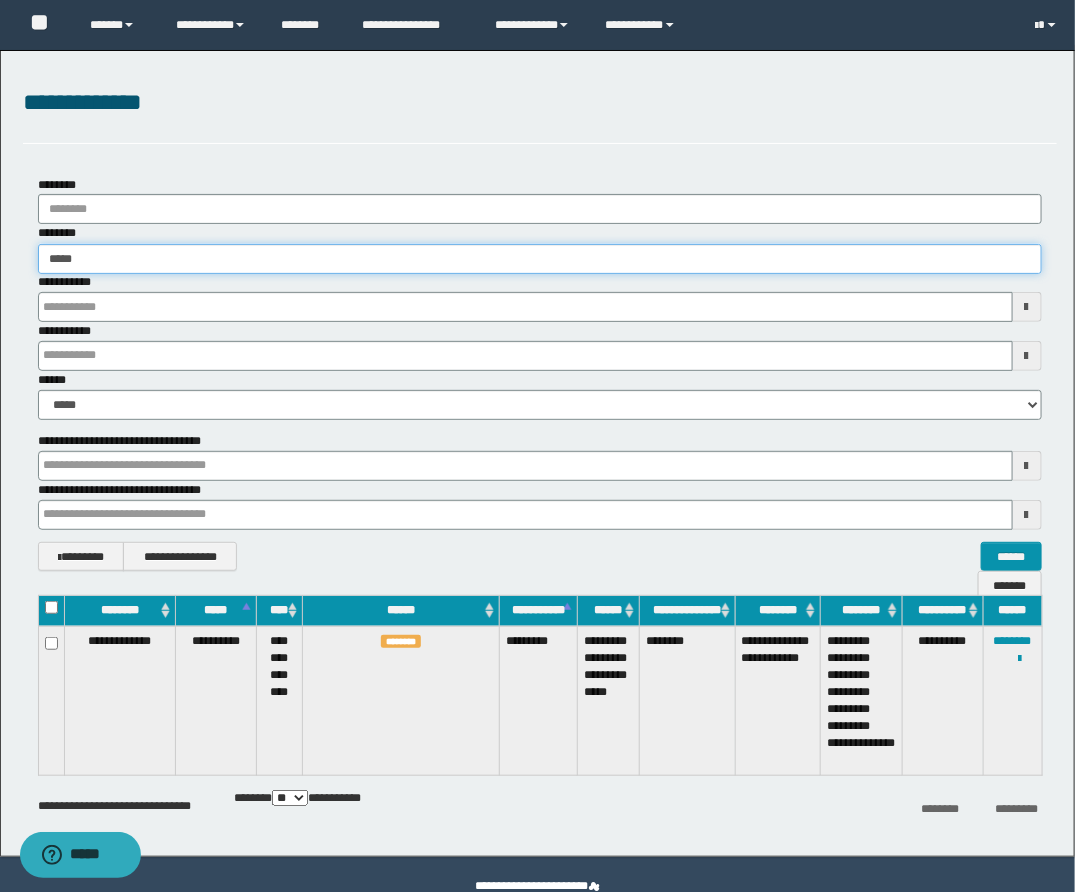 type on "*****" 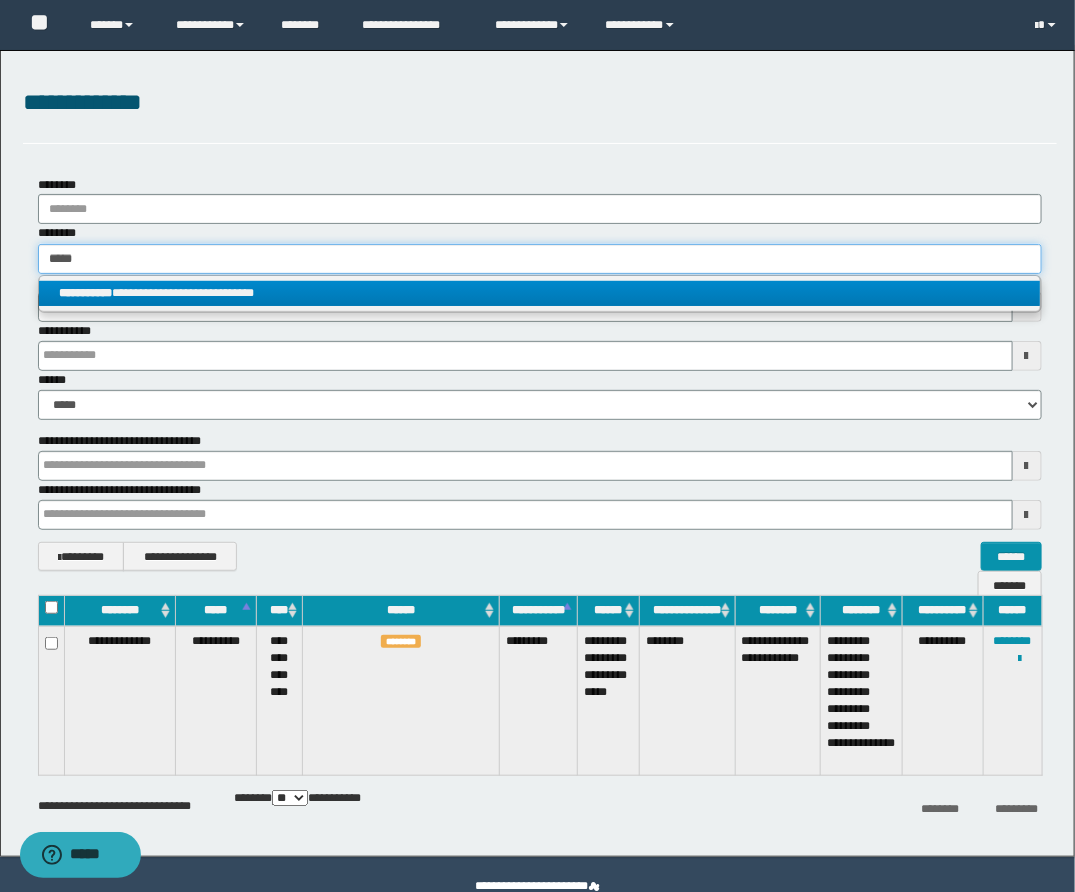 type on "*****" 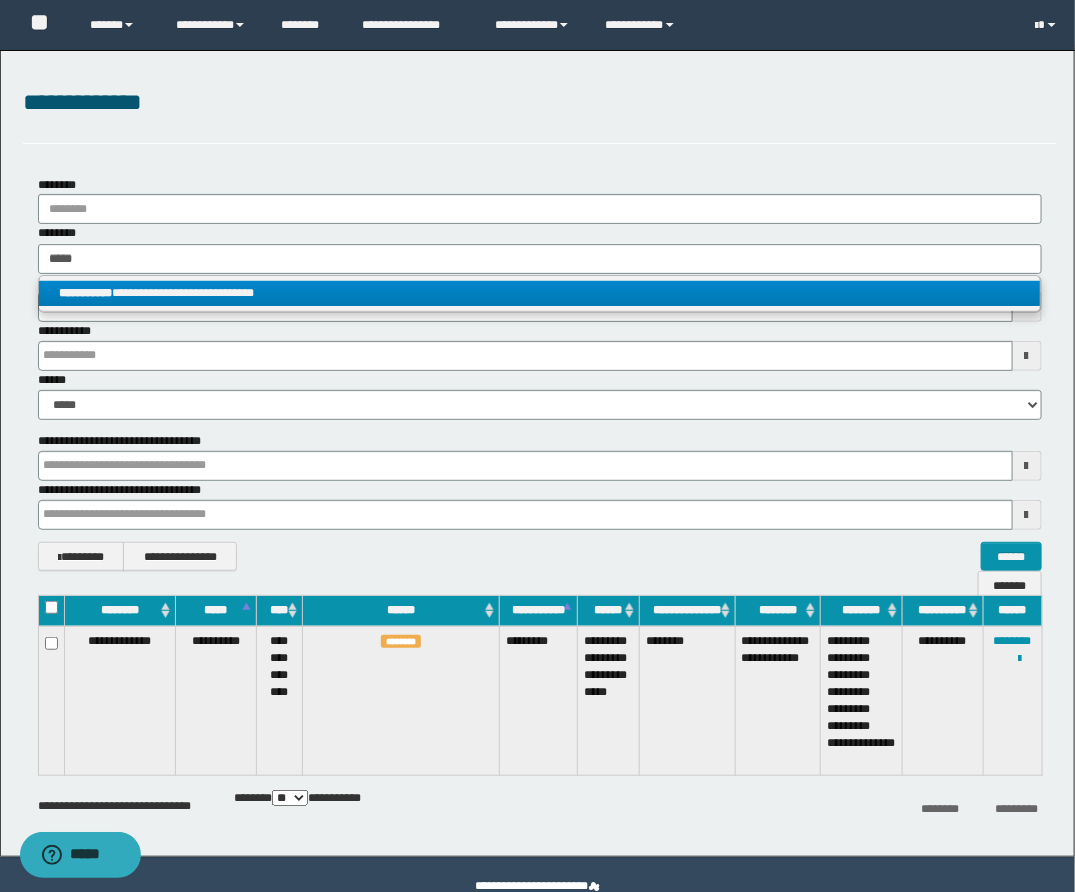 click on "**********" at bounding box center (539, 293) 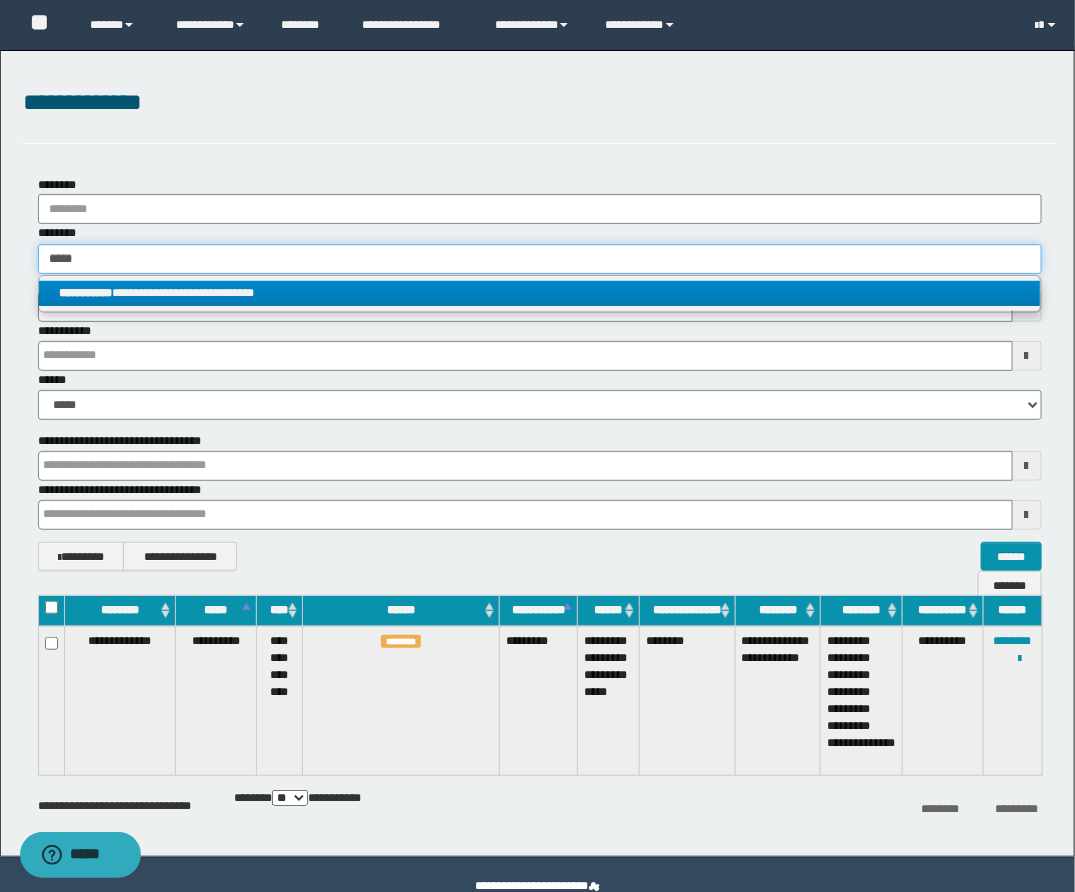 type 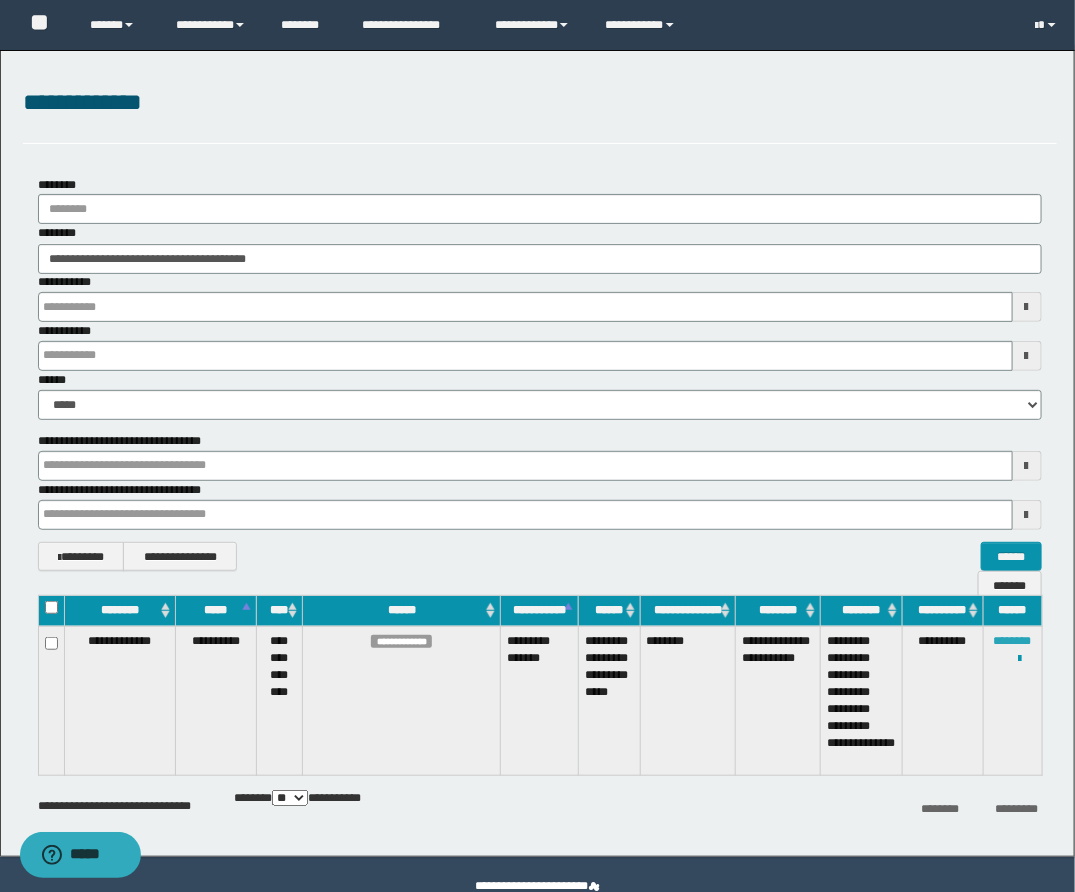 click on "********" at bounding box center (1013, 641) 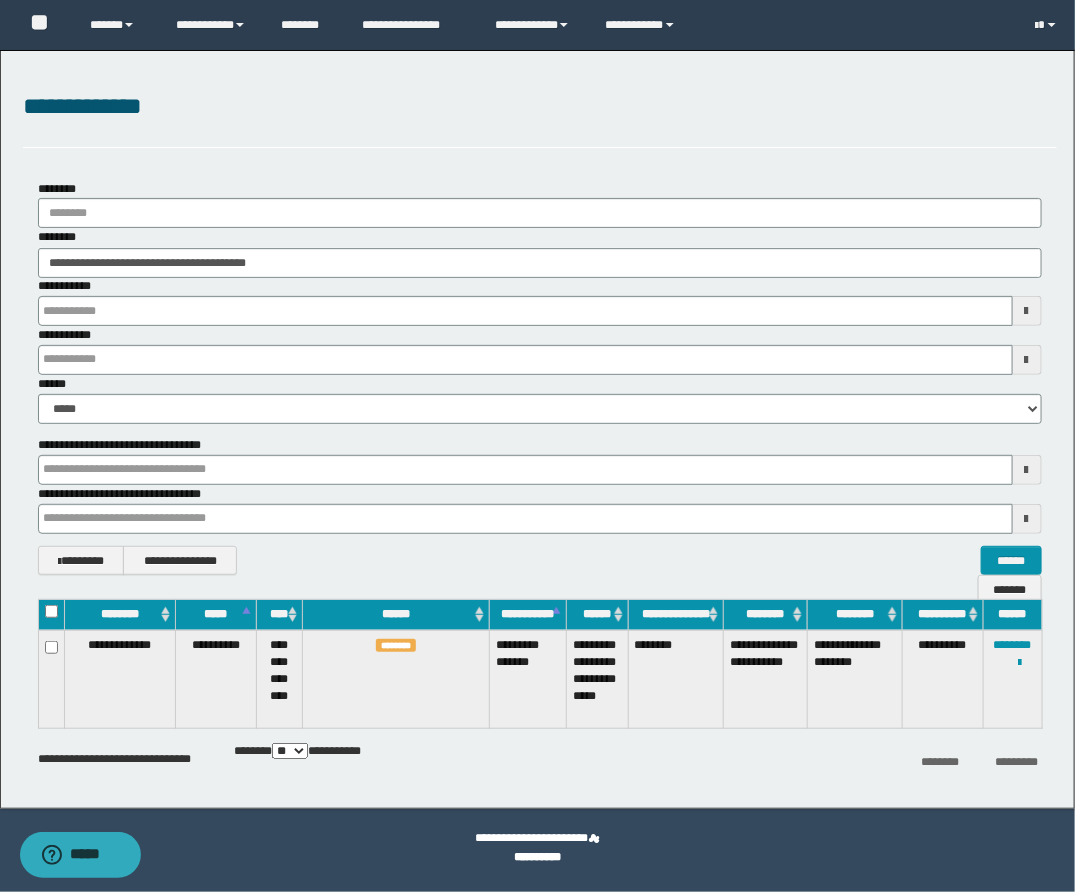 scroll, scrollTop: 0, scrollLeft: 0, axis: both 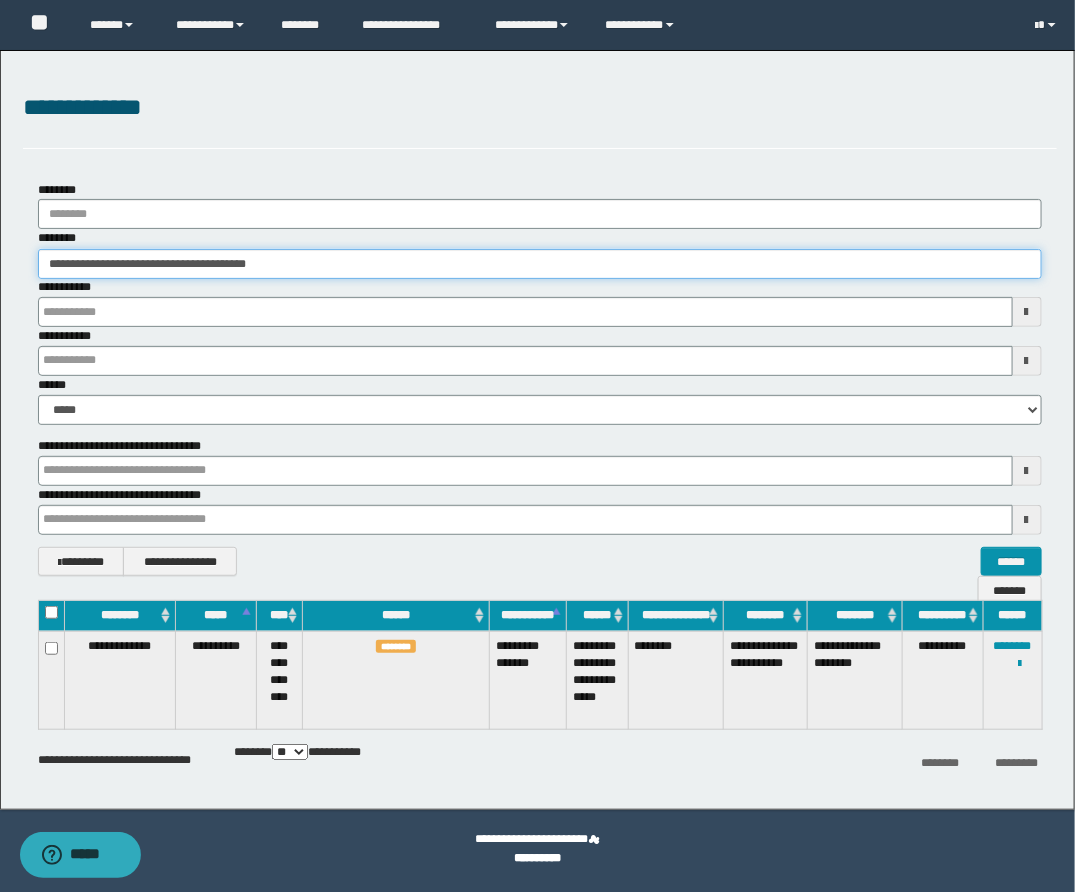 click on "**********" at bounding box center (540, 264) 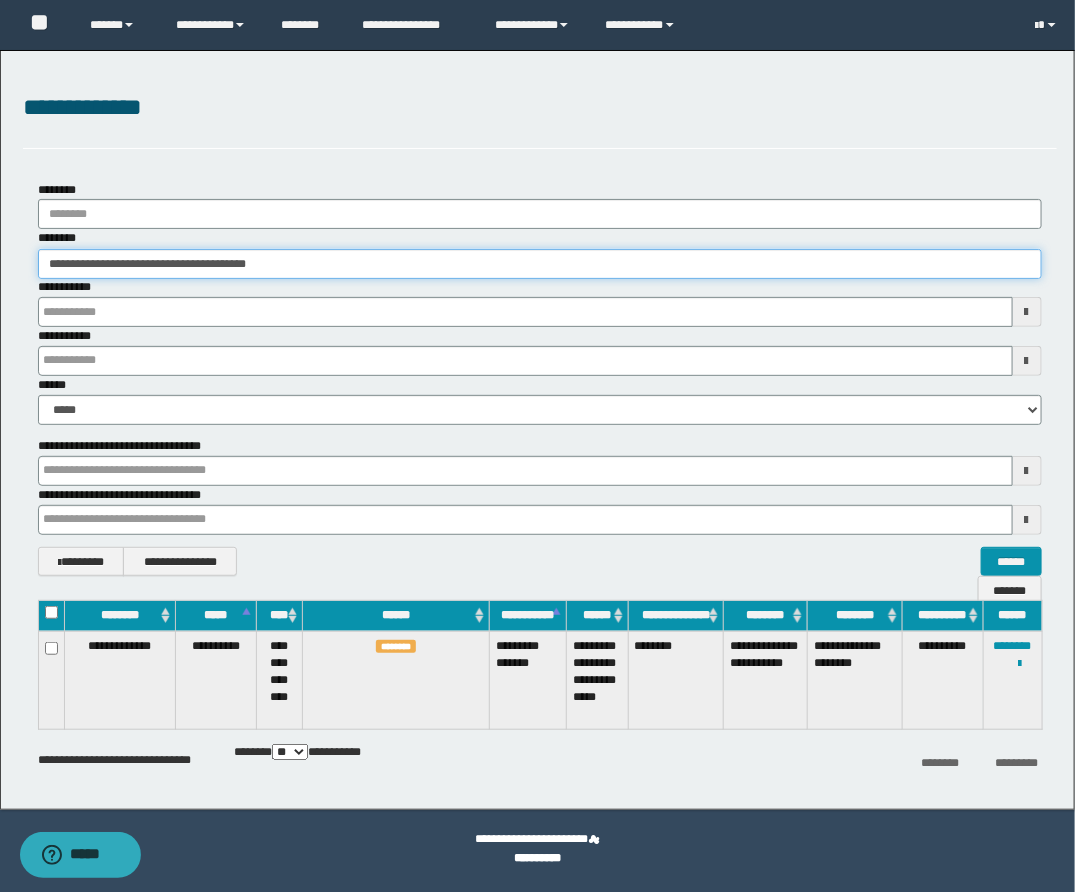 drag, startPoint x: 359, startPoint y: 263, endPoint x: -131, endPoint y: 213, distance: 492.5444 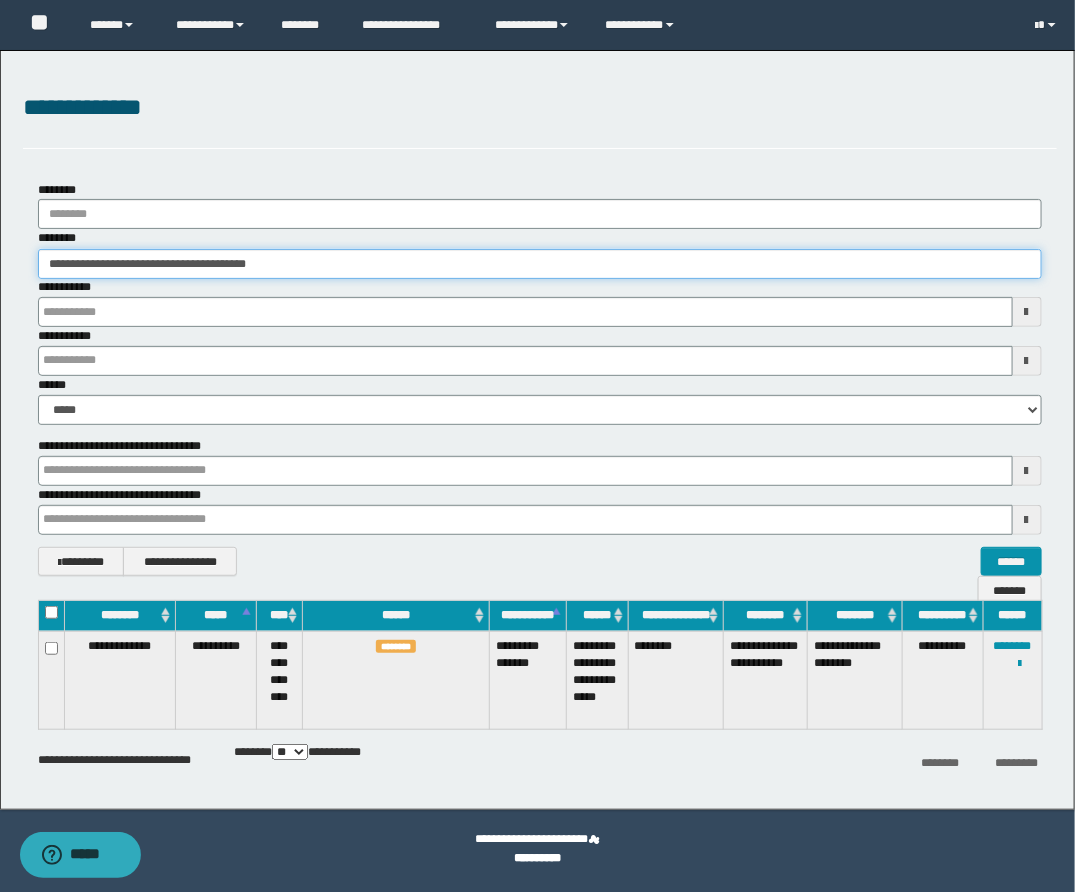 click on "**********" at bounding box center (537, 446) 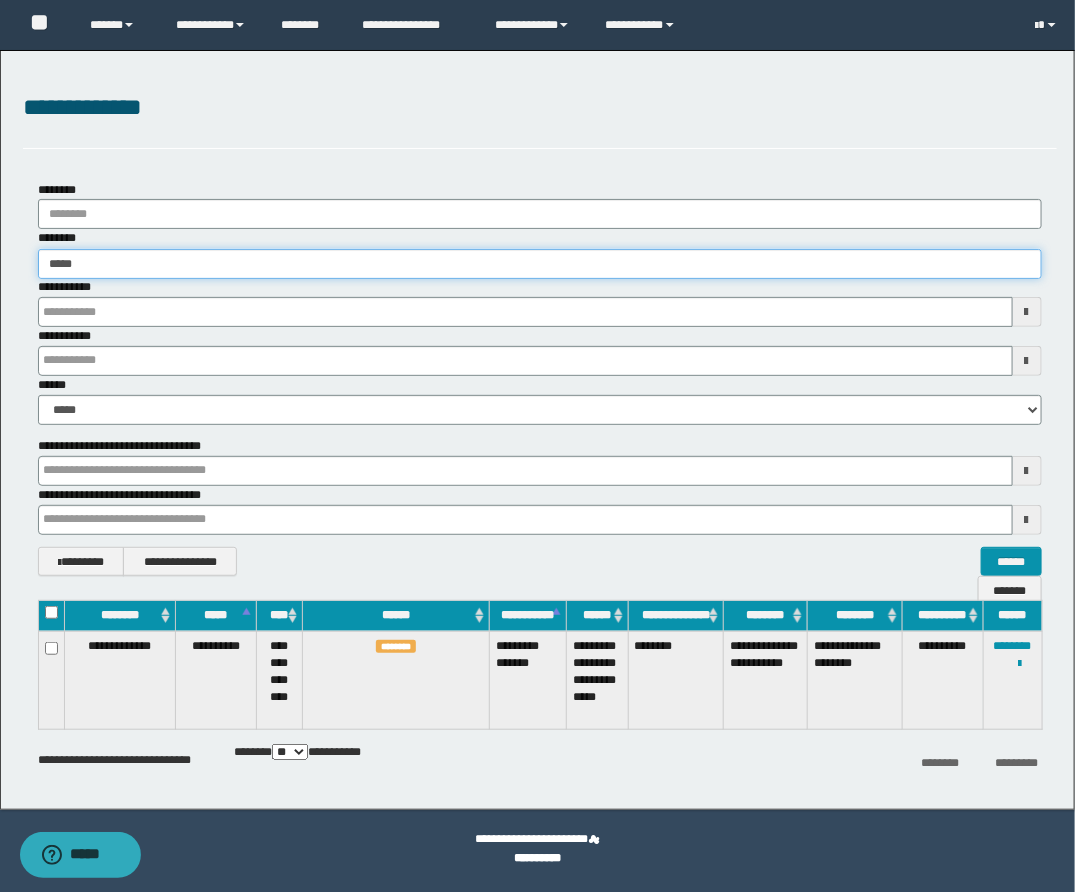 type on "*****" 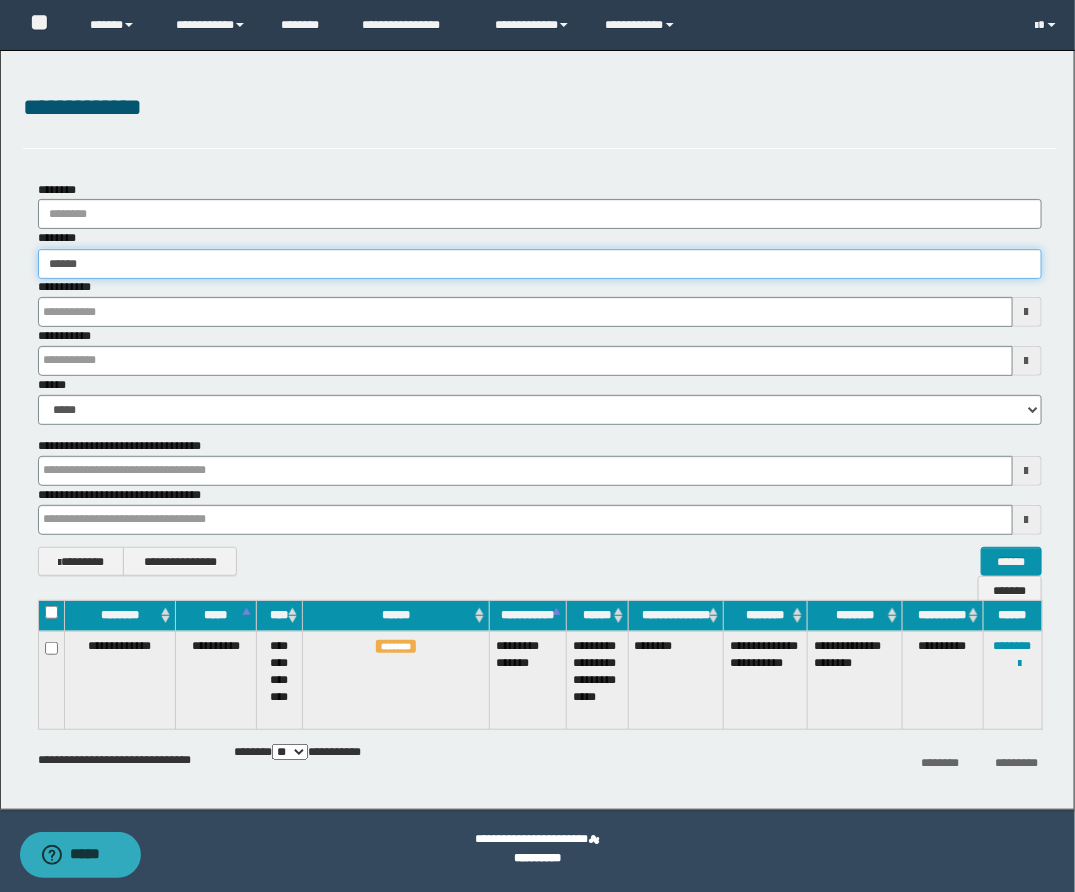 type on "*****" 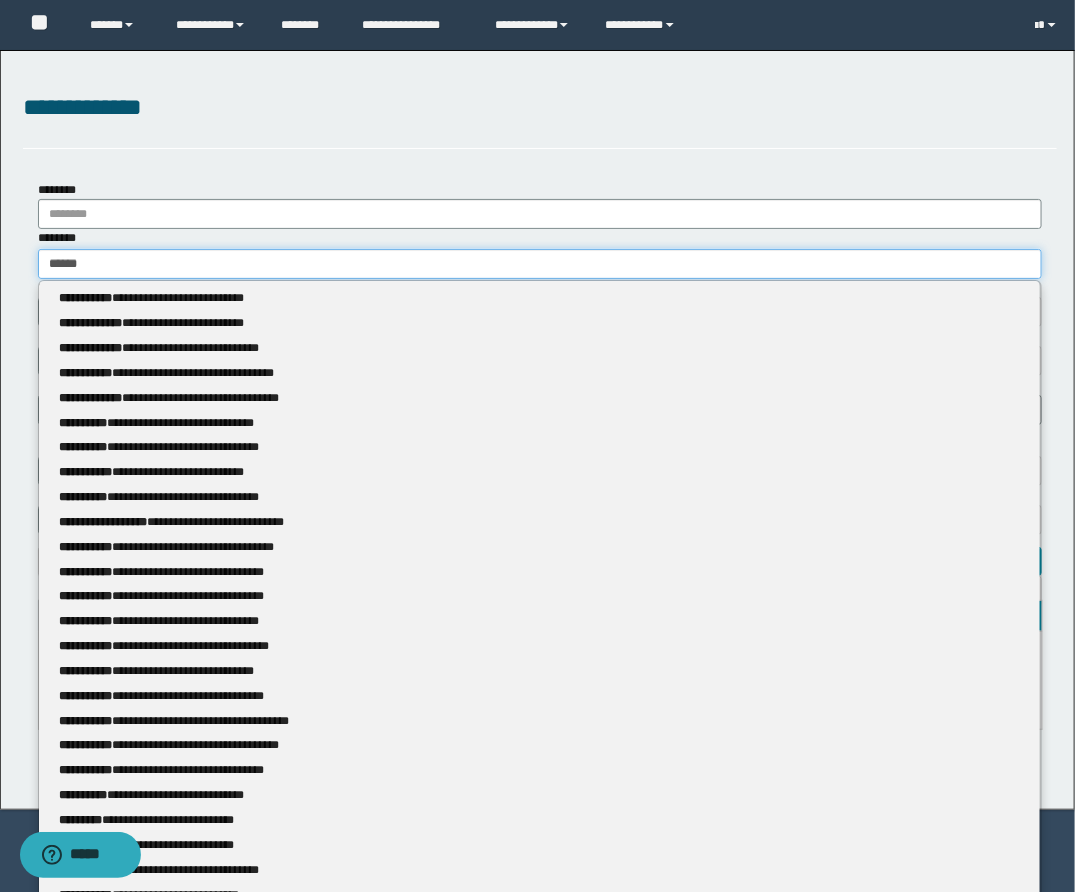 type 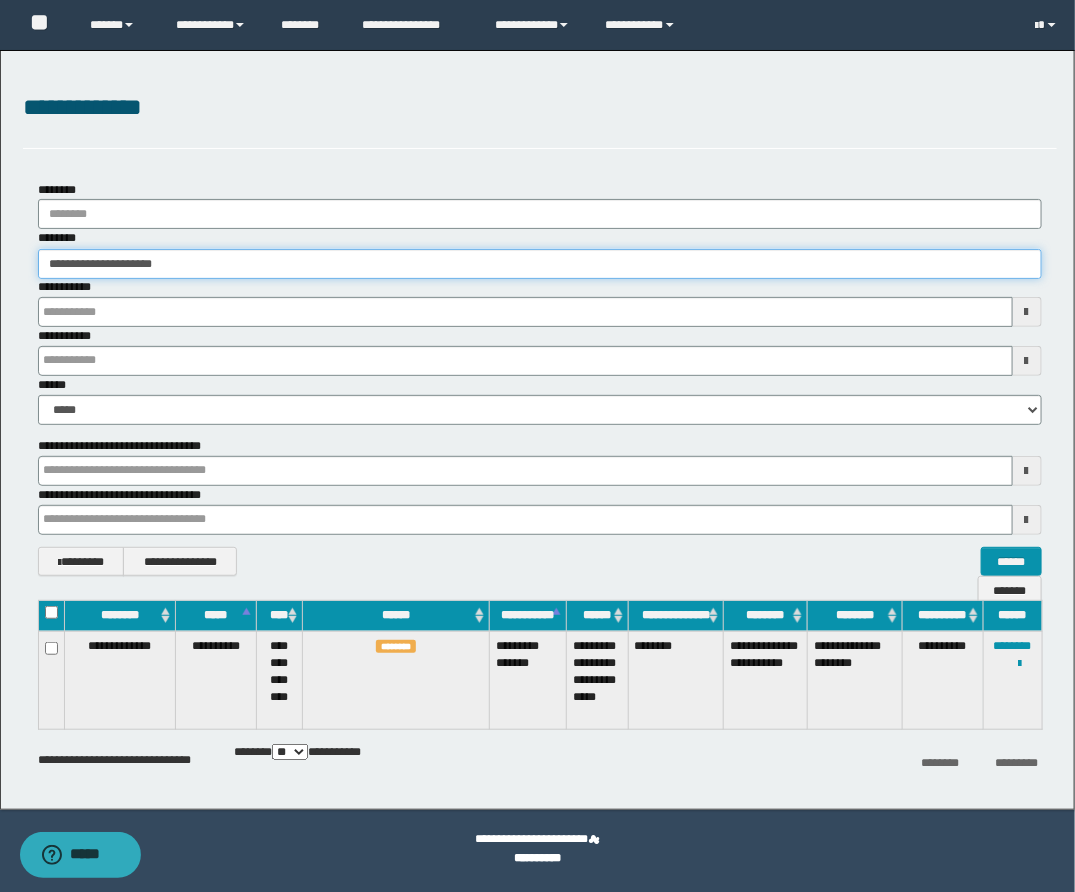 type on "**********" 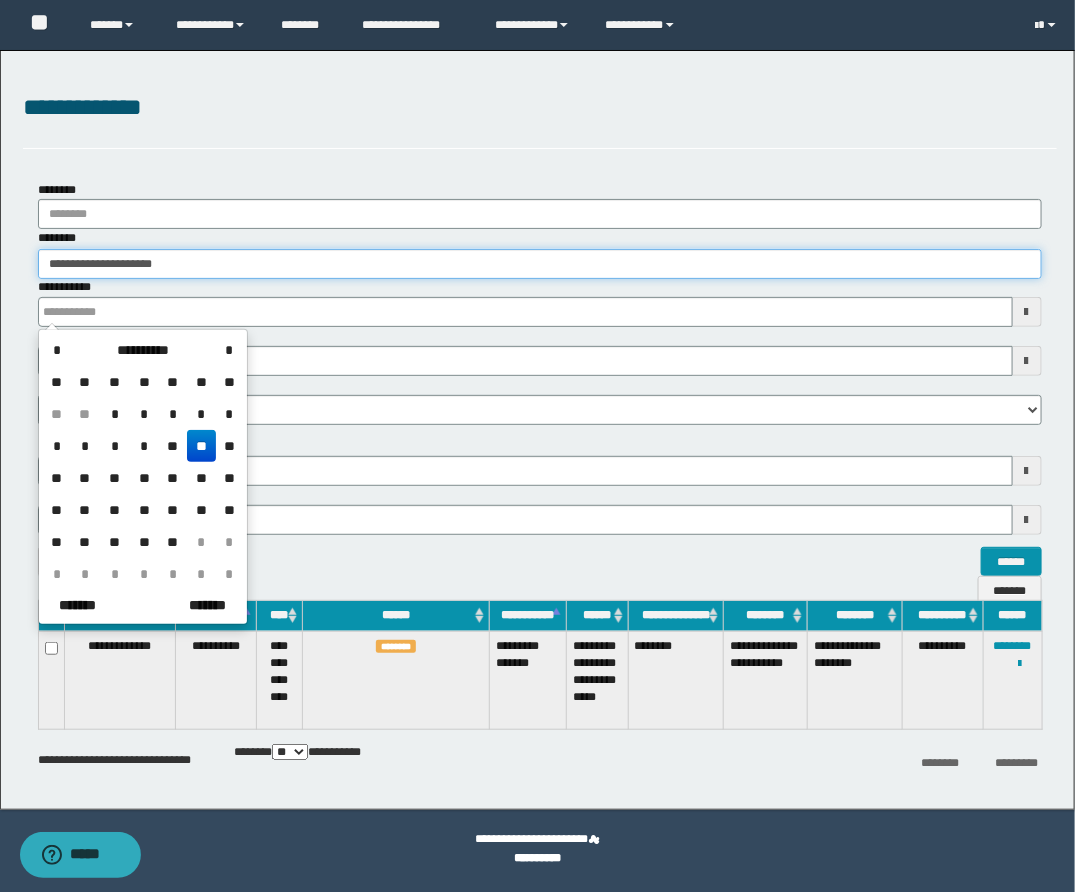 type on "**********" 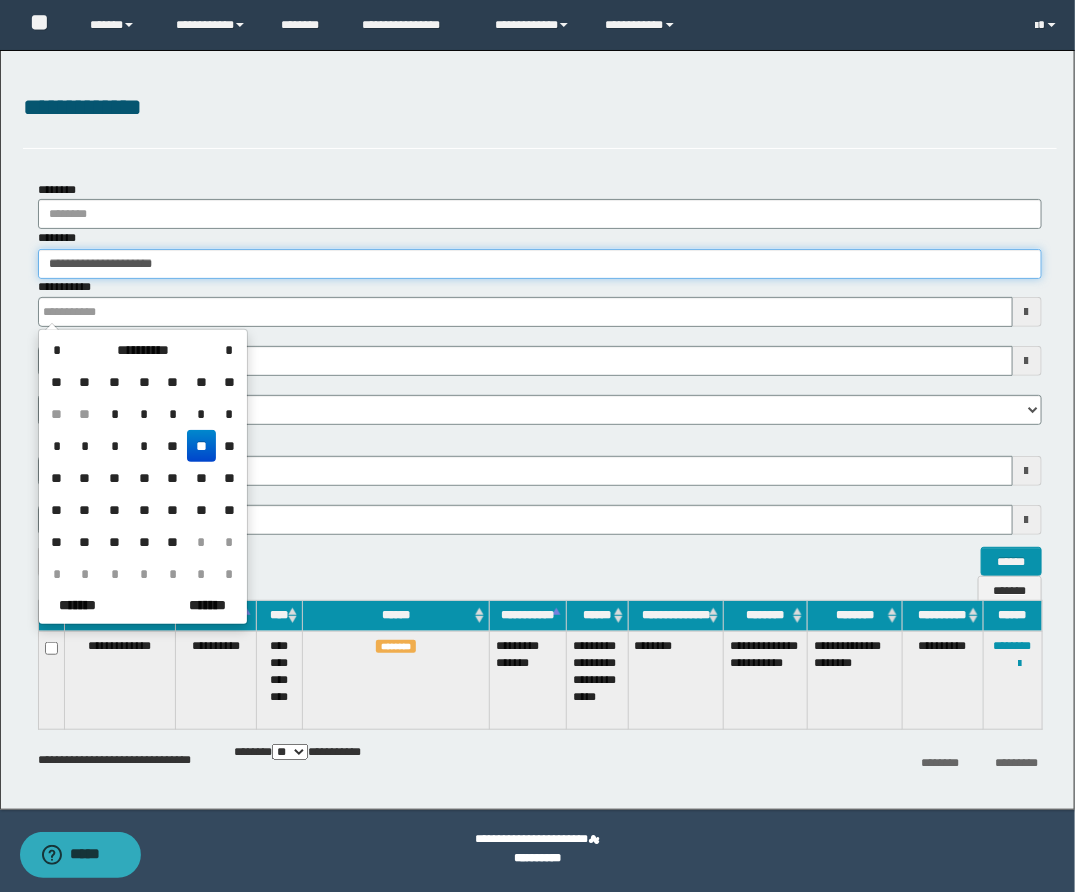 click on "**********" at bounding box center [540, 264] 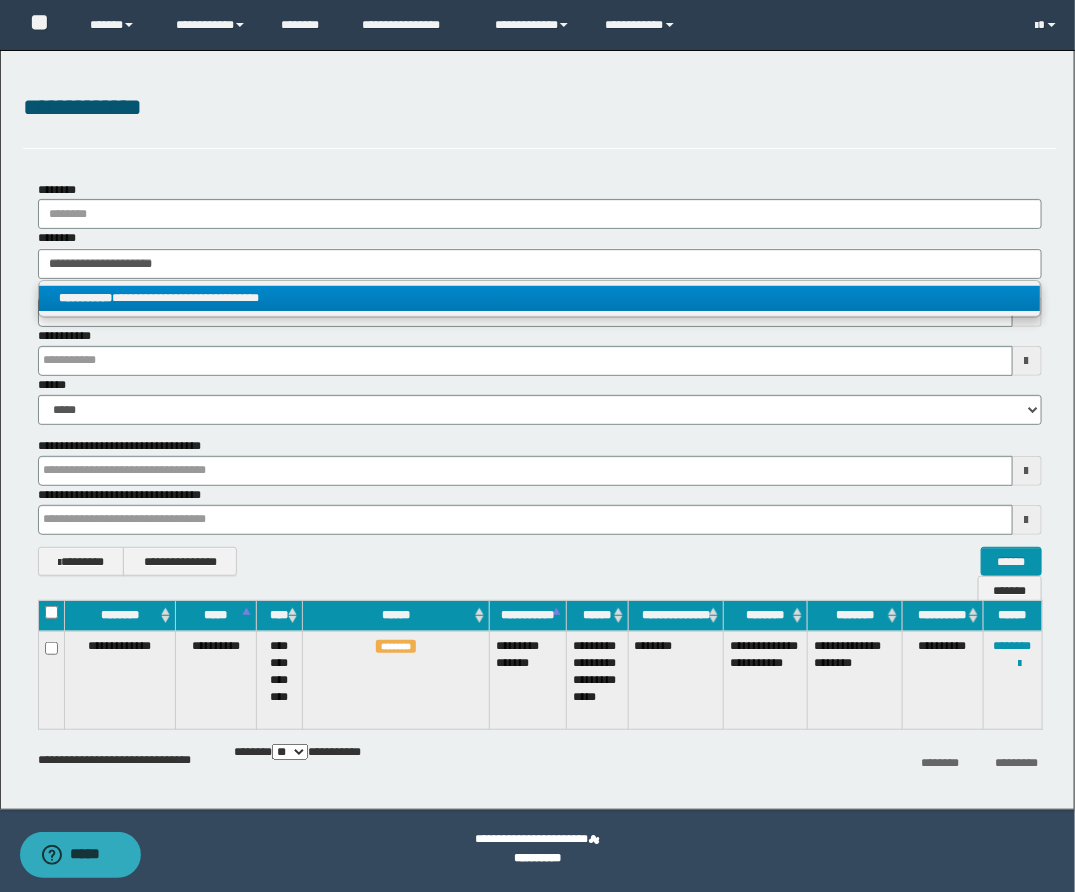 click on "**********" at bounding box center (539, 298) 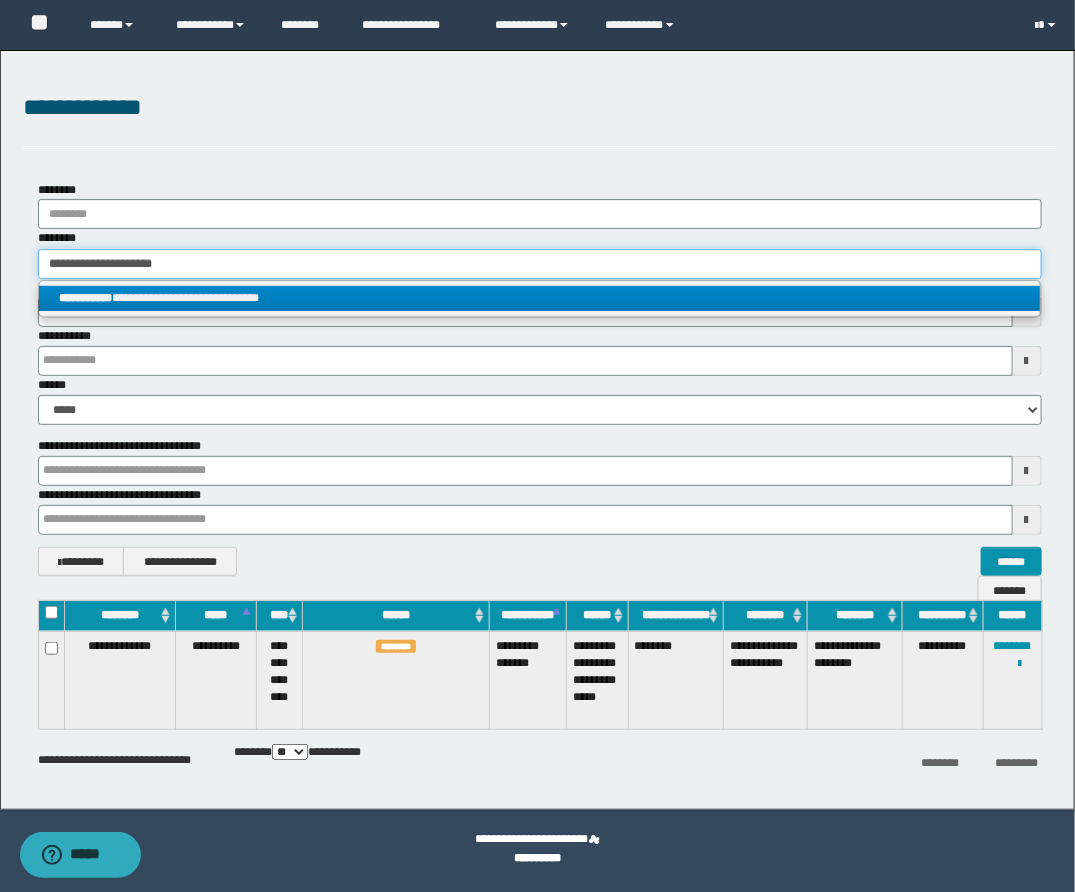type 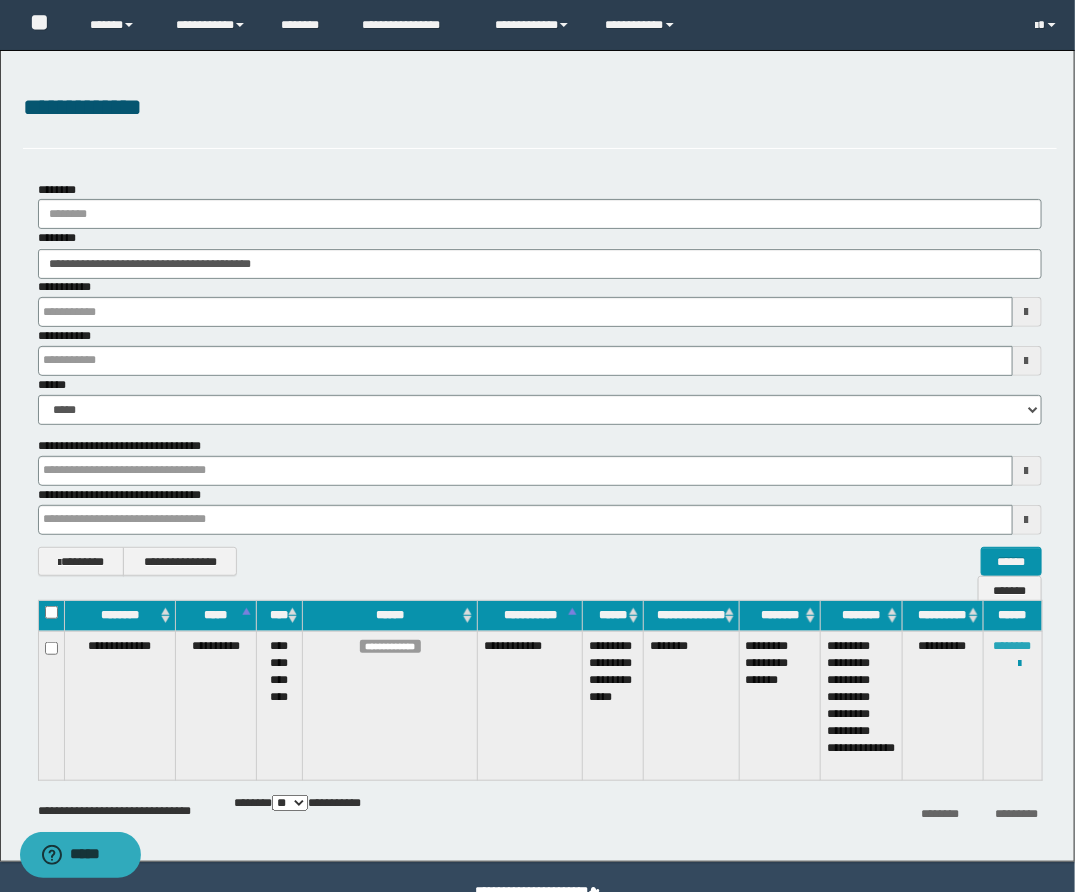 click on "********" at bounding box center (1013, 646) 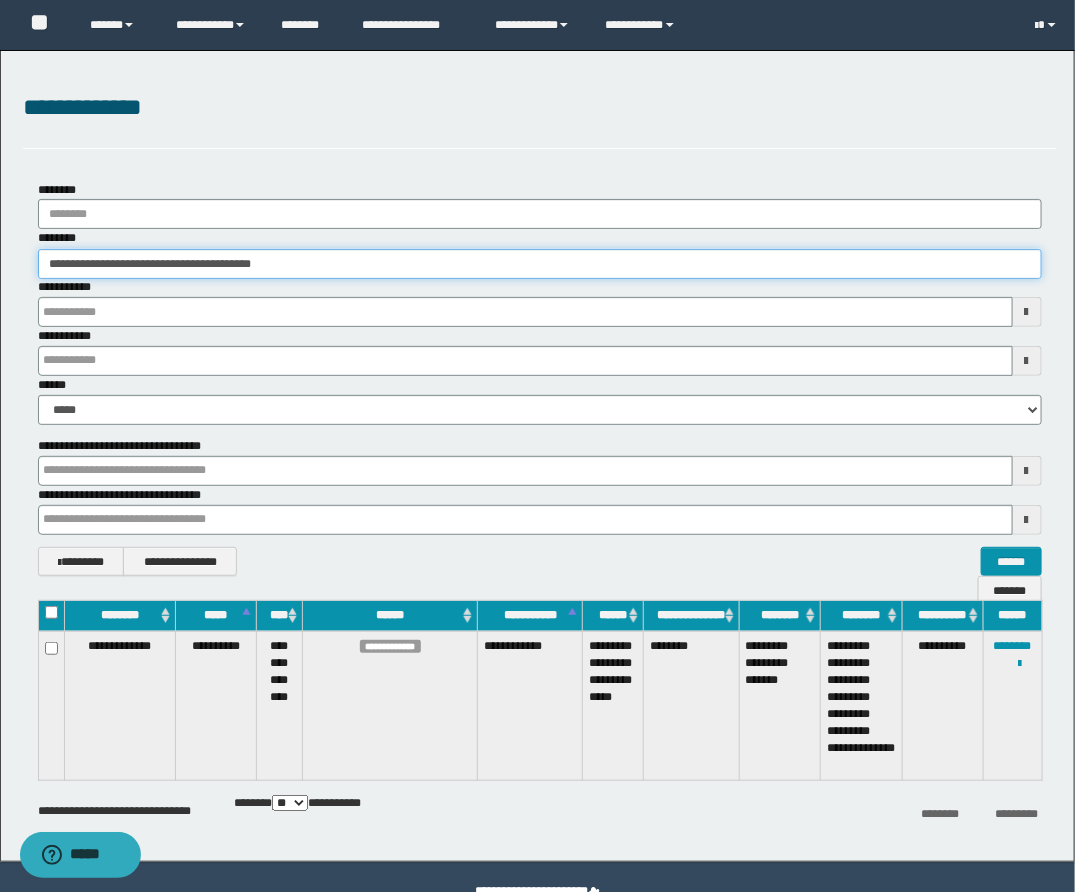 drag, startPoint x: 376, startPoint y: 270, endPoint x: -151, endPoint y: 239, distance: 527.91095 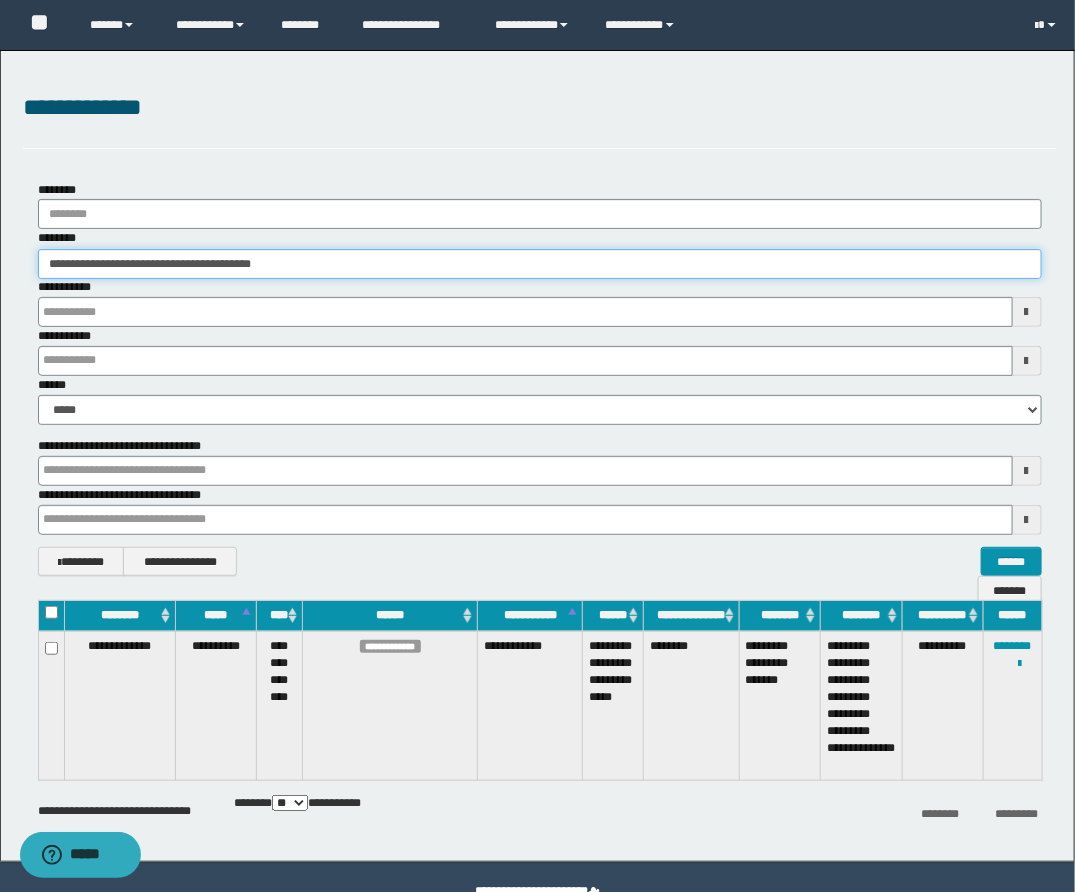 click on "**********" at bounding box center [537, 446] 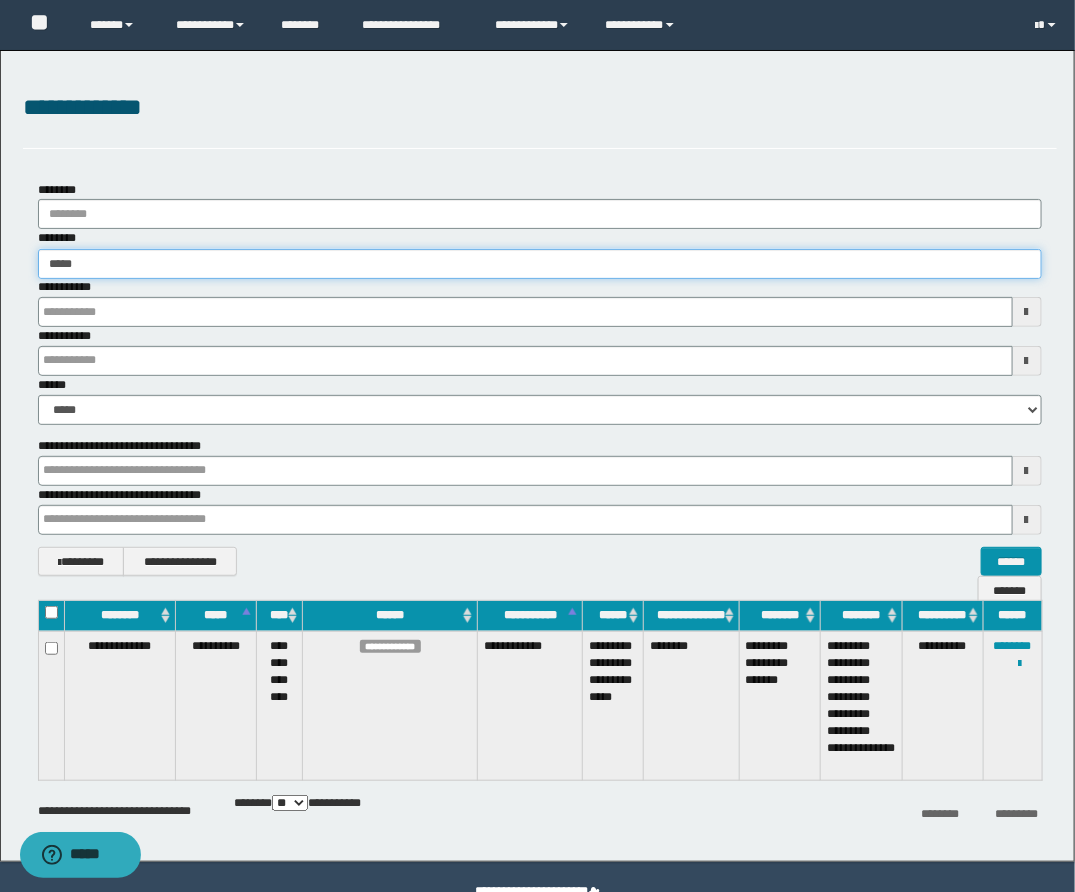 type on "******" 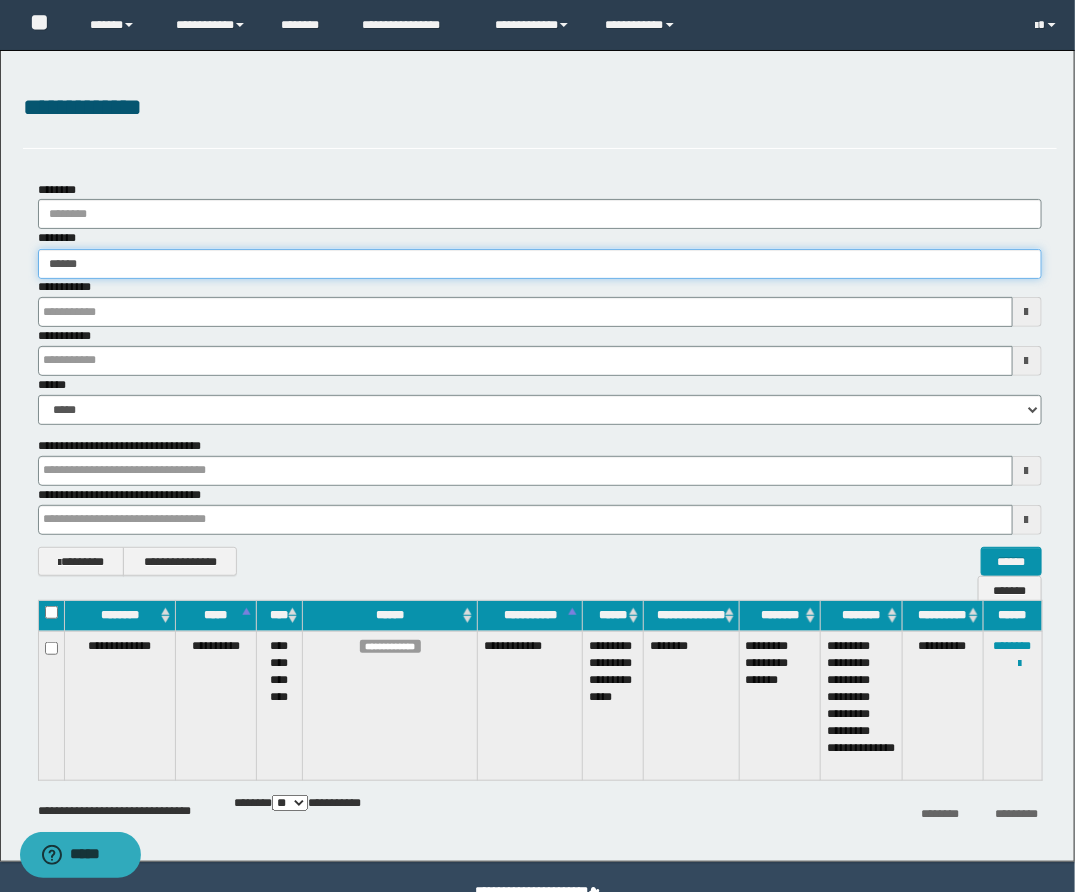 type on "******" 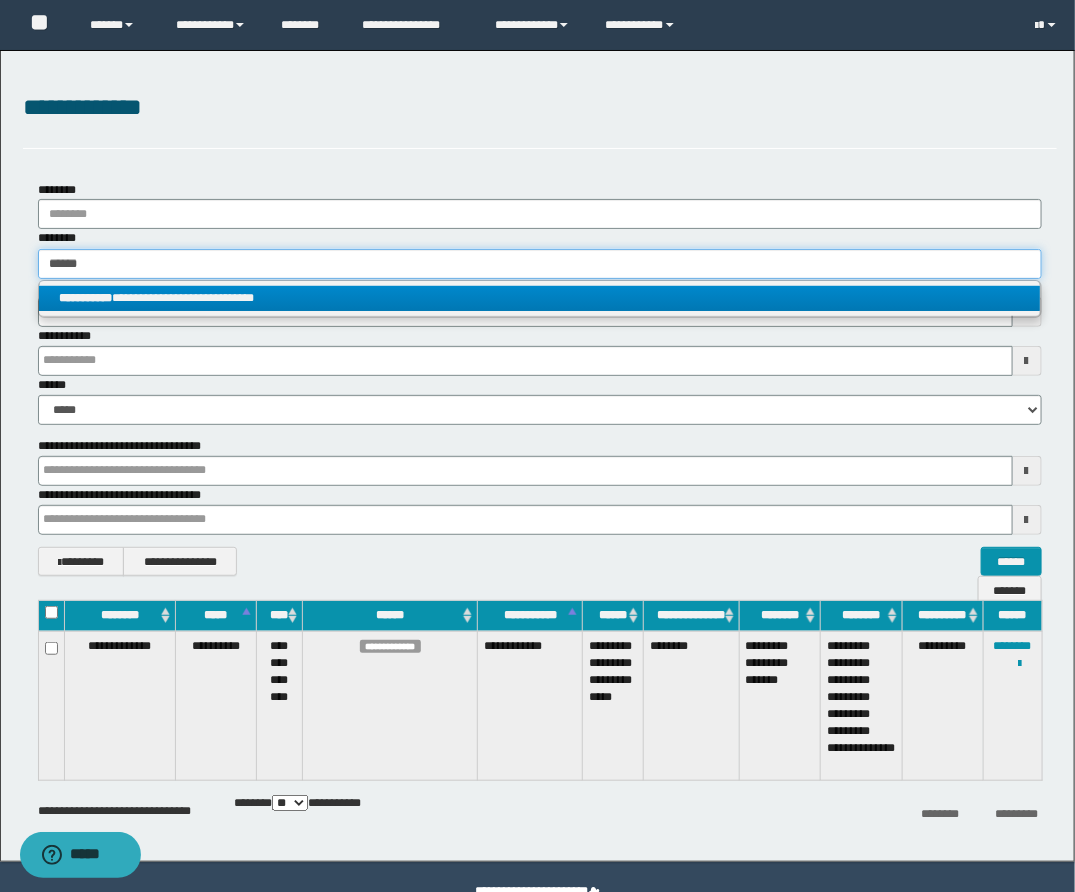 type on "******" 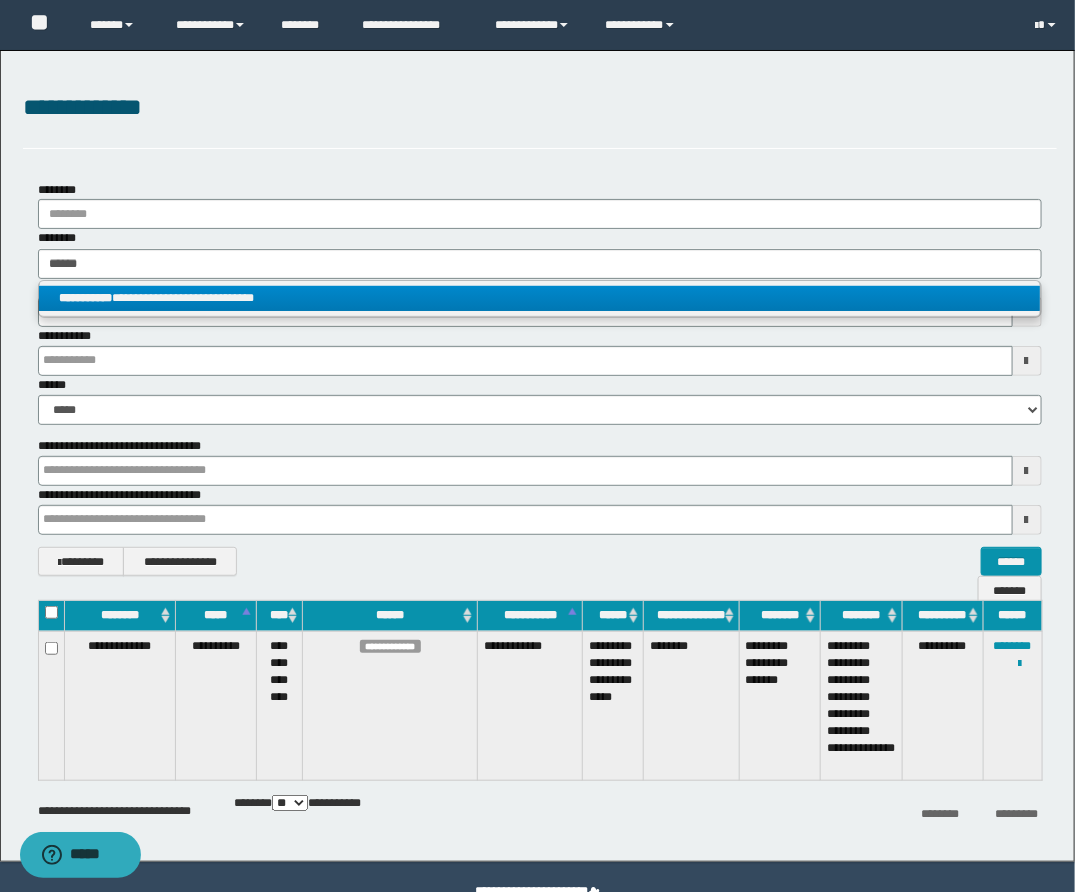 click on "**********" at bounding box center (539, 298) 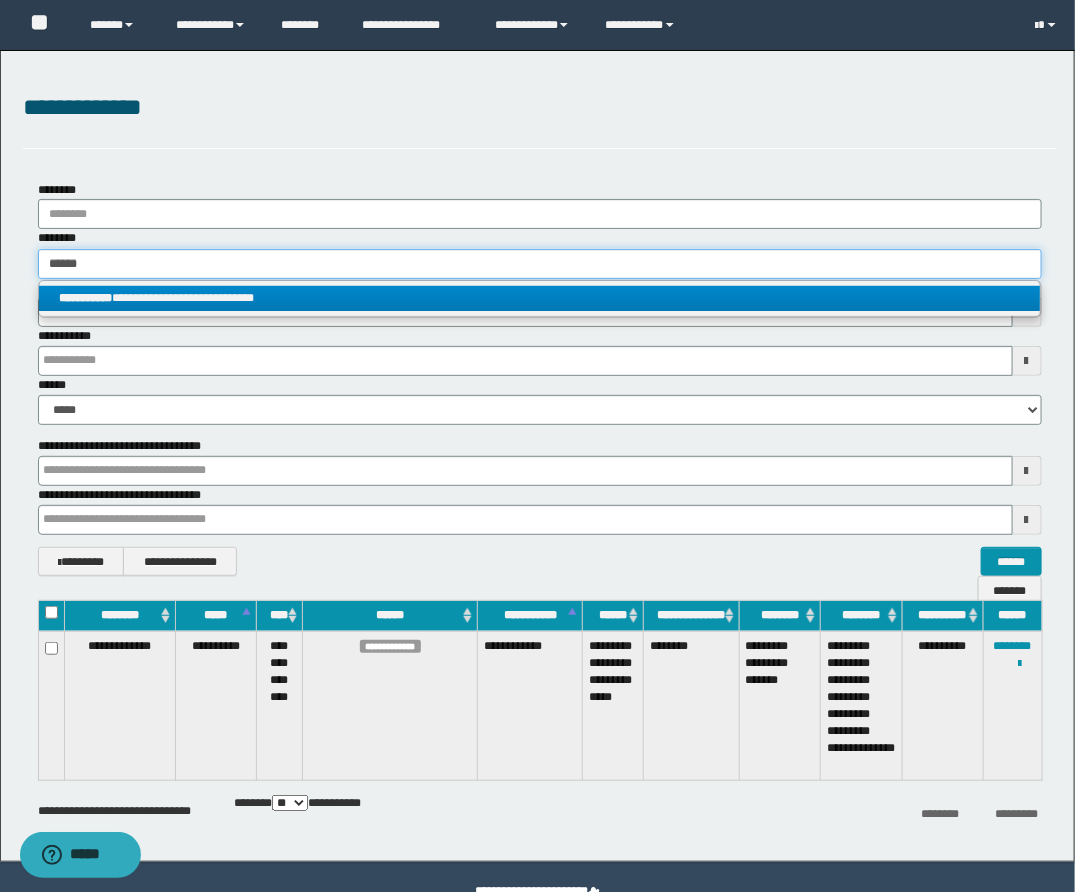 type 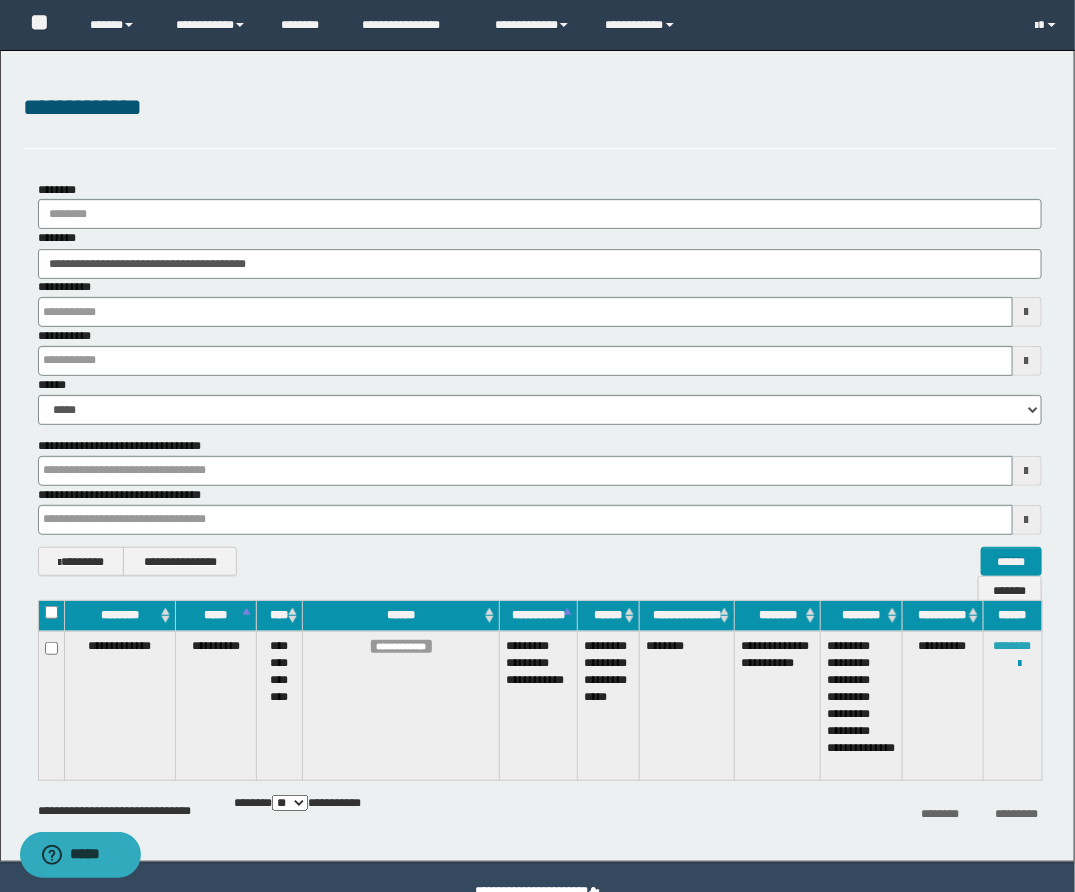 click on "********" at bounding box center [1013, 646] 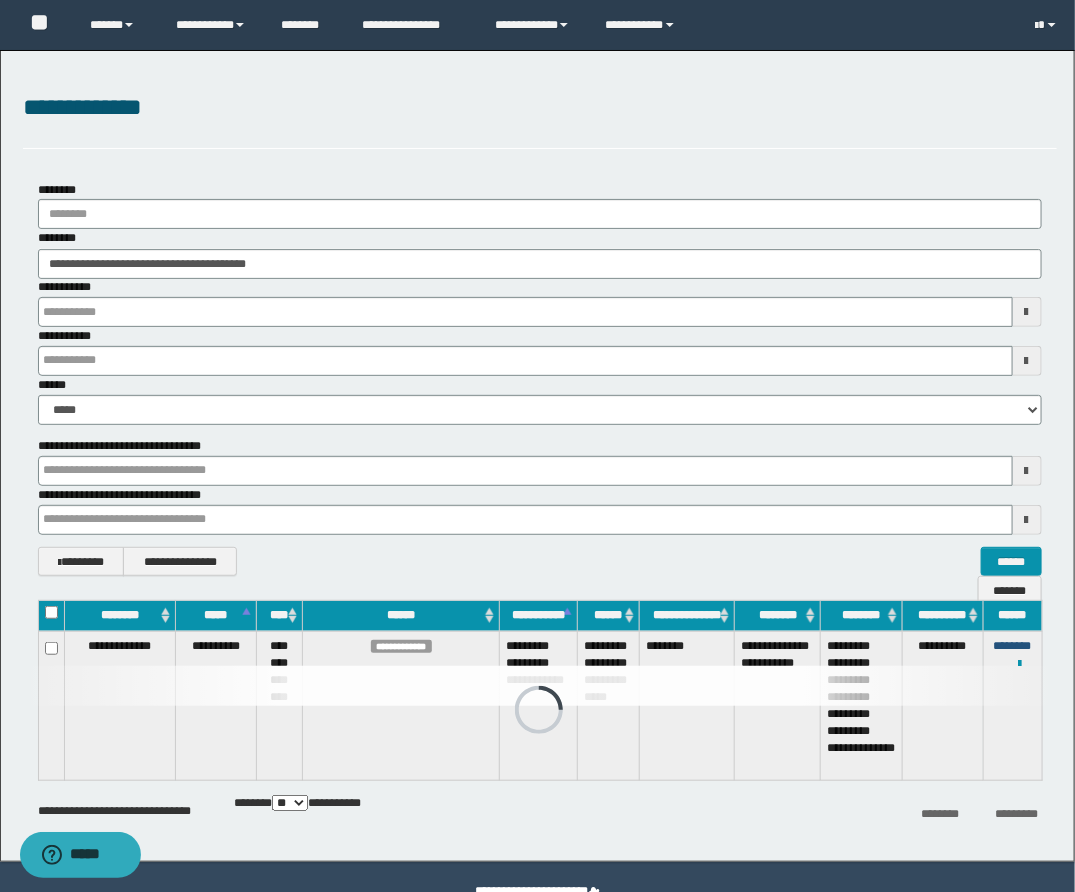 scroll, scrollTop: 0, scrollLeft: 0, axis: both 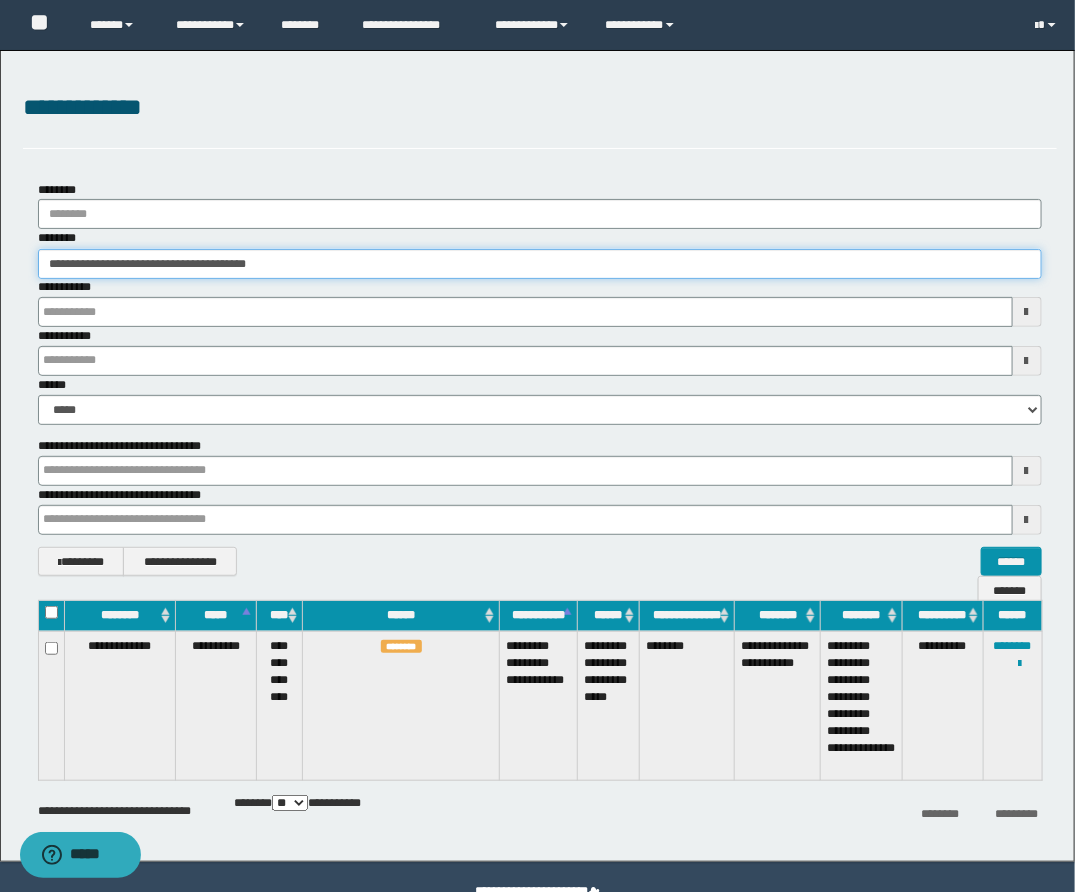 drag, startPoint x: 345, startPoint y: 249, endPoint x: -151, endPoint y: 203, distance: 498.1285 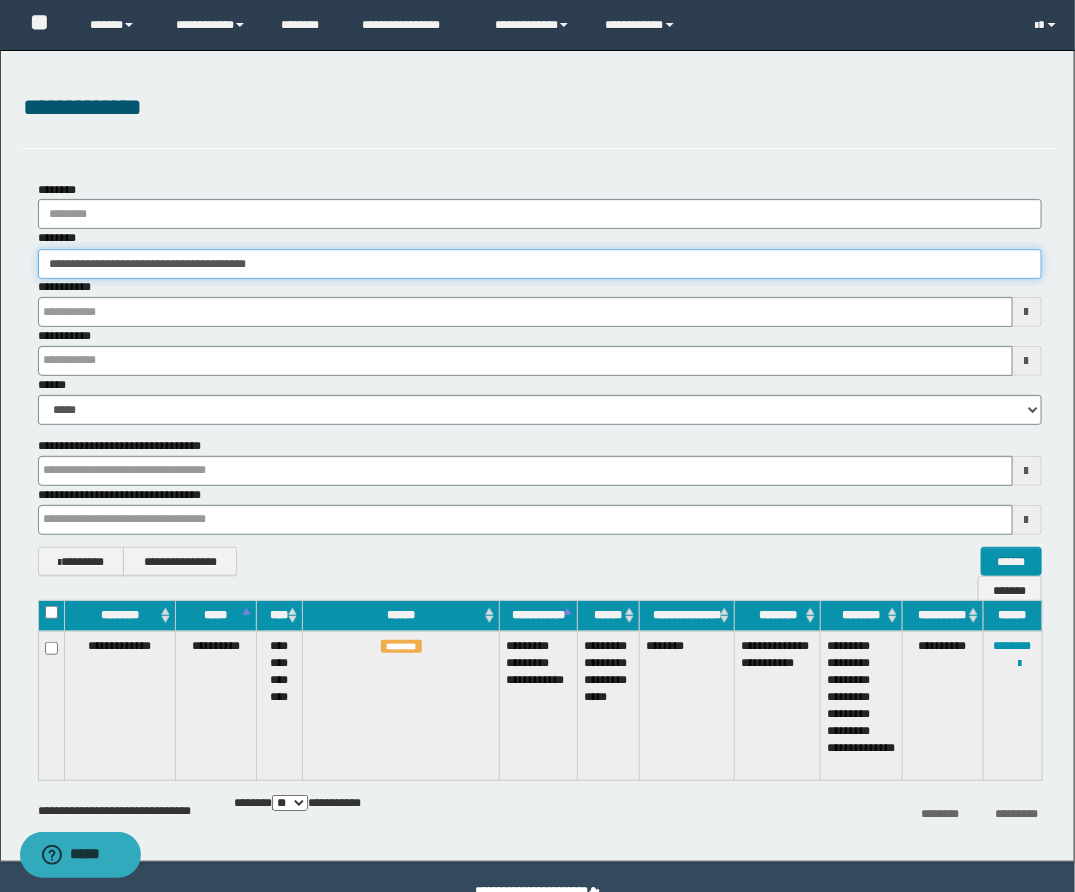 click on "**********" at bounding box center (537, 446) 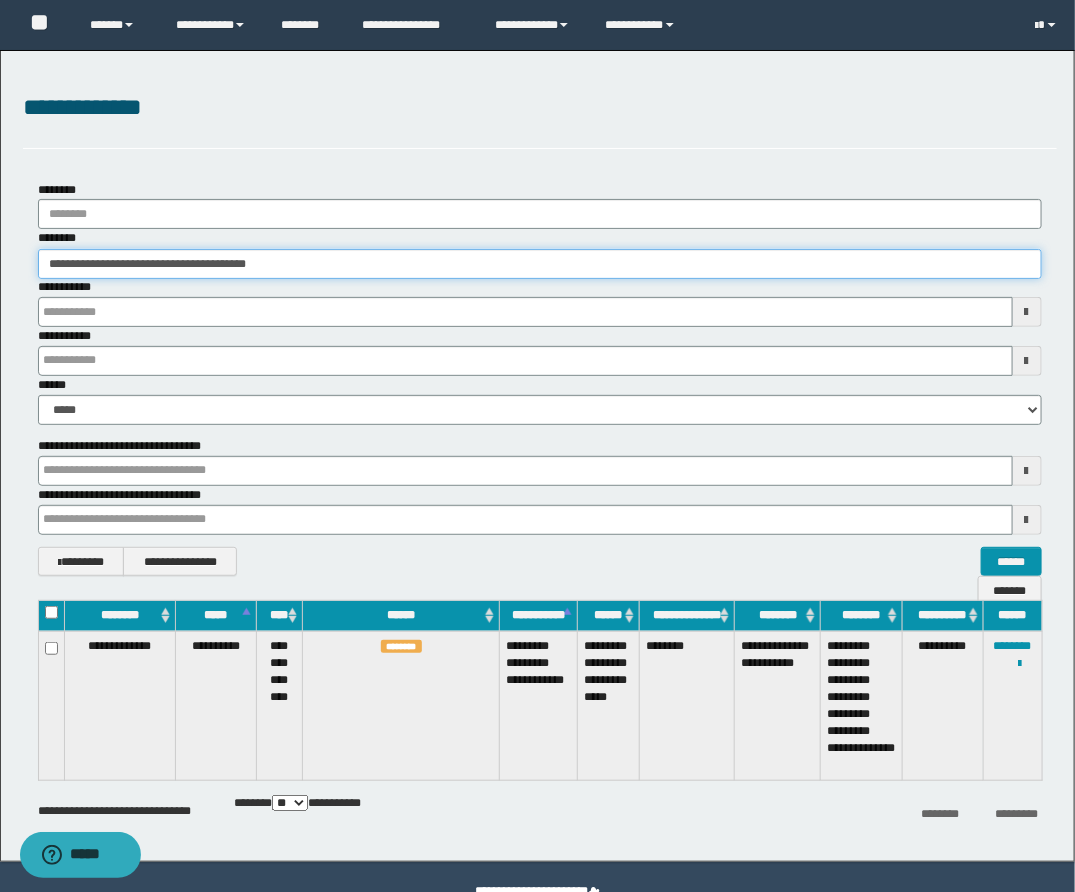 drag, startPoint x: 340, startPoint y: 255, endPoint x: 661, endPoint y: 284, distance: 322.3073 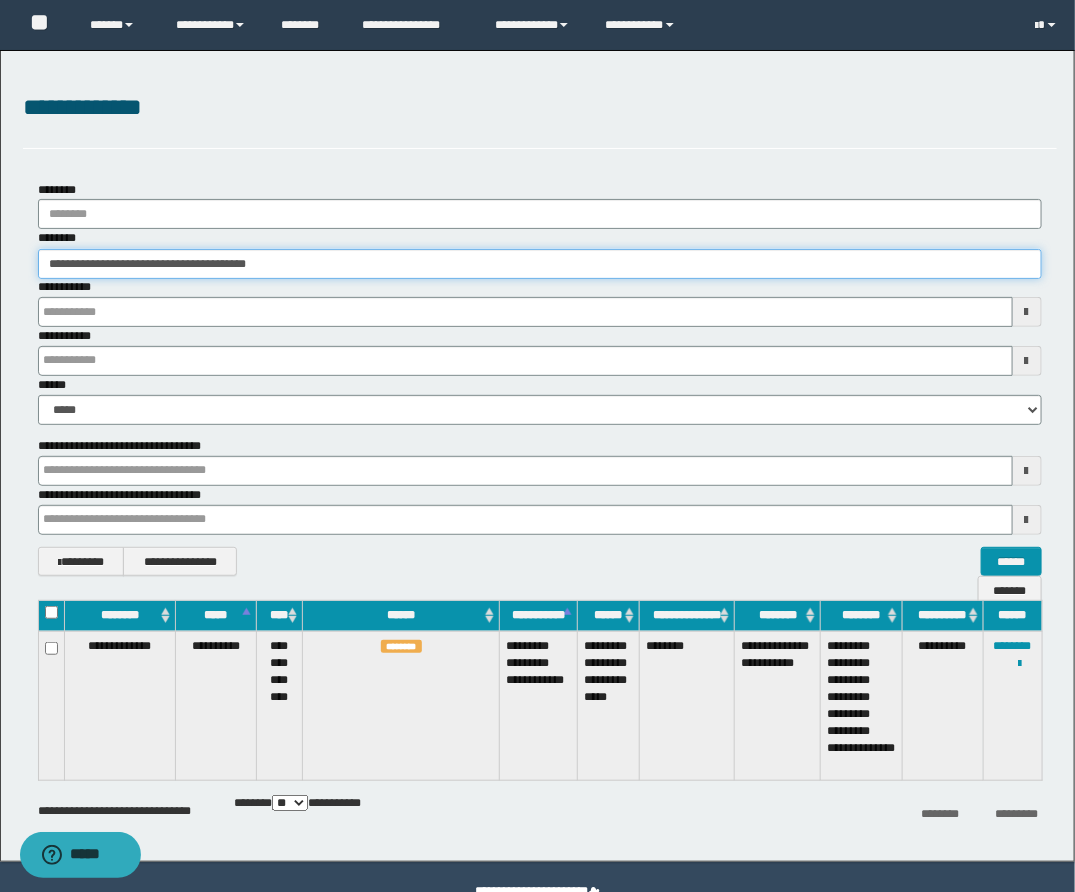click on "**********" at bounding box center [540, 303] 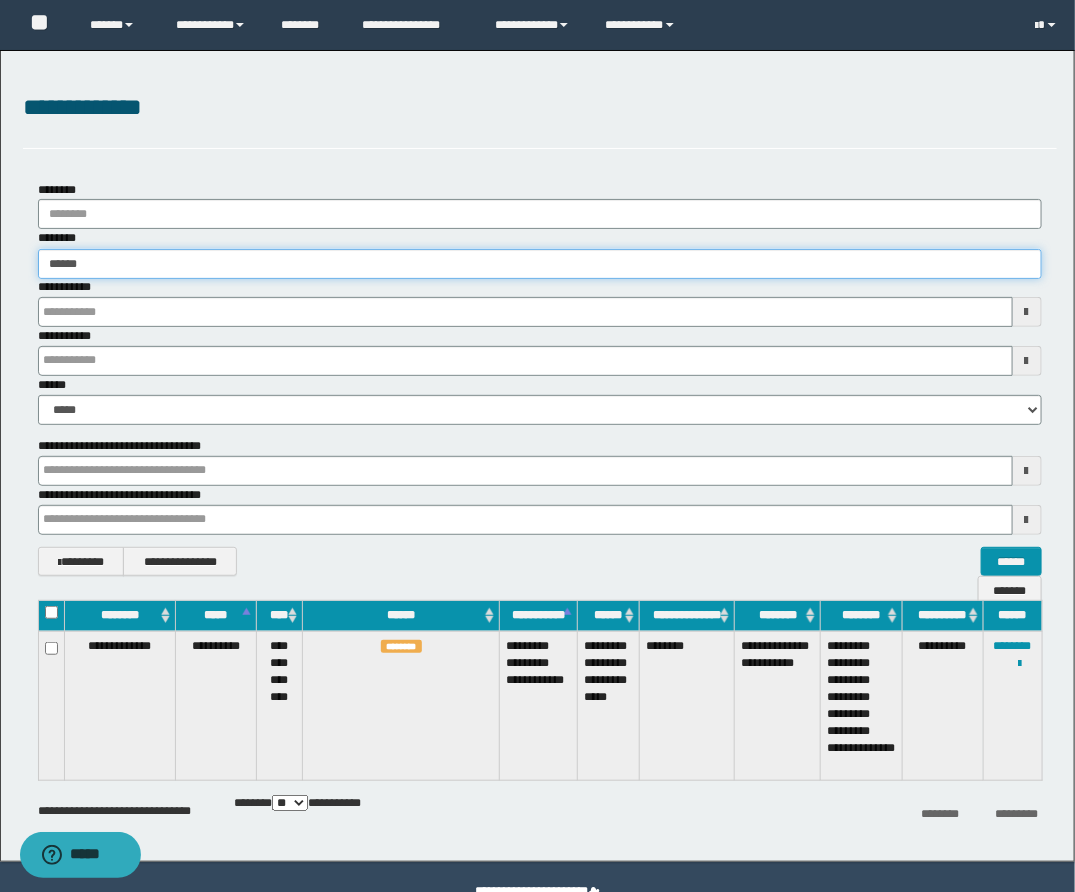 type on "*******" 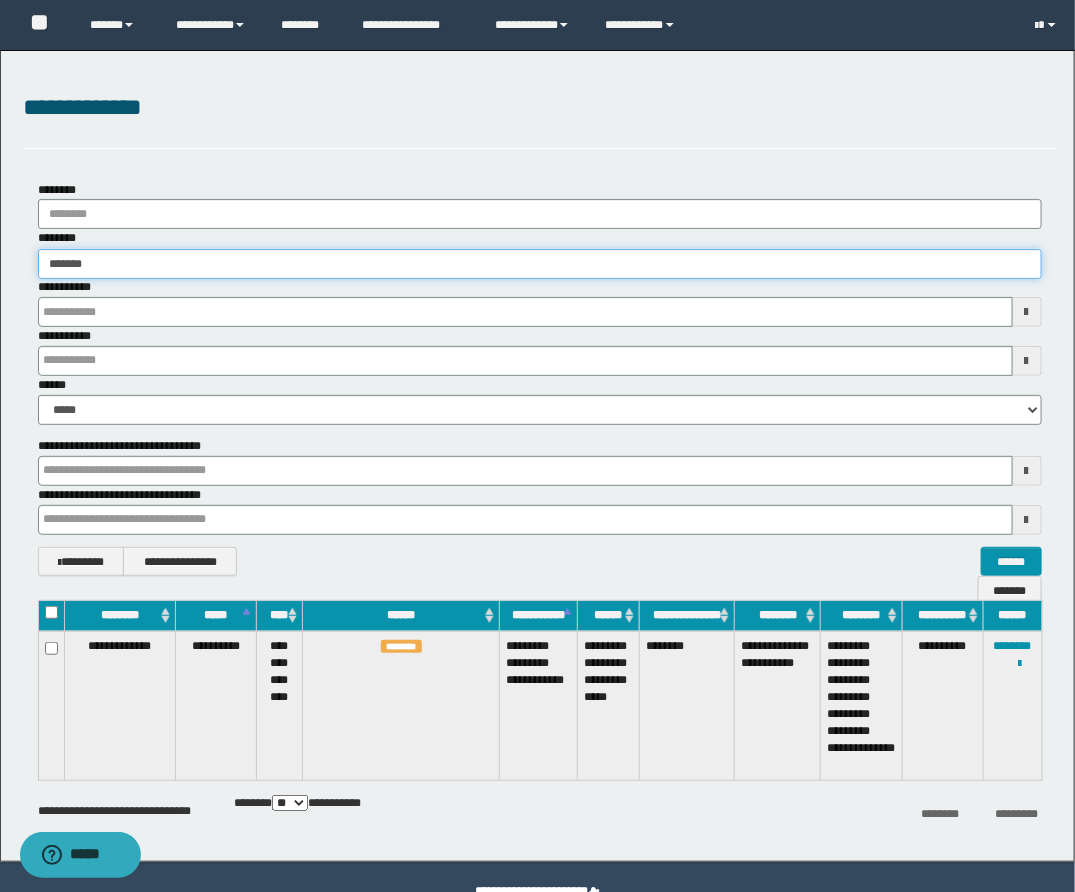type on "*******" 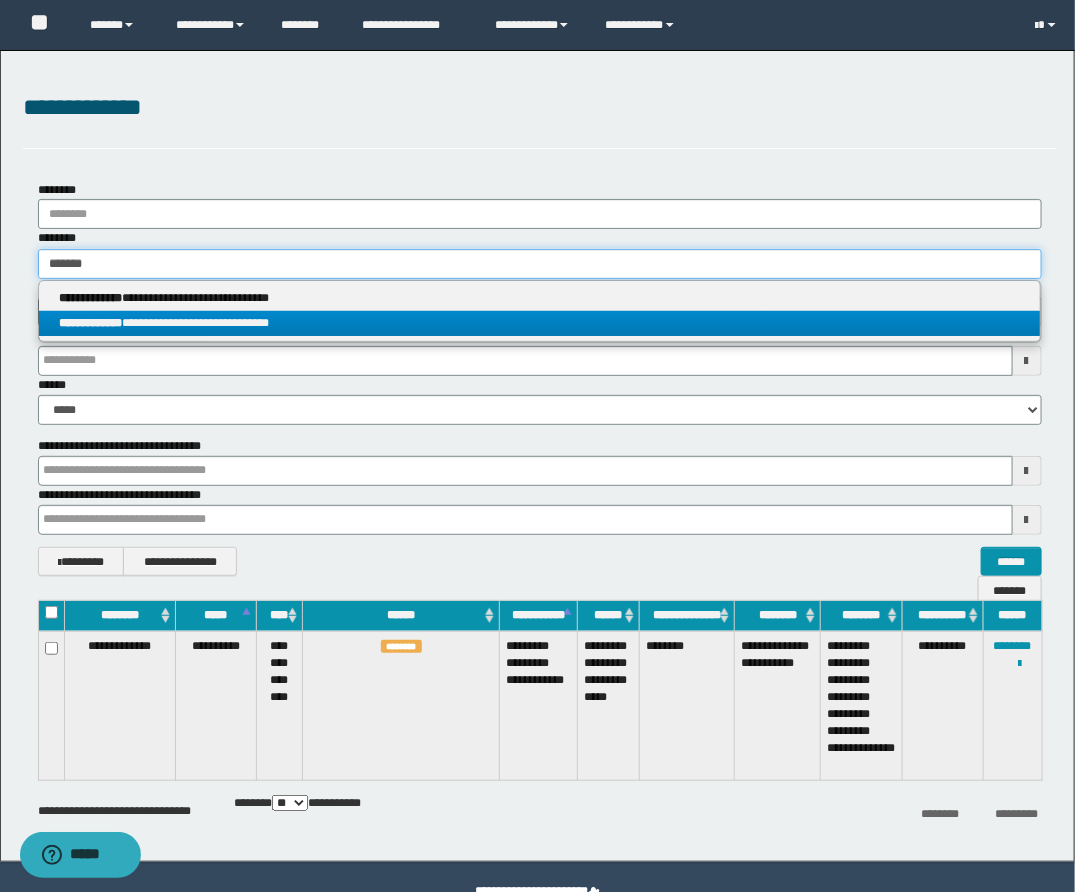 type on "*******" 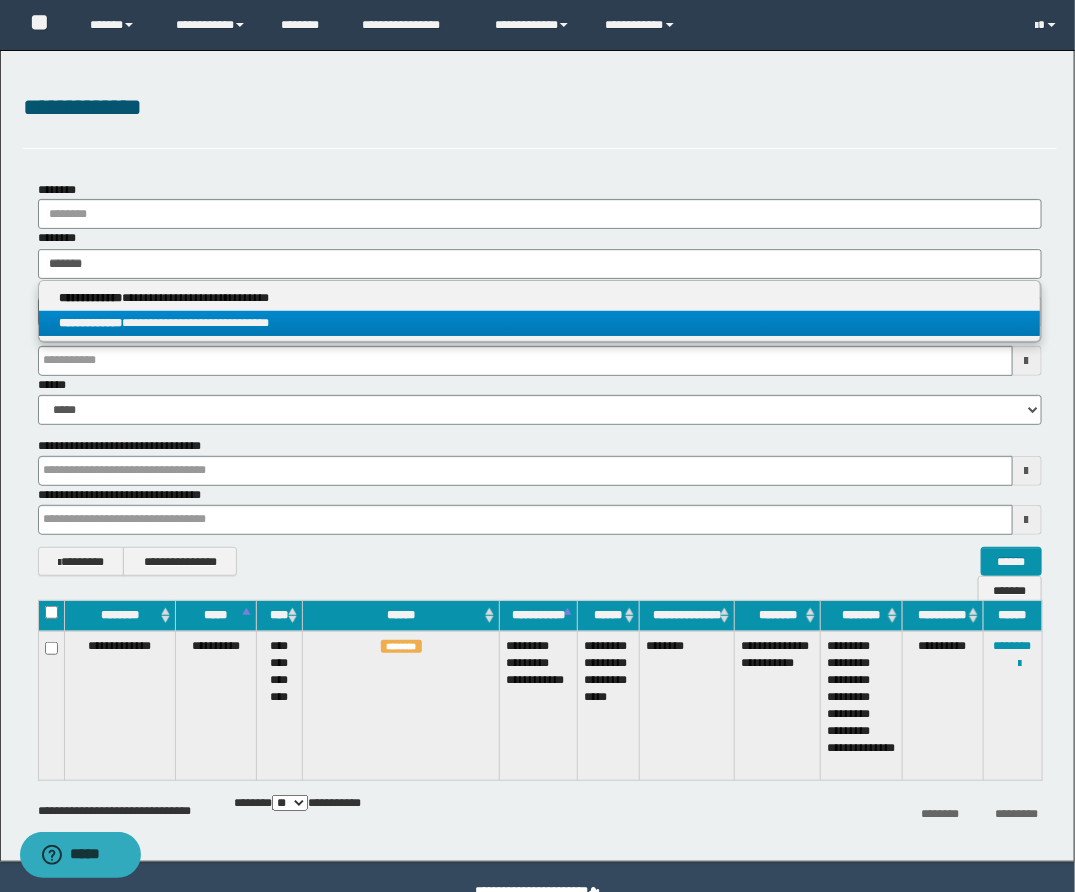click on "**********" at bounding box center [539, 323] 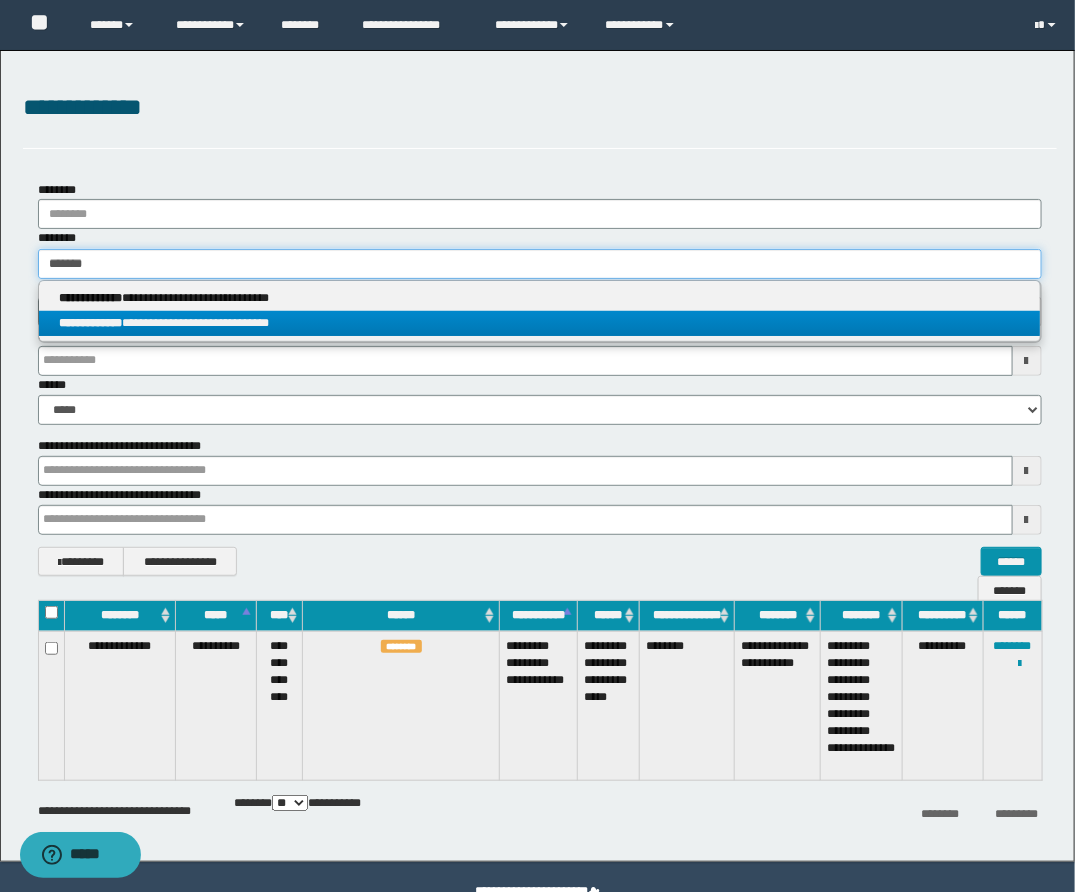 type 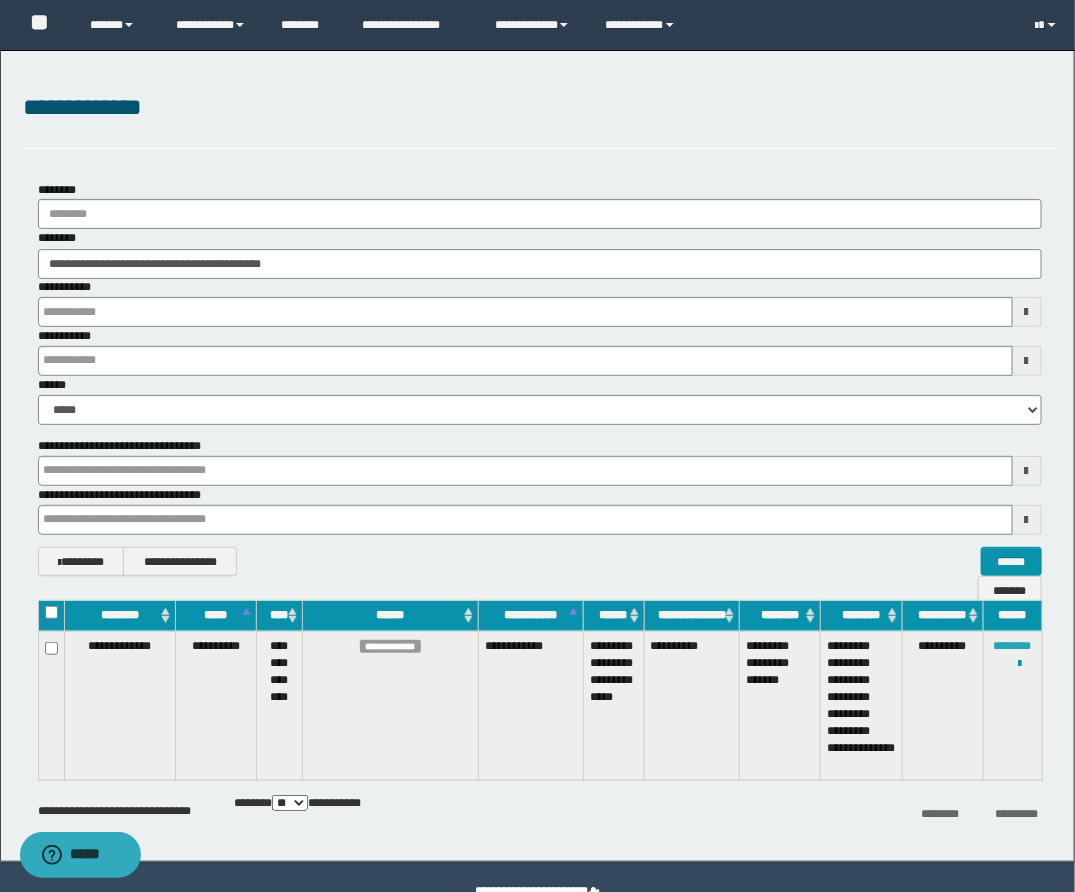 click on "********" at bounding box center [1013, 646] 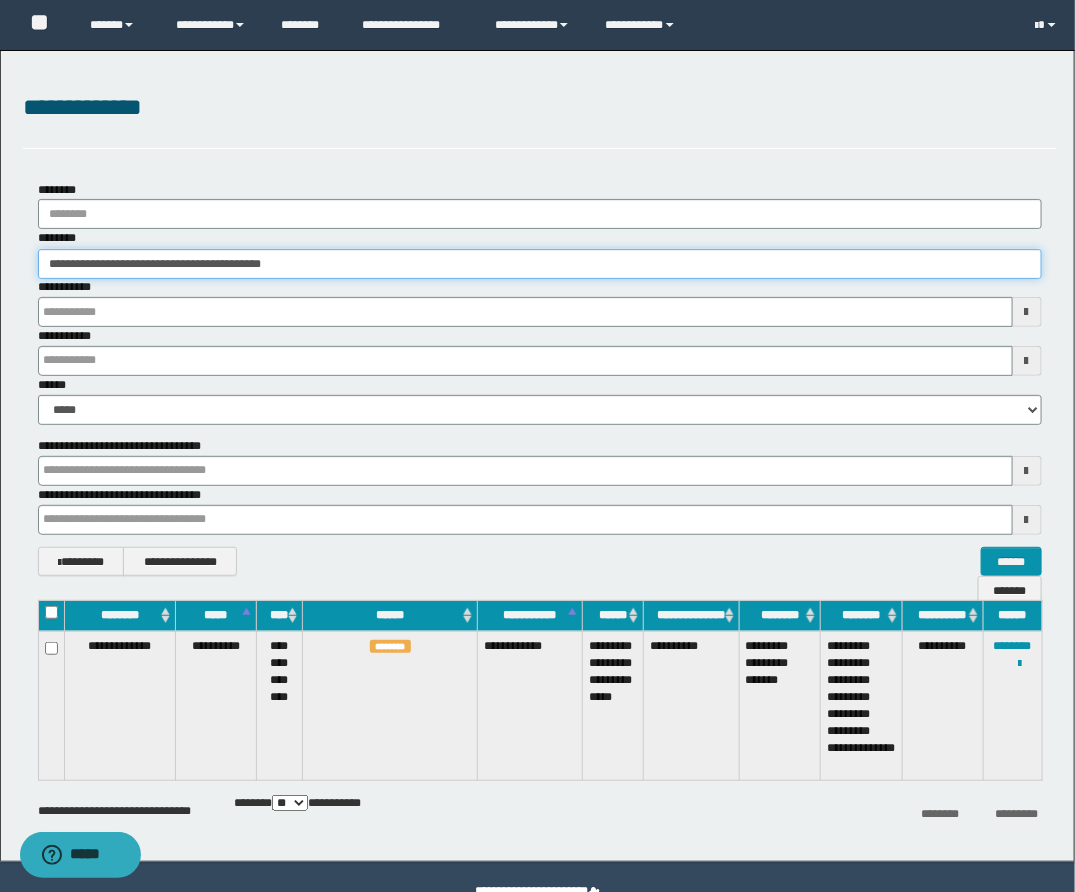 drag, startPoint x: 353, startPoint y: 267, endPoint x: -149, endPoint y: 245, distance: 502.48184 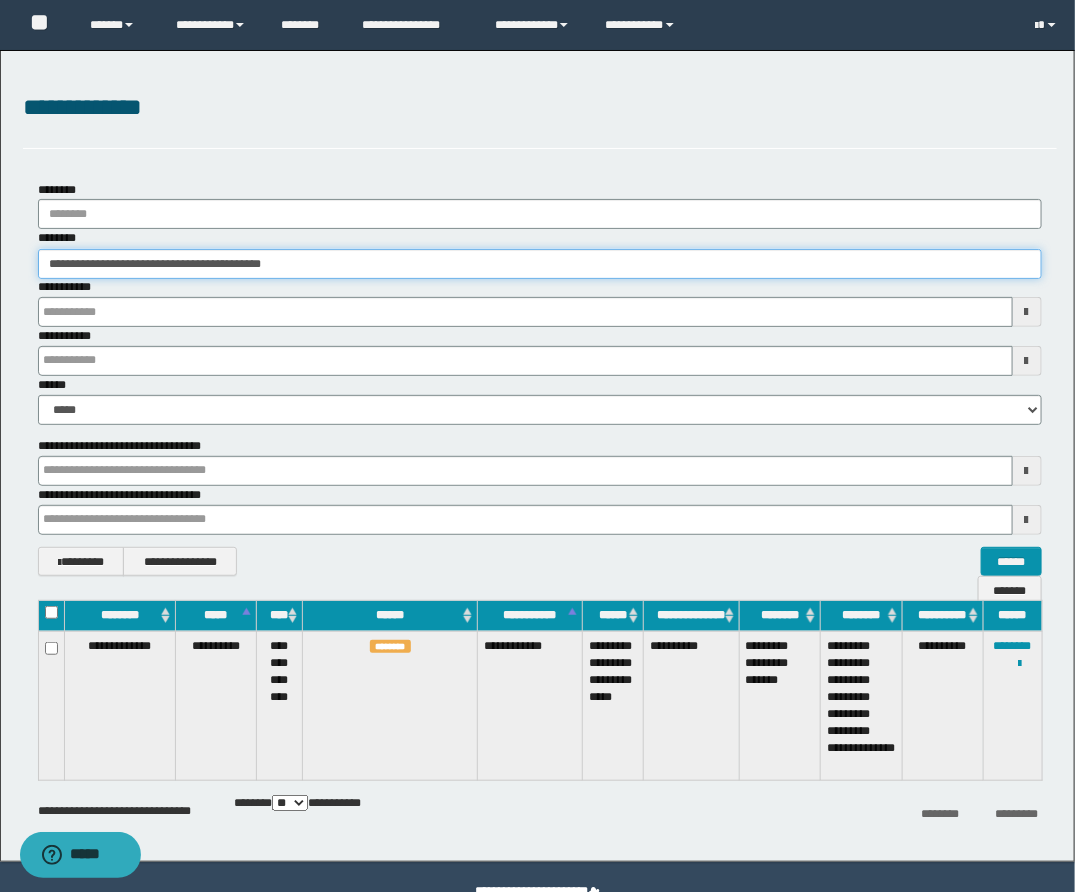 click on "**********" at bounding box center [537, 446] 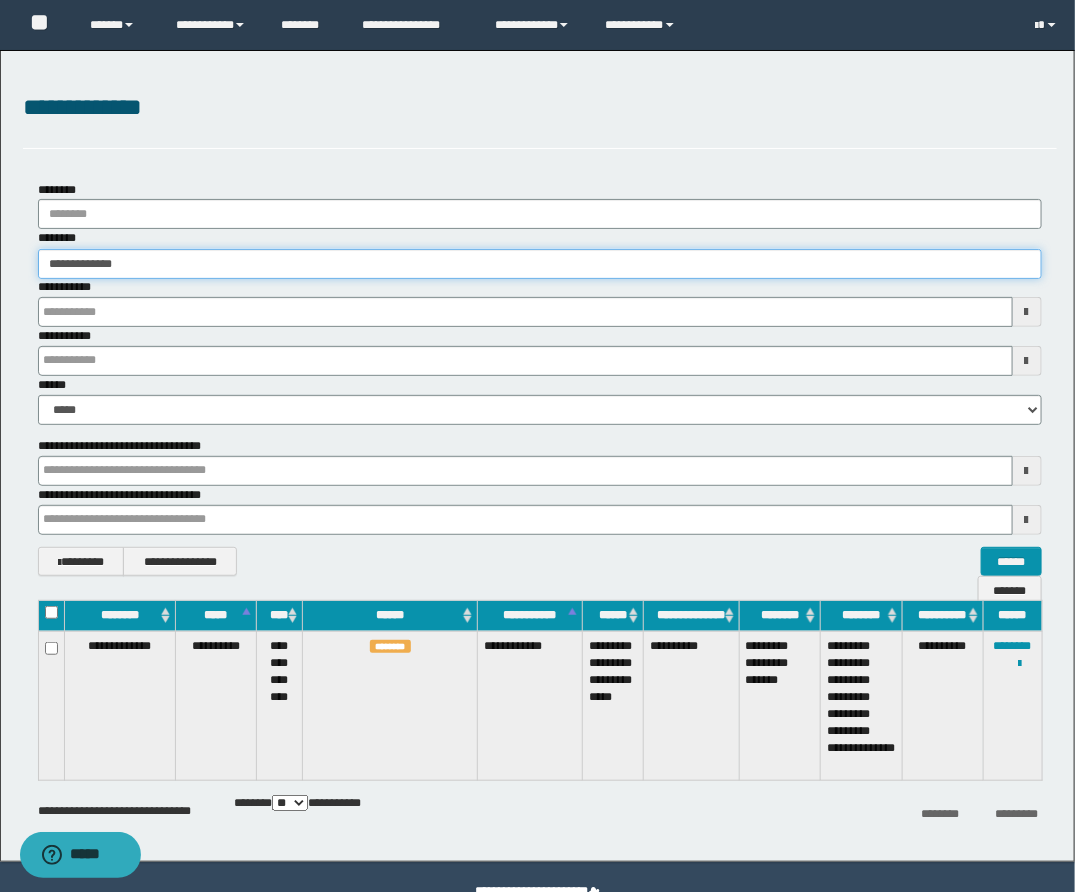type on "**********" 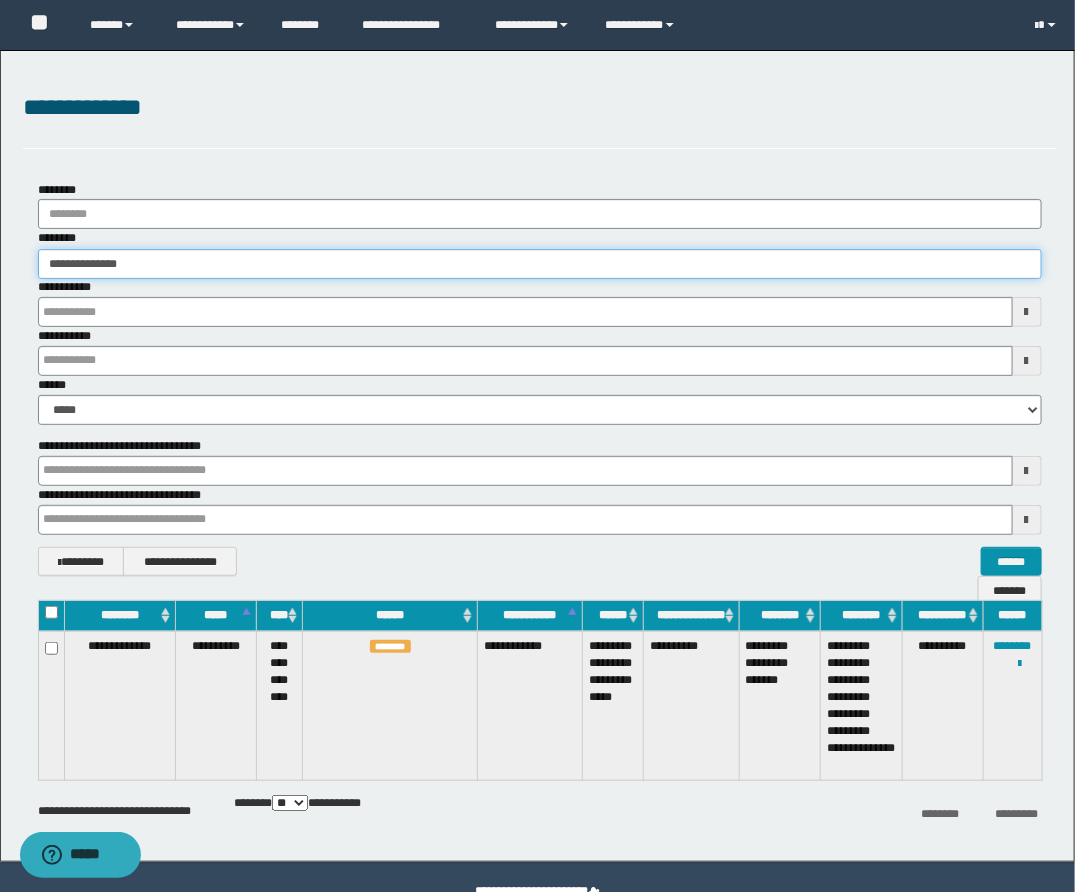 type on "**********" 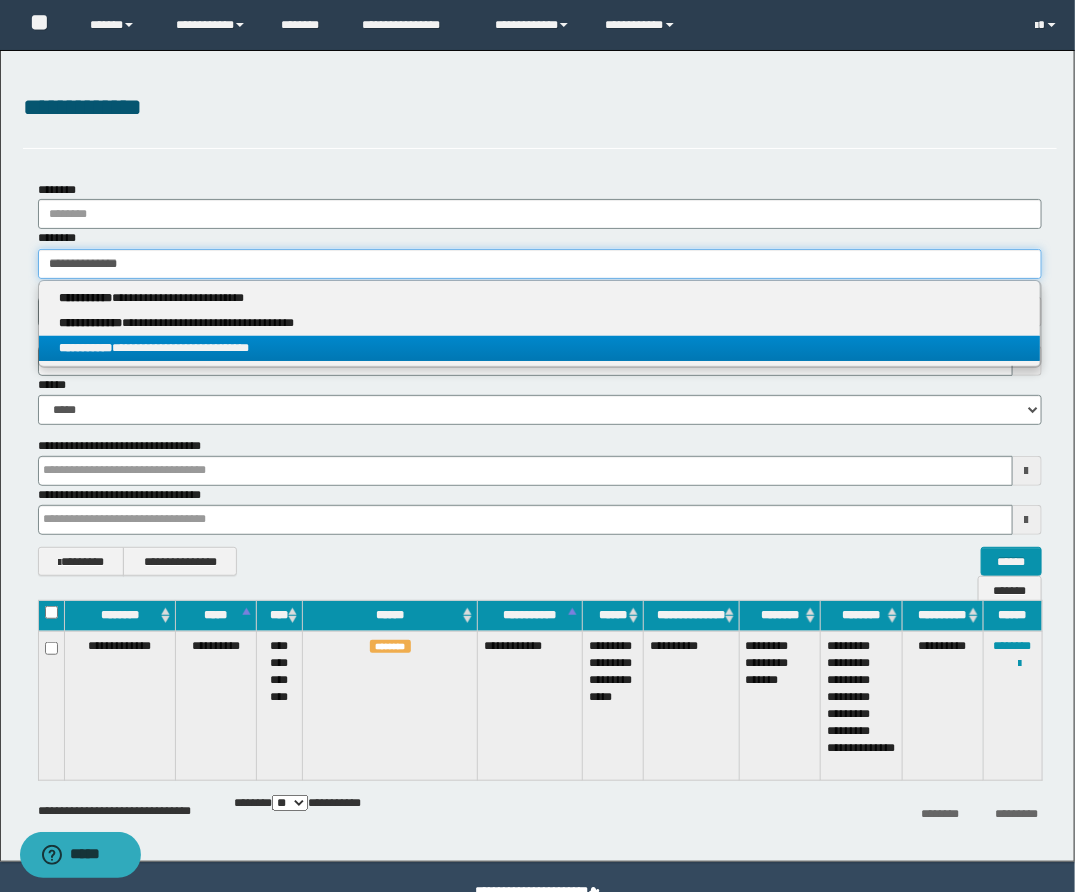 type on "**********" 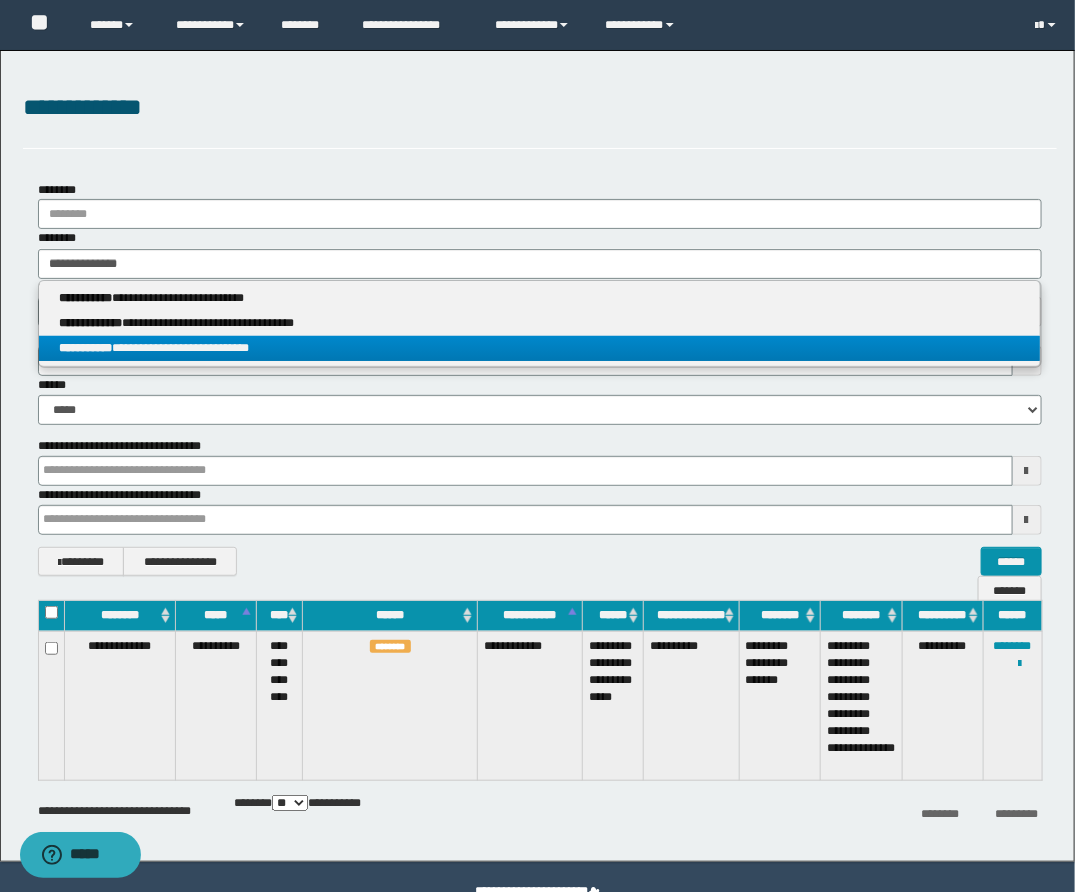 click on "**********" at bounding box center [539, 348] 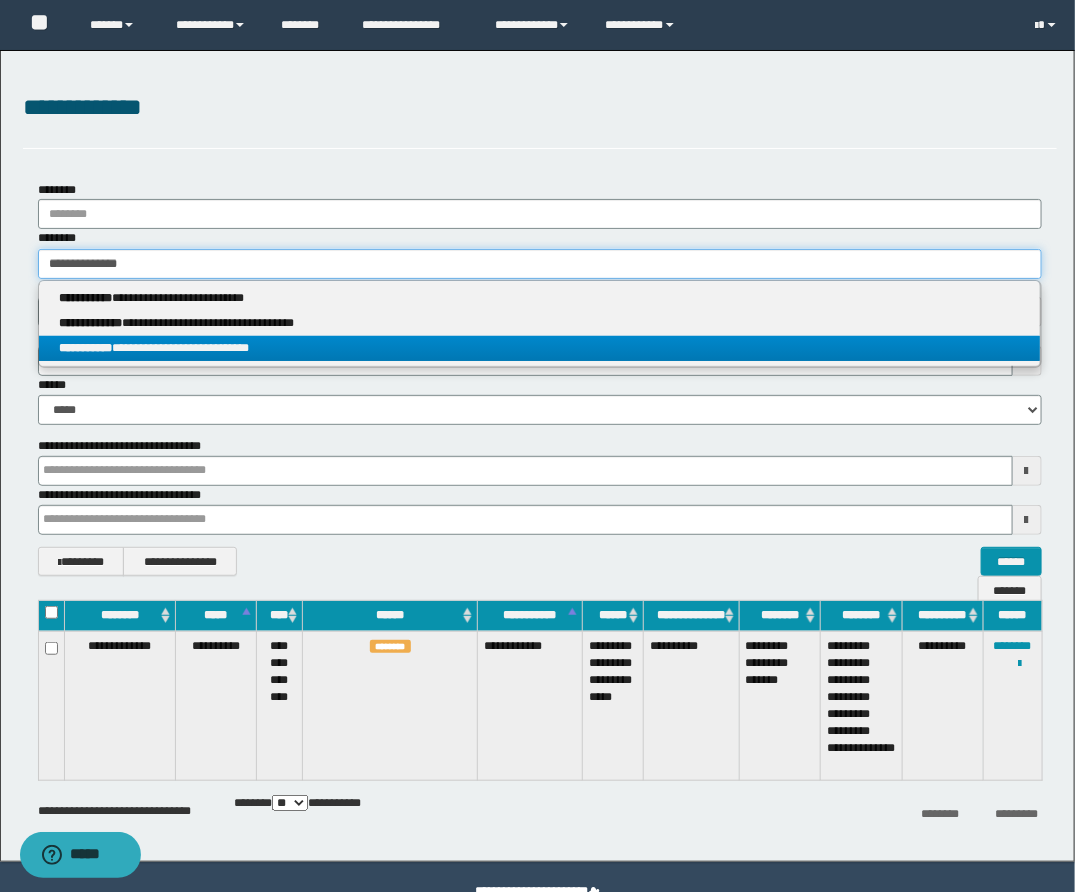 type 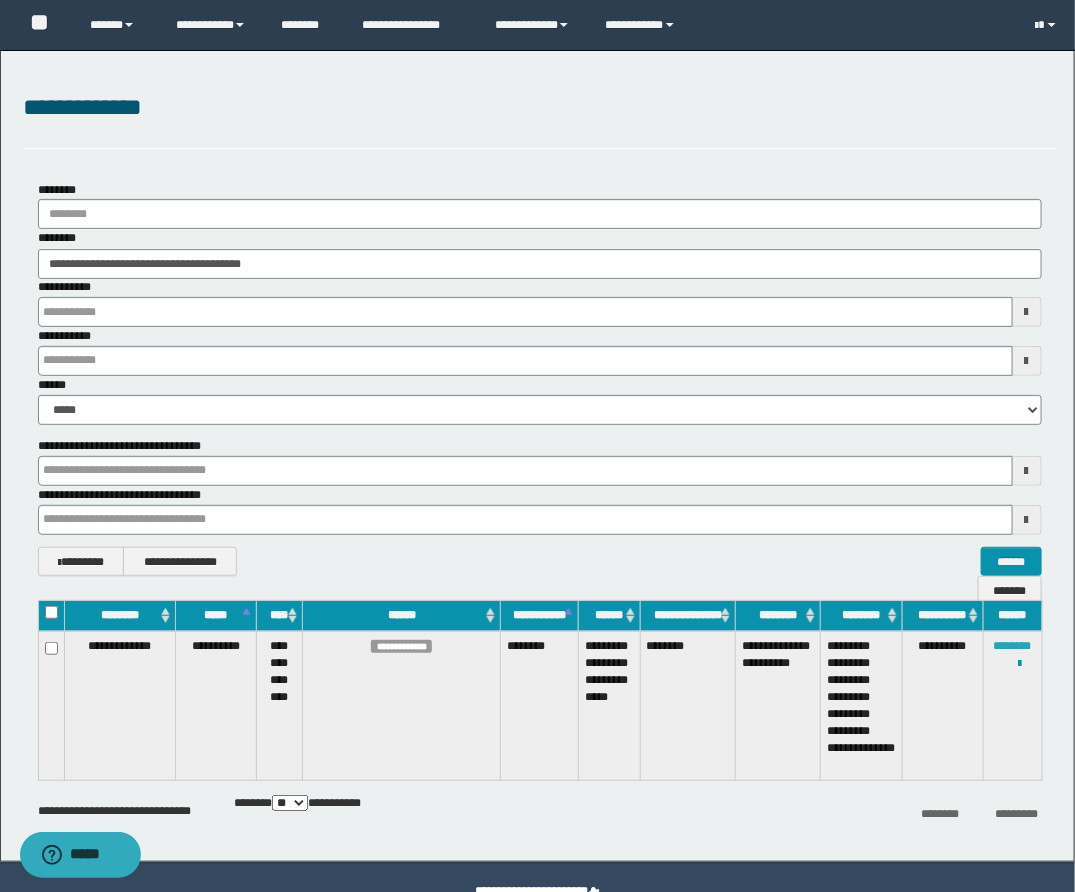 click on "********" at bounding box center (1013, 646) 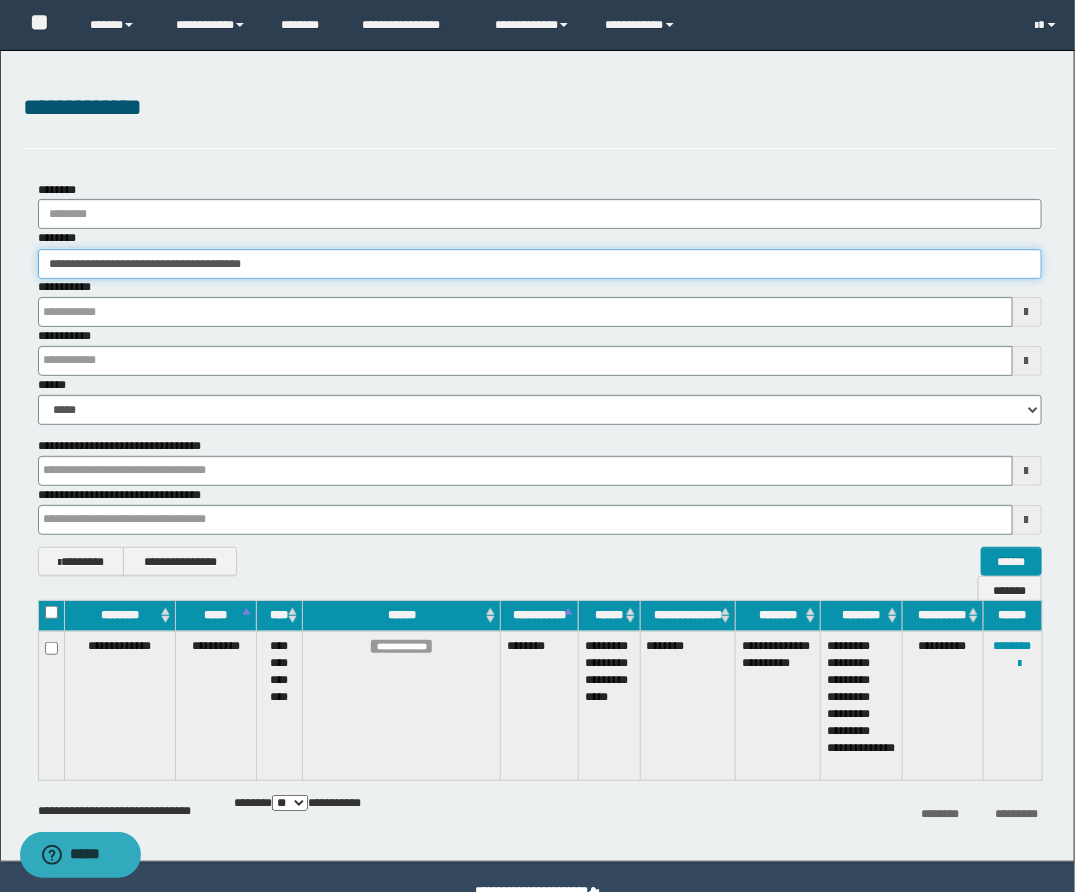 click on "**********" at bounding box center [540, 264] 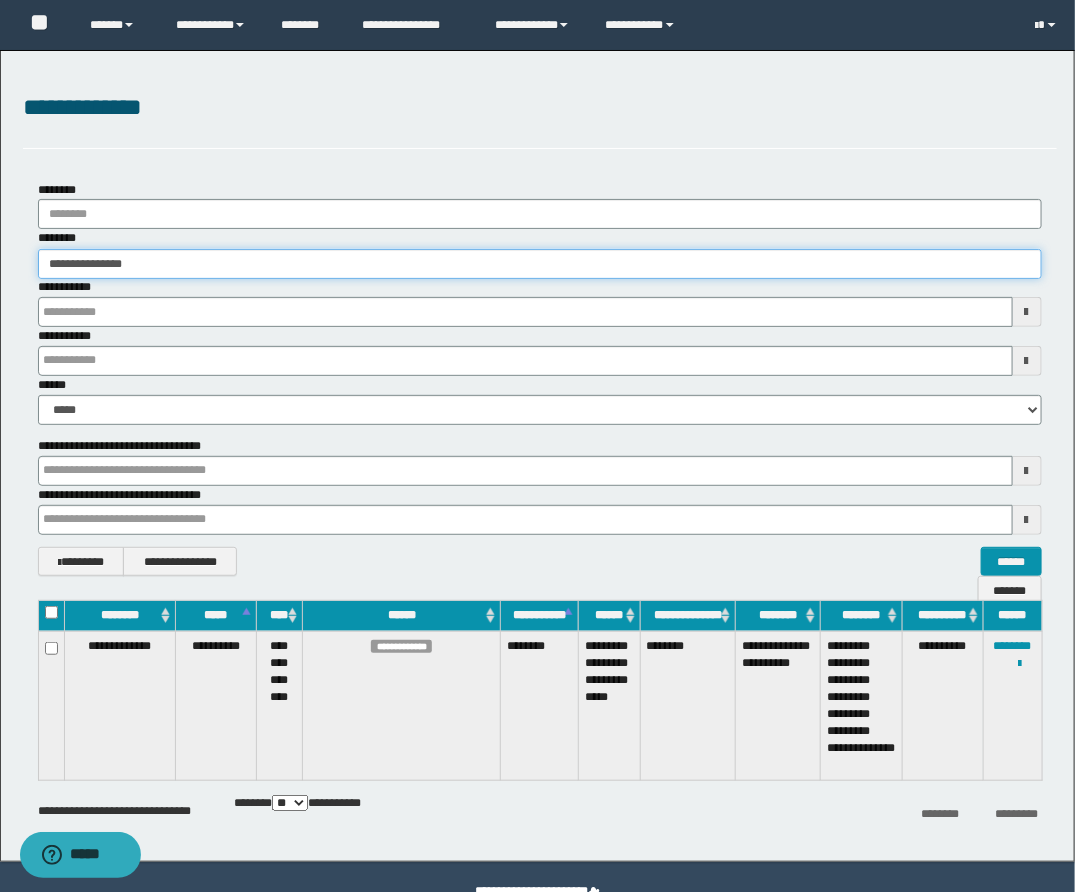 type on "**********" 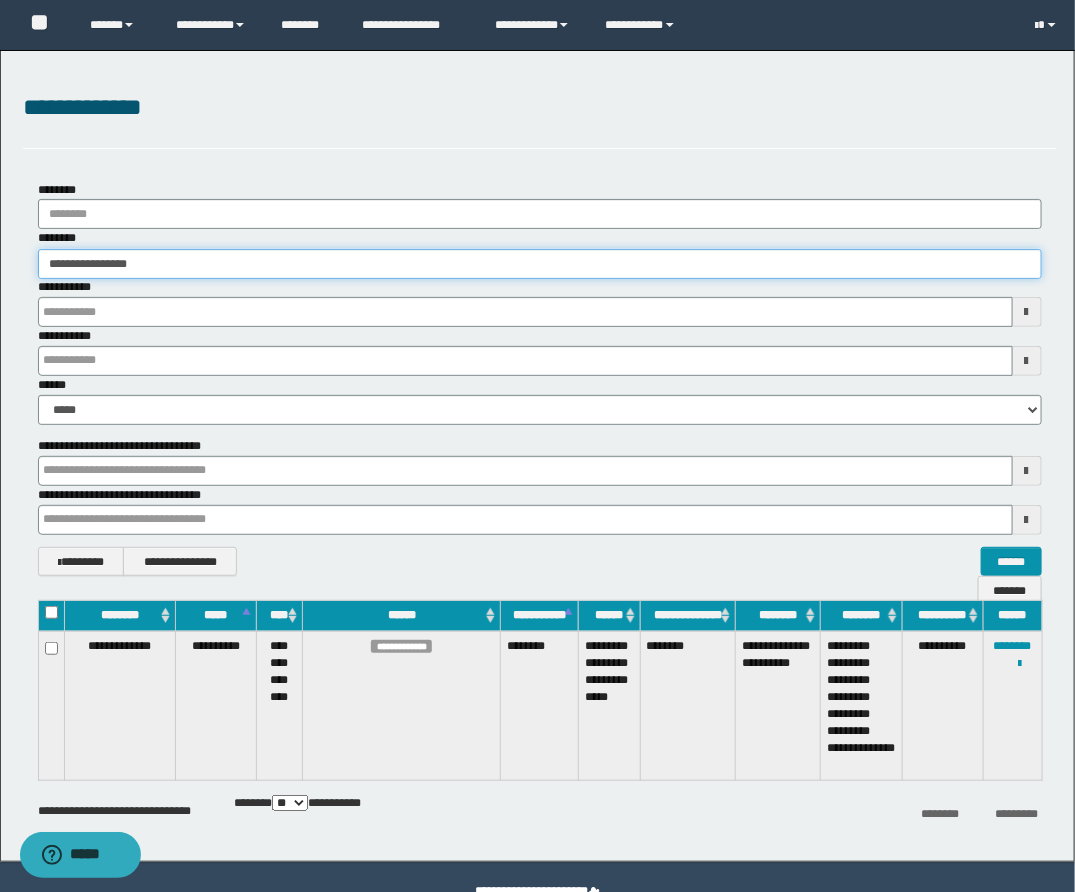 type on "**********" 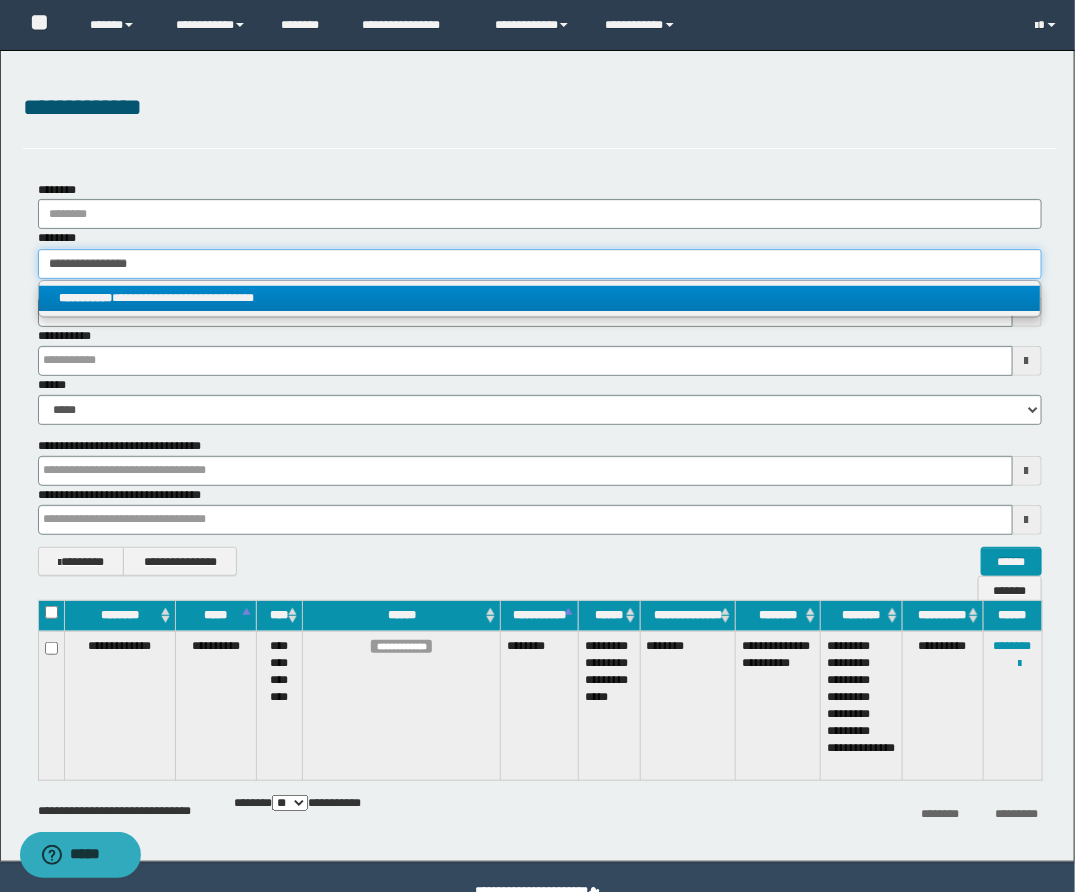 type on "**********" 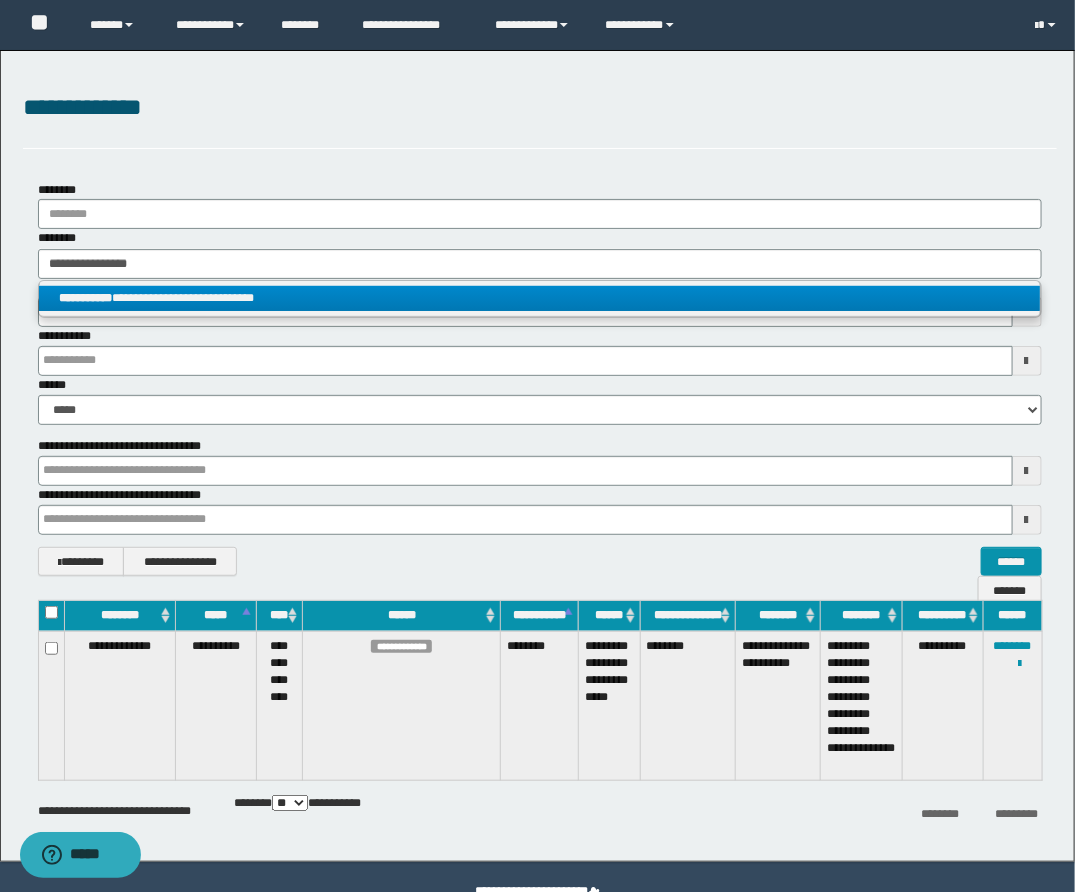 click on "**********" at bounding box center [539, 298] 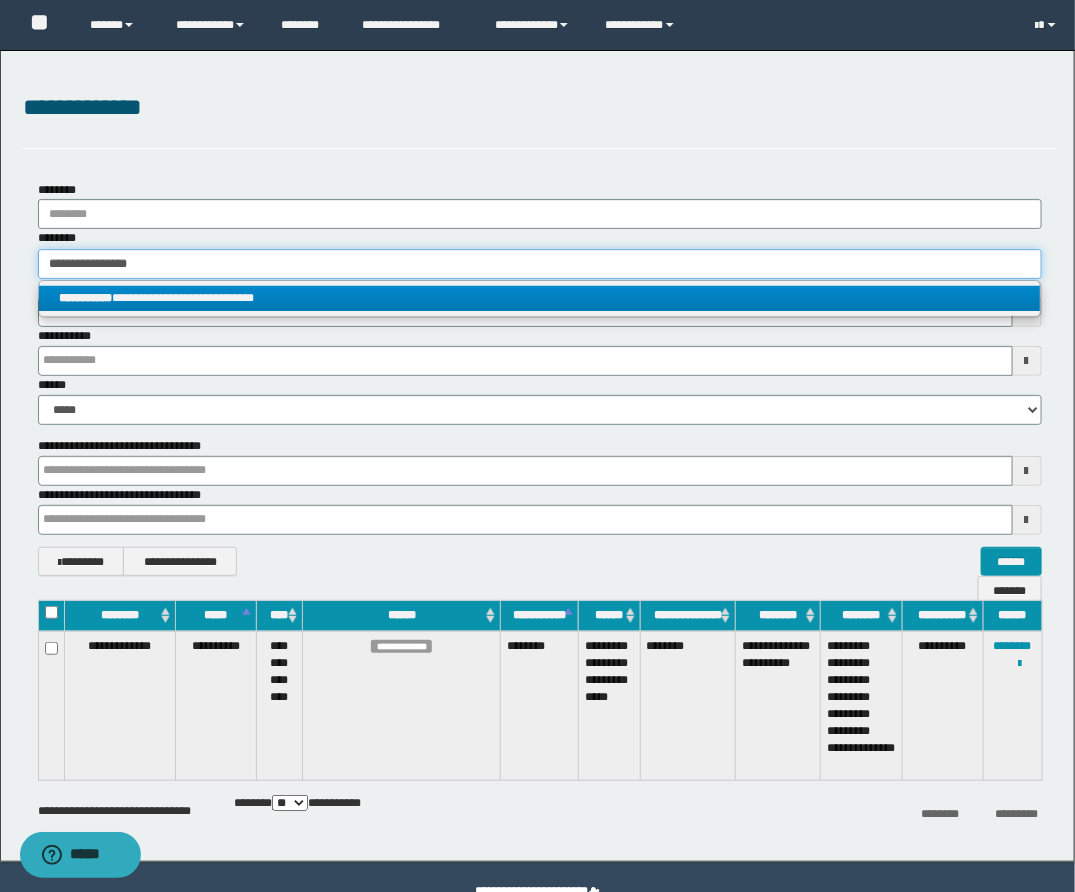 type 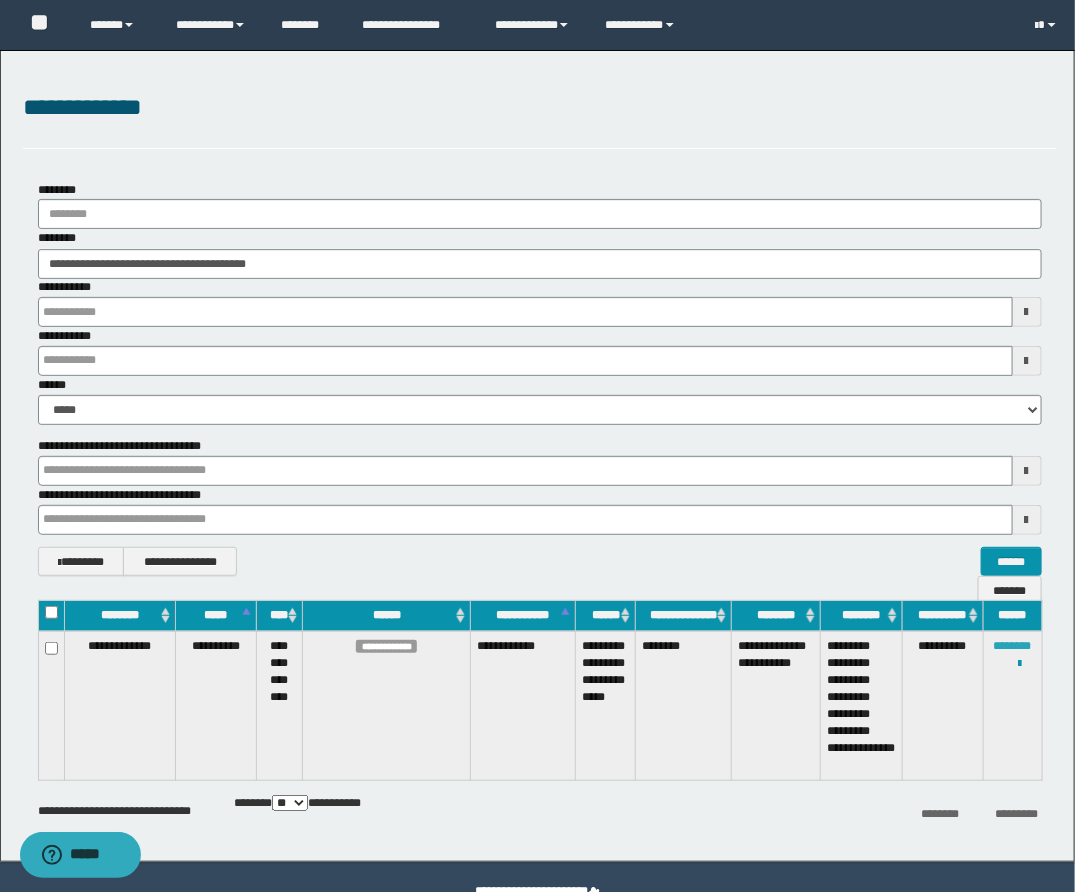 click on "********" at bounding box center (1013, 646) 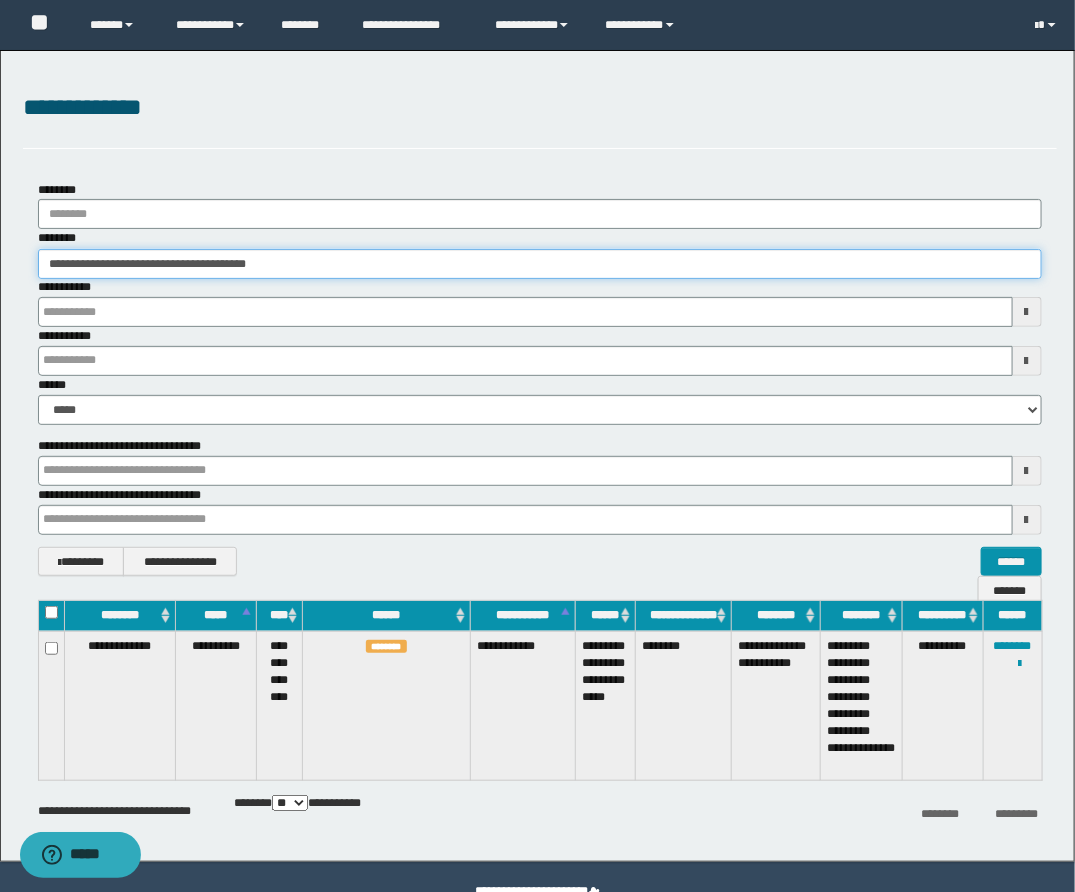 drag, startPoint x: 362, startPoint y: 264, endPoint x: -79, endPoint y: 234, distance: 442.01923 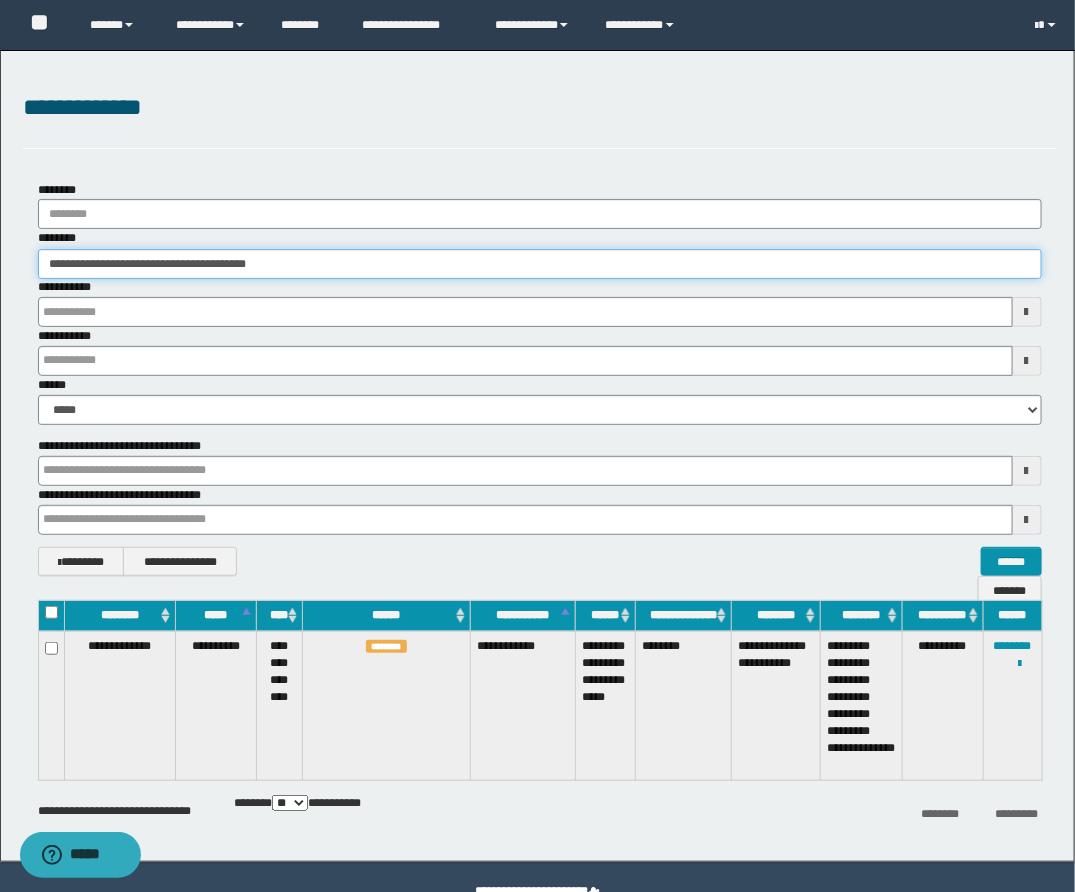 click on "**********" at bounding box center (537, 446) 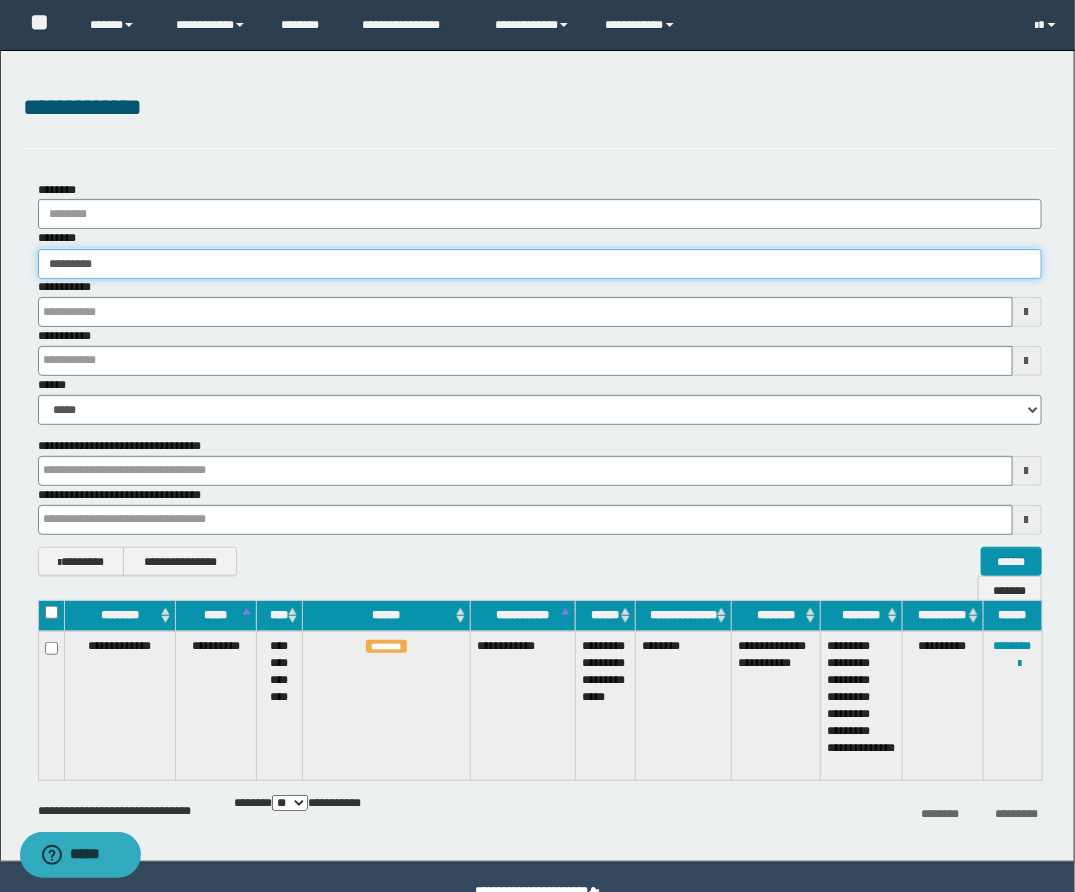 type on "**********" 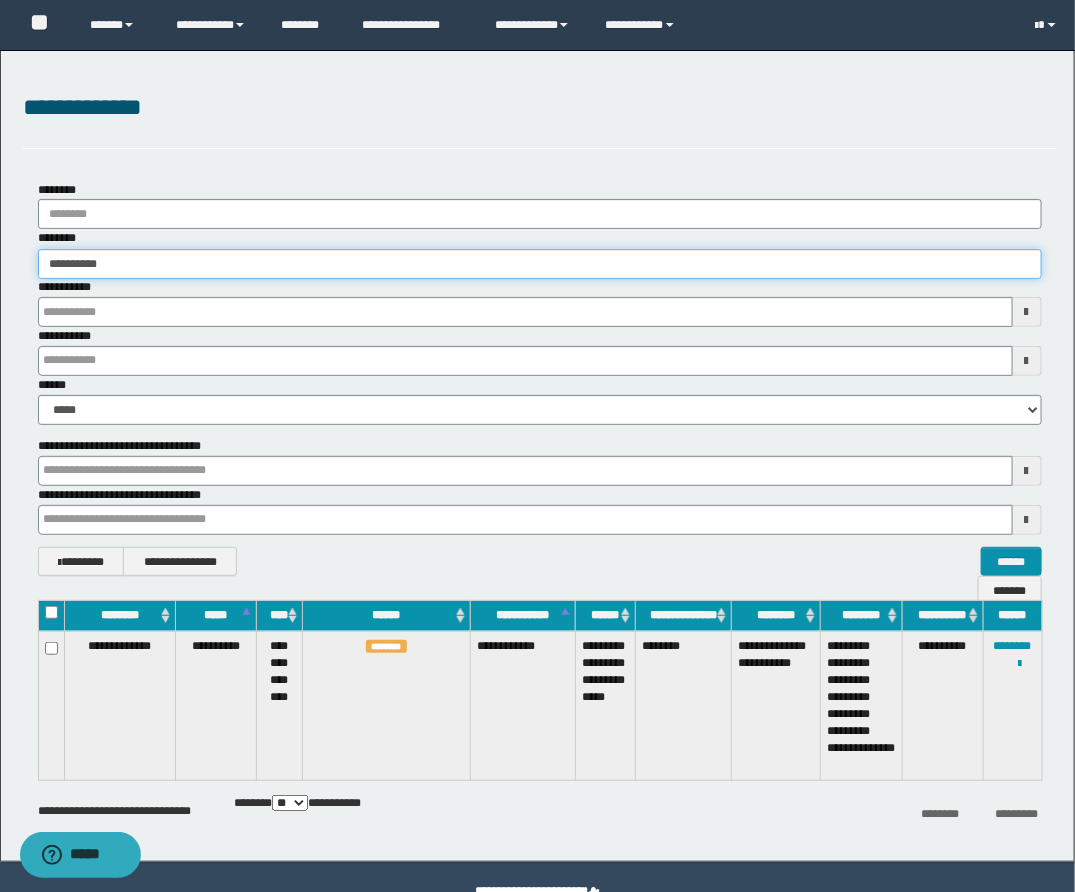 type on "**********" 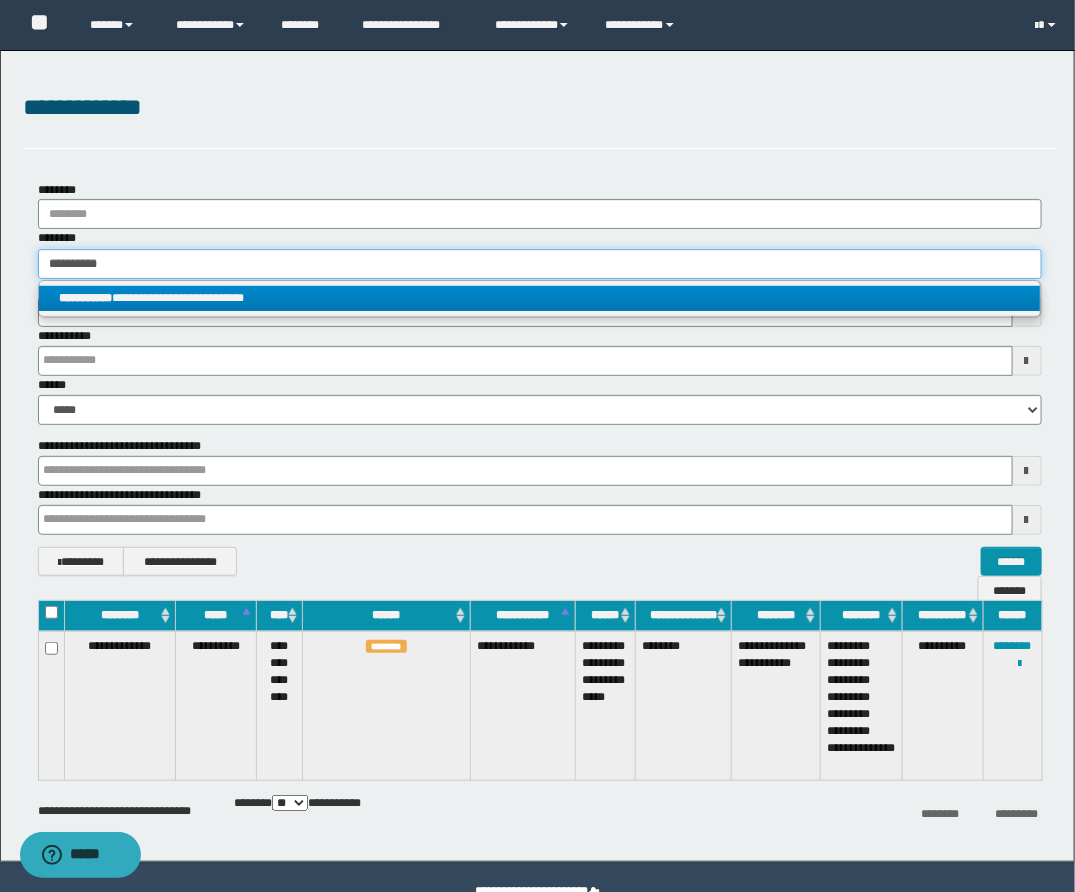 type on "**********" 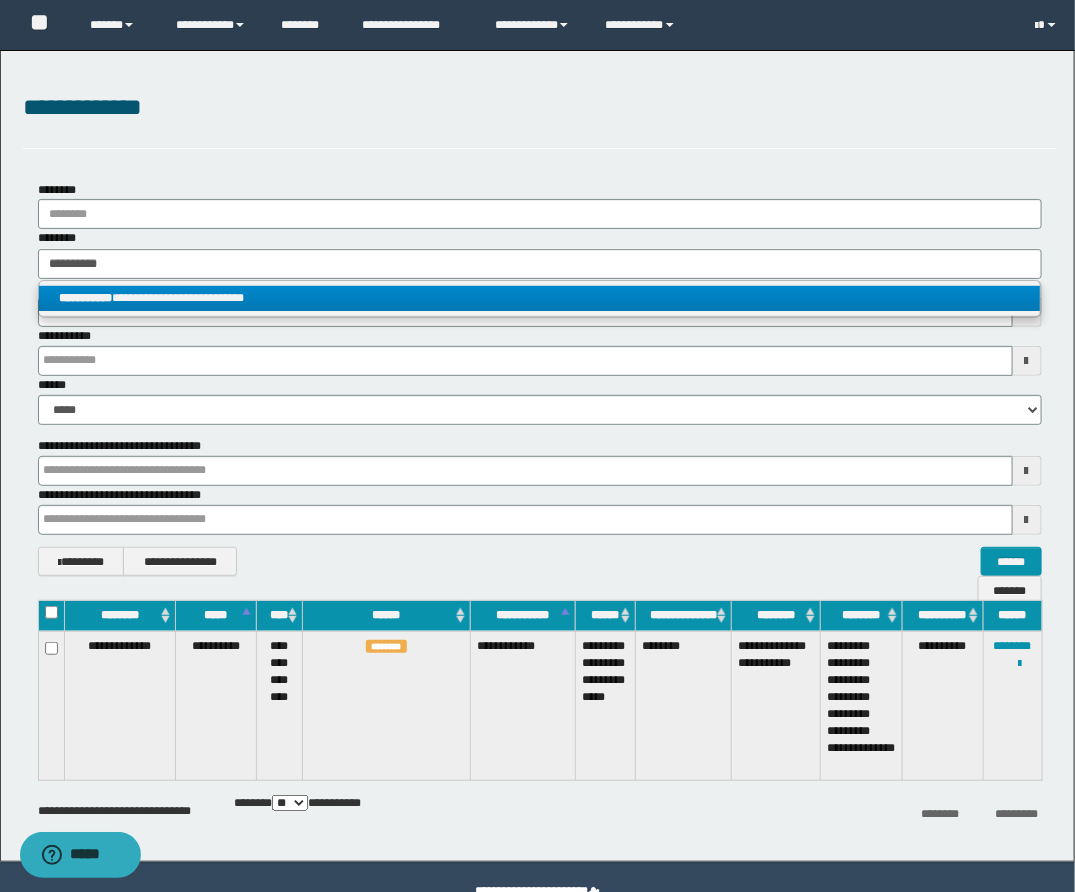 click on "**********" at bounding box center [539, 298] 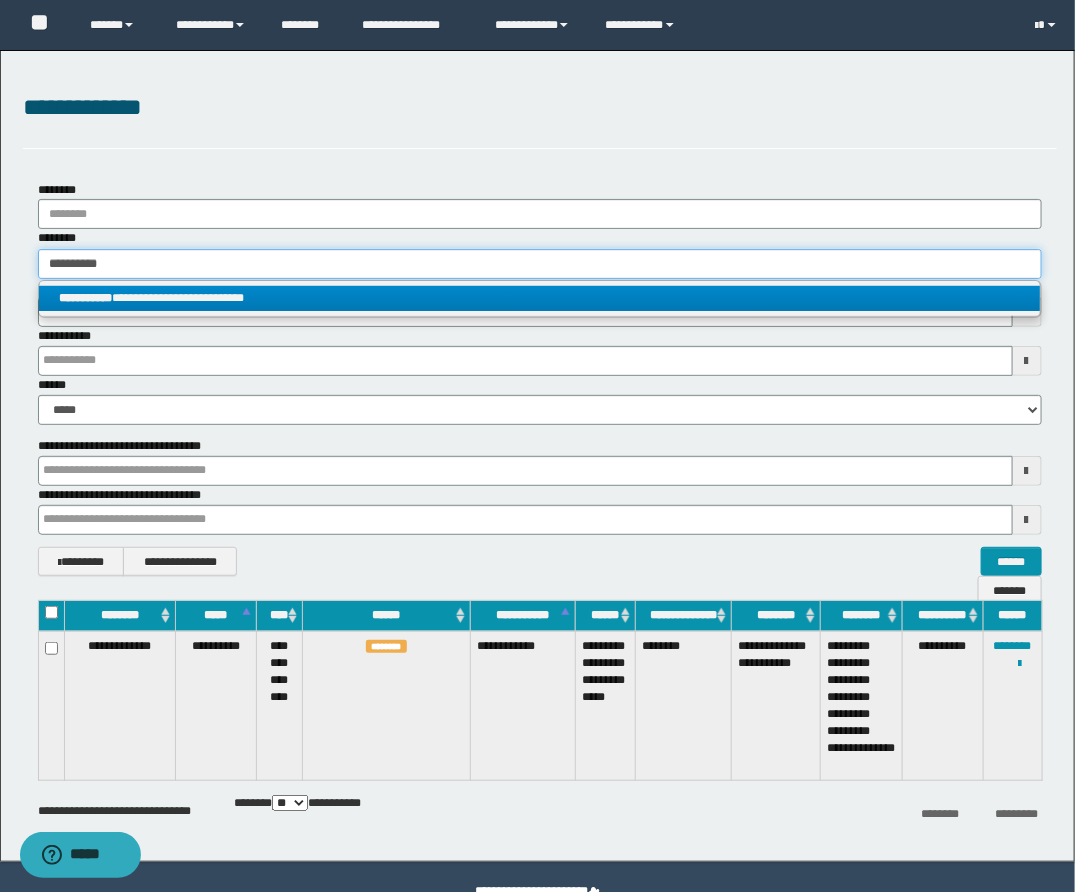 type 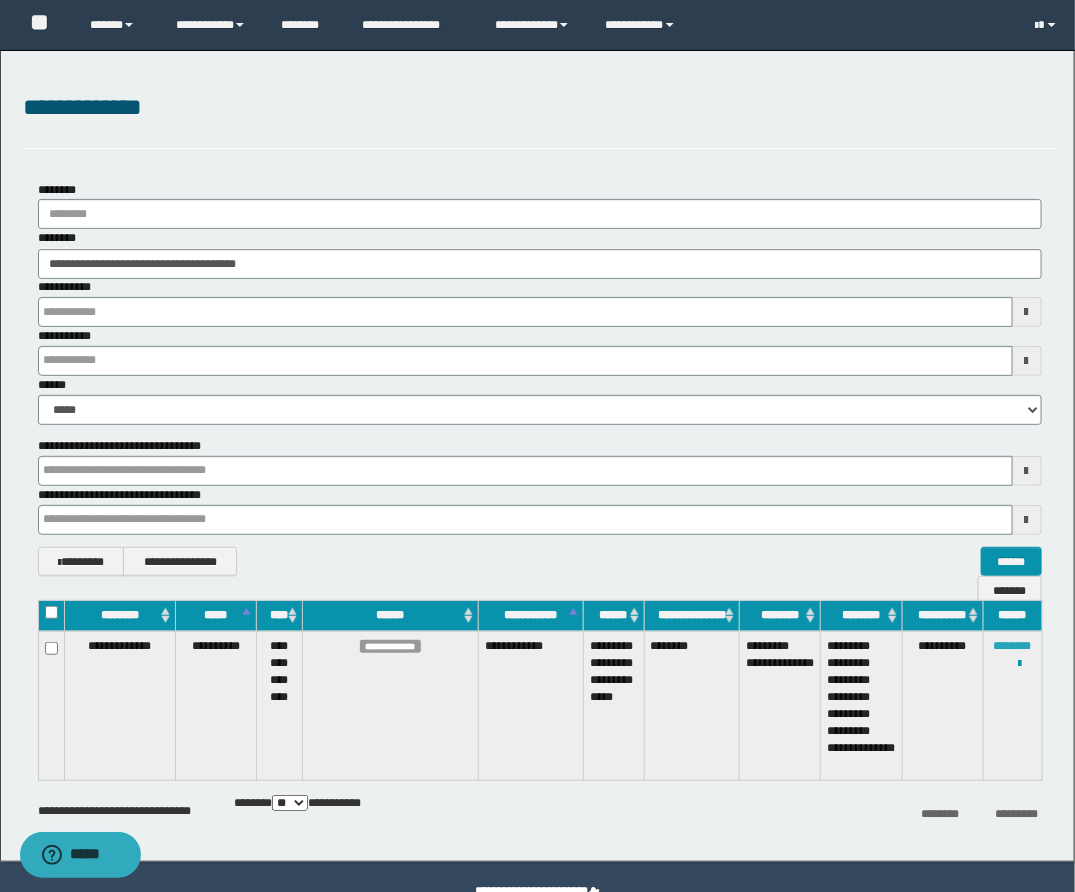 click on "********" at bounding box center [1013, 646] 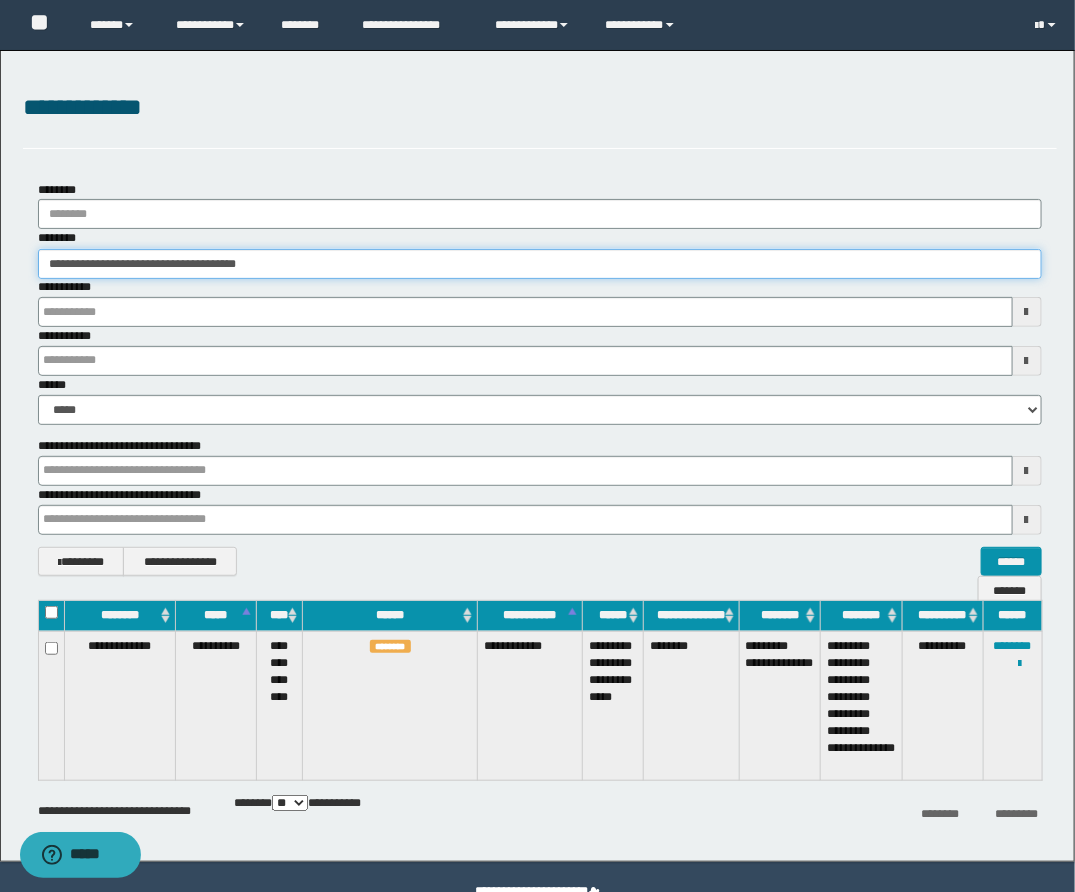 click on "**********" at bounding box center [540, 264] 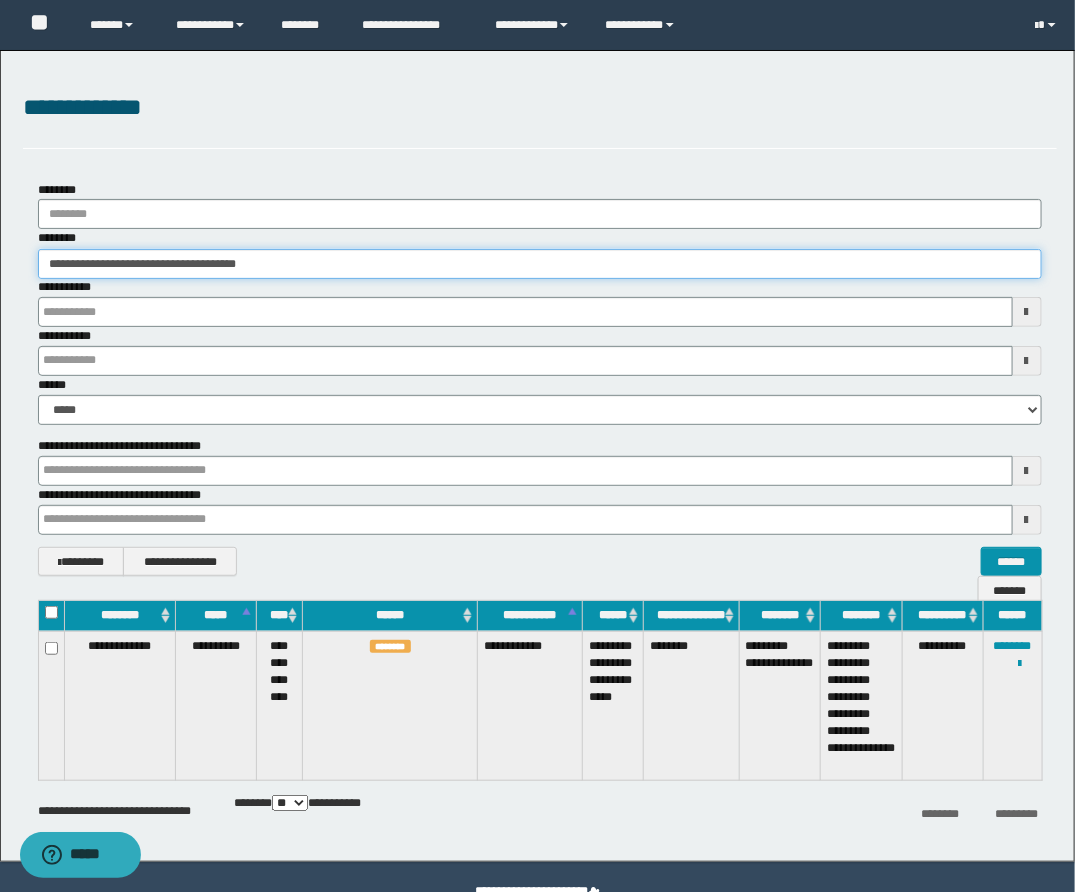 drag, startPoint x: 387, startPoint y: 259, endPoint x: -114, endPoint y: 211, distance: 503.29416 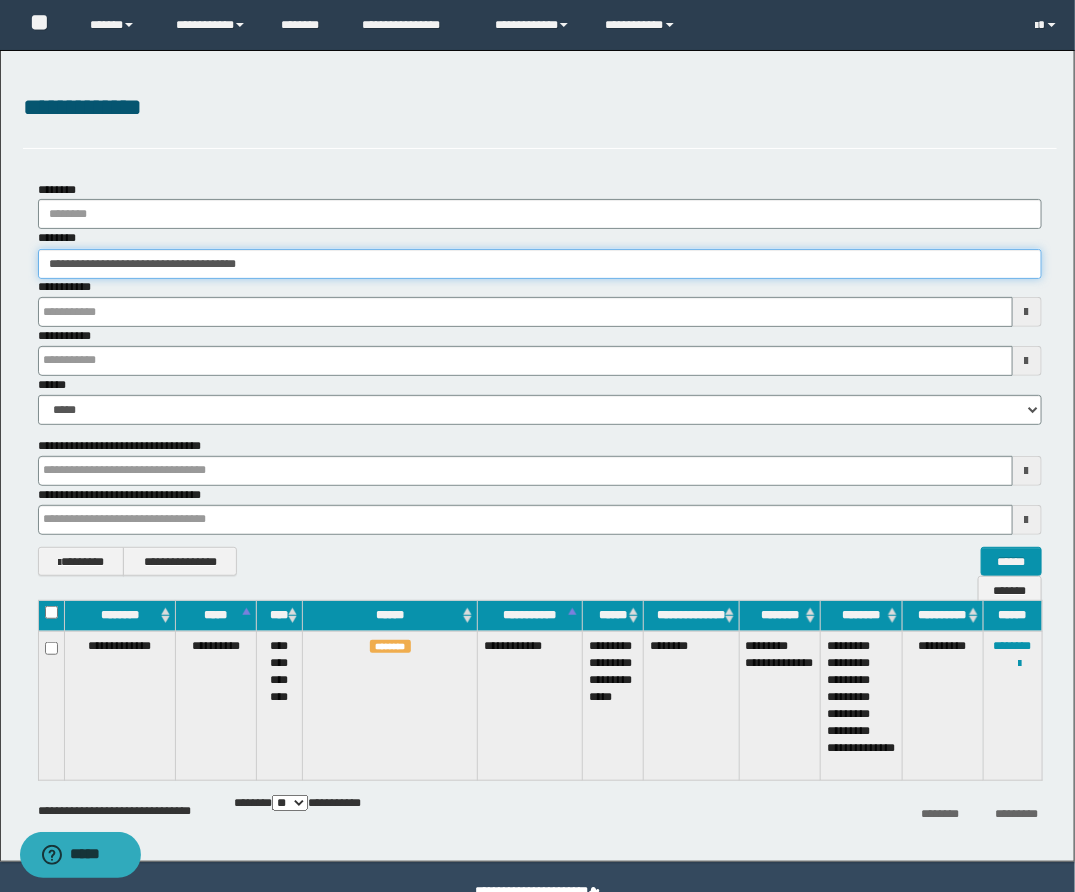 click on "**********" at bounding box center (537, 446) 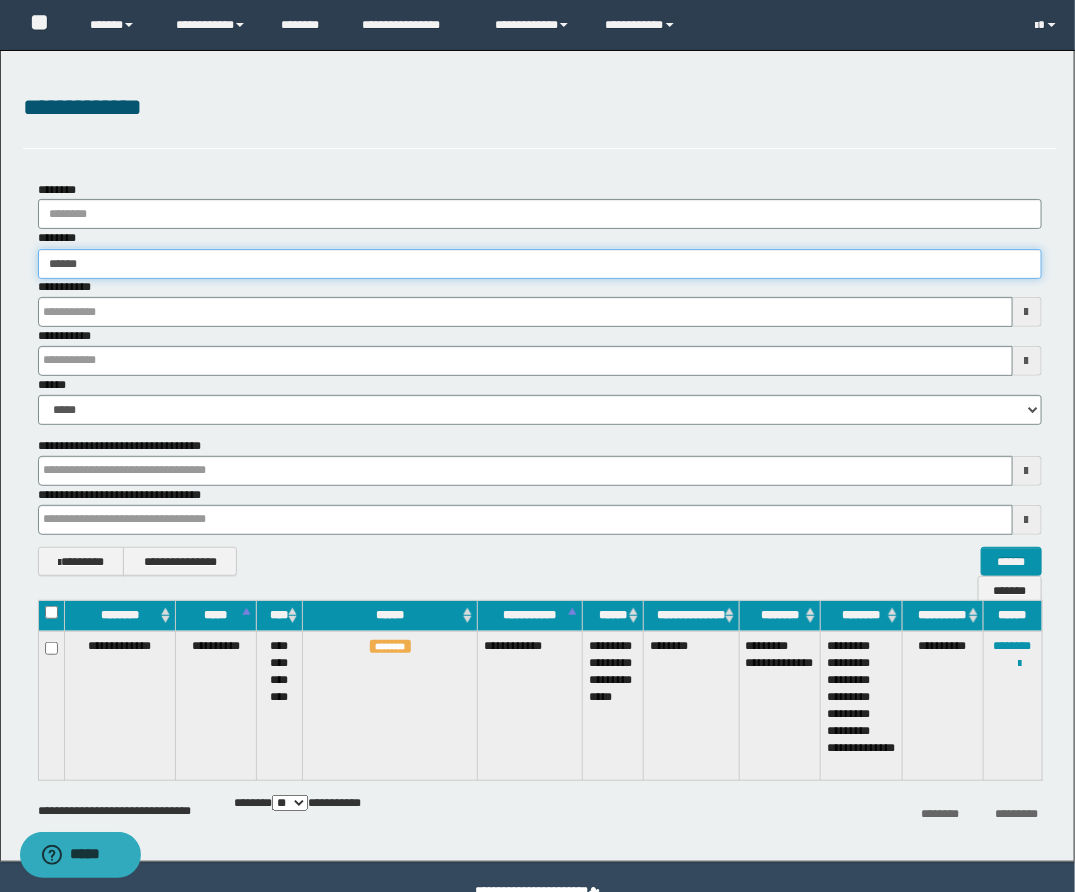 type on "*******" 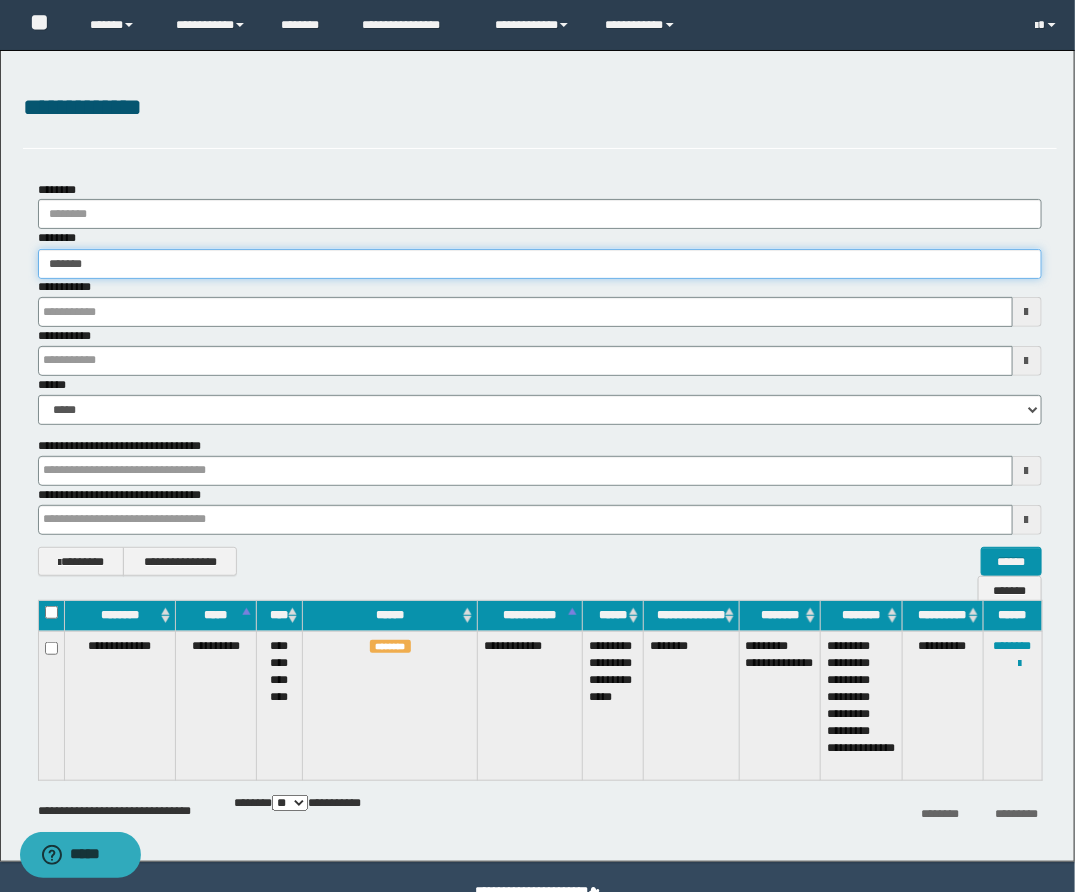 type on "*******" 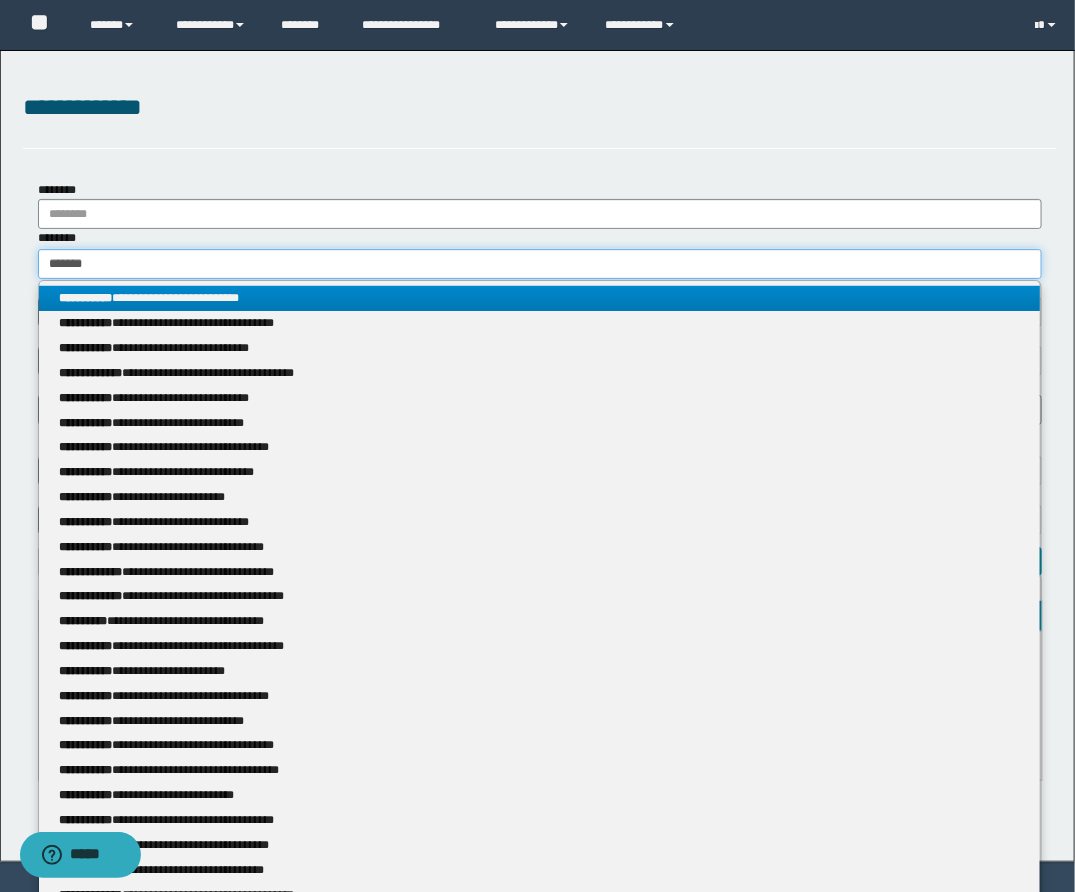 click on "*******" at bounding box center [540, 264] 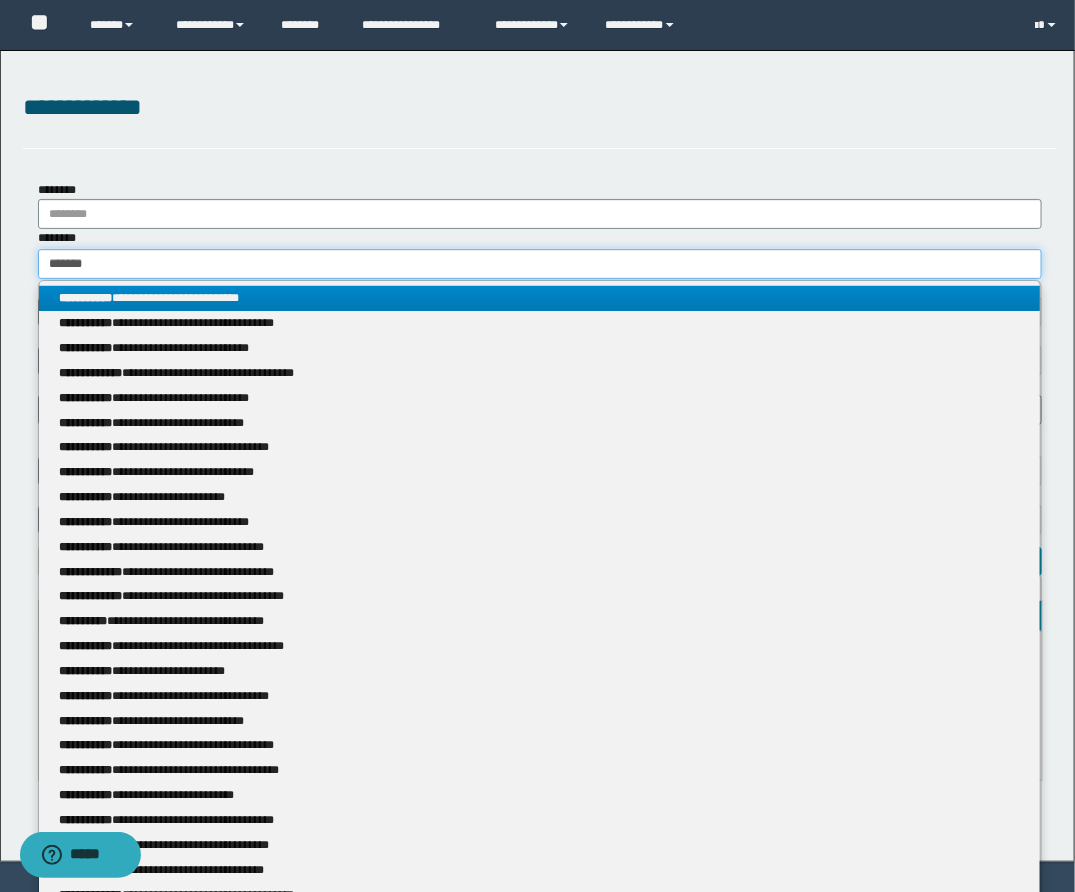 drag, startPoint x: 112, startPoint y: 262, endPoint x: -75, endPoint y: 235, distance: 188.93915 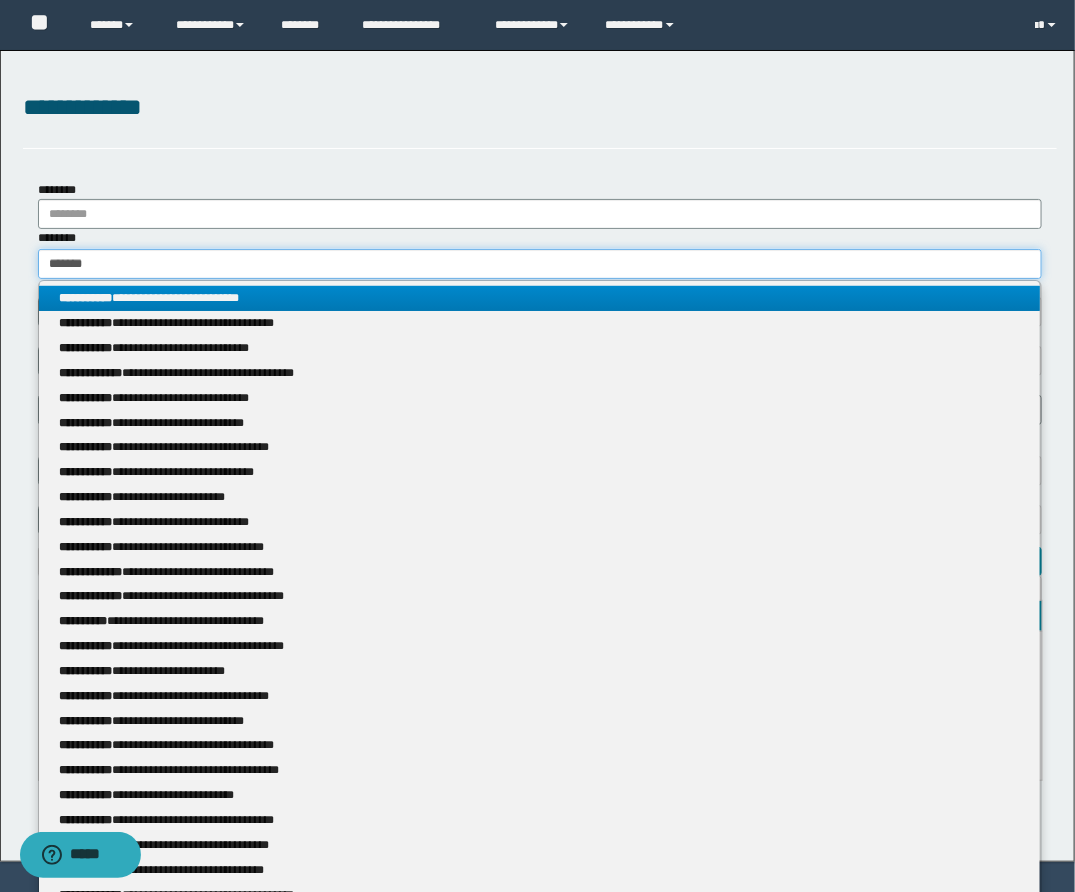 click on "**********" at bounding box center [537, 446] 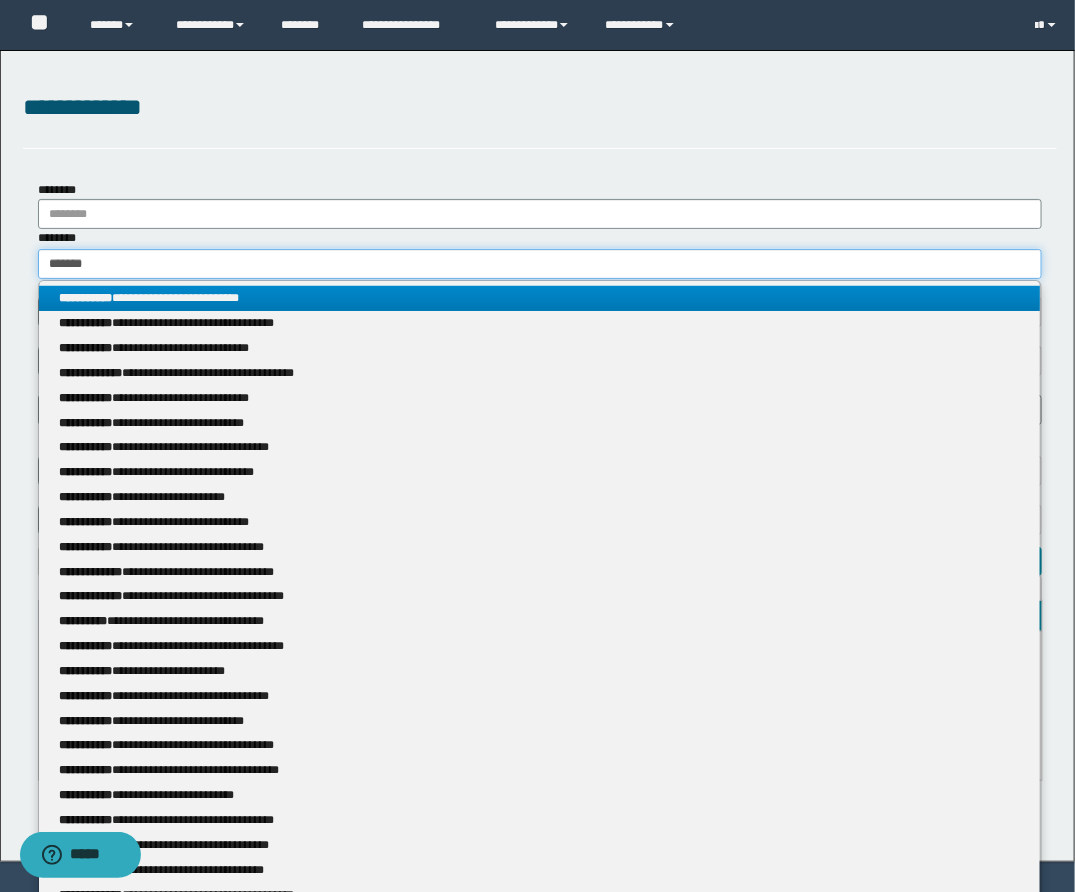 type 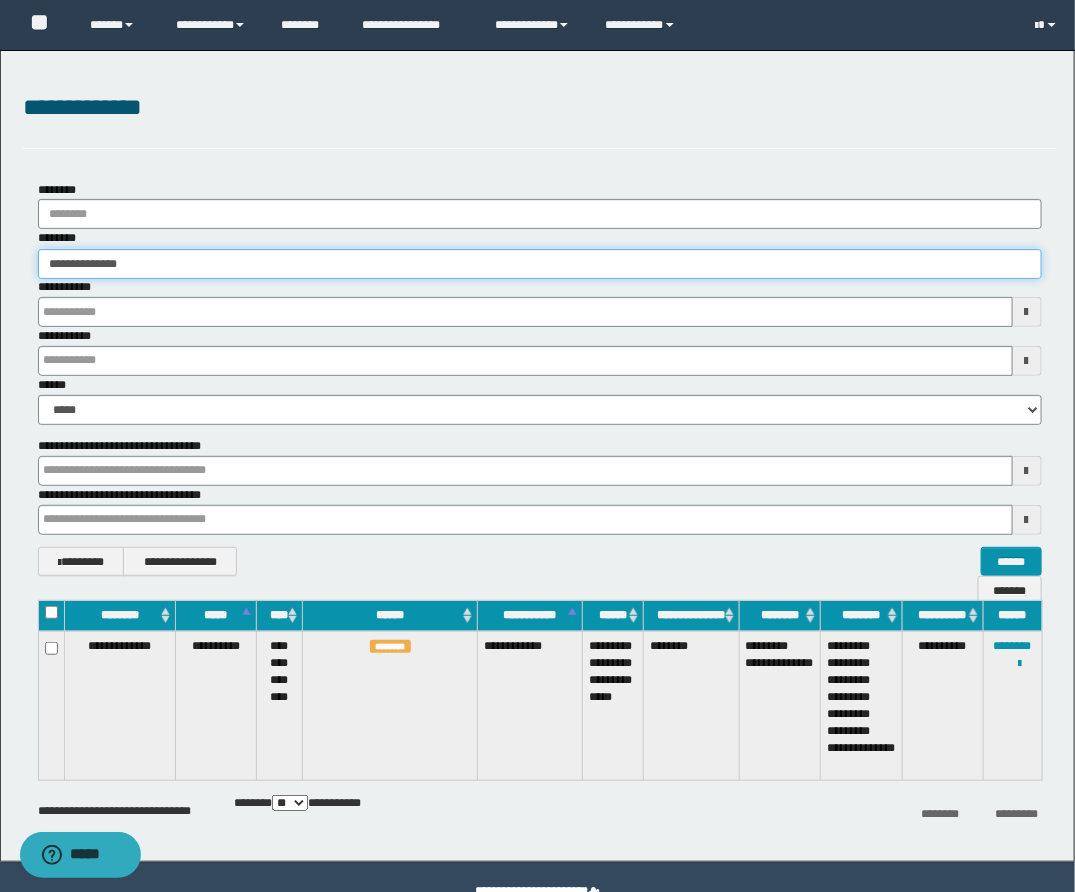 click on "**********" at bounding box center (540, 264) 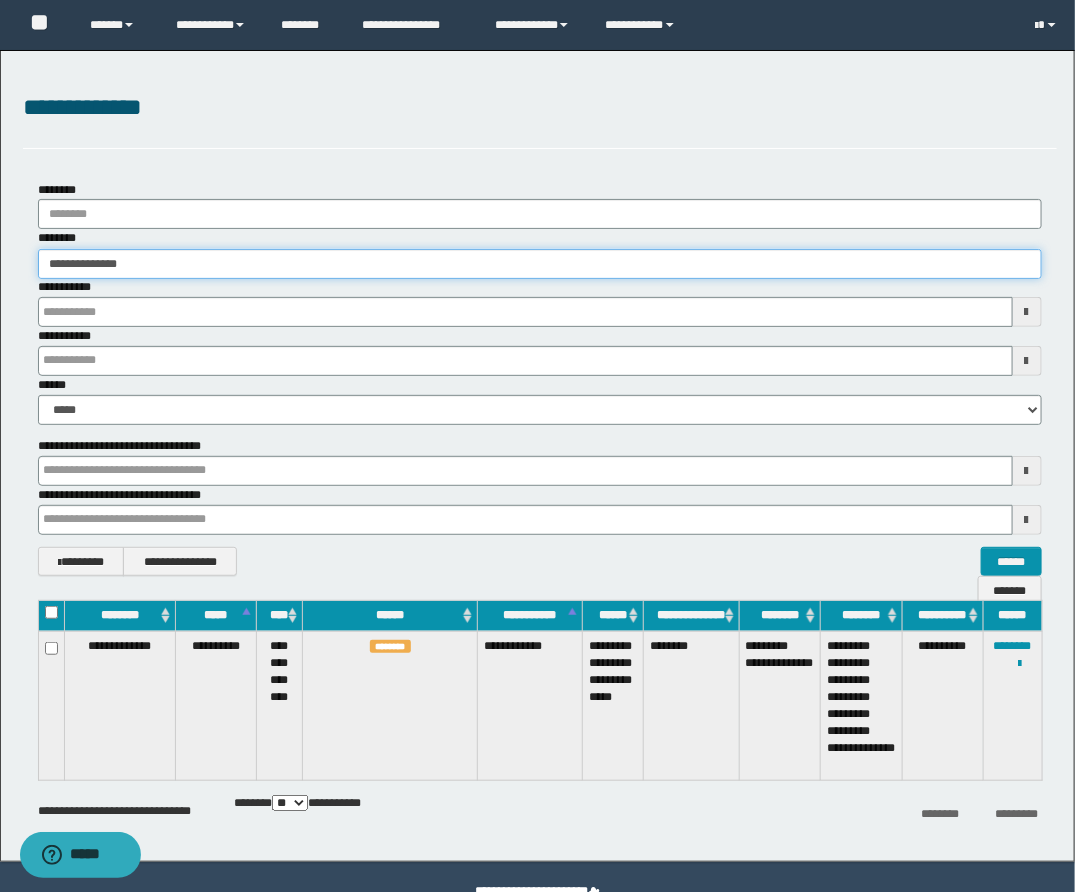drag, startPoint x: 172, startPoint y: 262, endPoint x: 6, endPoint y: 253, distance: 166.24379 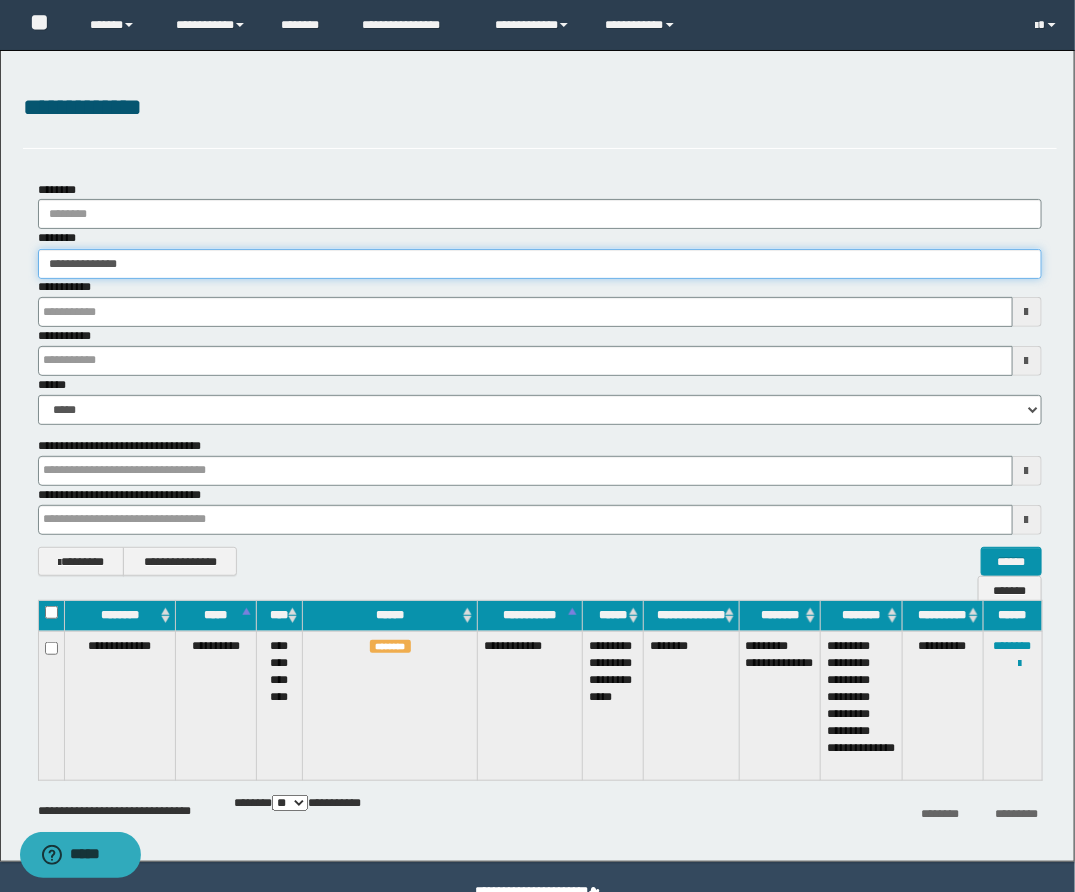 click on "**********" at bounding box center [537, 456] 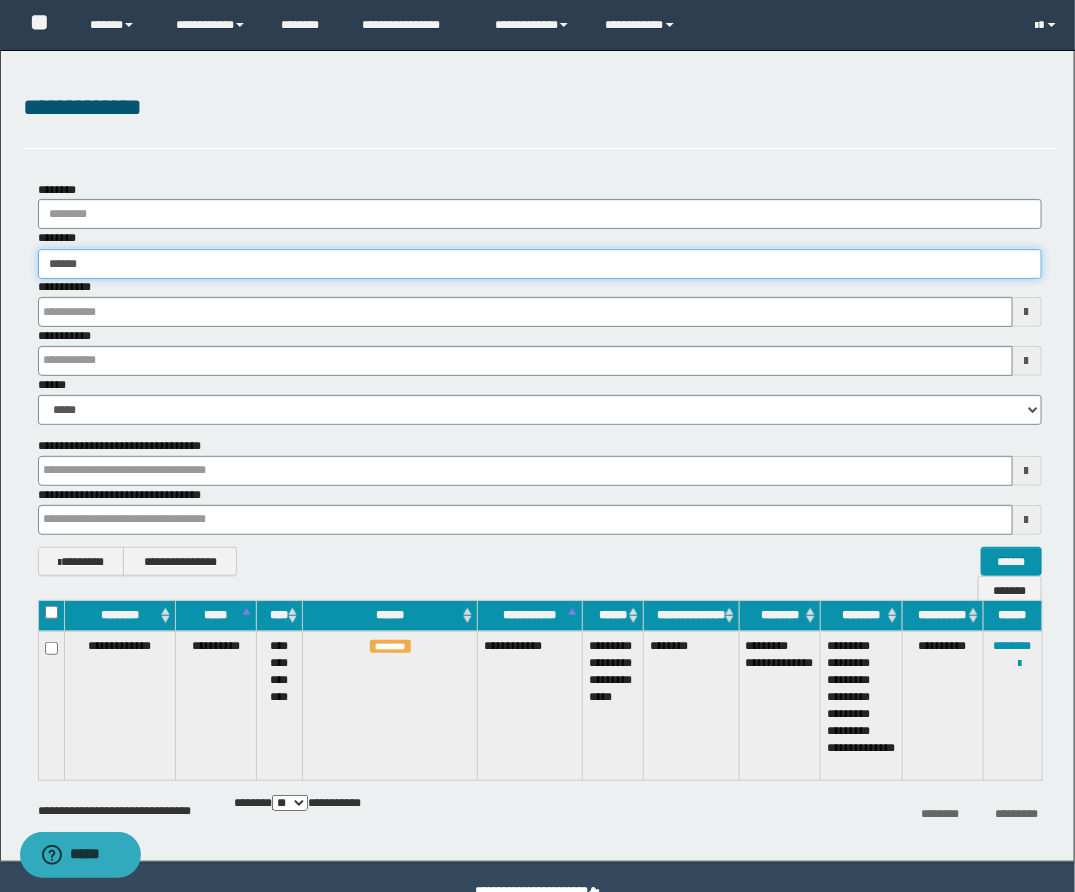 type on "*******" 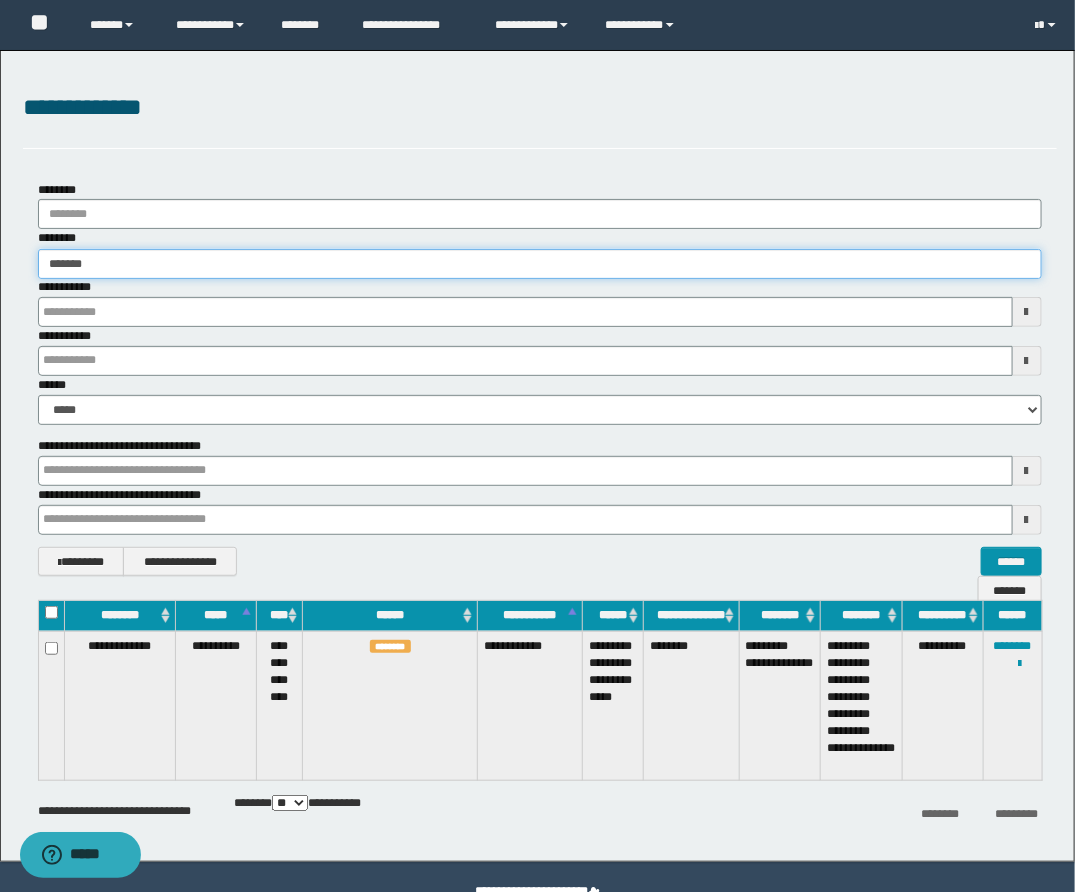type on "*******" 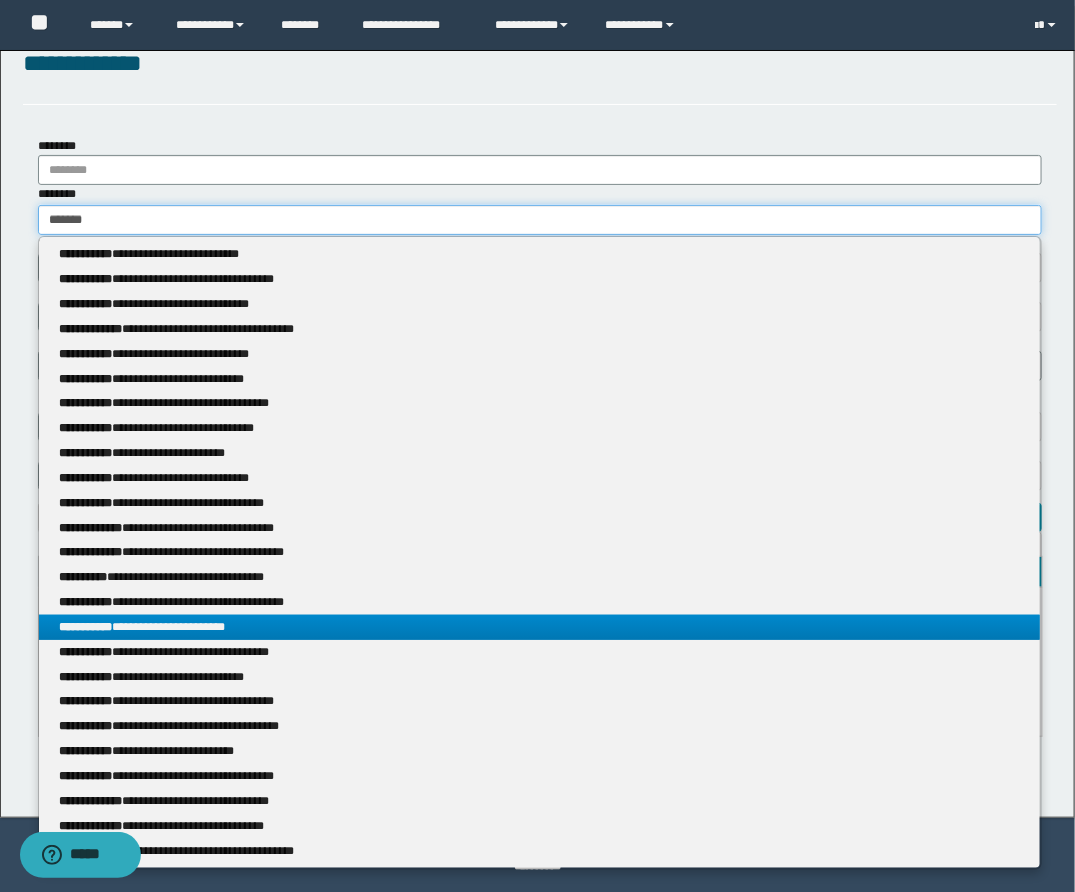 scroll, scrollTop: 46, scrollLeft: 0, axis: vertical 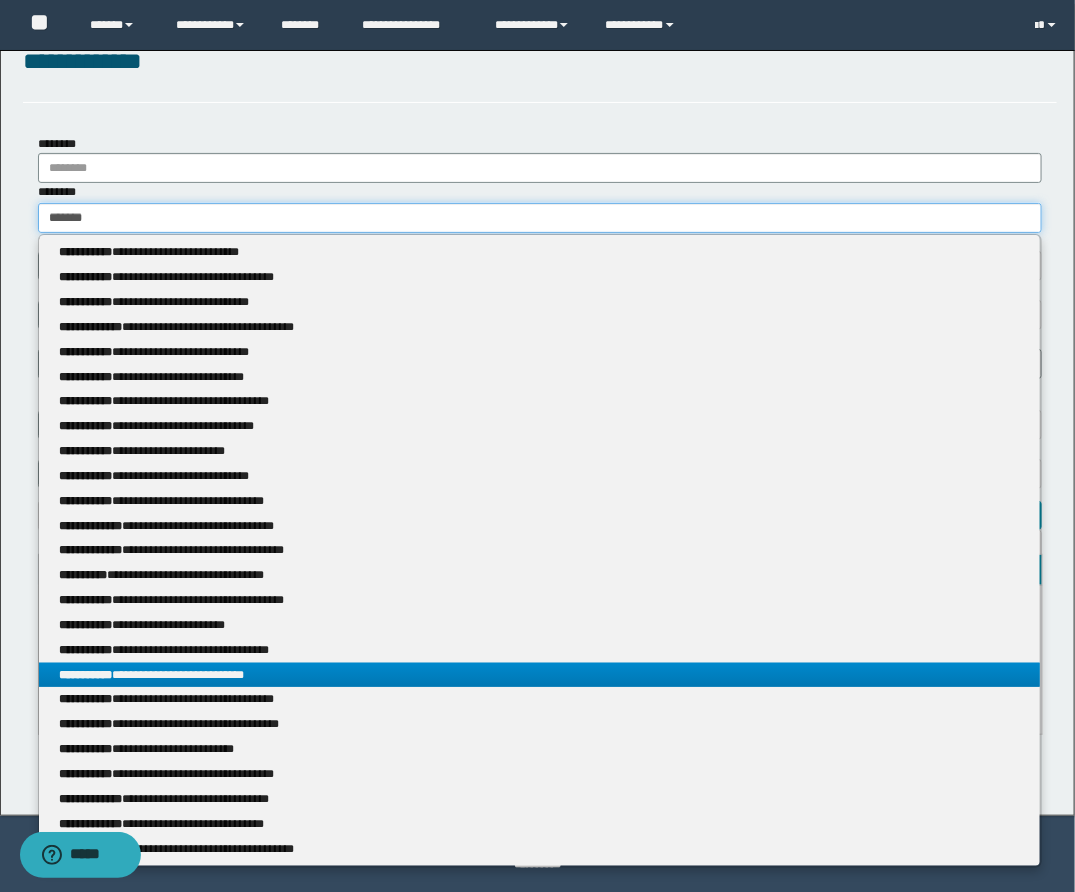 type on "*******" 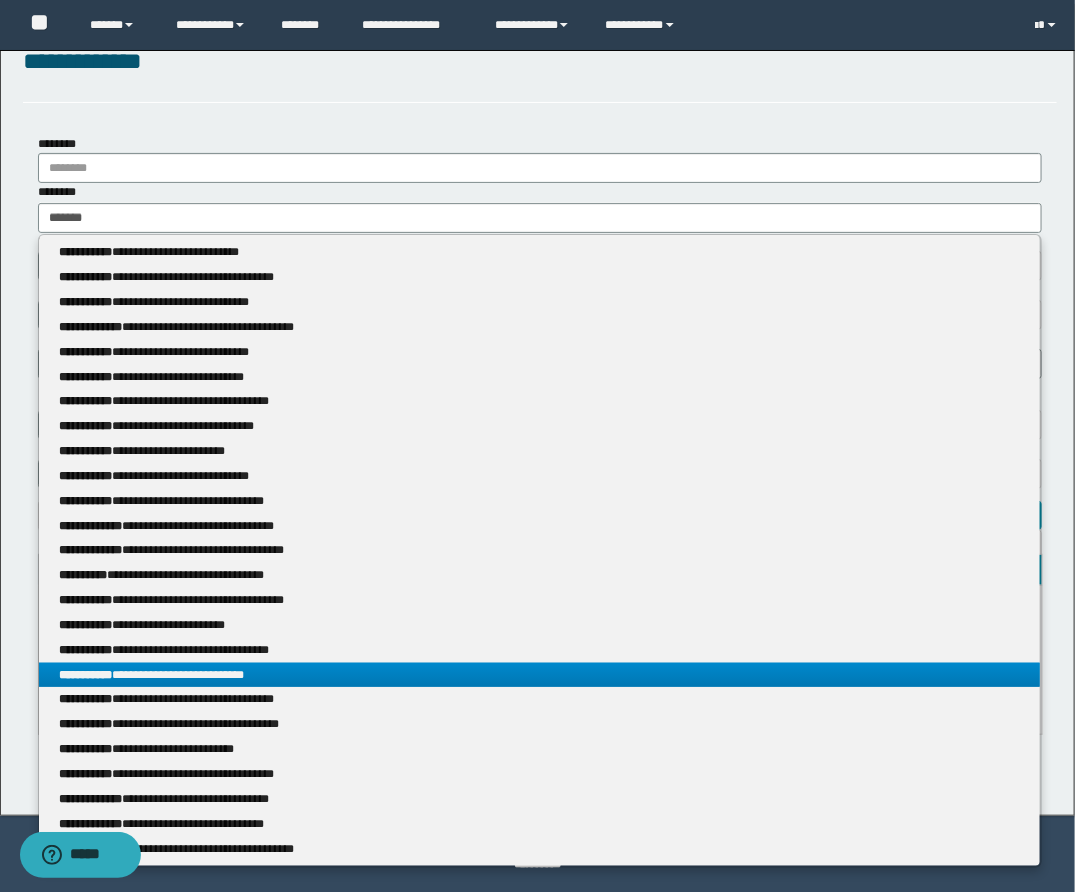 click on "**********" at bounding box center [539, 675] 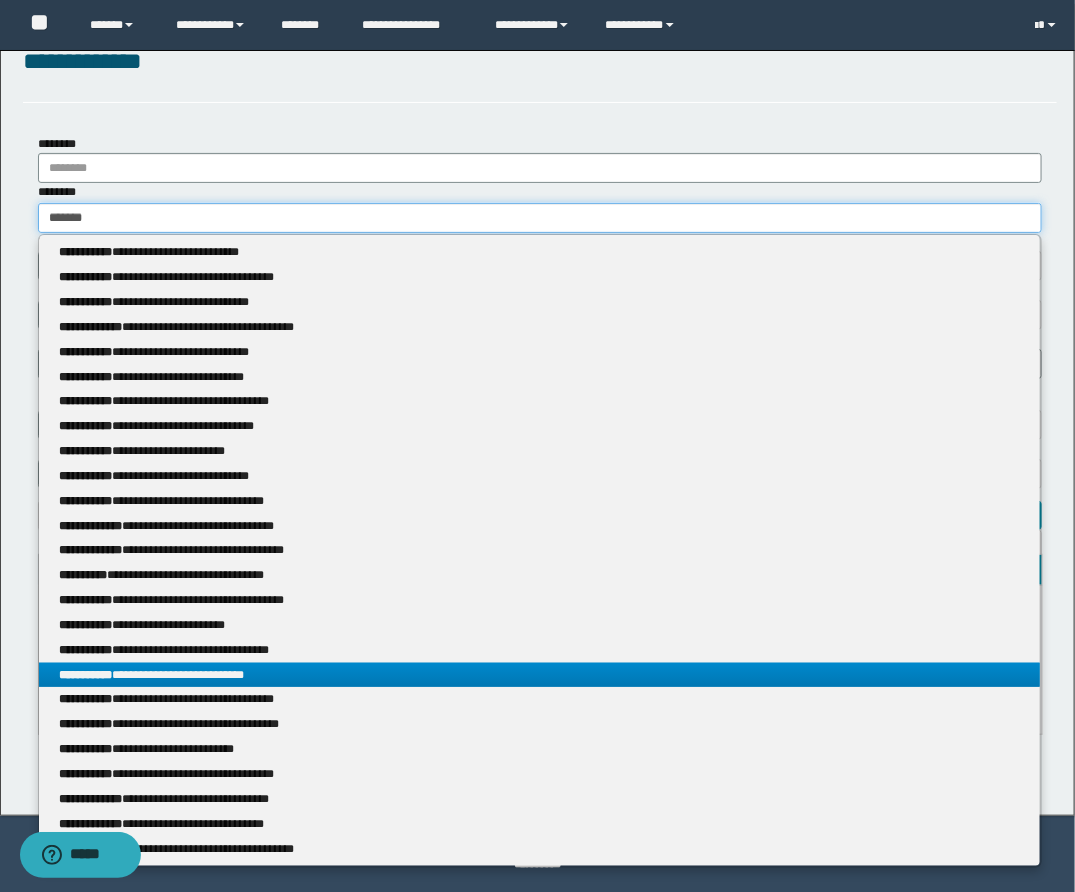 type 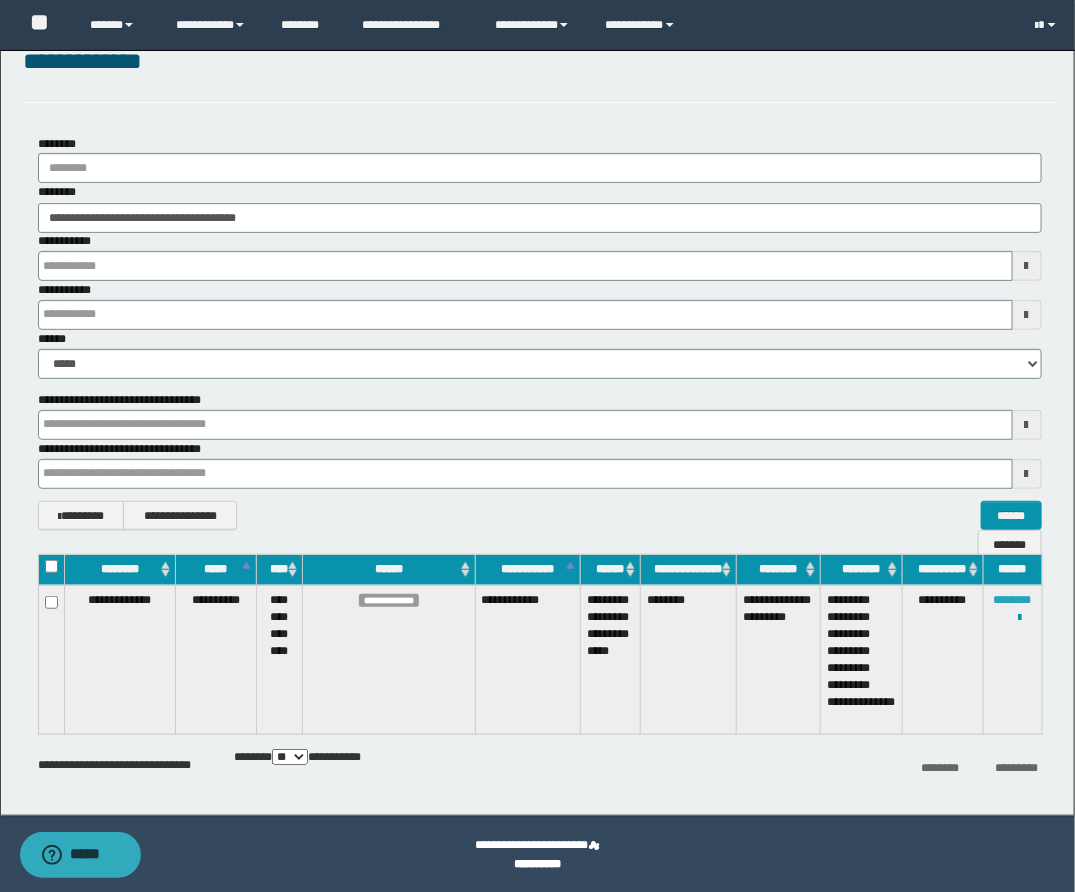 click on "********" at bounding box center (1013, 600) 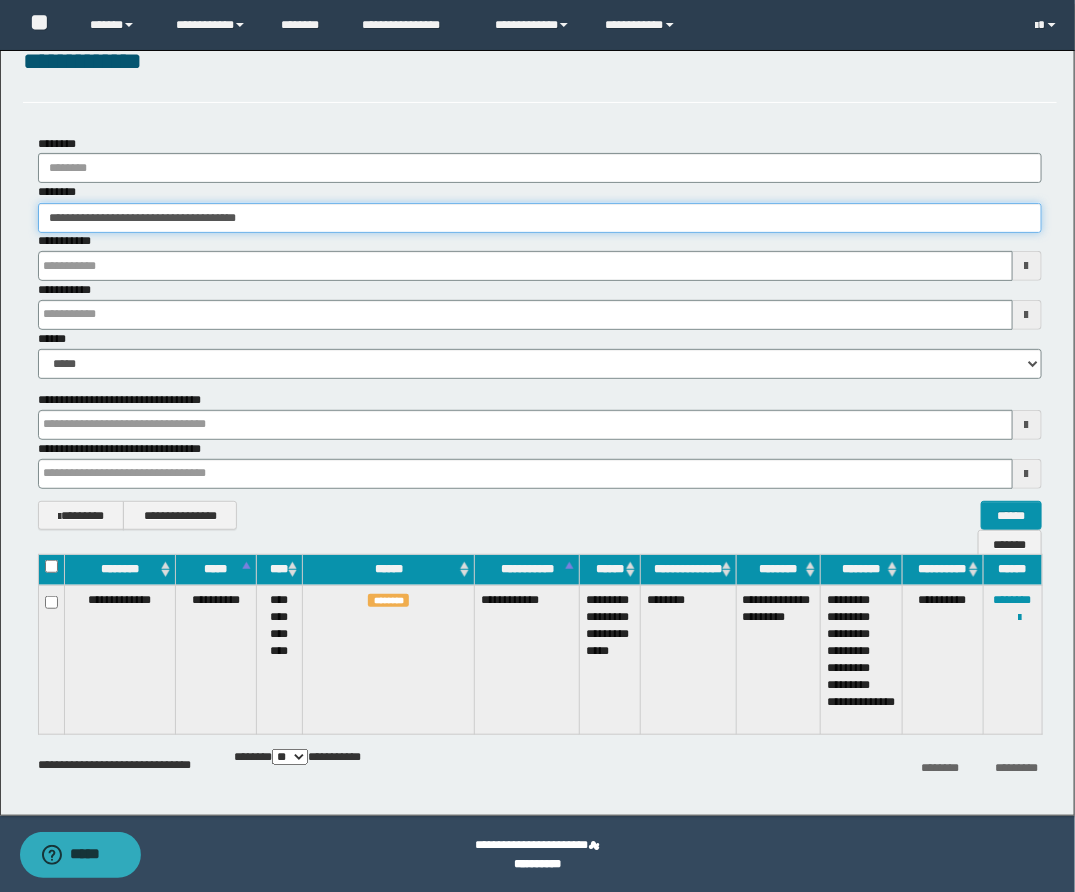 drag, startPoint x: 387, startPoint y: 221, endPoint x: -29, endPoint y: 159, distance: 420.59482 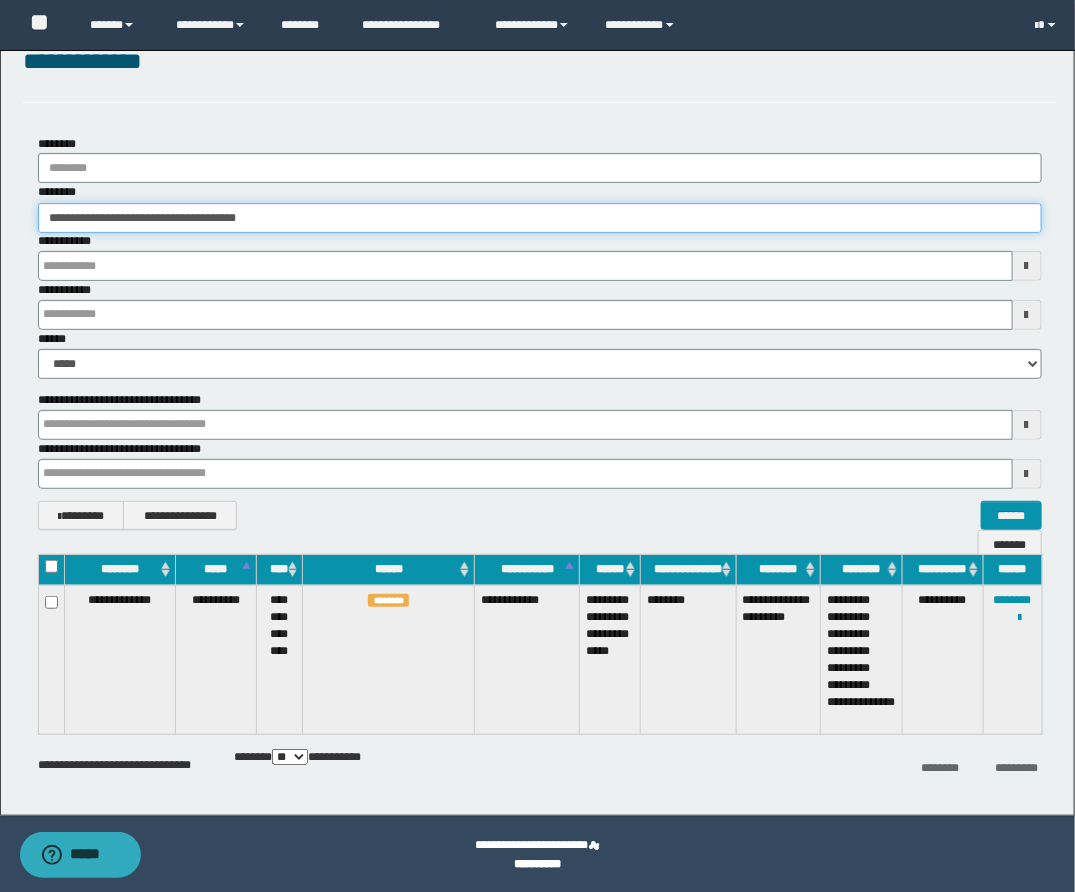 click on "**********" at bounding box center (537, 400) 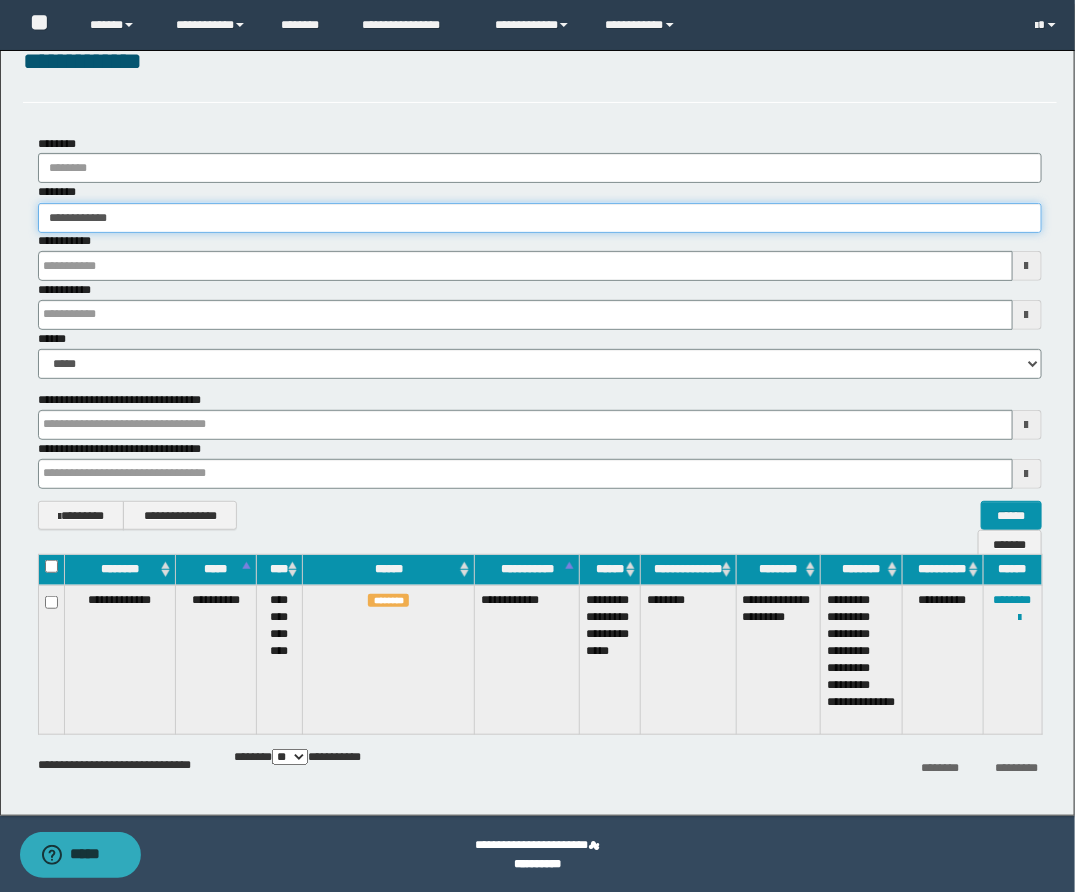 type on "**********" 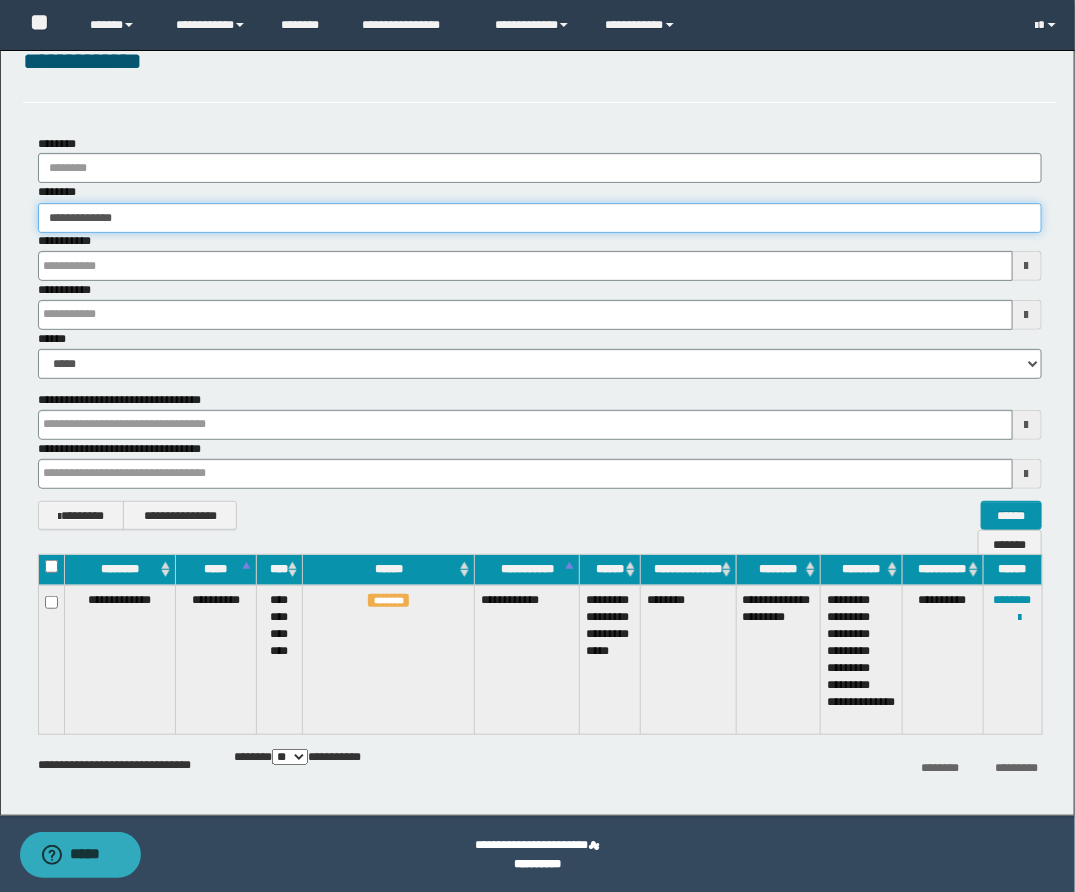 type on "**********" 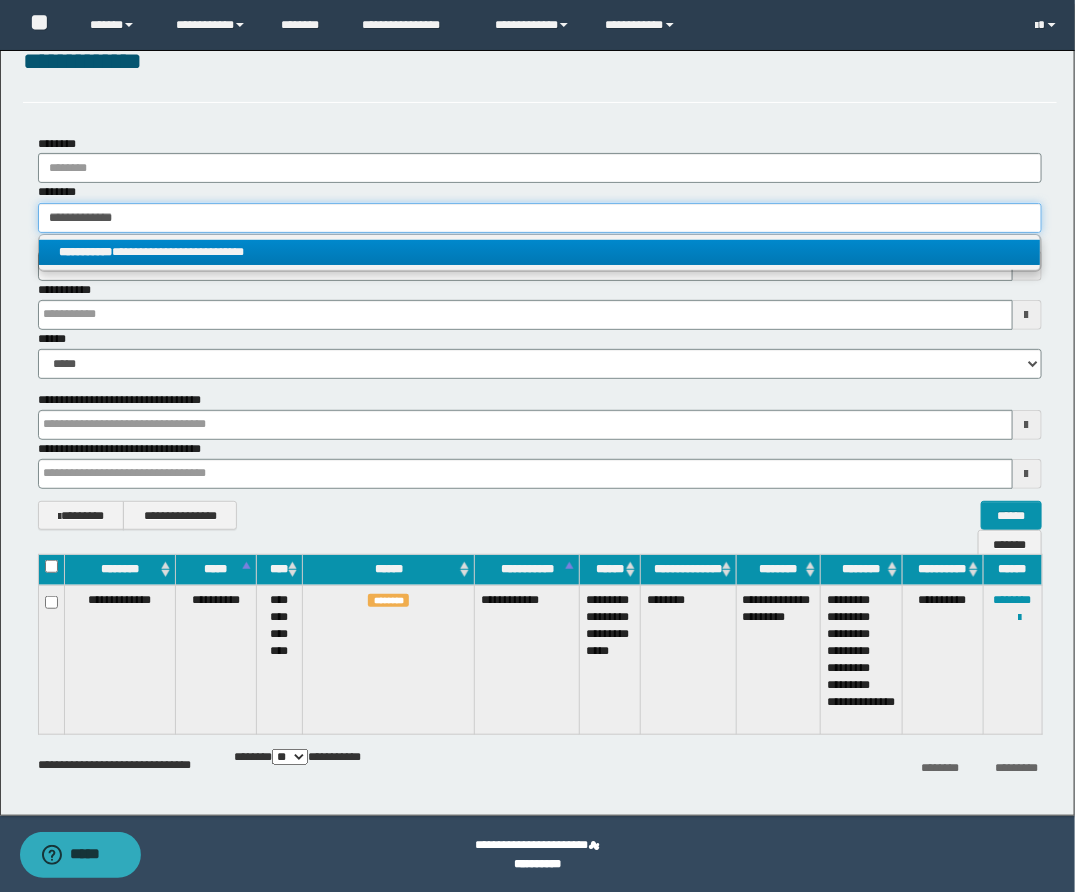 type on "**********" 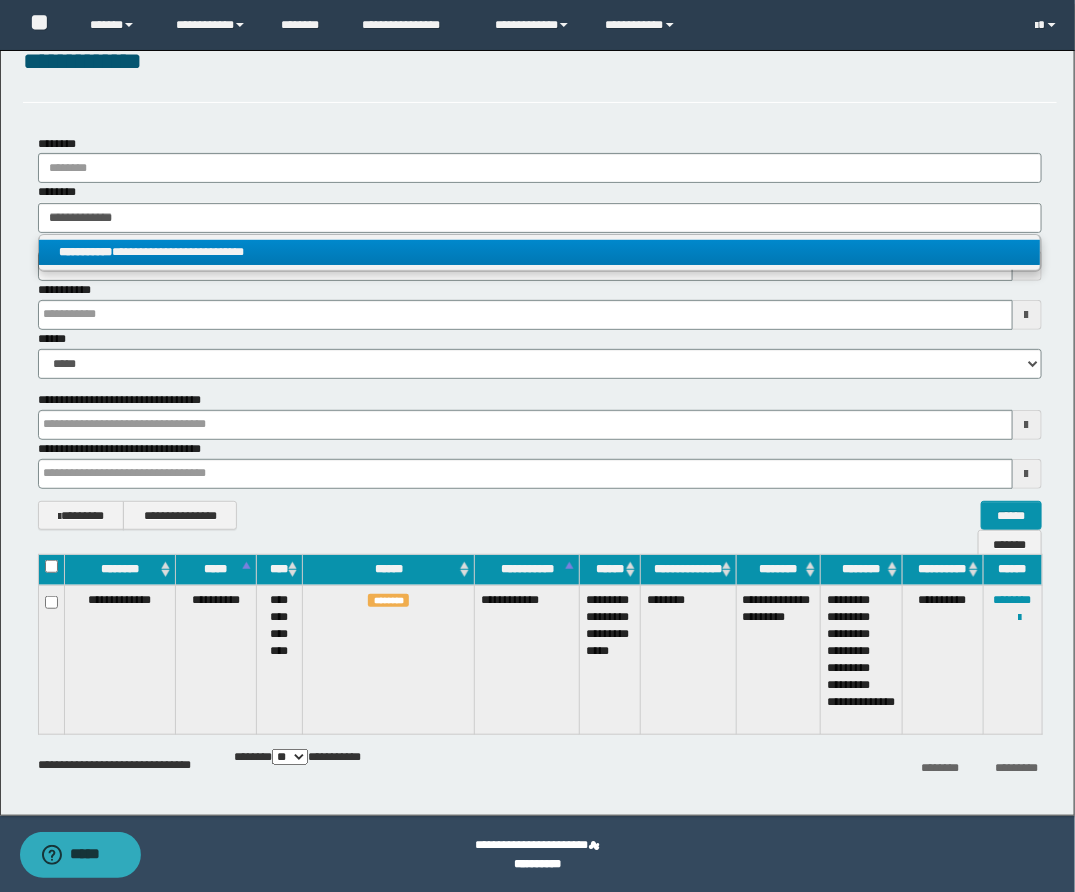 click on "**********" at bounding box center (539, 252) 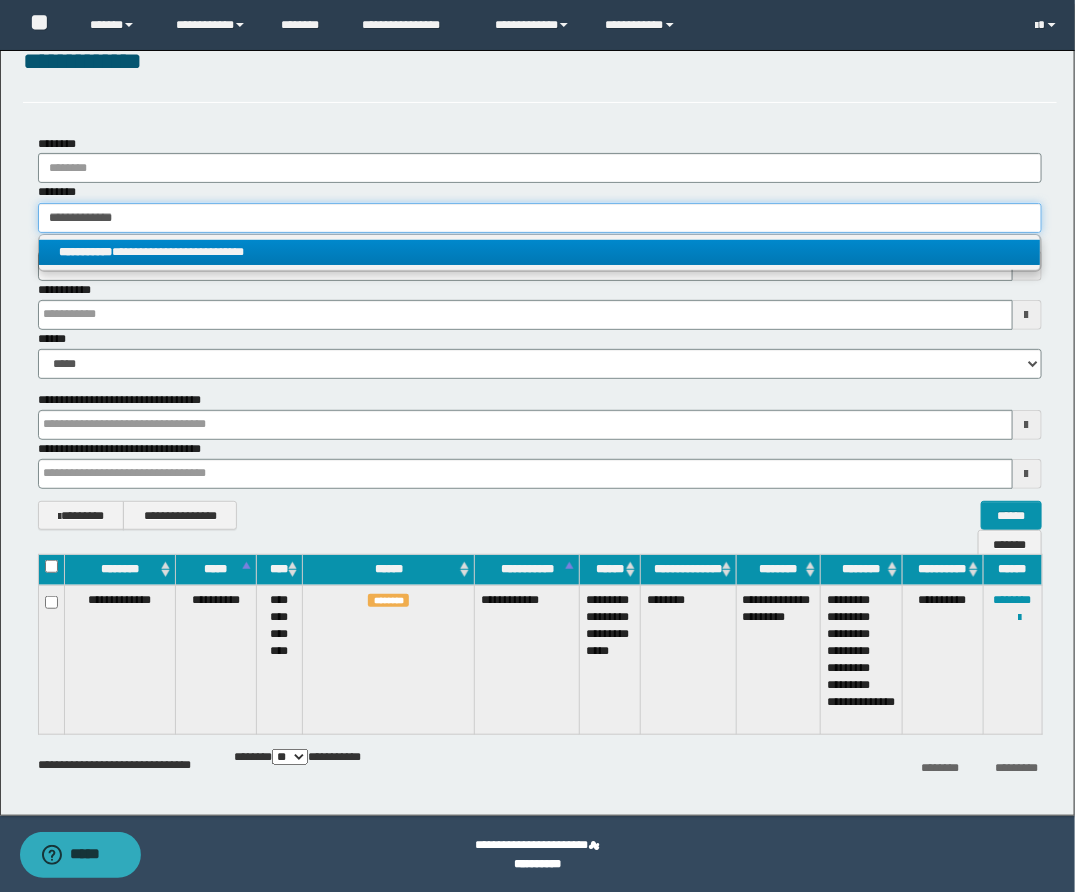 type 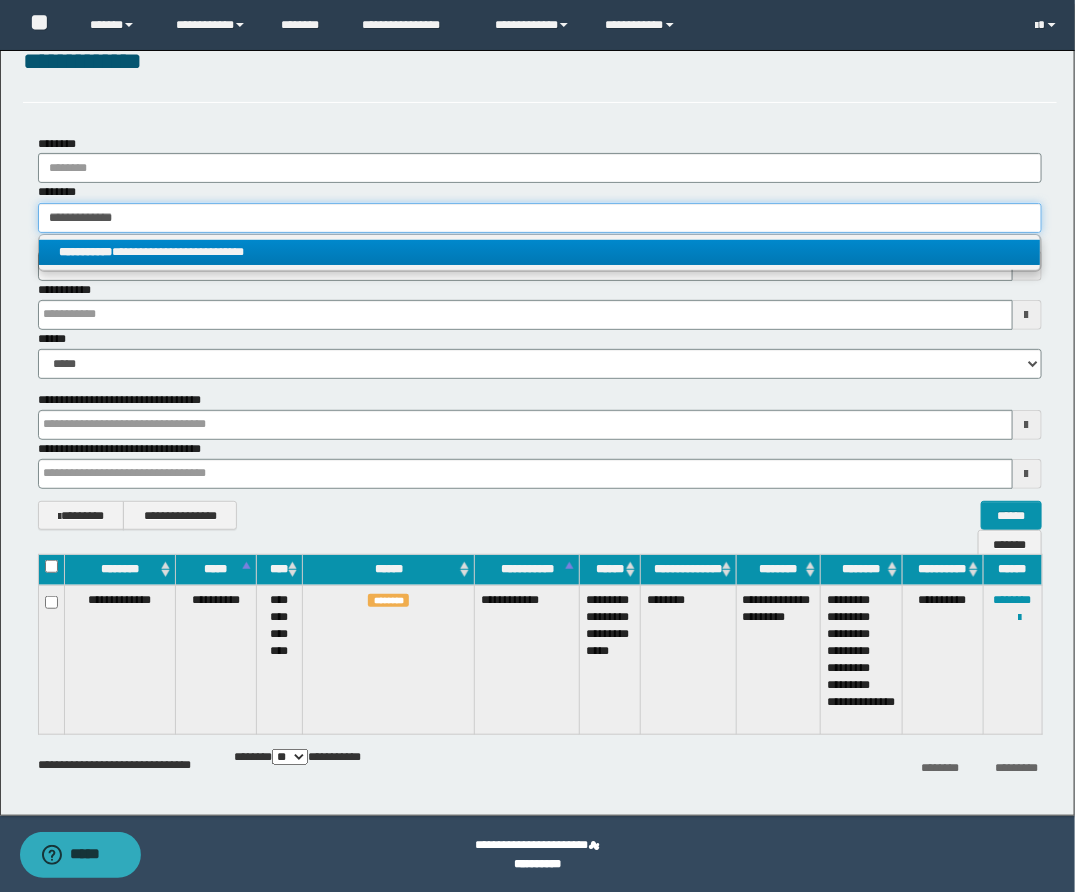 type on "**********" 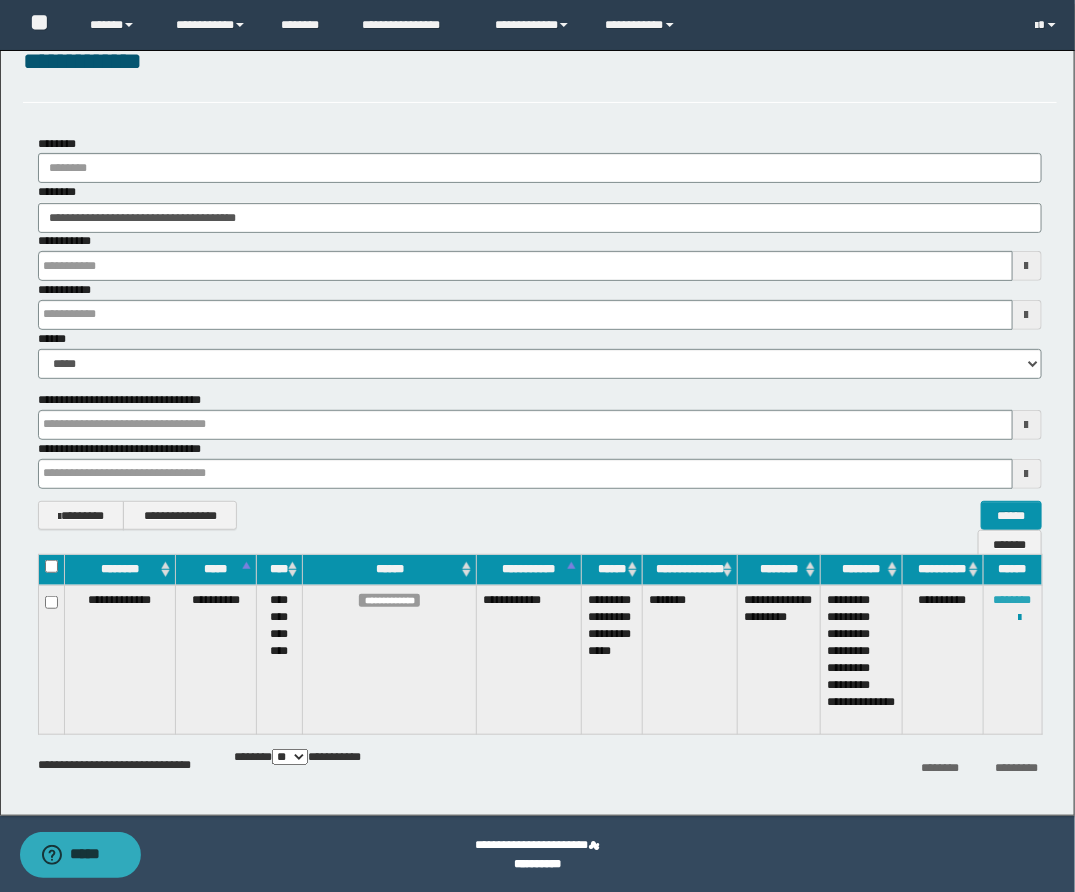 click on "********" at bounding box center [1013, 600] 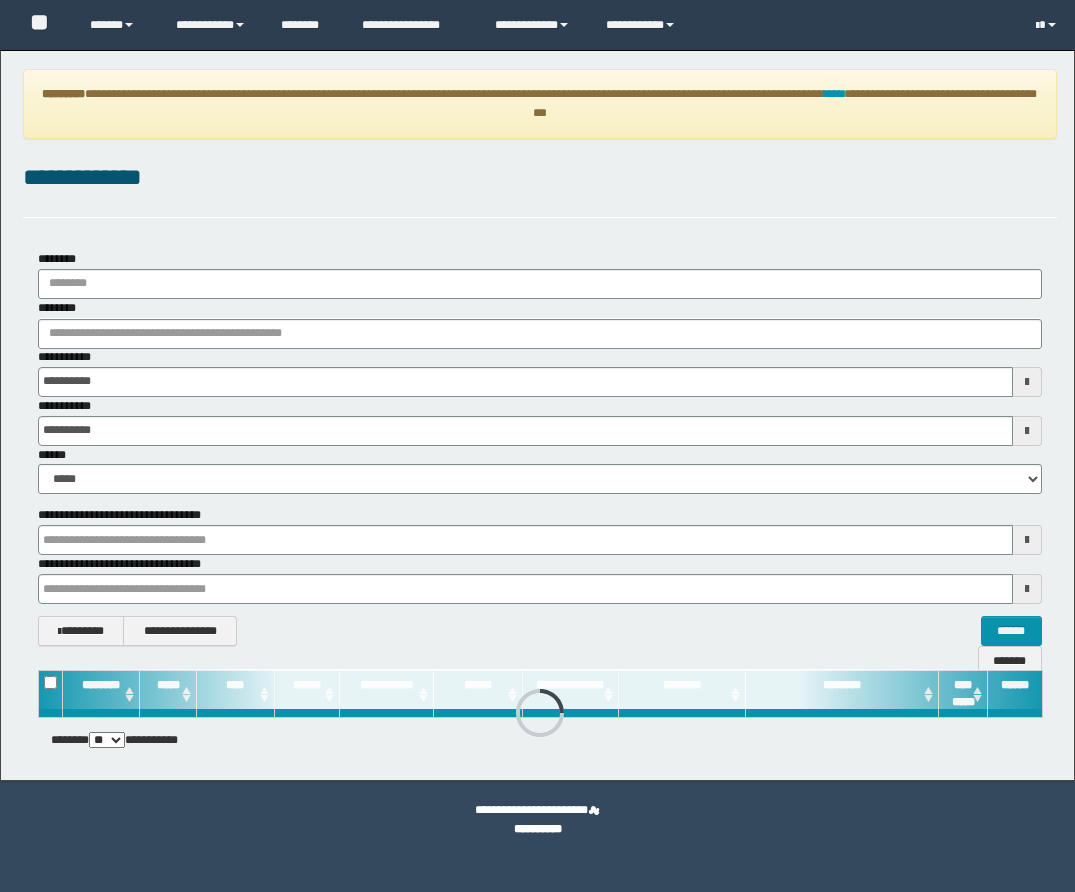 scroll, scrollTop: 0, scrollLeft: 0, axis: both 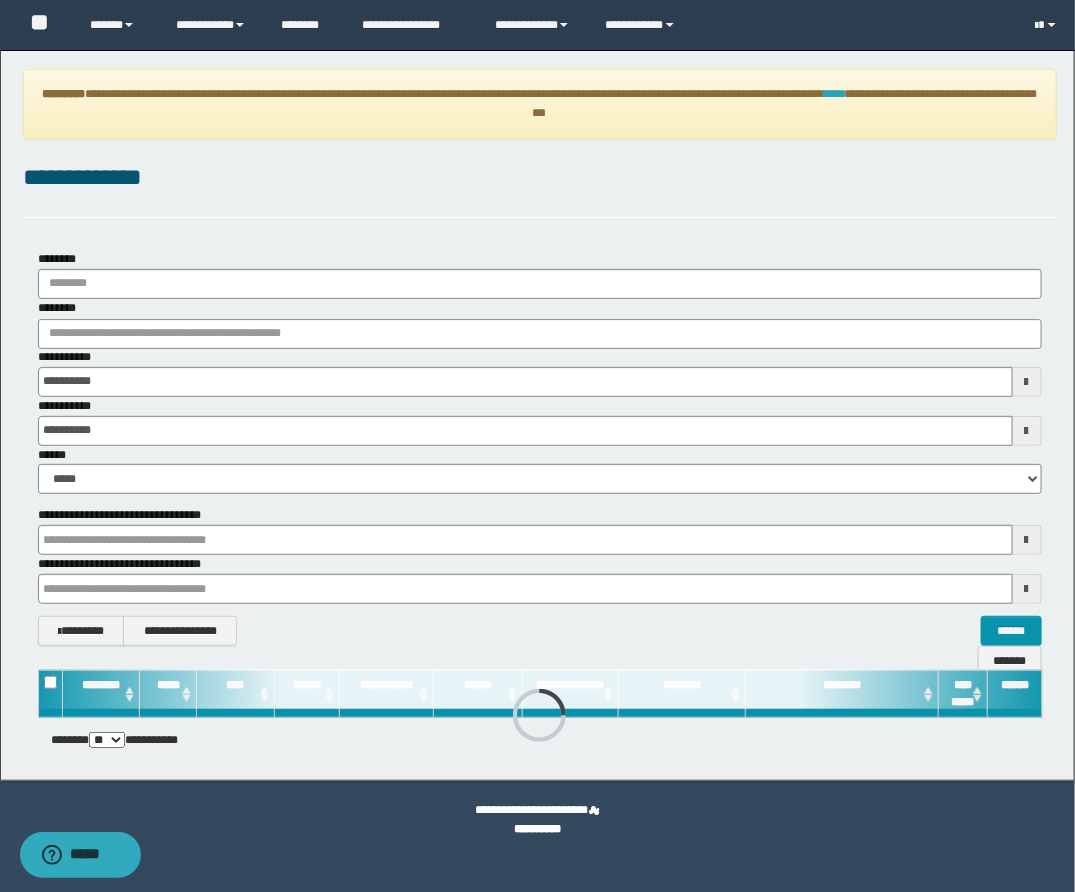click on "****" at bounding box center [834, 94] 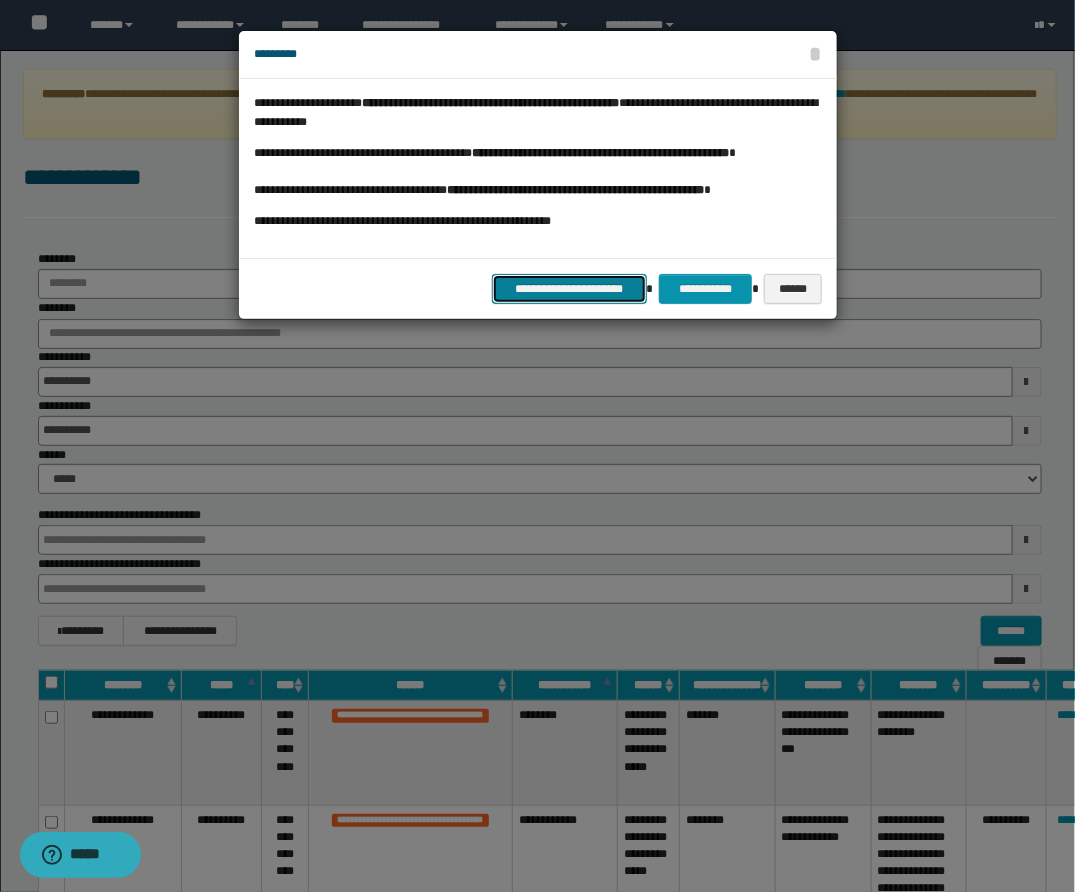 click on "**********" at bounding box center [569, 289] 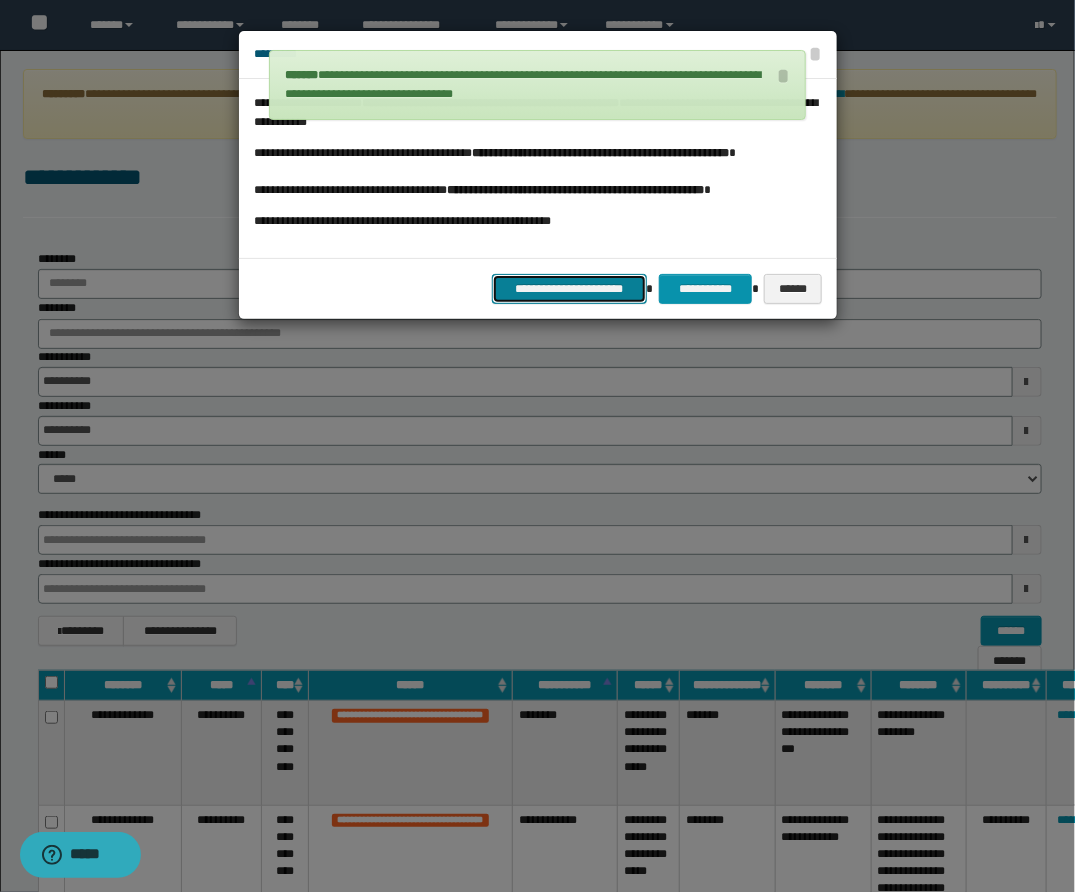 click on "**********" at bounding box center [569, 289] 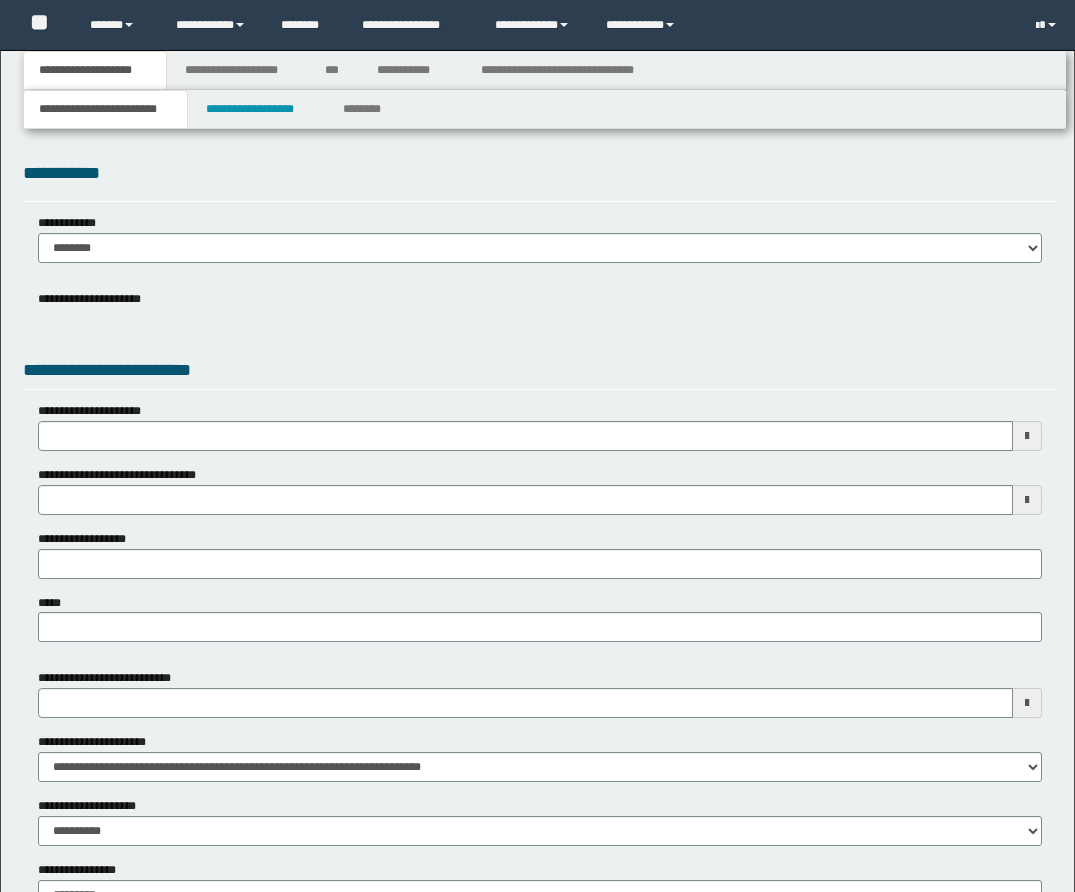 scroll, scrollTop: 0, scrollLeft: 0, axis: both 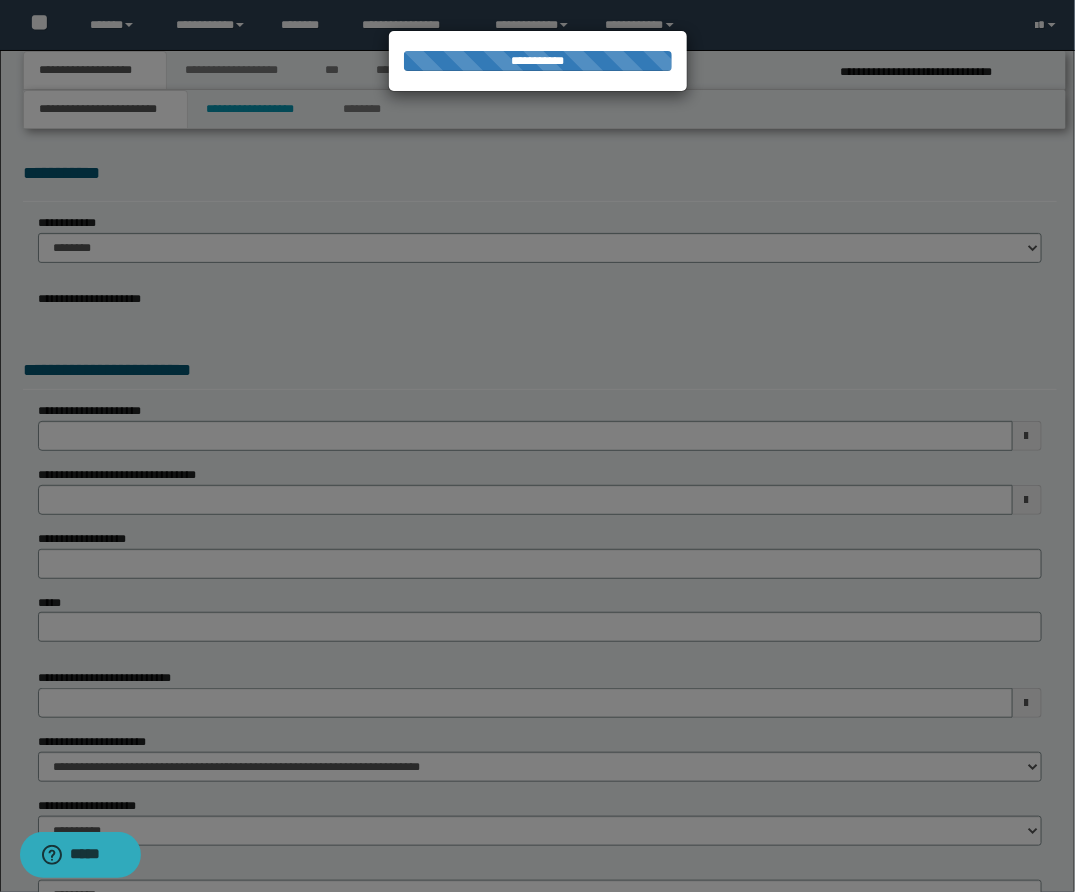 select on "*" 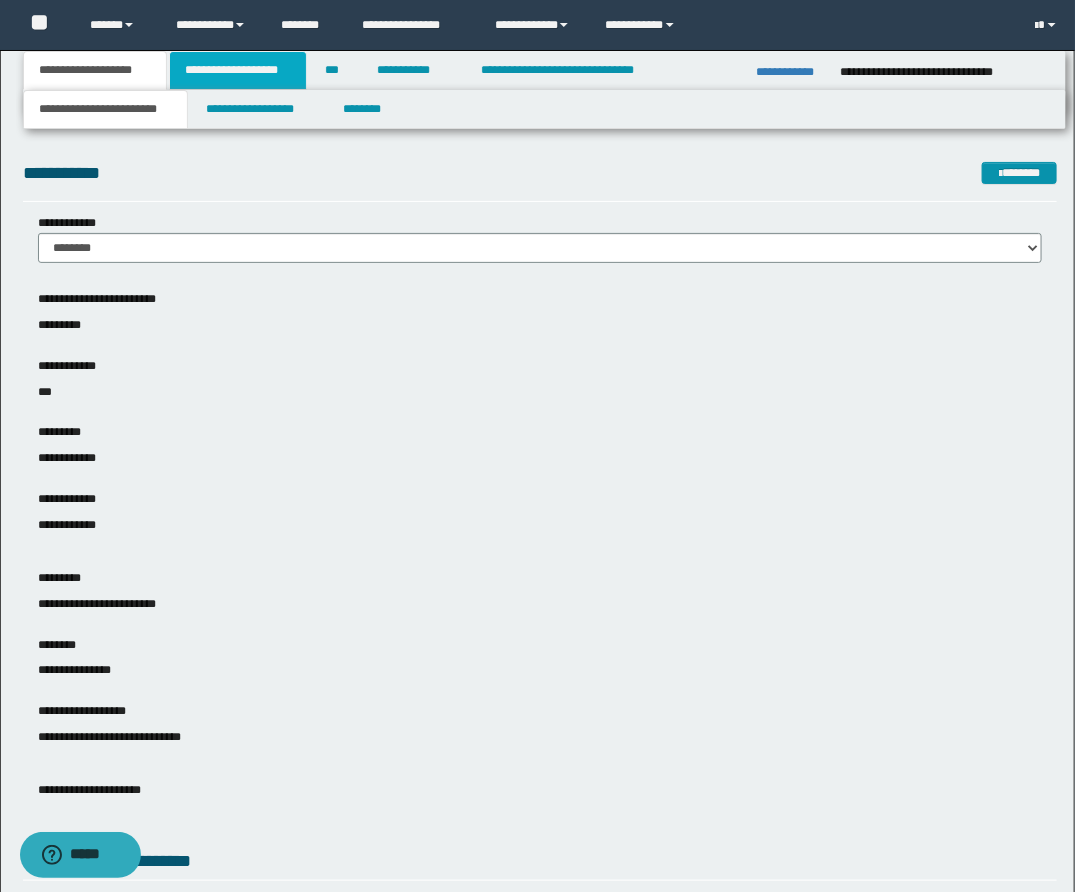 click on "**********" at bounding box center [238, 70] 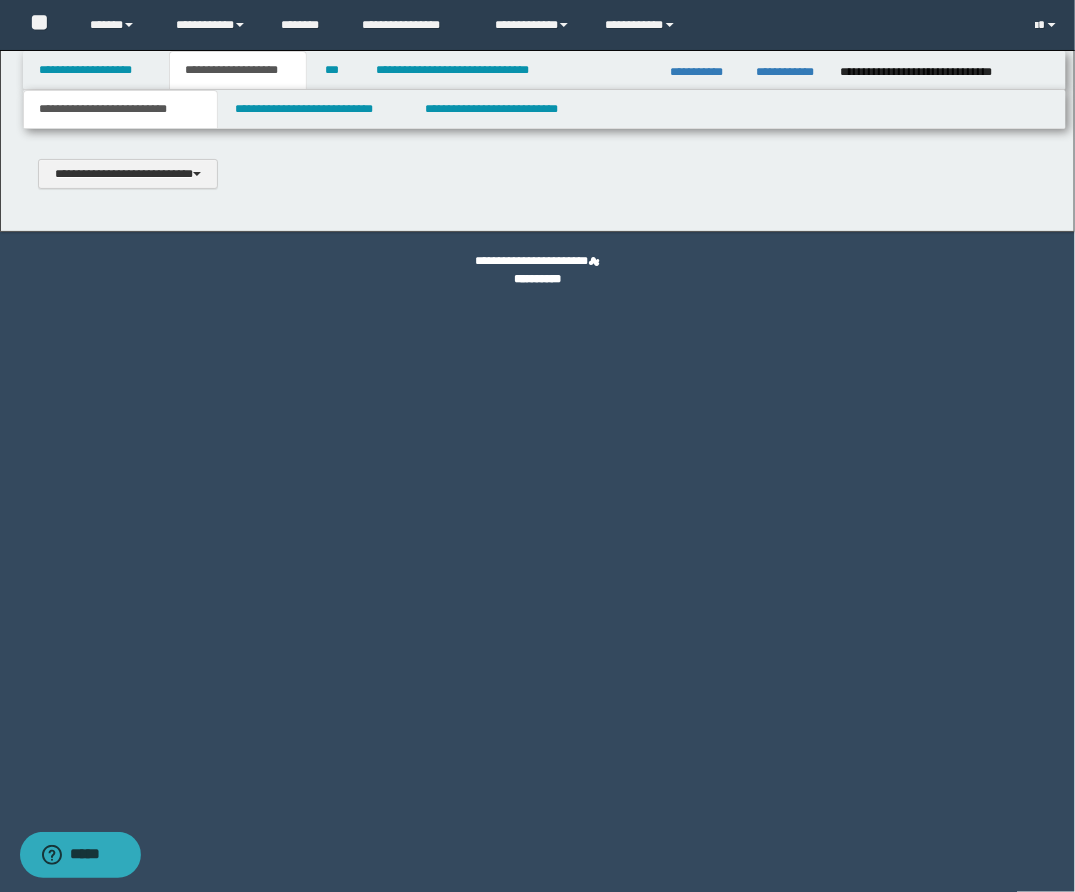 type 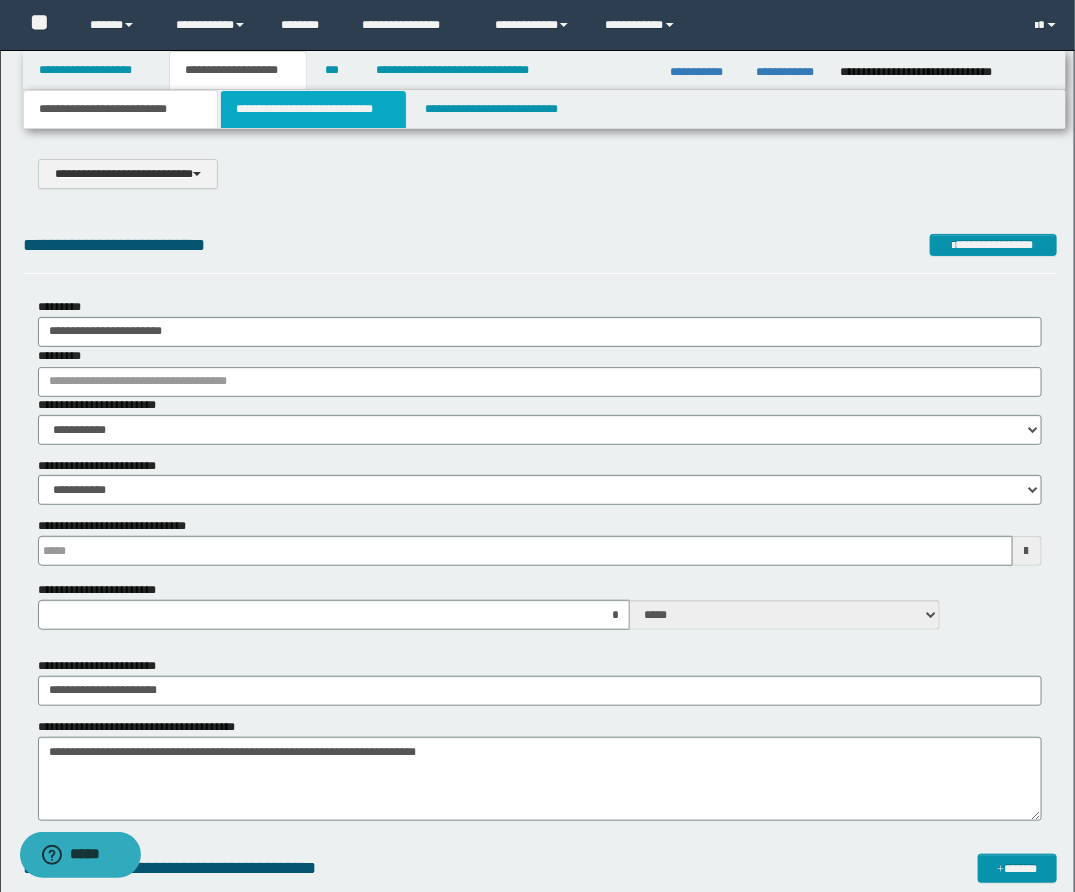 click on "**********" at bounding box center [313, 109] 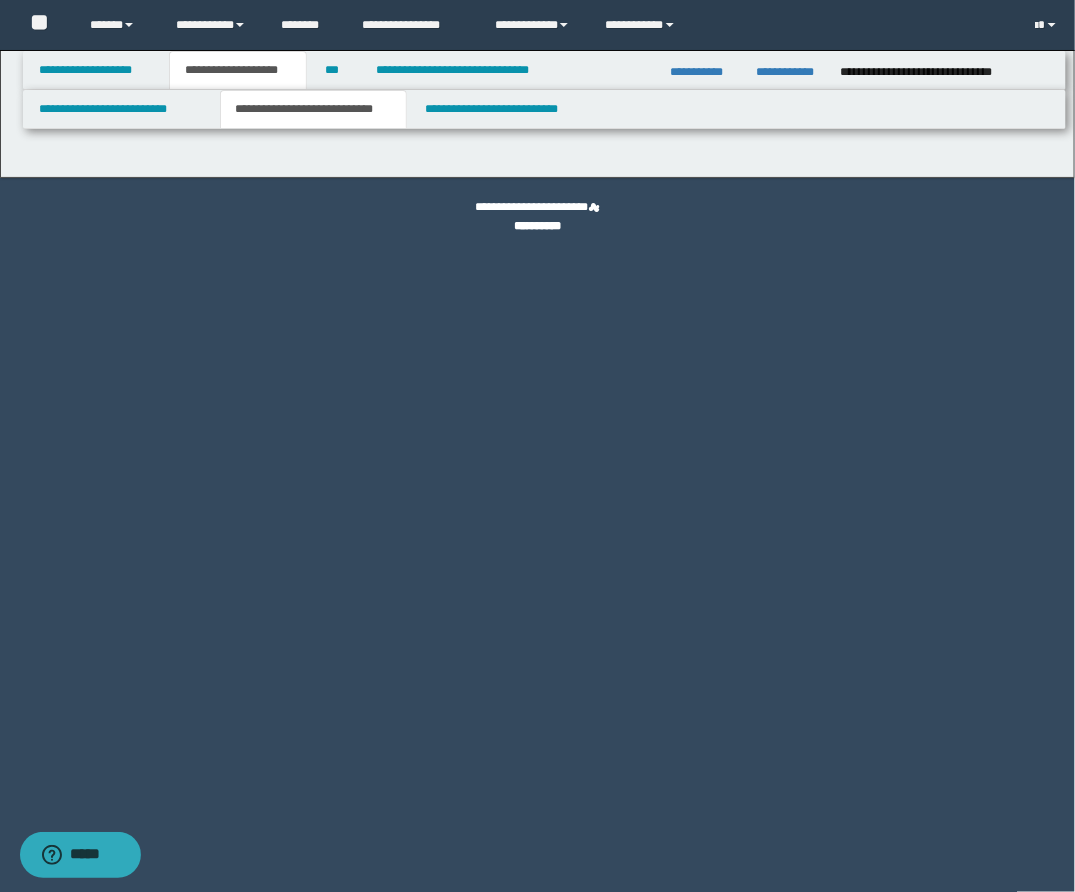 select on "*" 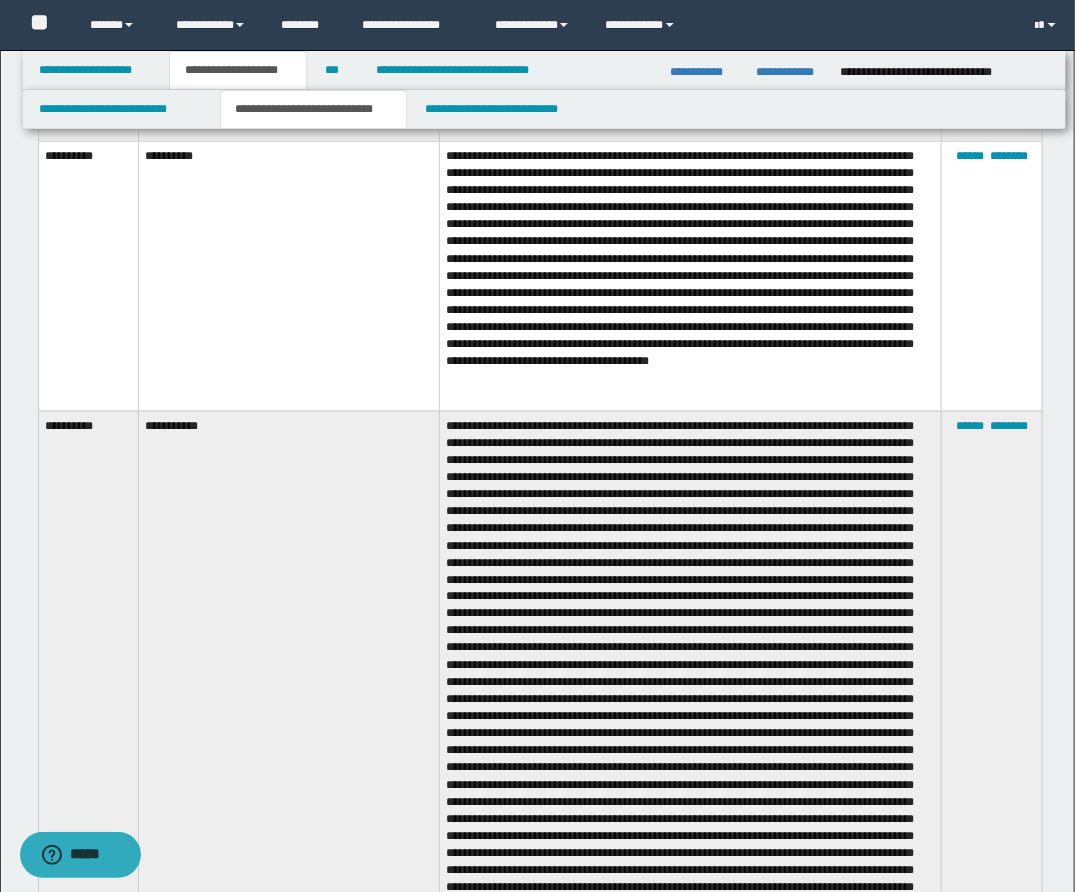 scroll, scrollTop: 2968, scrollLeft: 0, axis: vertical 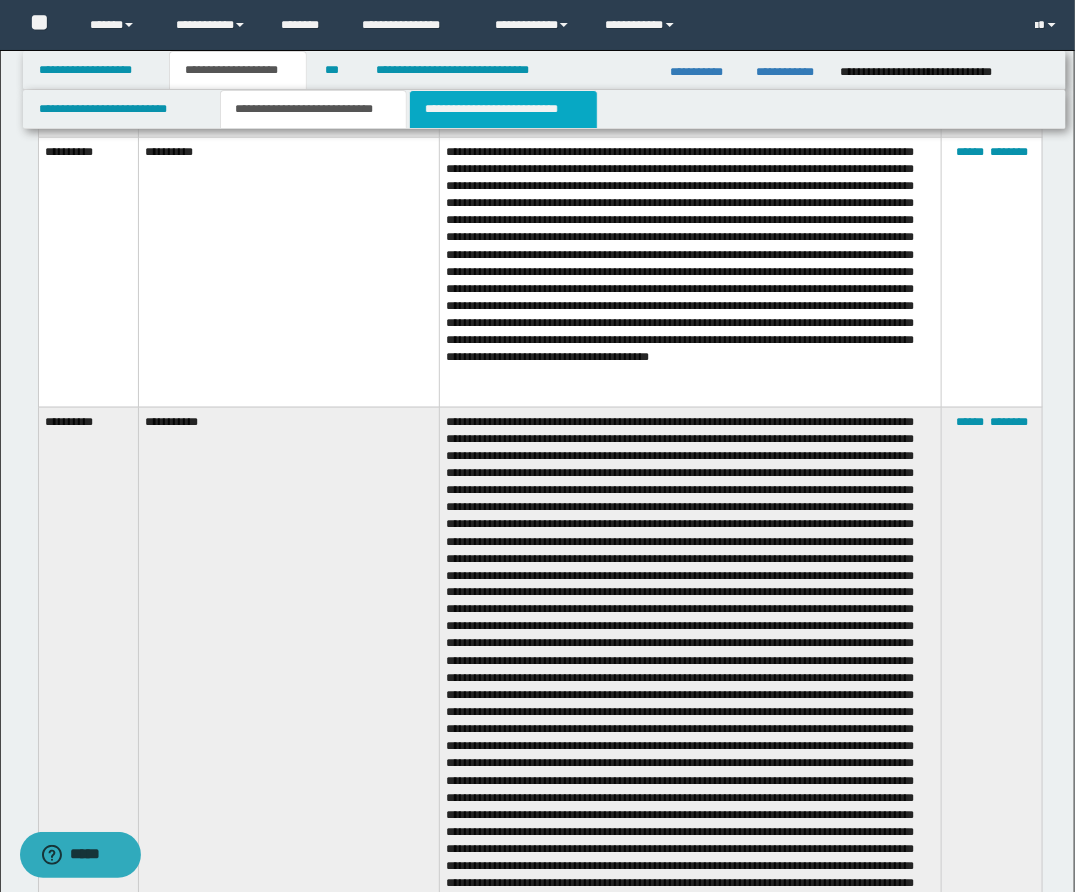 click on "**********" at bounding box center [503, 109] 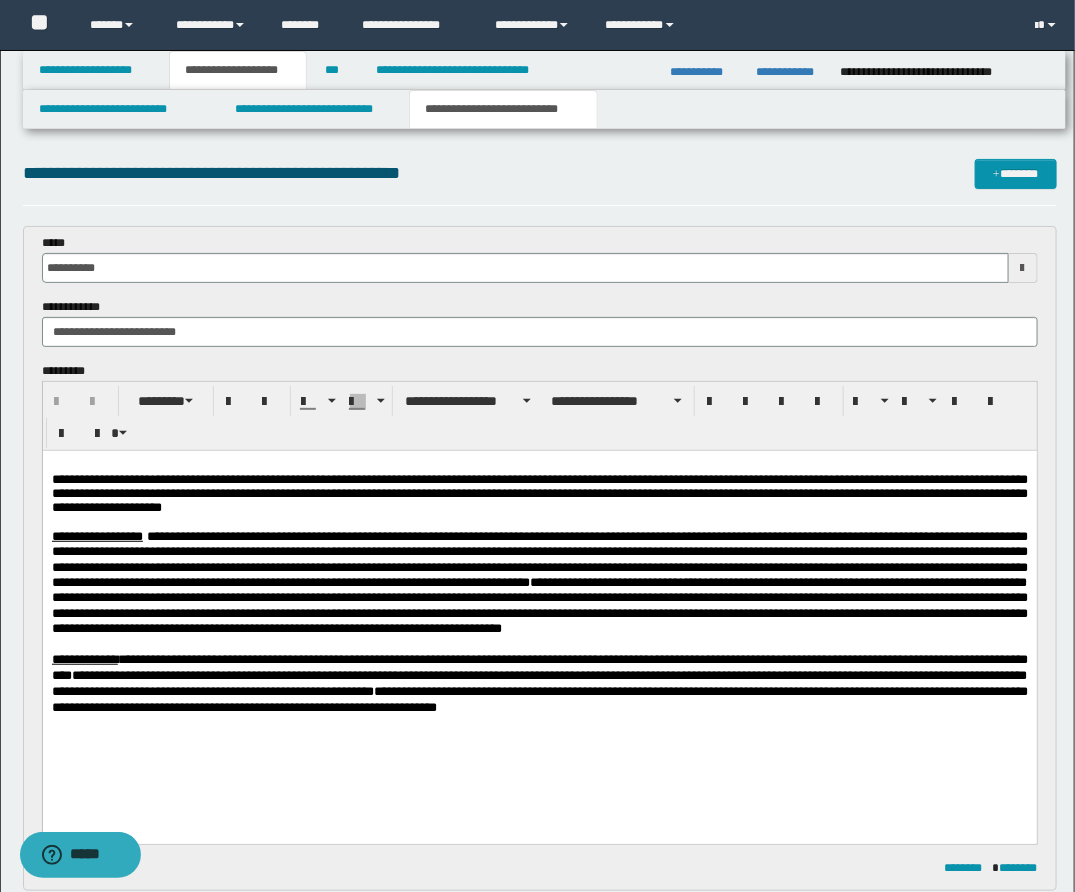 scroll, scrollTop: 0, scrollLeft: 0, axis: both 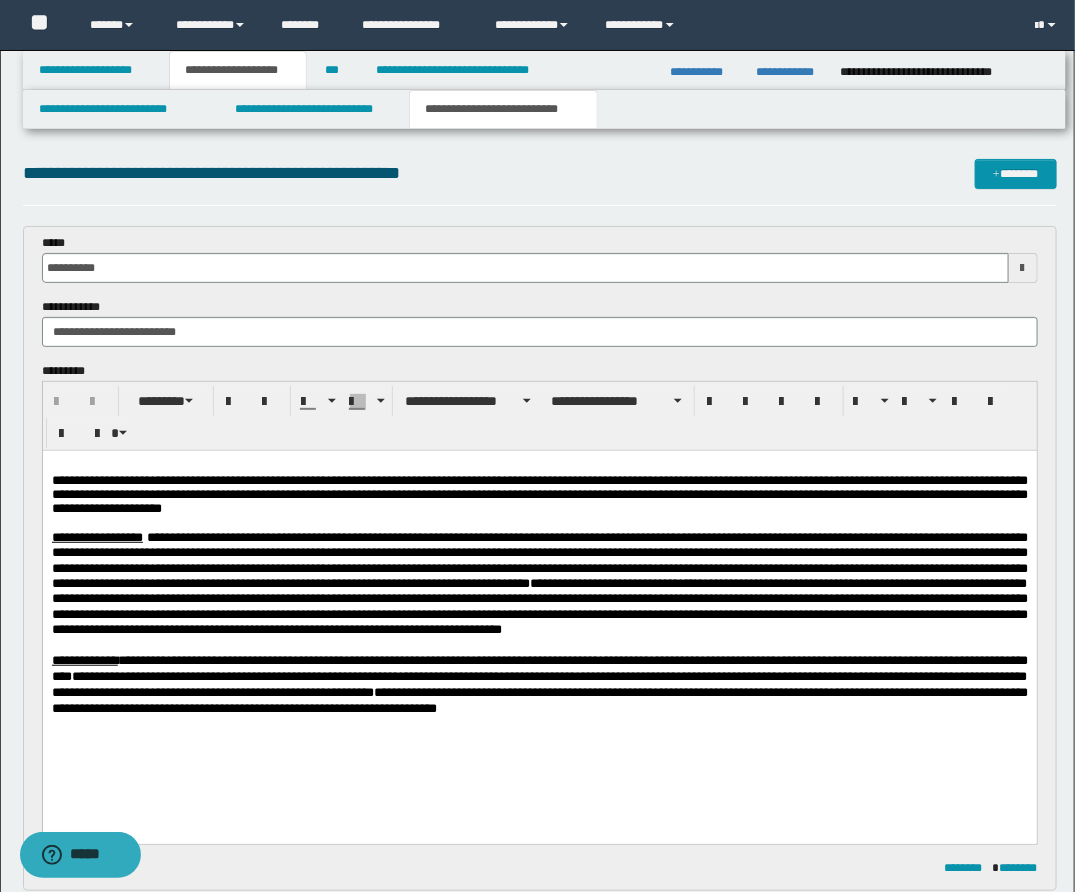 click on "**********" at bounding box center (539, 612) 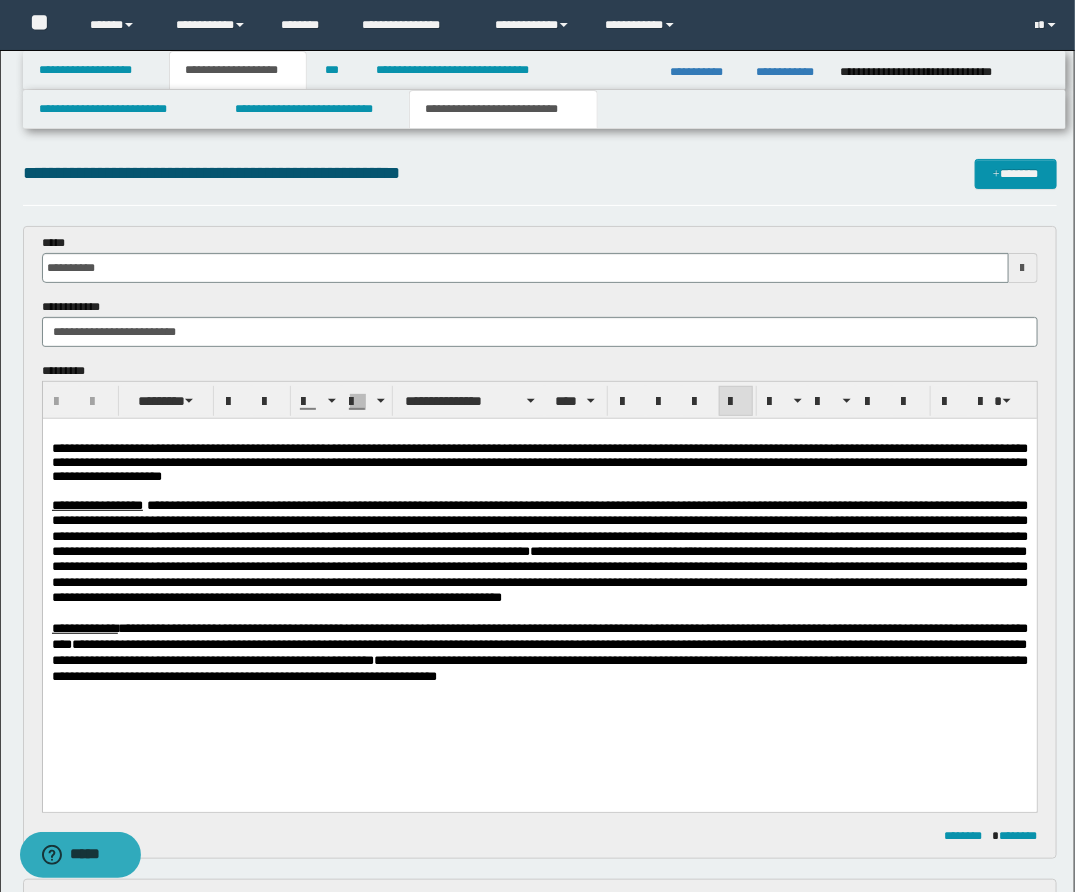 scroll, scrollTop: 0, scrollLeft: 0, axis: both 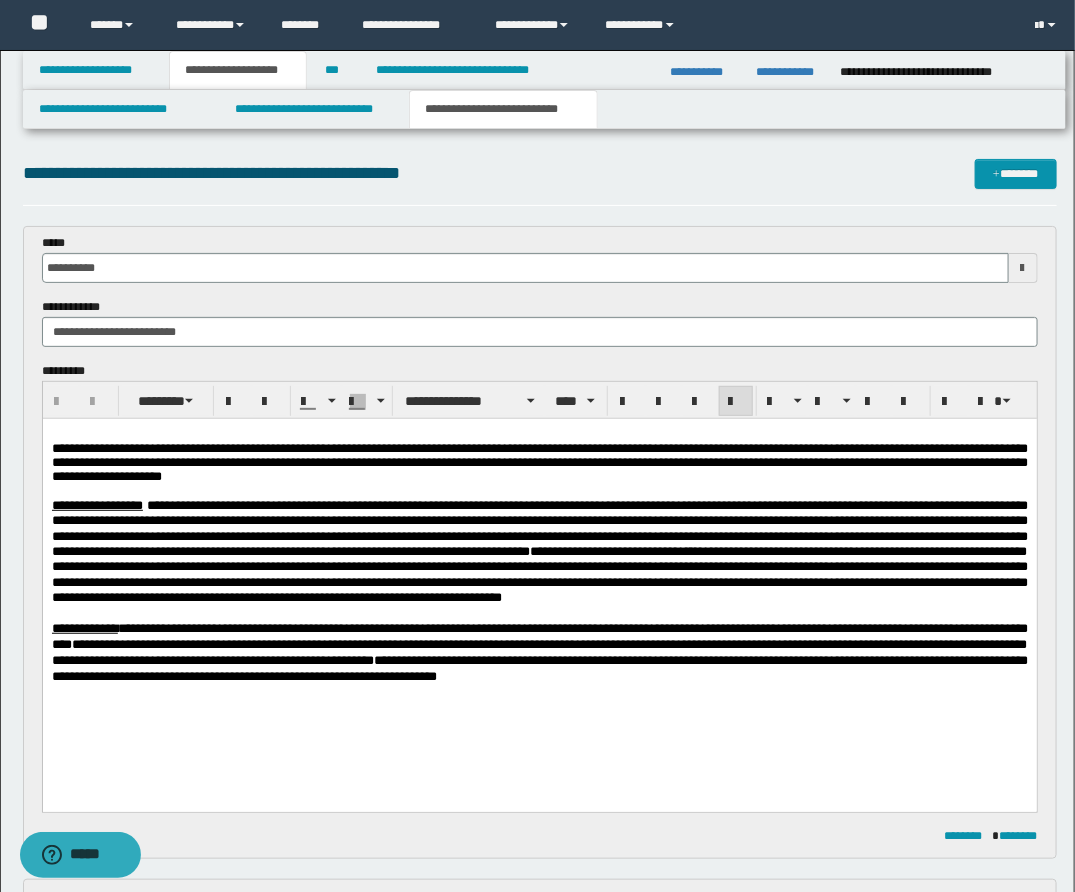 type 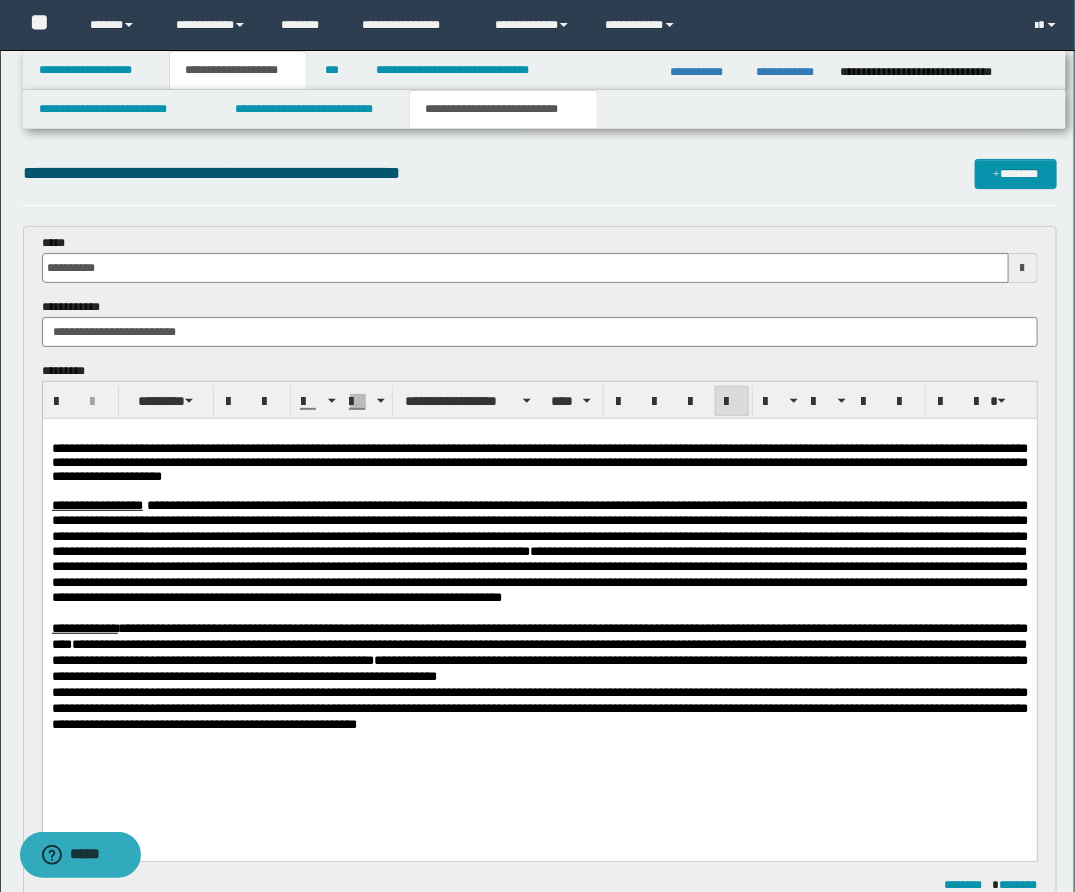 drag, startPoint x: 49, startPoint y: 711, endPoint x: 590, endPoint y: 736, distance: 541.57733 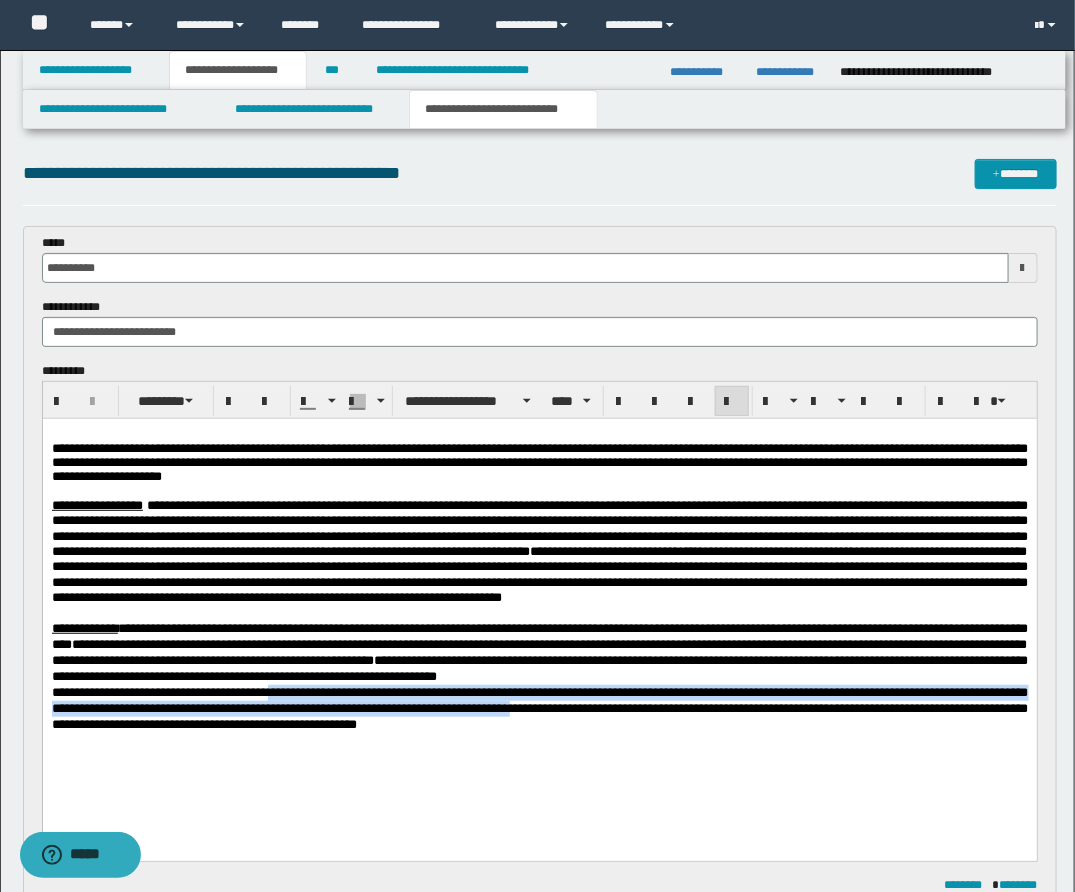 drag, startPoint x: 859, startPoint y: 735, endPoint x: 281, endPoint y: 709, distance: 578.5845 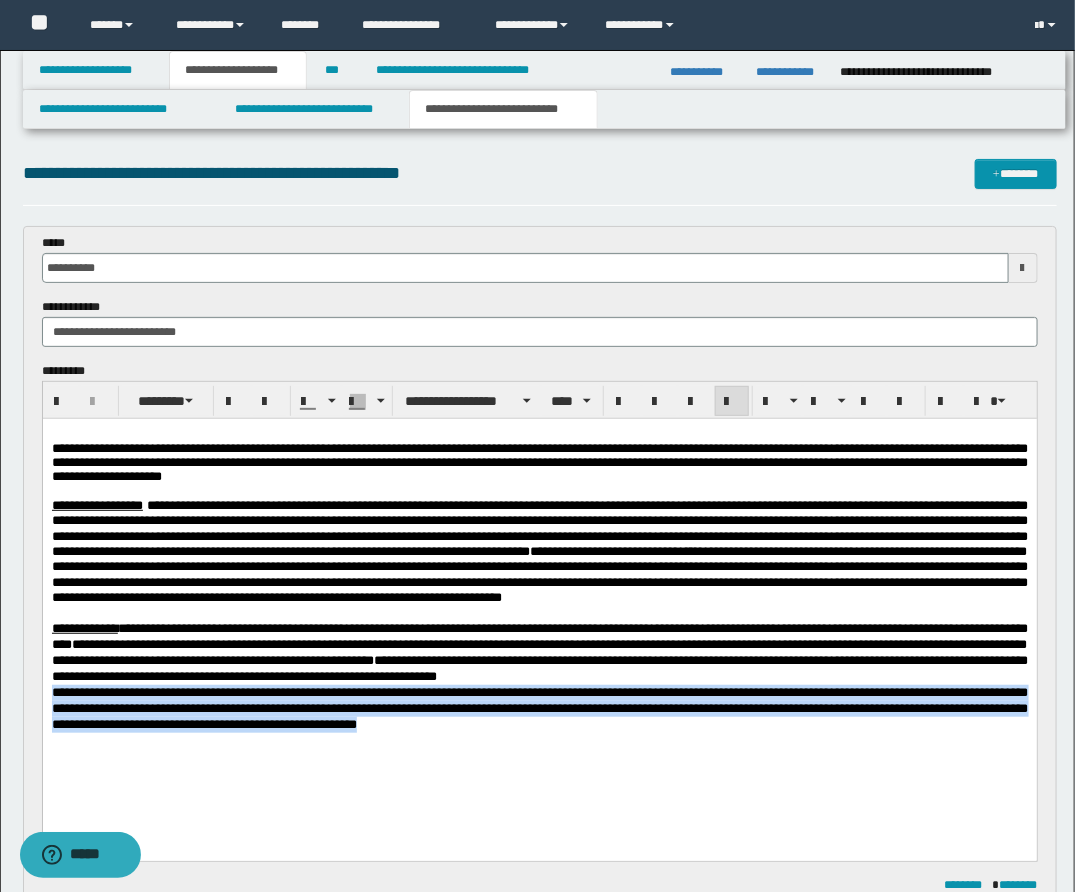 drag, startPoint x: 54, startPoint y: 709, endPoint x: 1139, endPoint y: 743, distance: 1085.5326 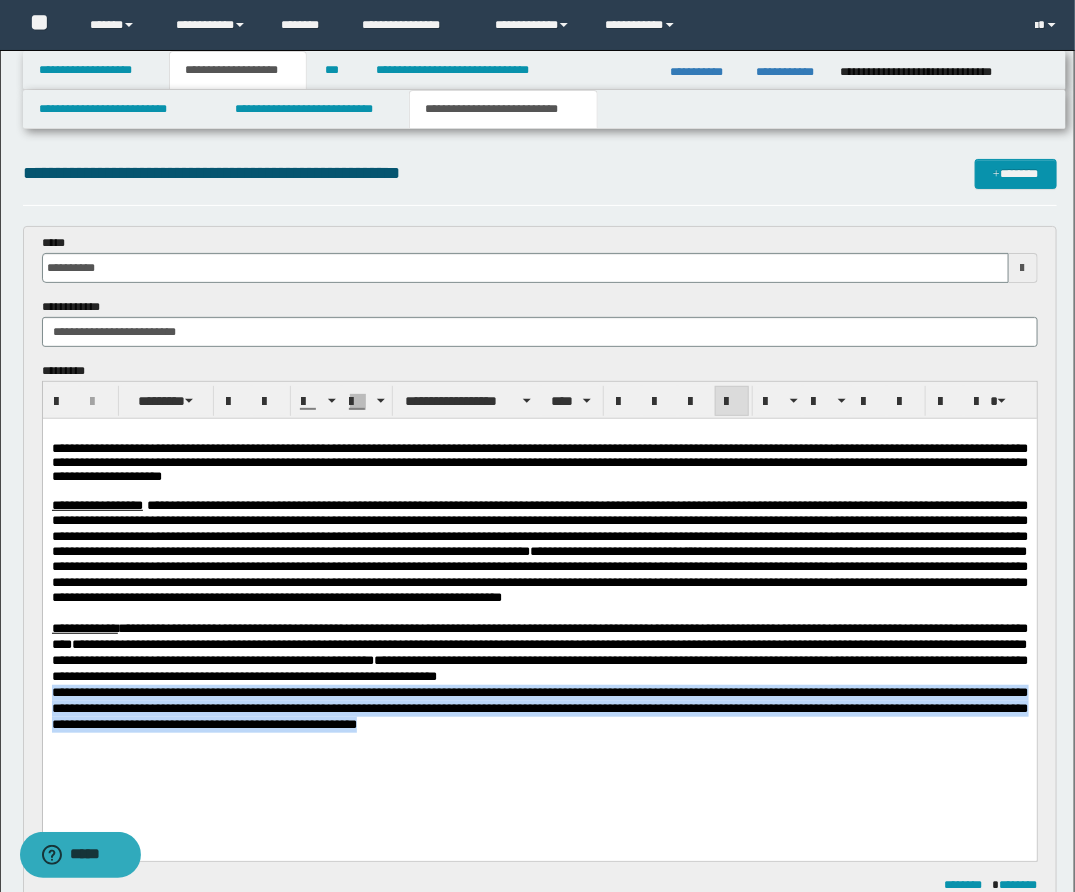 click on "**********" at bounding box center (539, 604) 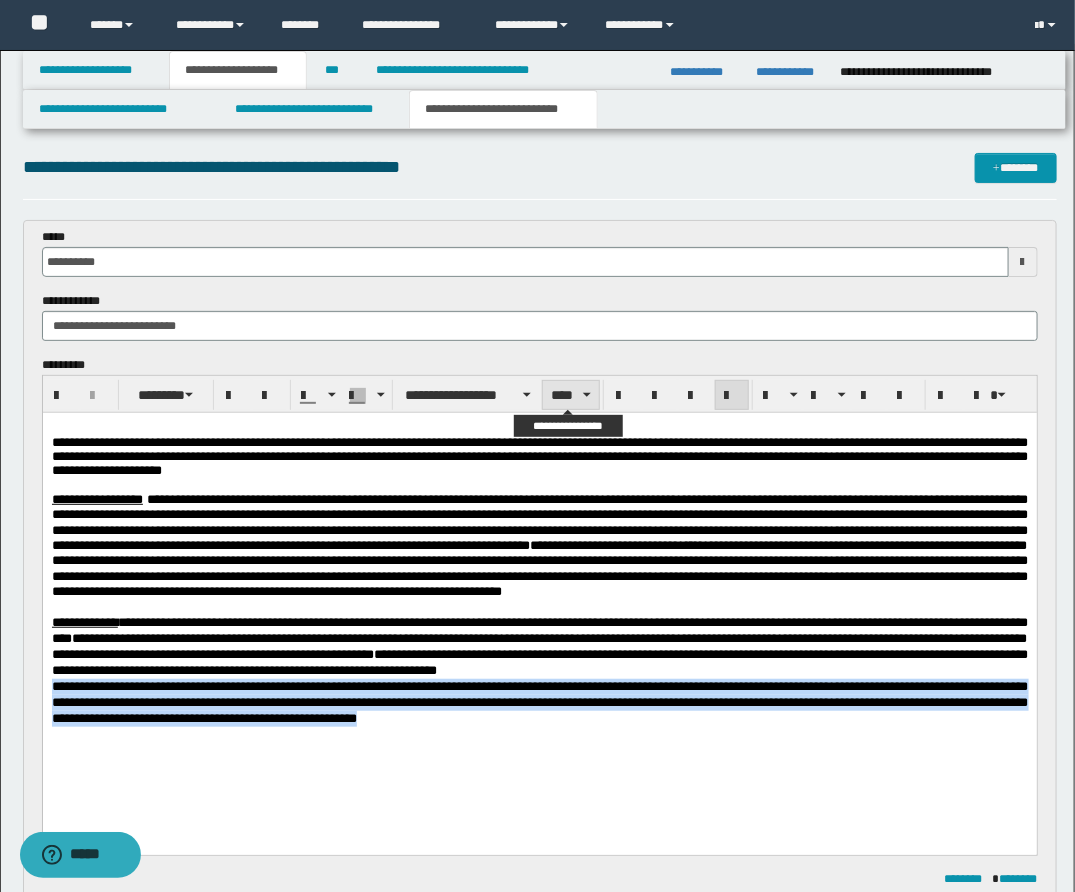 scroll, scrollTop: 9, scrollLeft: 0, axis: vertical 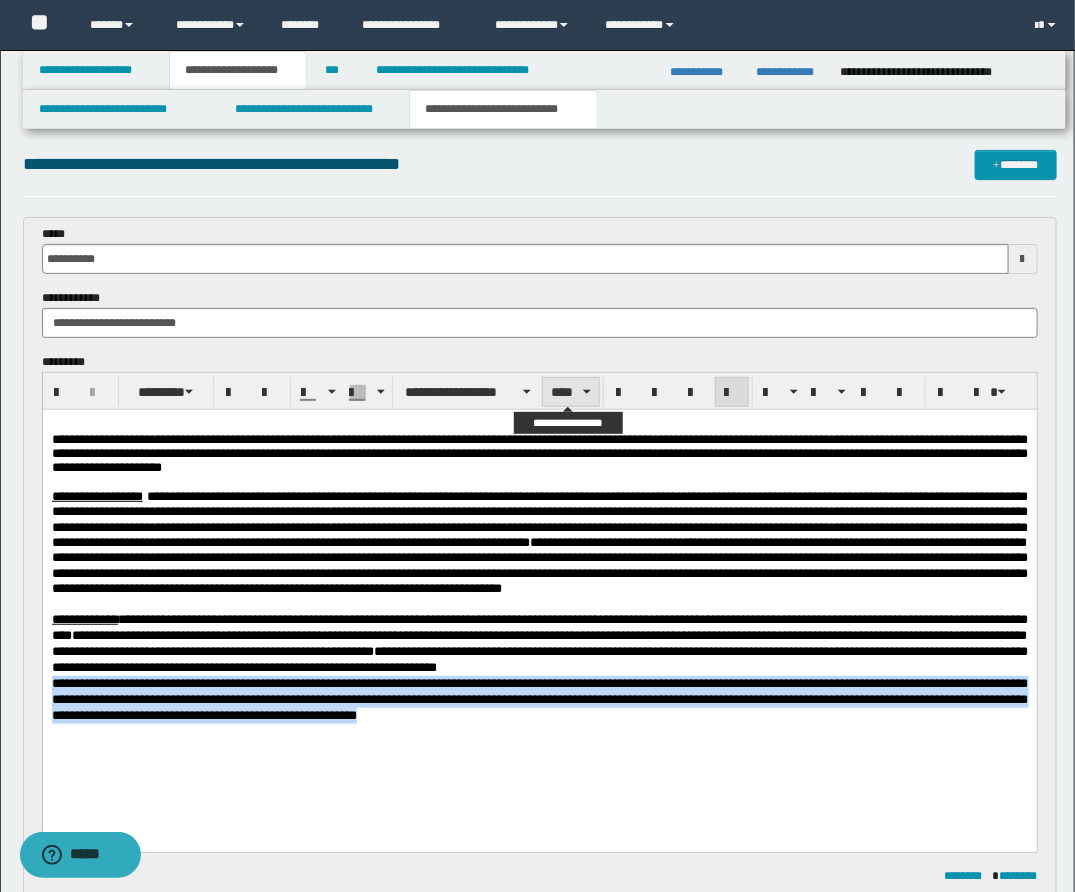 click on "****" at bounding box center (571, 392) 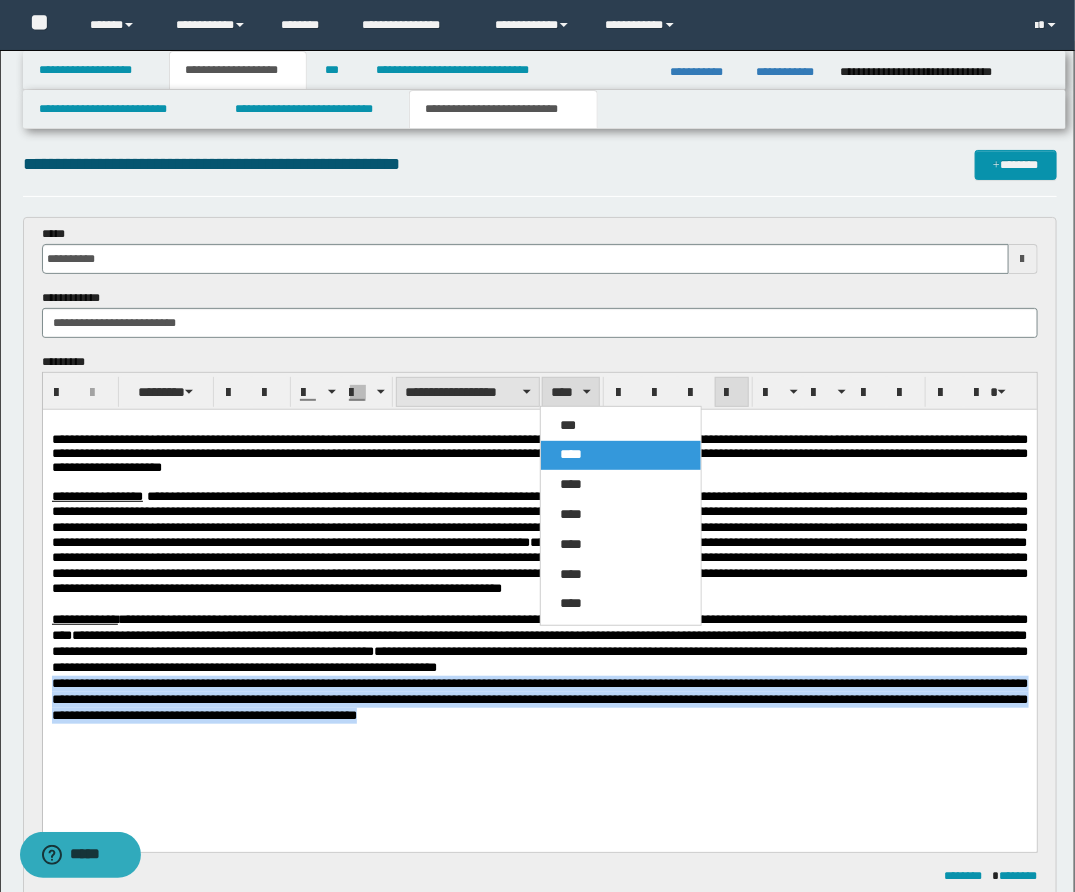 click on "**********" at bounding box center [468, 392] 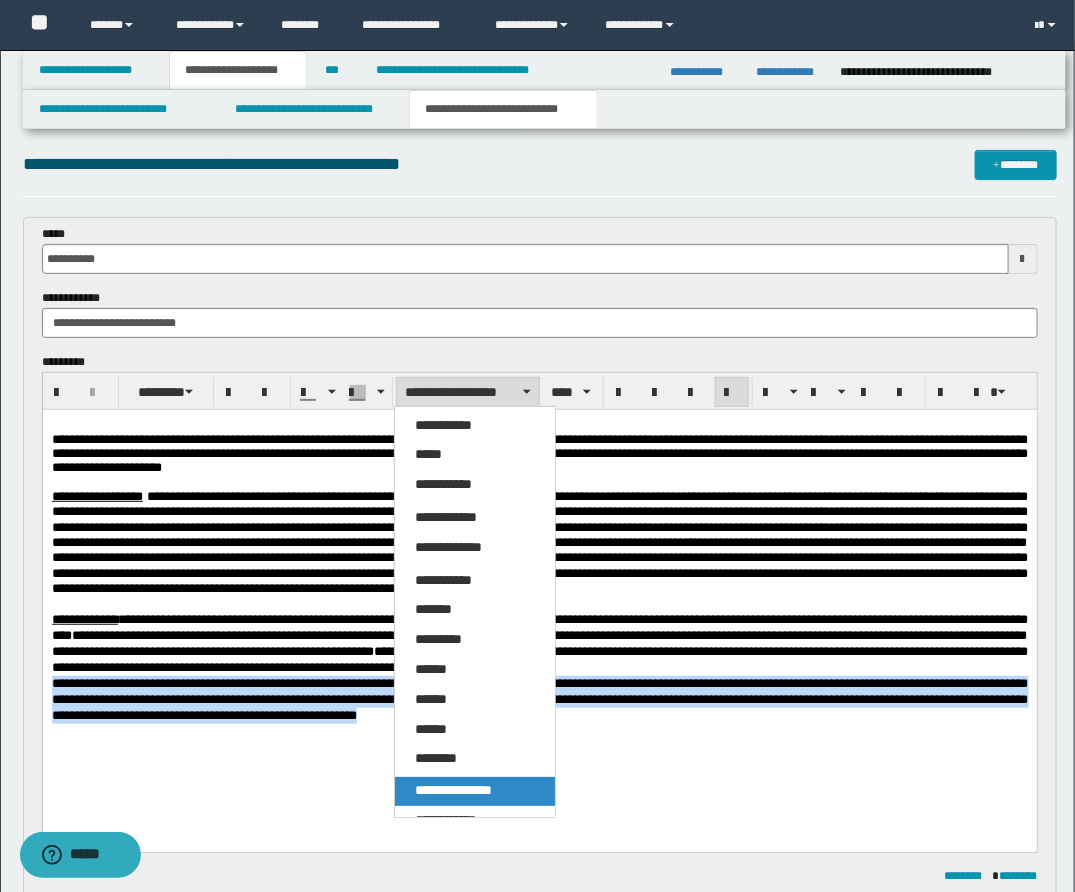 click on "**********" at bounding box center [453, 790] 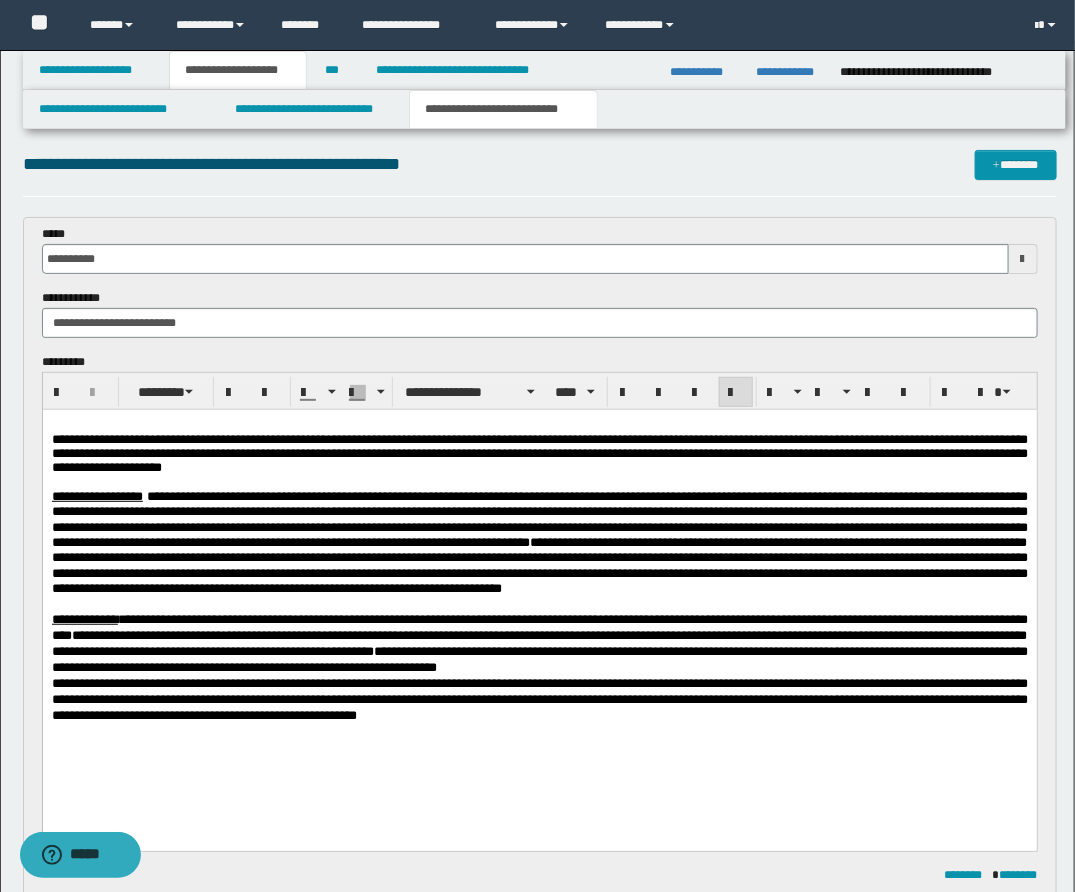 click on "**********" at bounding box center [539, 698] 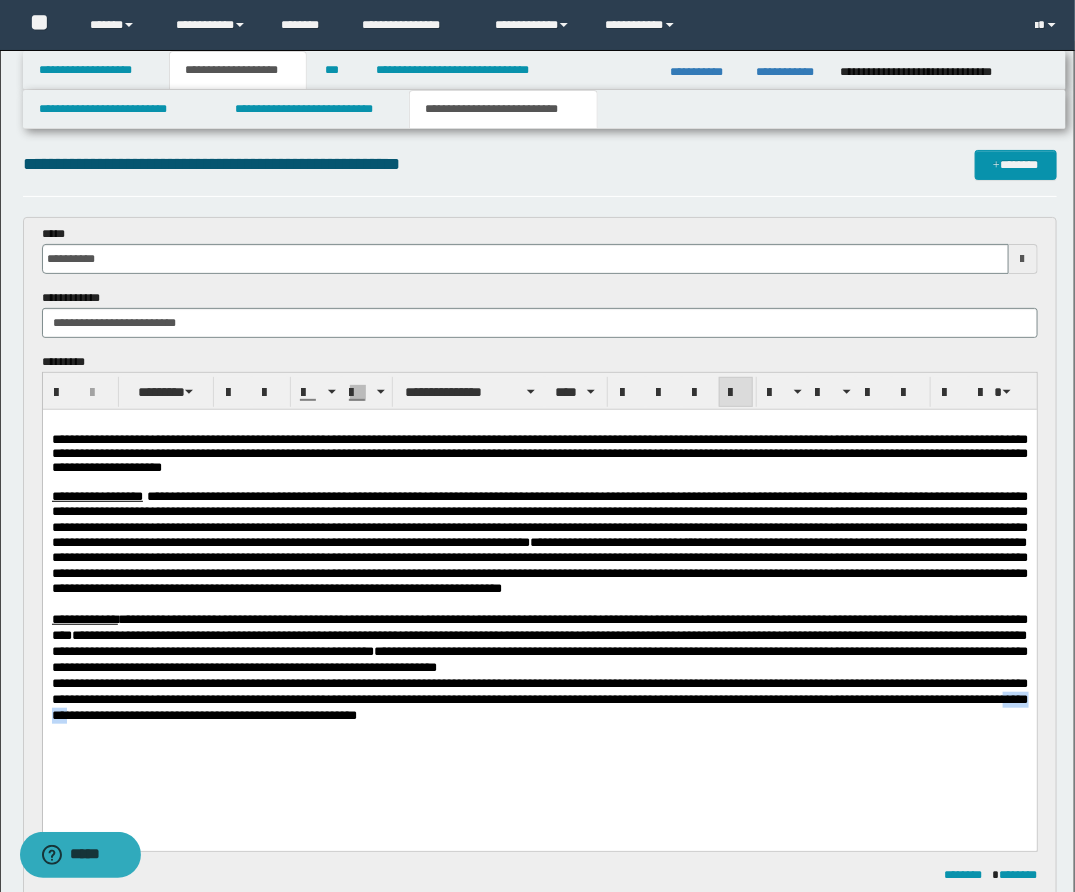 drag, startPoint x: 208, startPoint y: 732, endPoint x: 256, endPoint y: 732, distance: 48 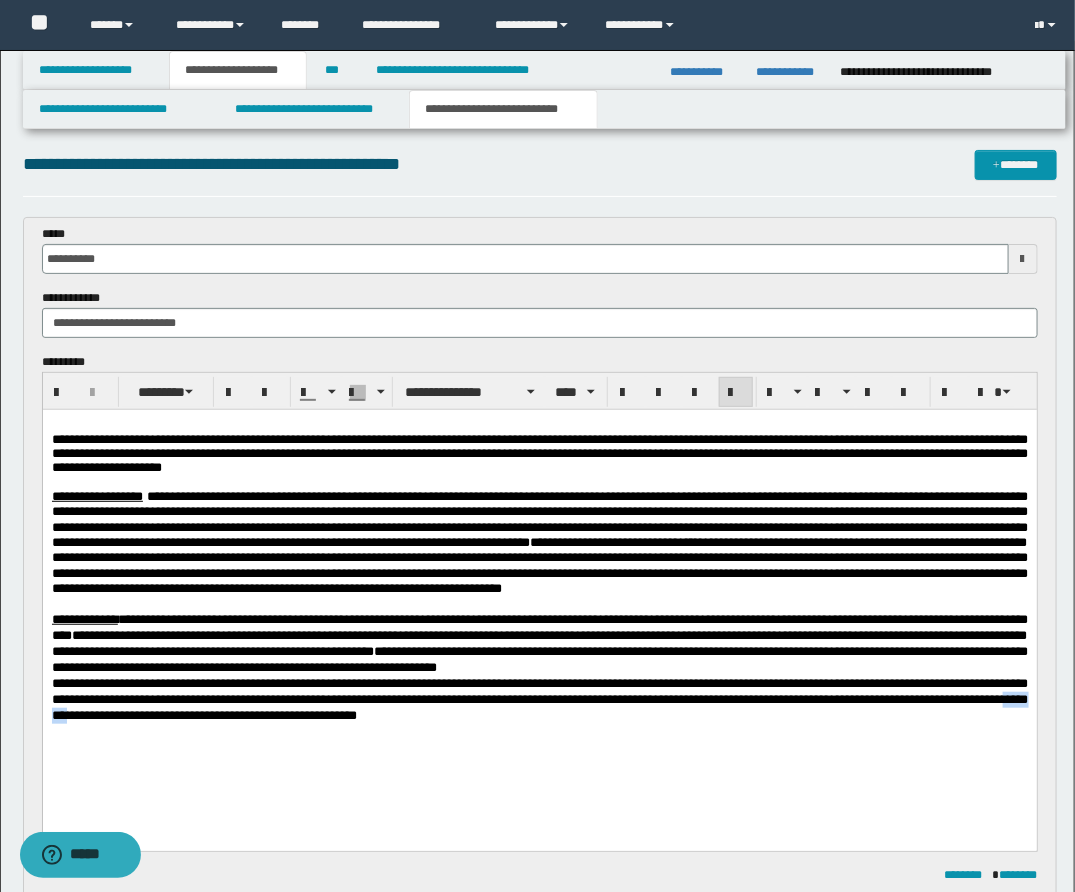click on "**********" at bounding box center [539, 698] 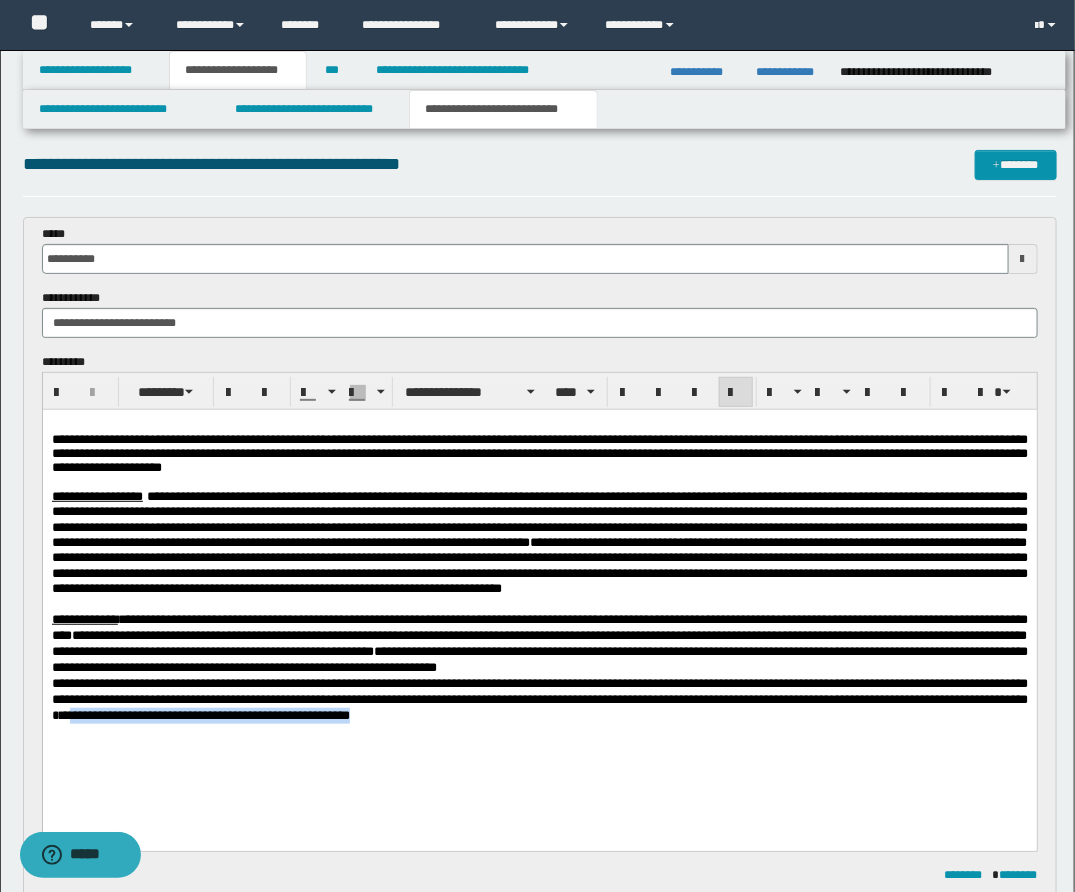 drag, startPoint x: 254, startPoint y: 738, endPoint x: 606, endPoint y: 749, distance: 352.17184 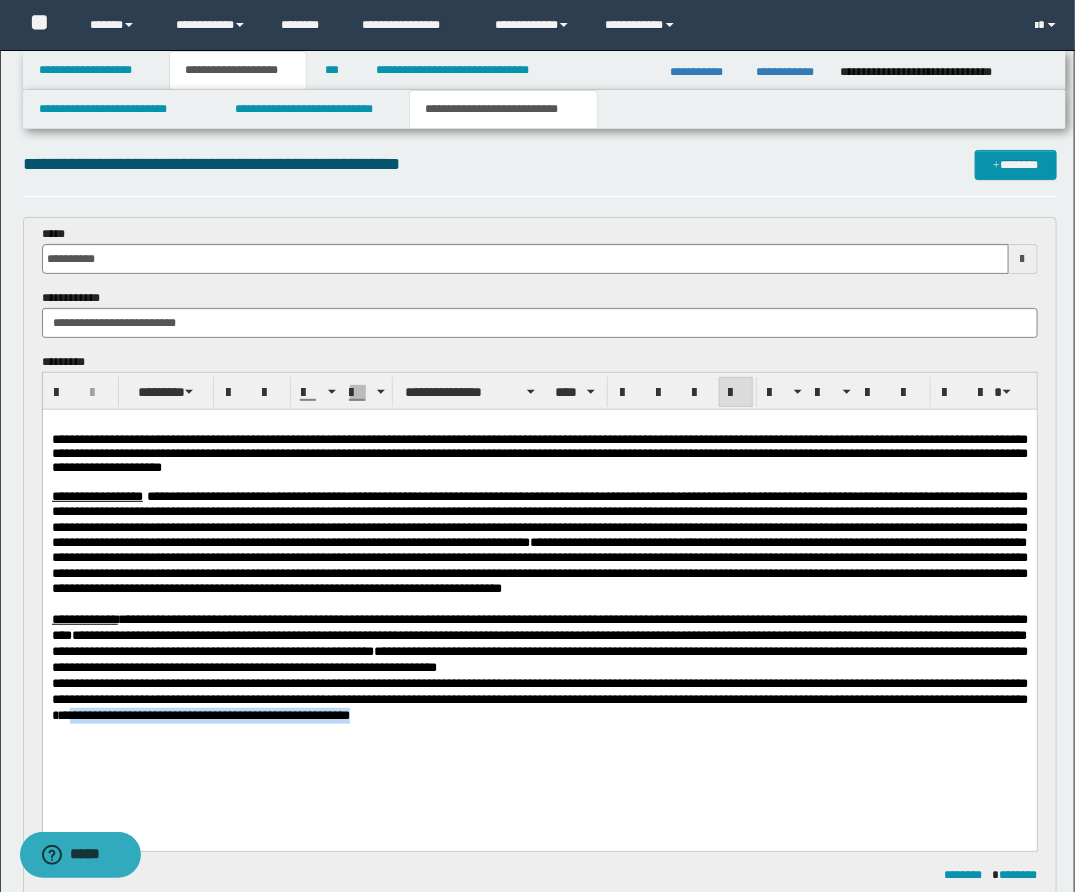 click on "**********" at bounding box center (539, 595) 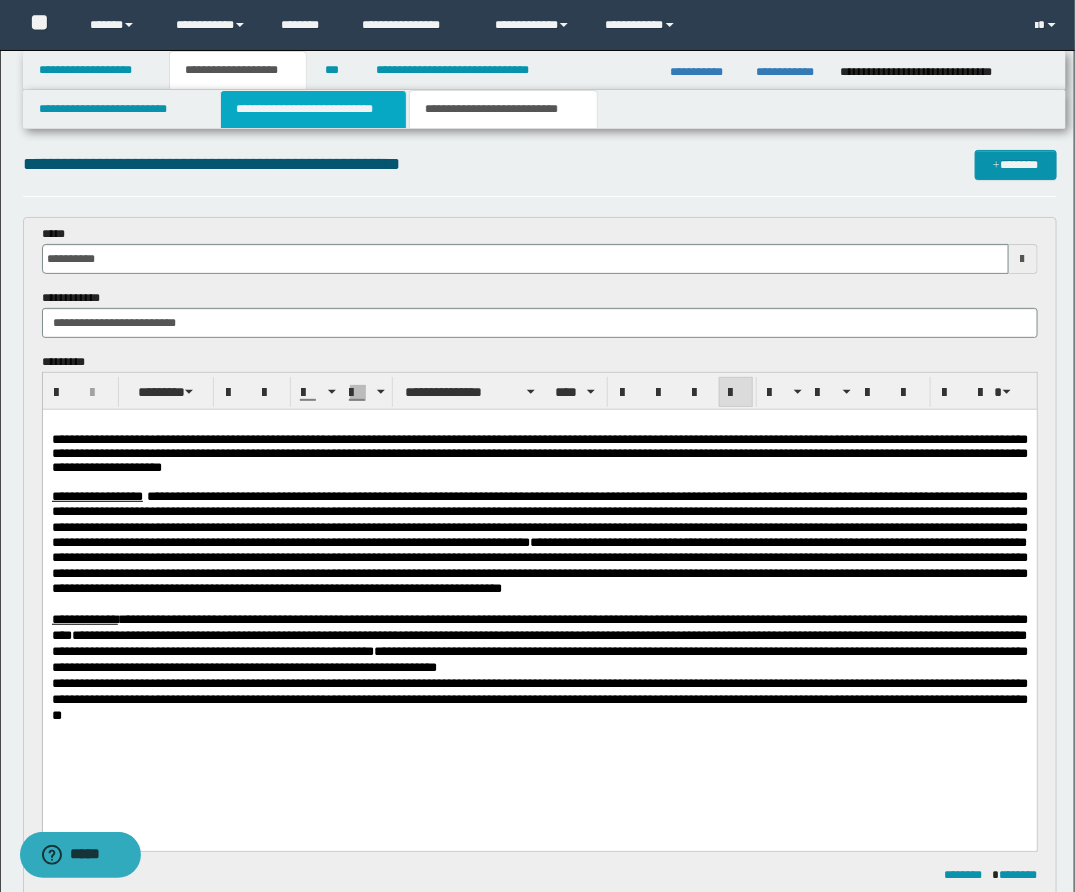 click on "**********" at bounding box center (313, 109) 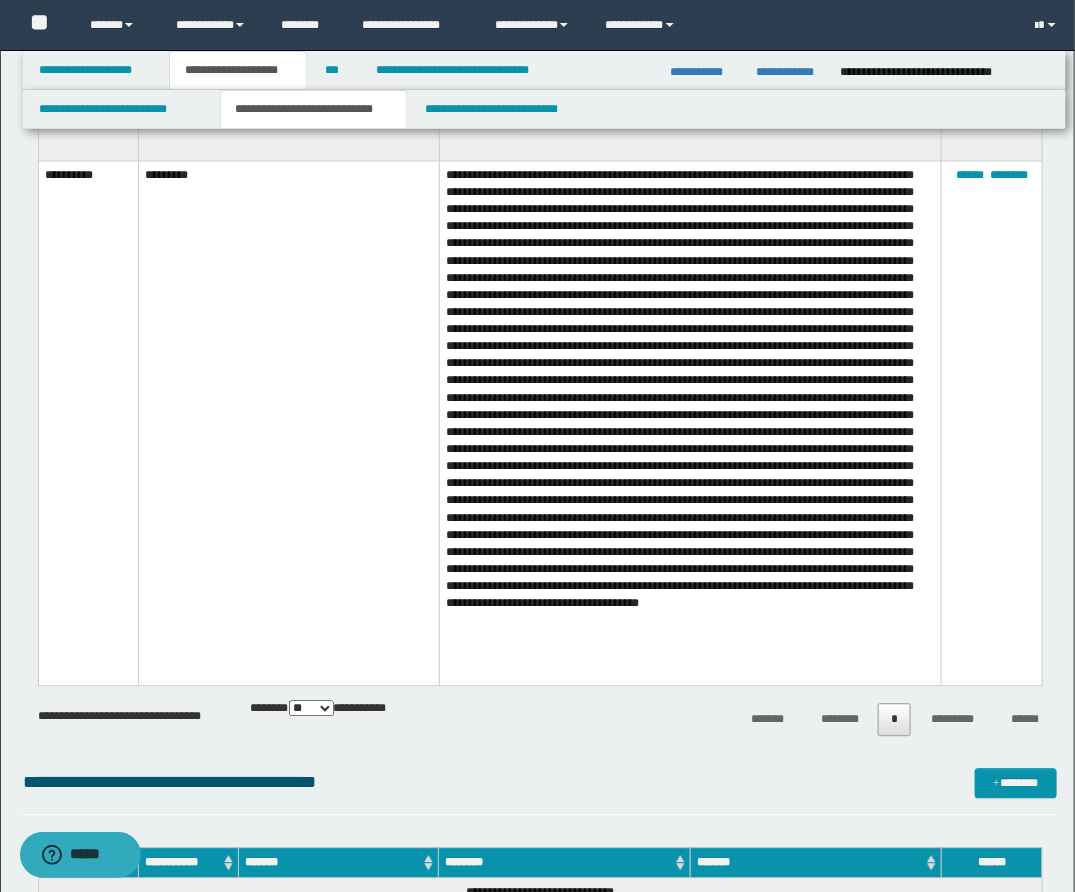 scroll, scrollTop: 17689, scrollLeft: 0, axis: vertical 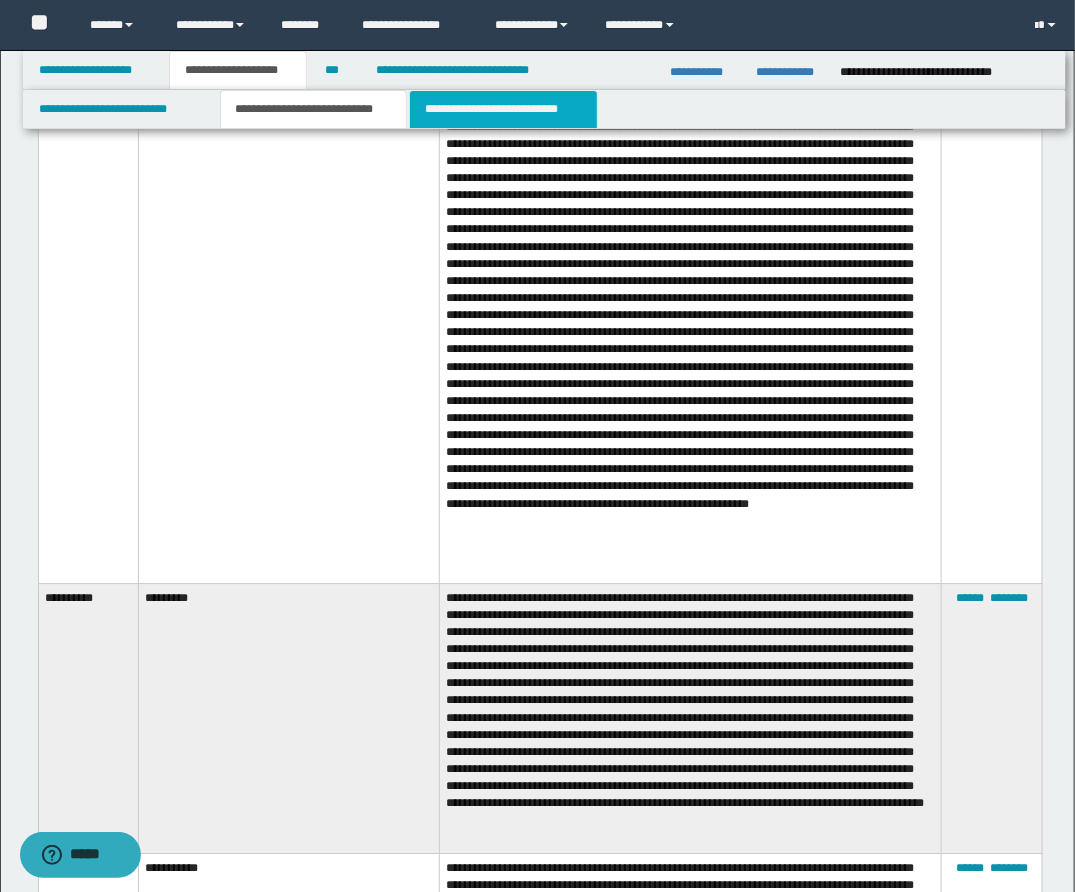 click on "**********" at bounding box center [503, 109] 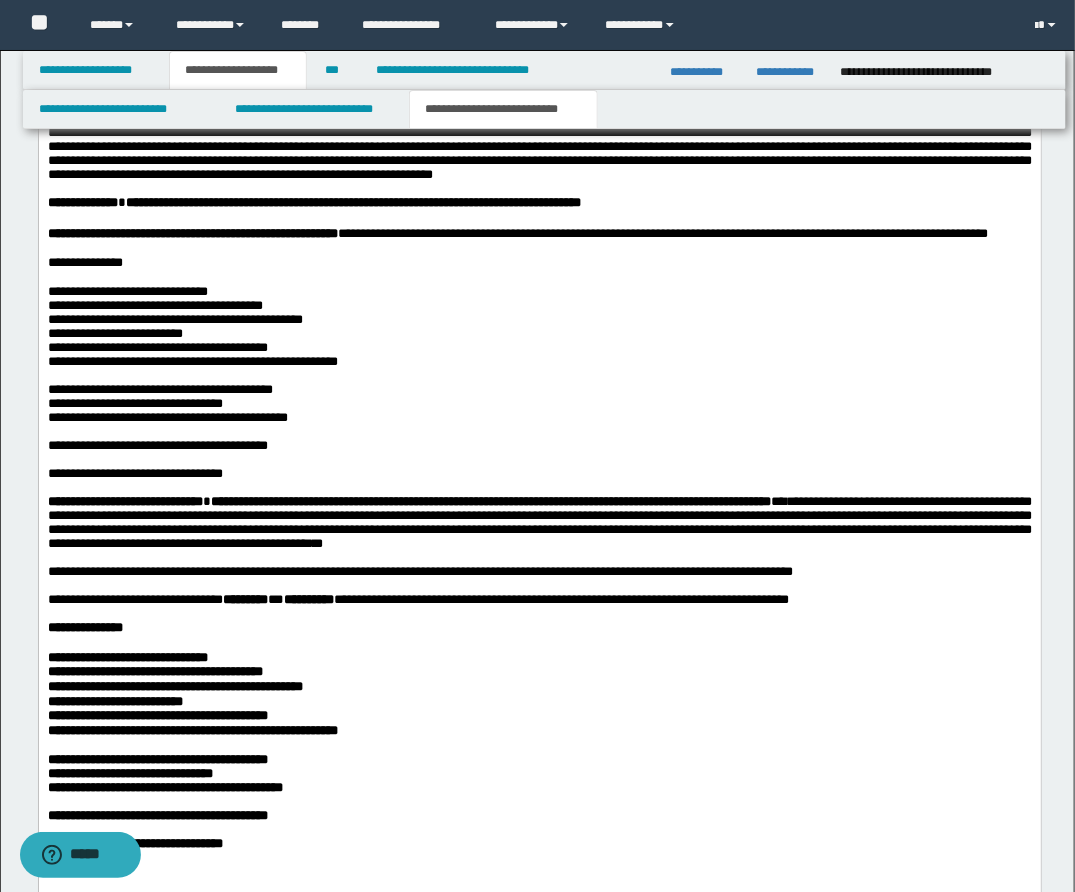 scroll, scrollTop: 2994, scrollLeft: 0, axis: vertical 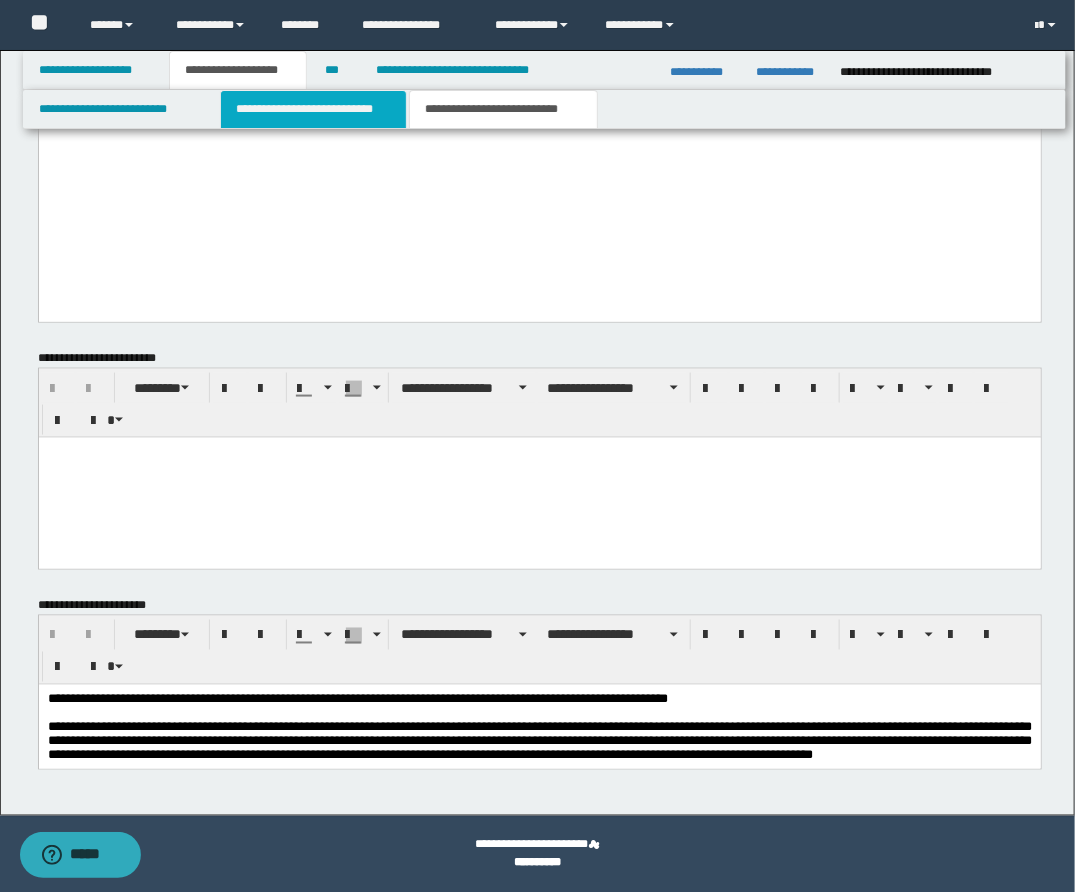 click on "**********" at bounding box center [313, 109] 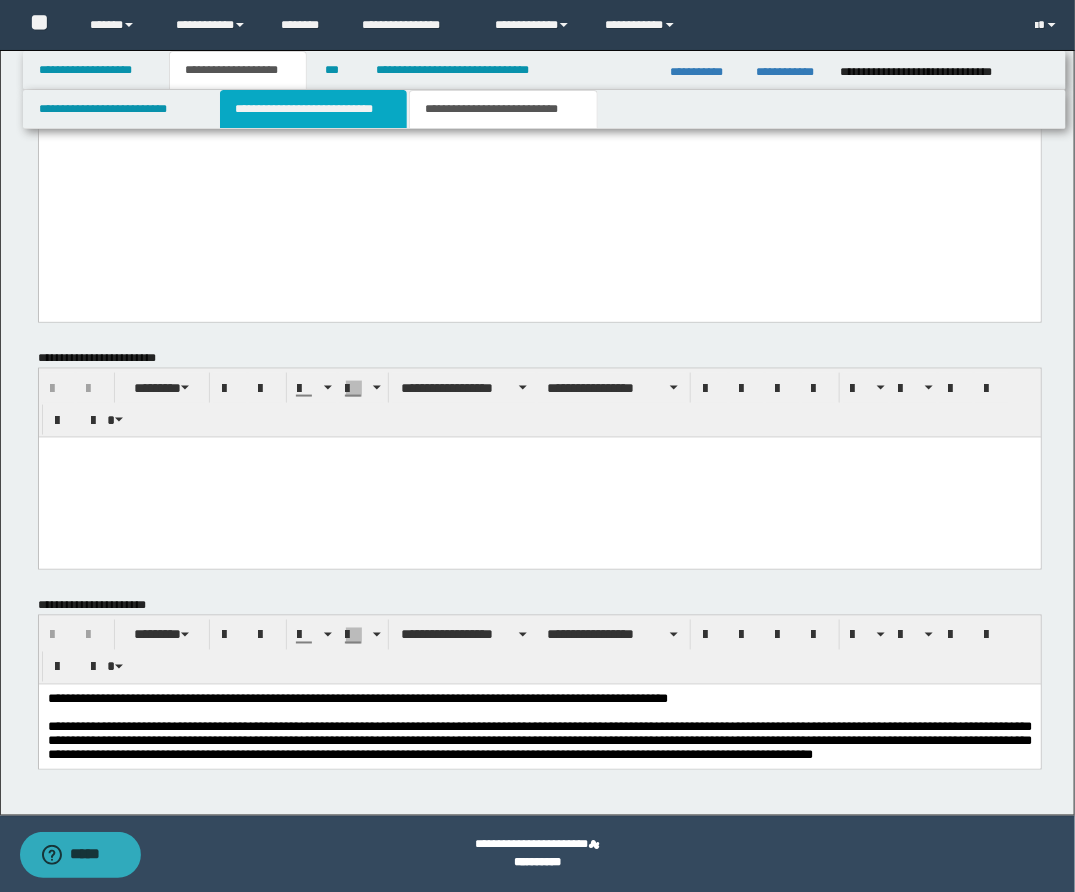type 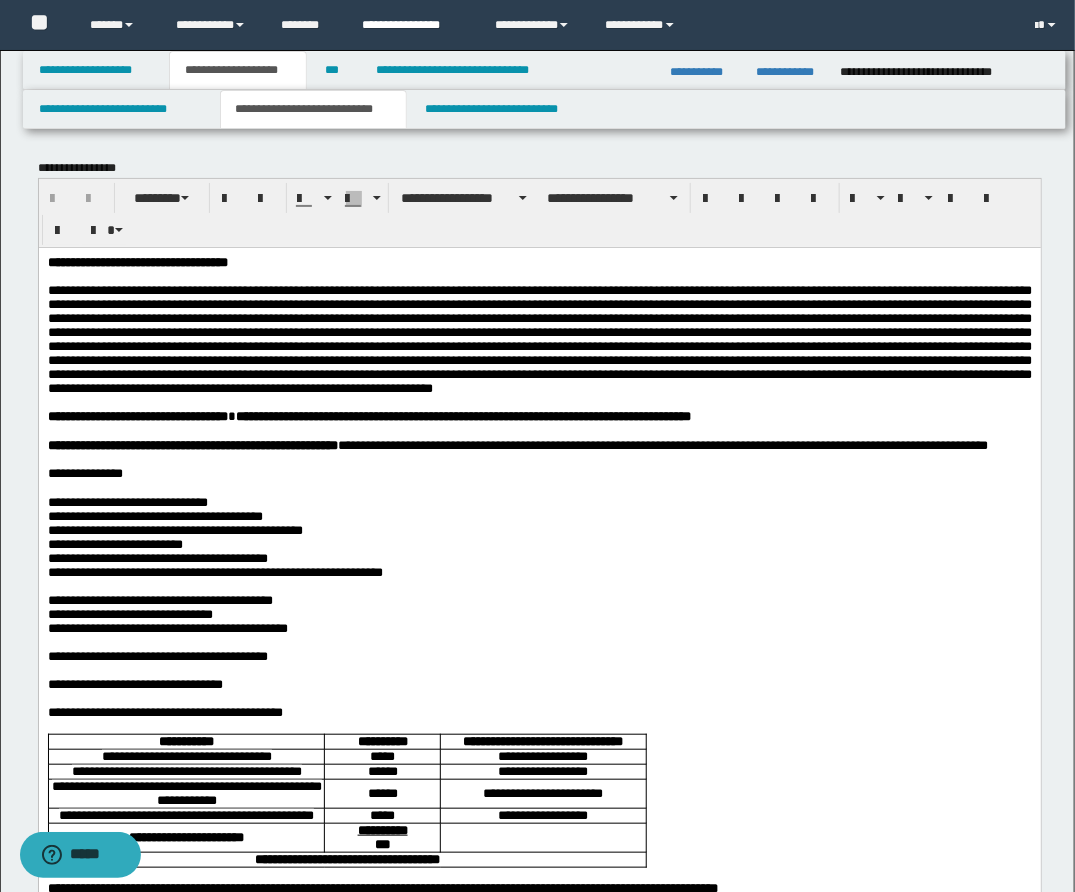 scroll, scrollTop: 5, scrollLeft: 0, axis: vertical 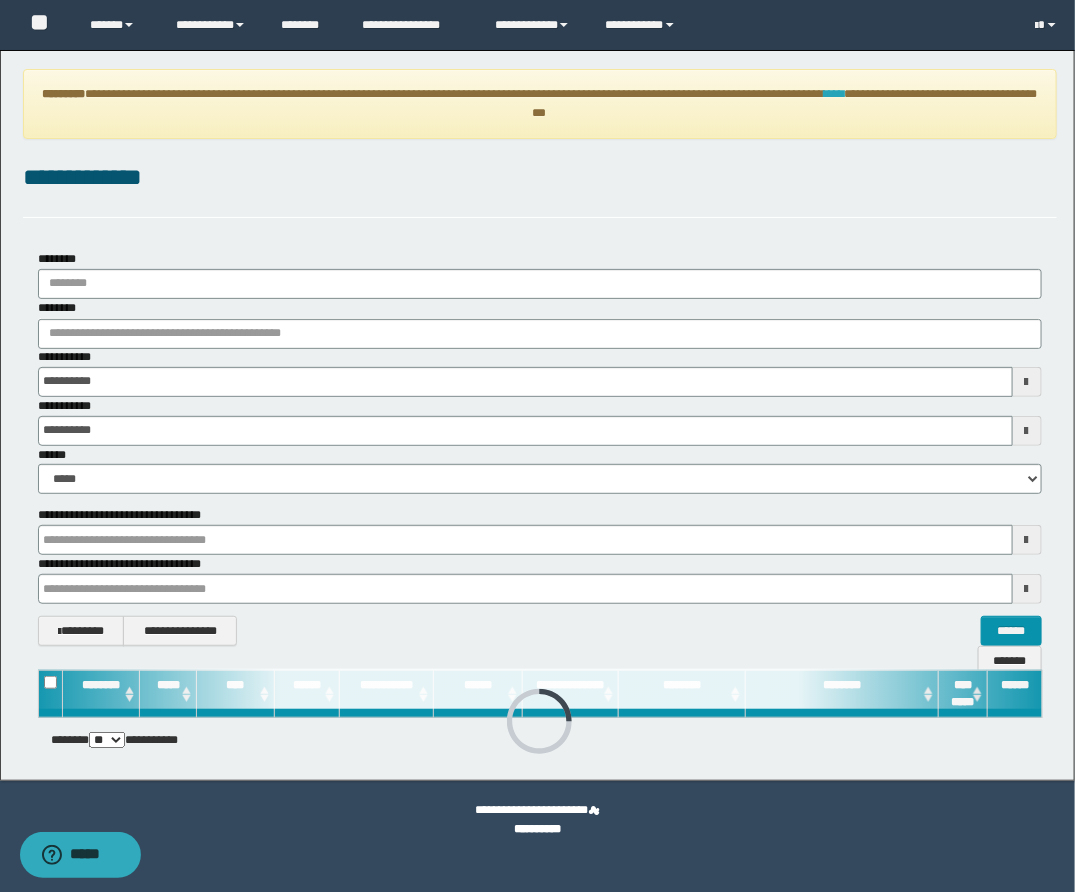 click on "****" at bounding box center [834, 94] 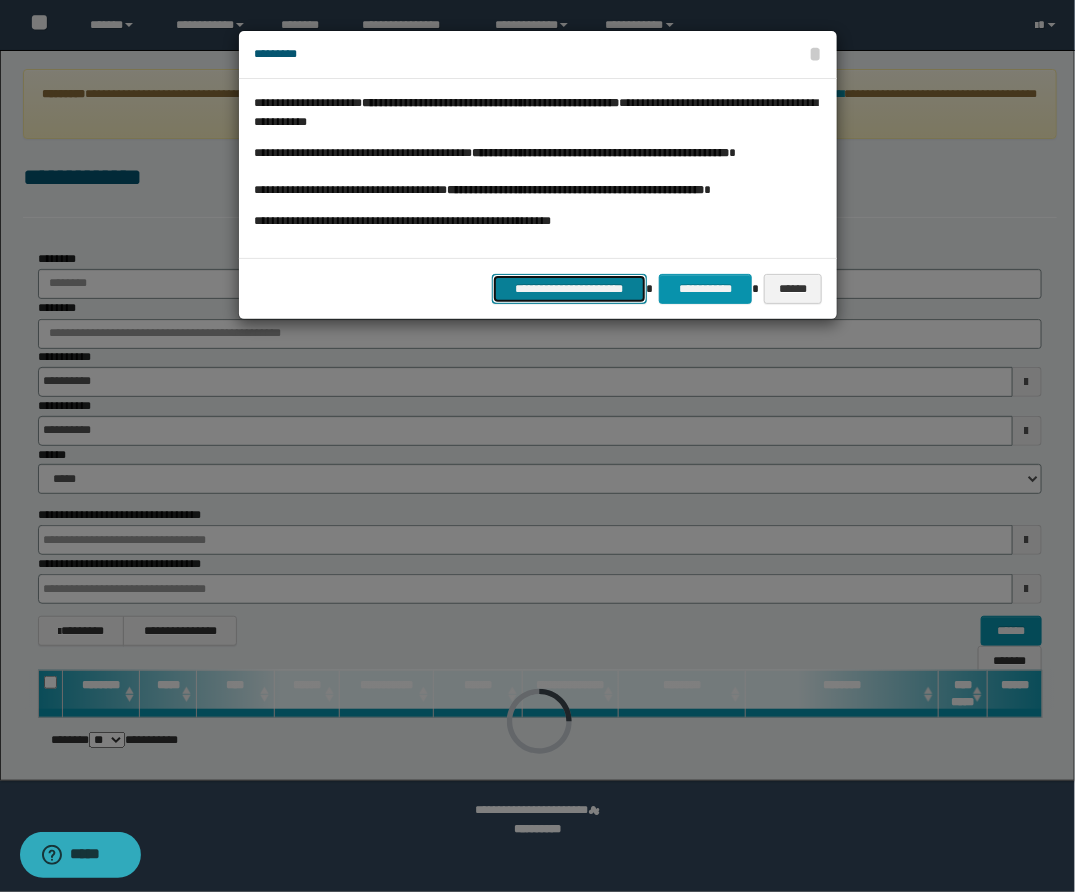 click on "**********" at bounding box center (569, 289) 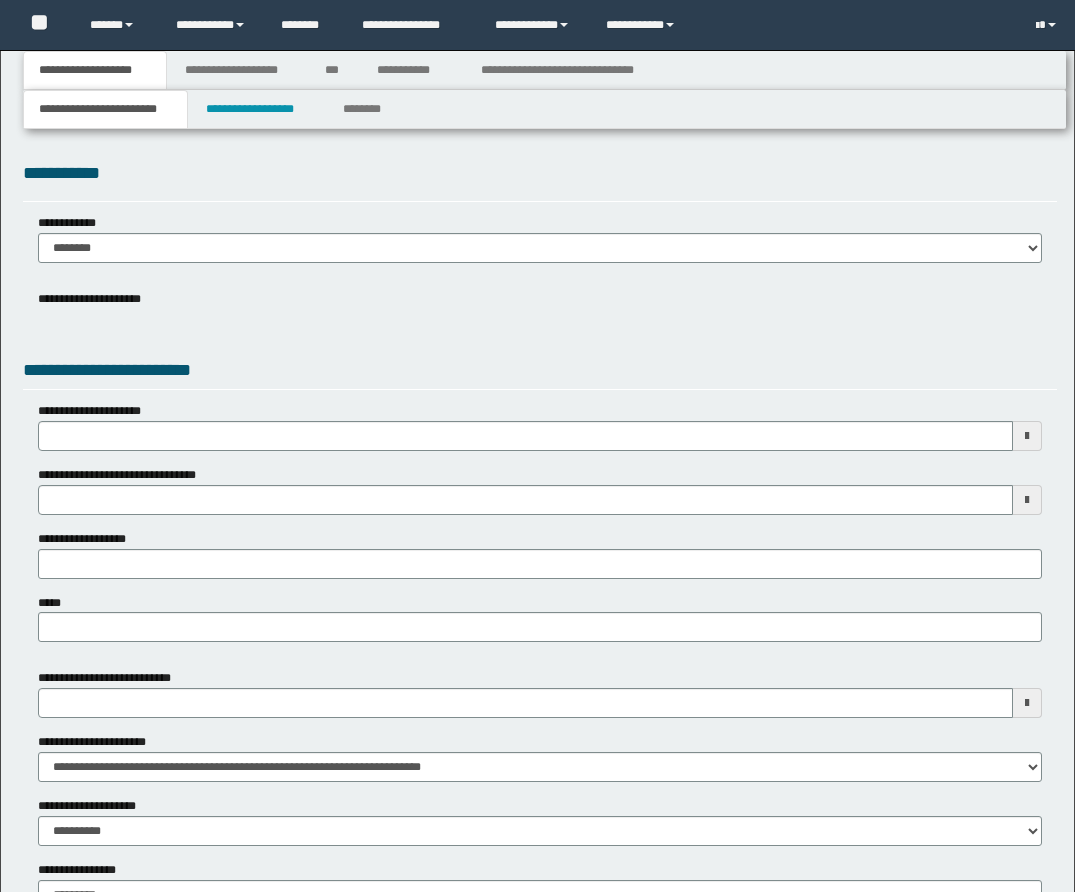 scroll, scrollTop: 0, scrollLeft: 0, axis: both 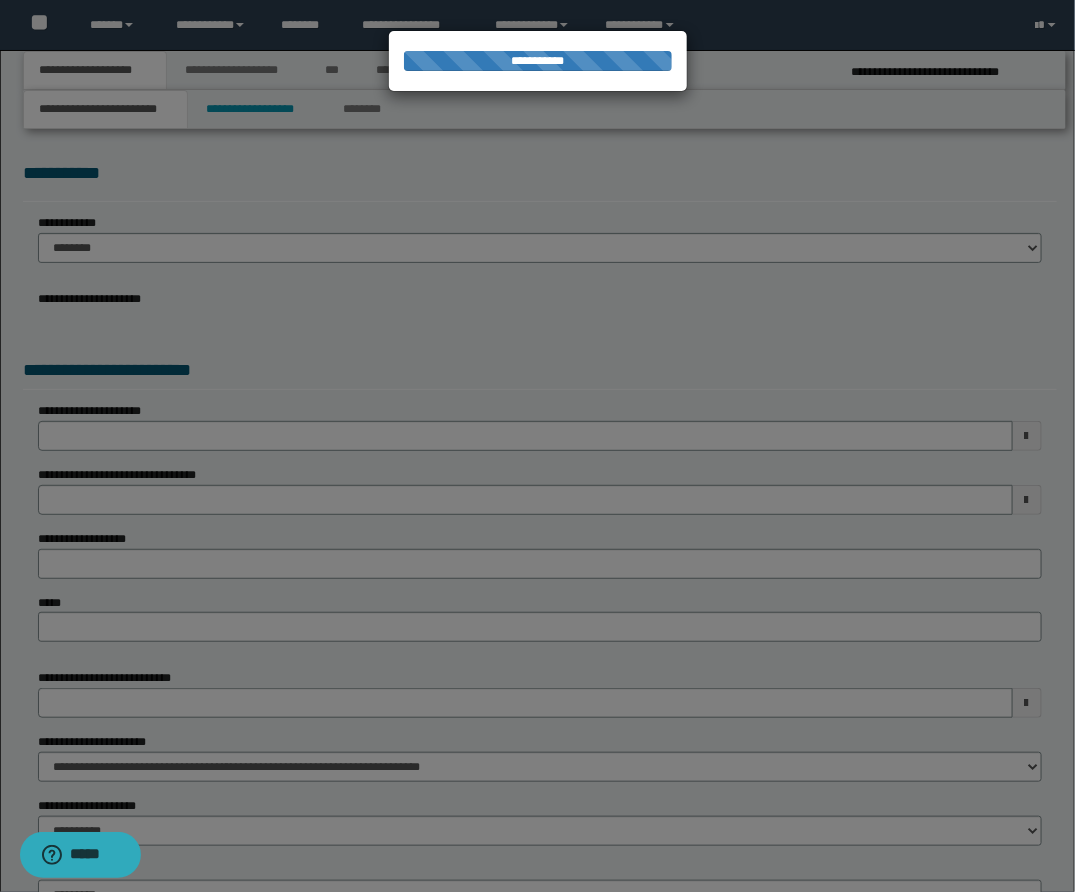 select on "*" 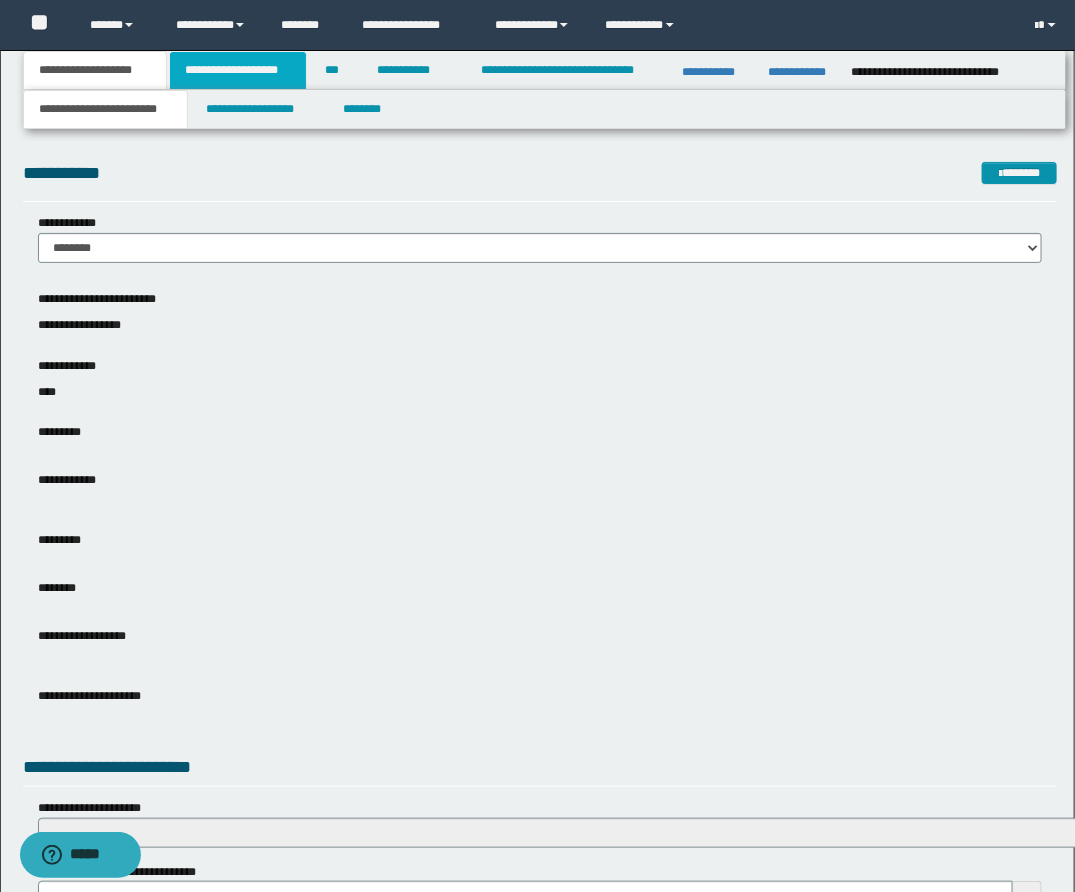 click on "**********" at bounding box center (238, 70) 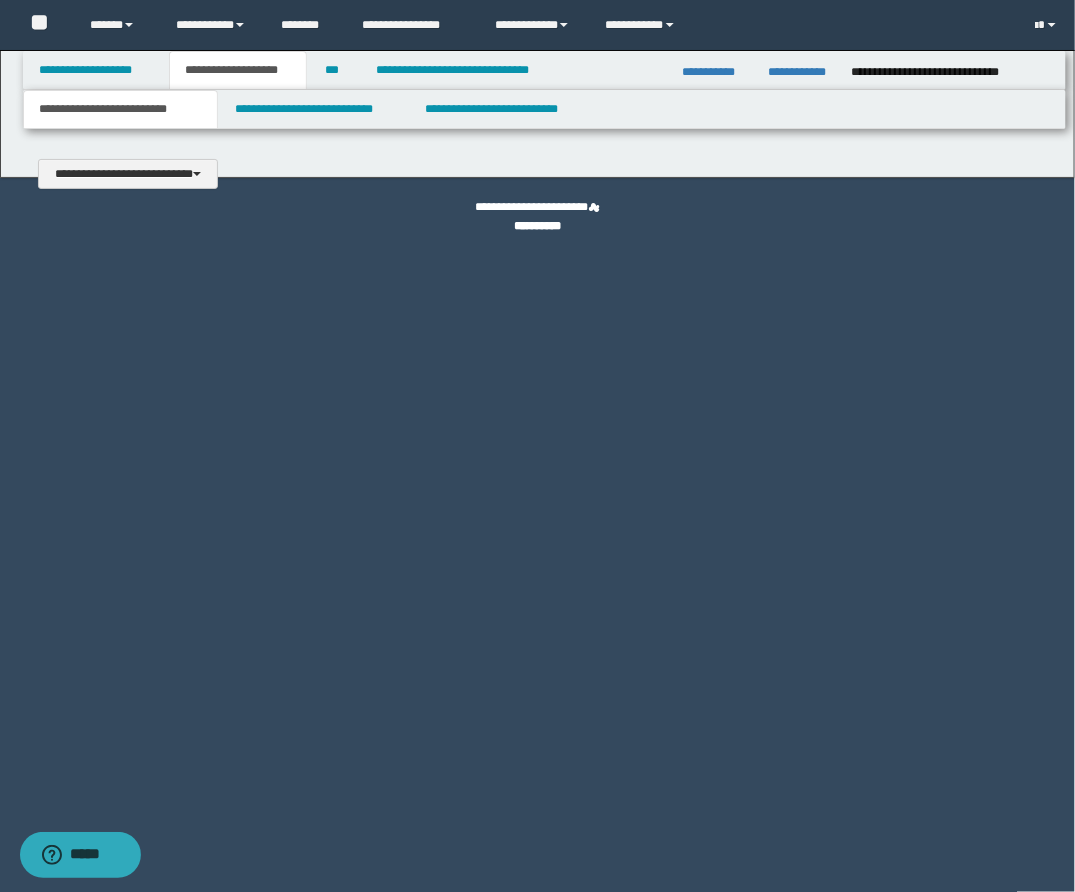 scroll, scrollTop: 0, scrollLeft: 0, axis: both 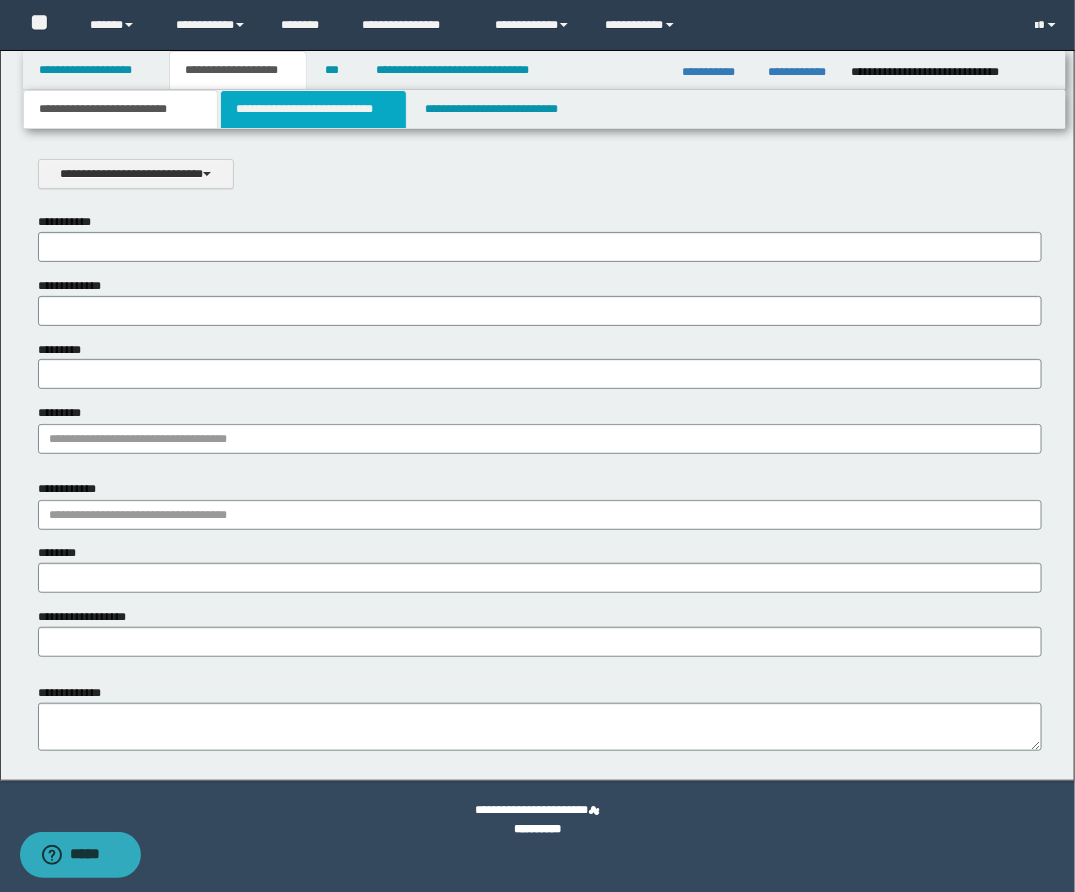 click on "**********" at bounding box center (313, 109) 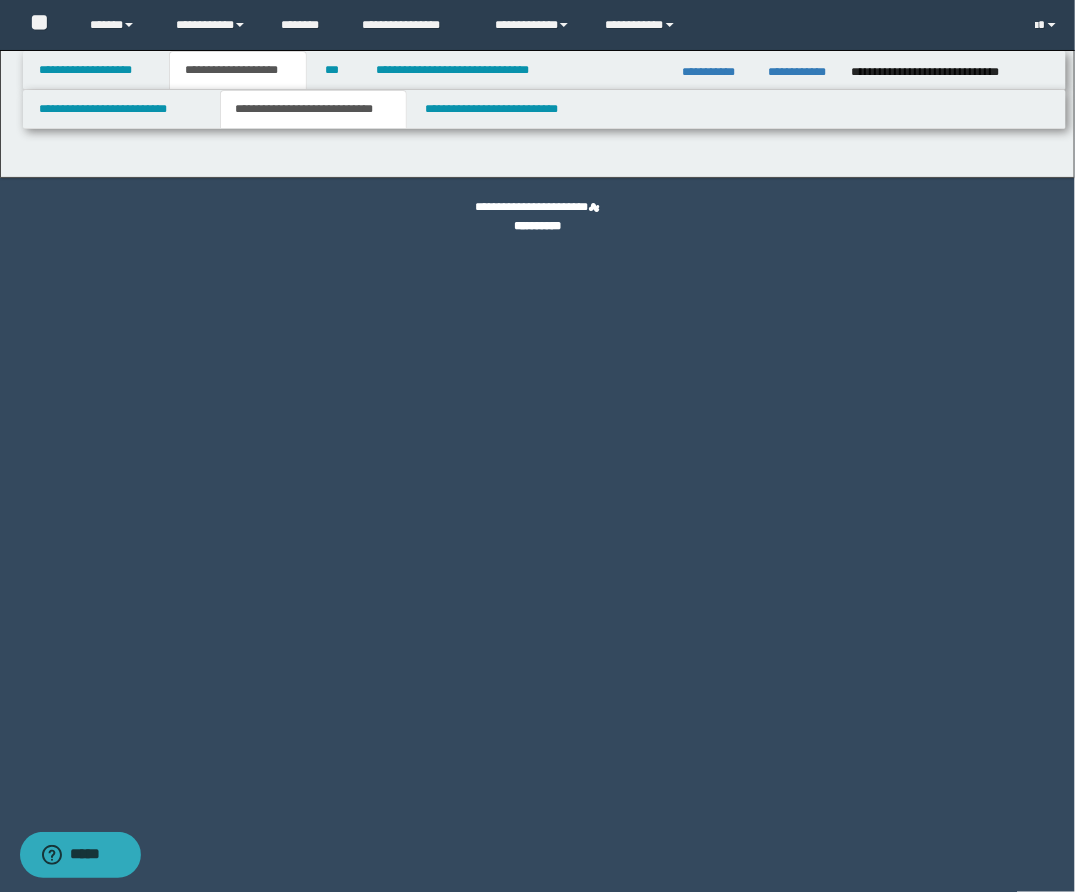 select on "*" 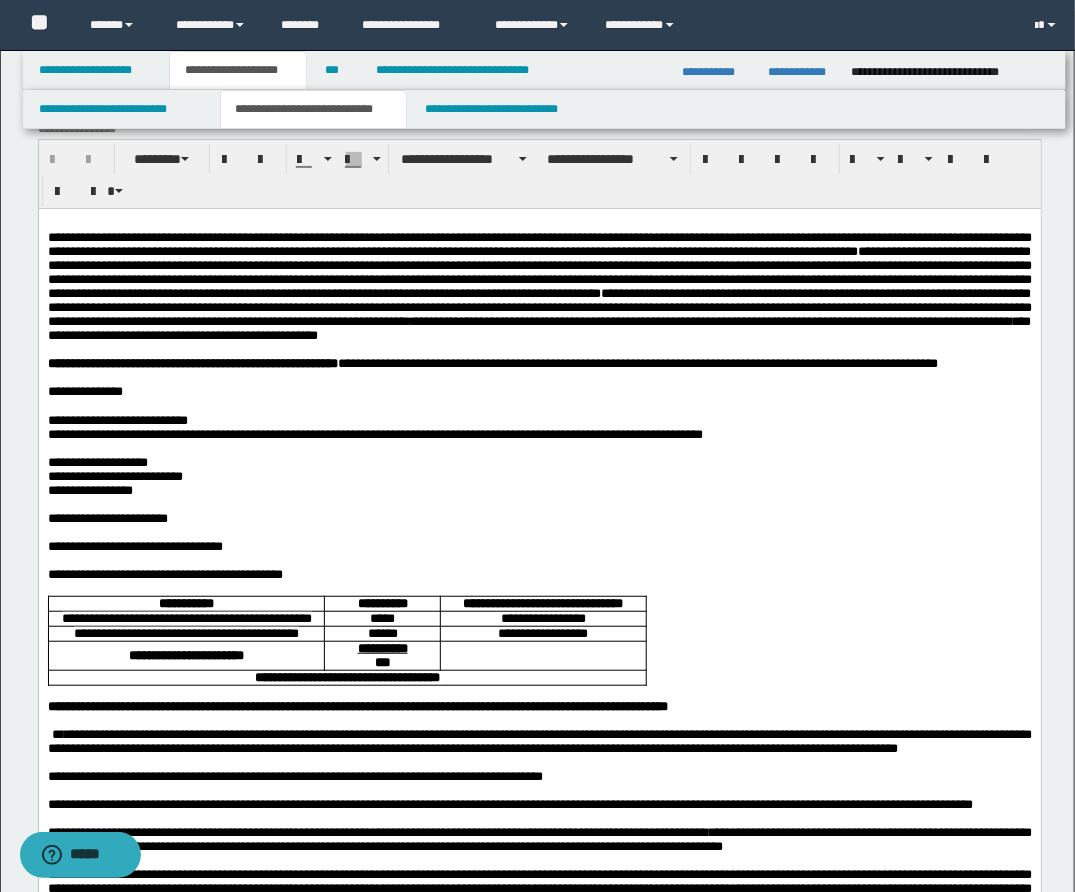 scroll, scrollTop: 36, scrollLeft: 0, axis: vertical 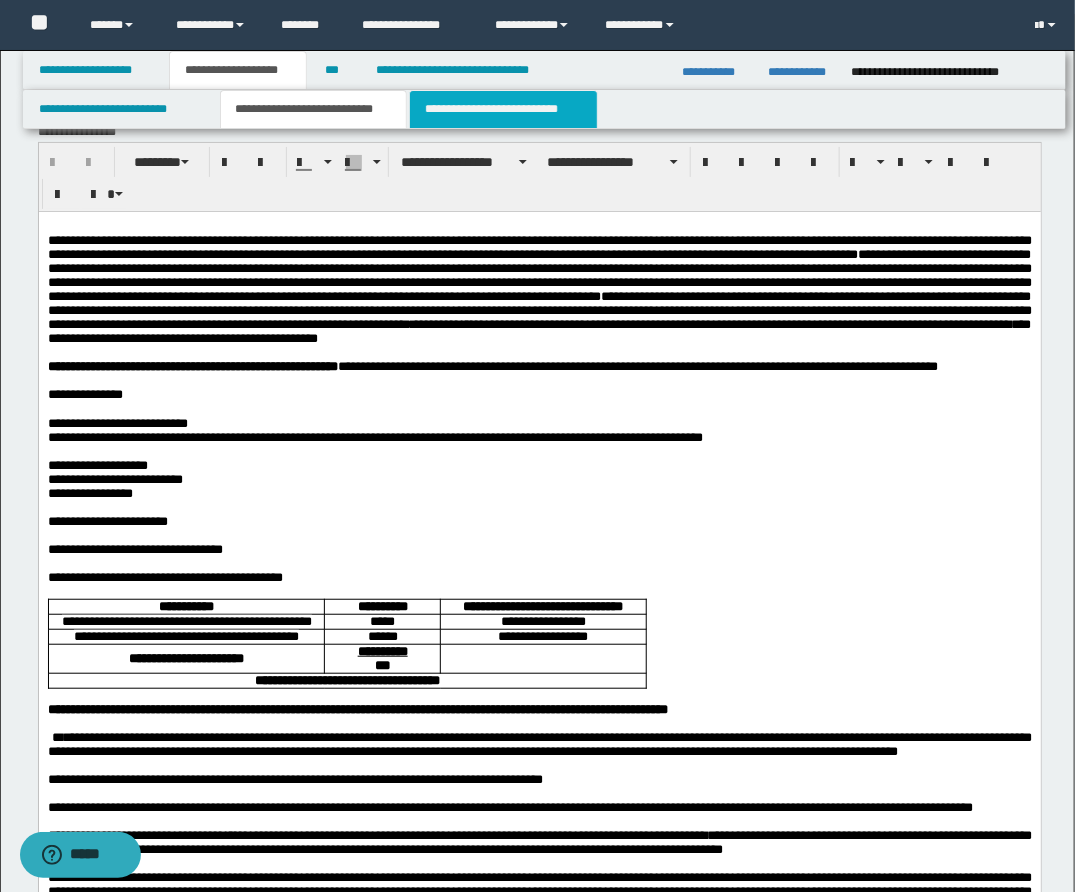 click on "**********" at bounding box center [503, 109] 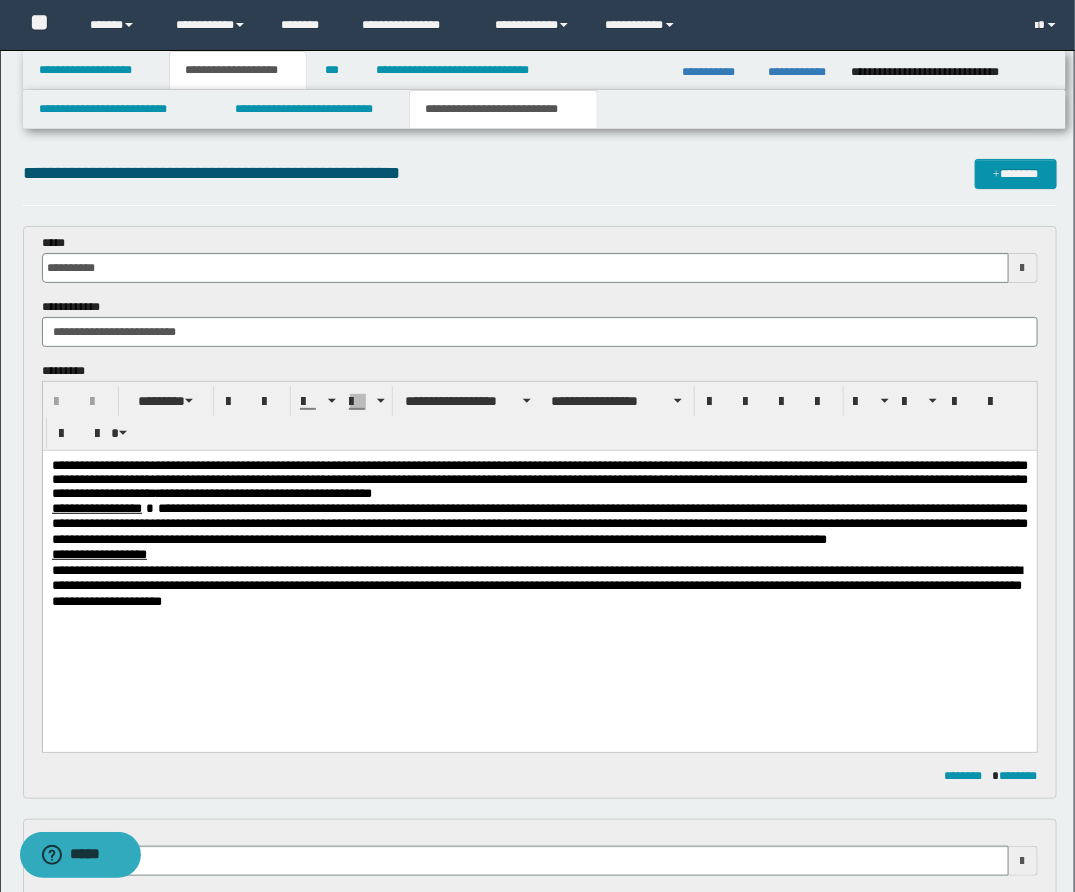 scroll, scrollTop: 0, scrollLeft: 0, axis: both 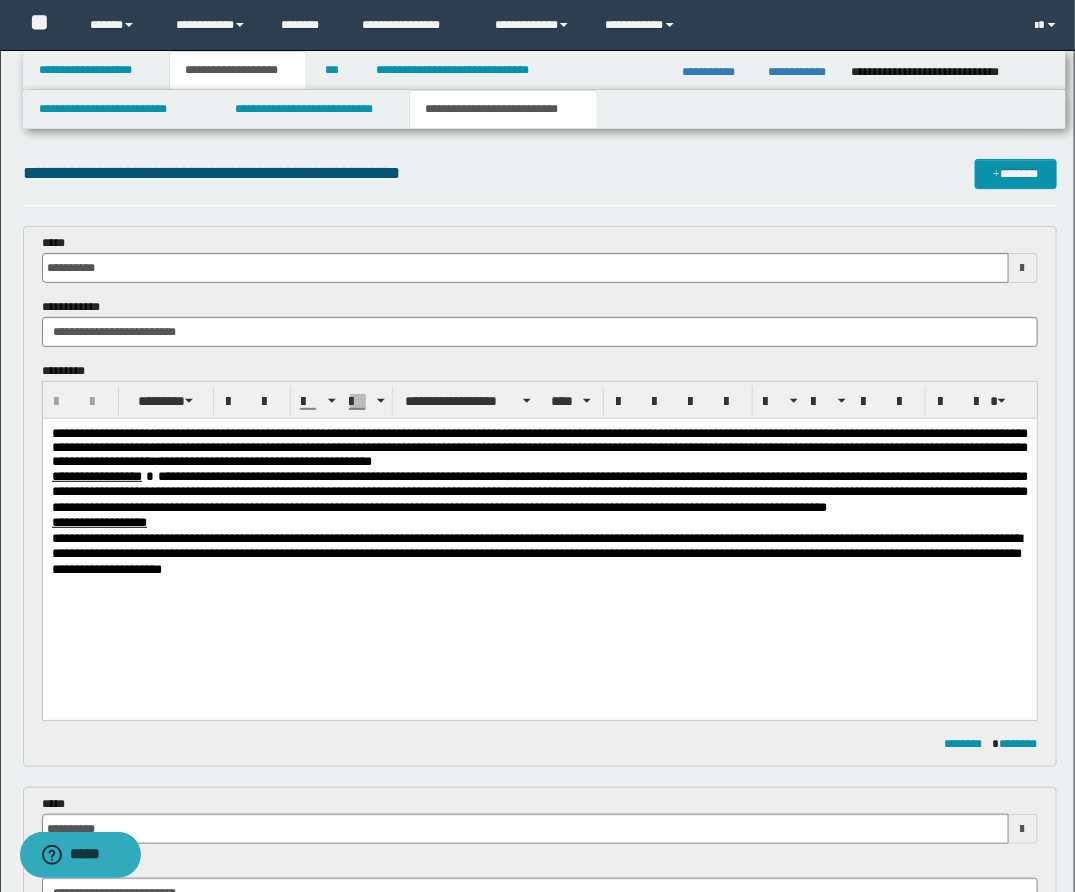 click on "**********" at bounding box center [536, 553] 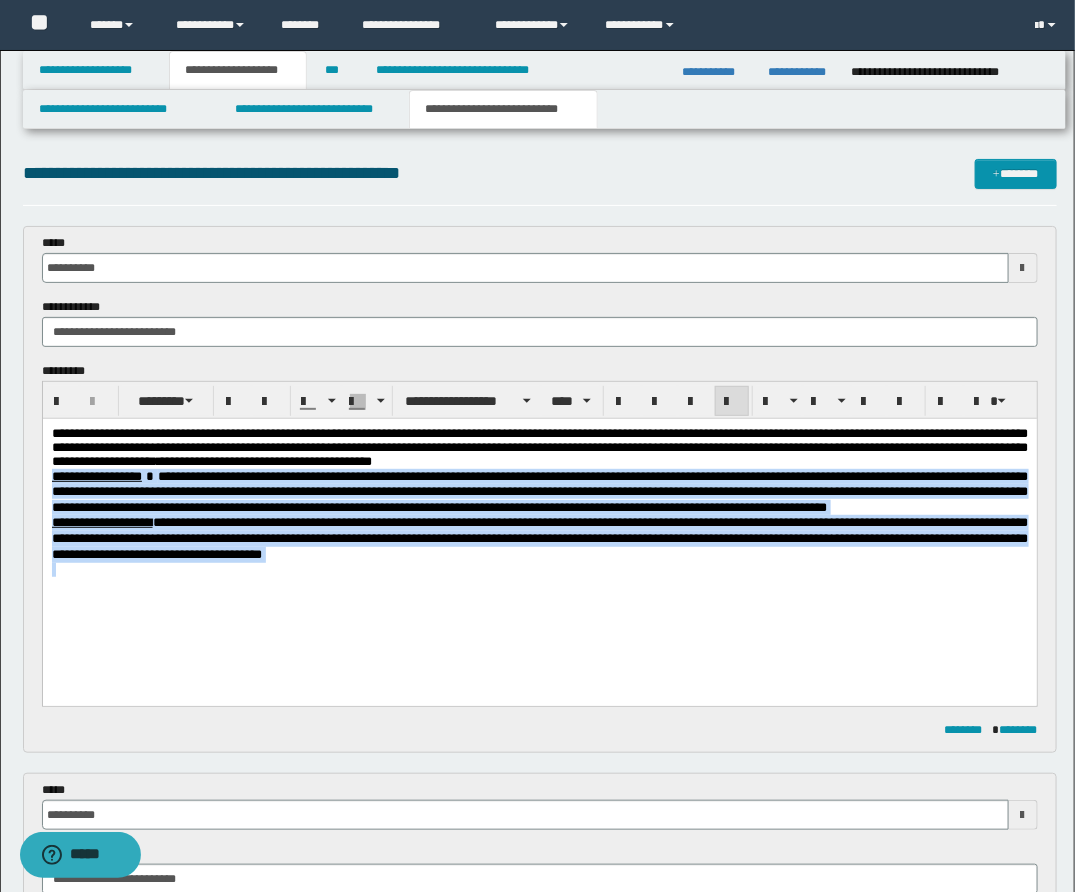 drag, startPoint x: 53, startPoint y: 482, endPoint x: 774, endPoint y: 617, distance: 733.52985 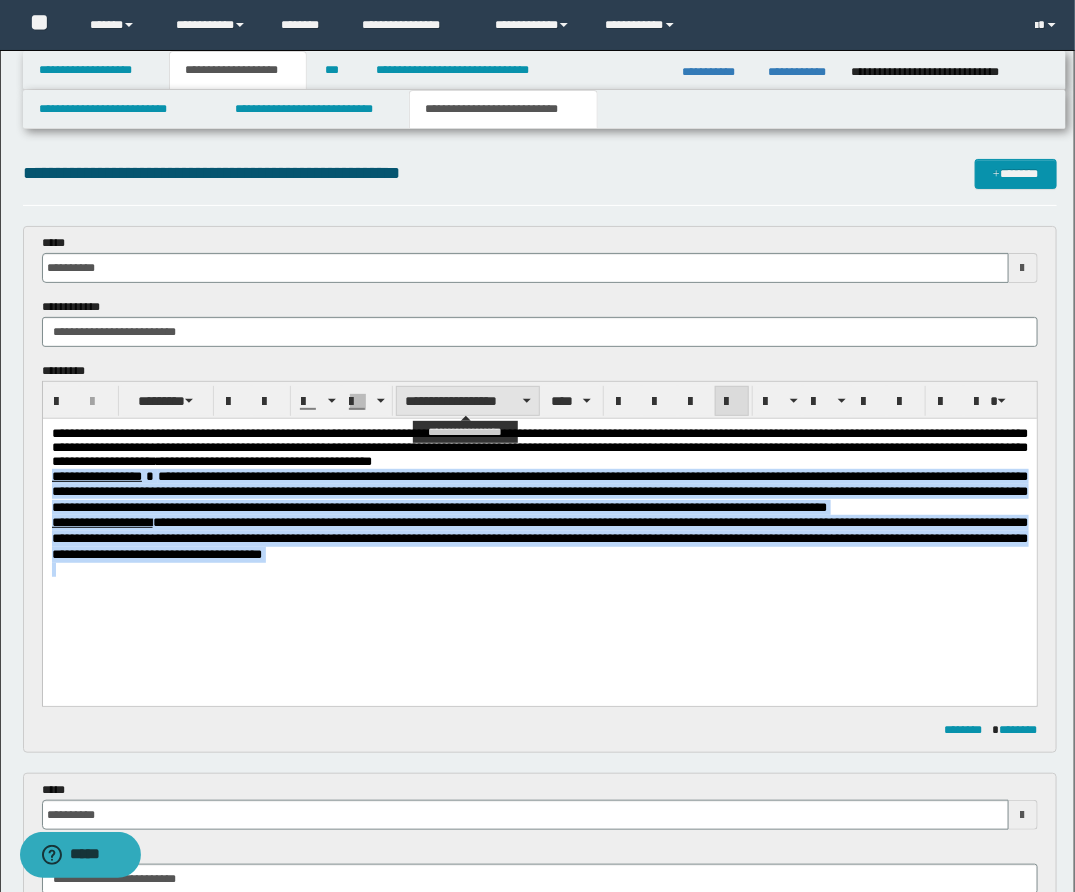 click on "**********" at bounding box center [468, 401] 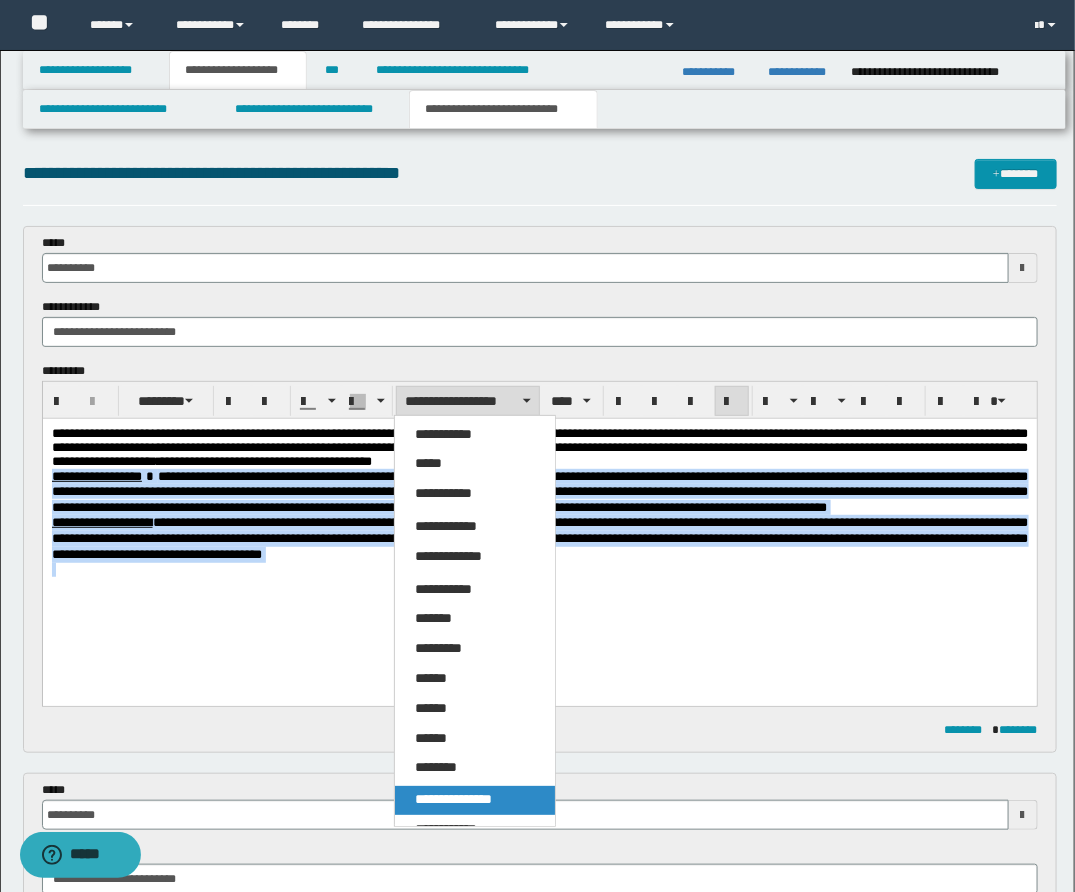 click on "**********" at bounding box center (453, 799) 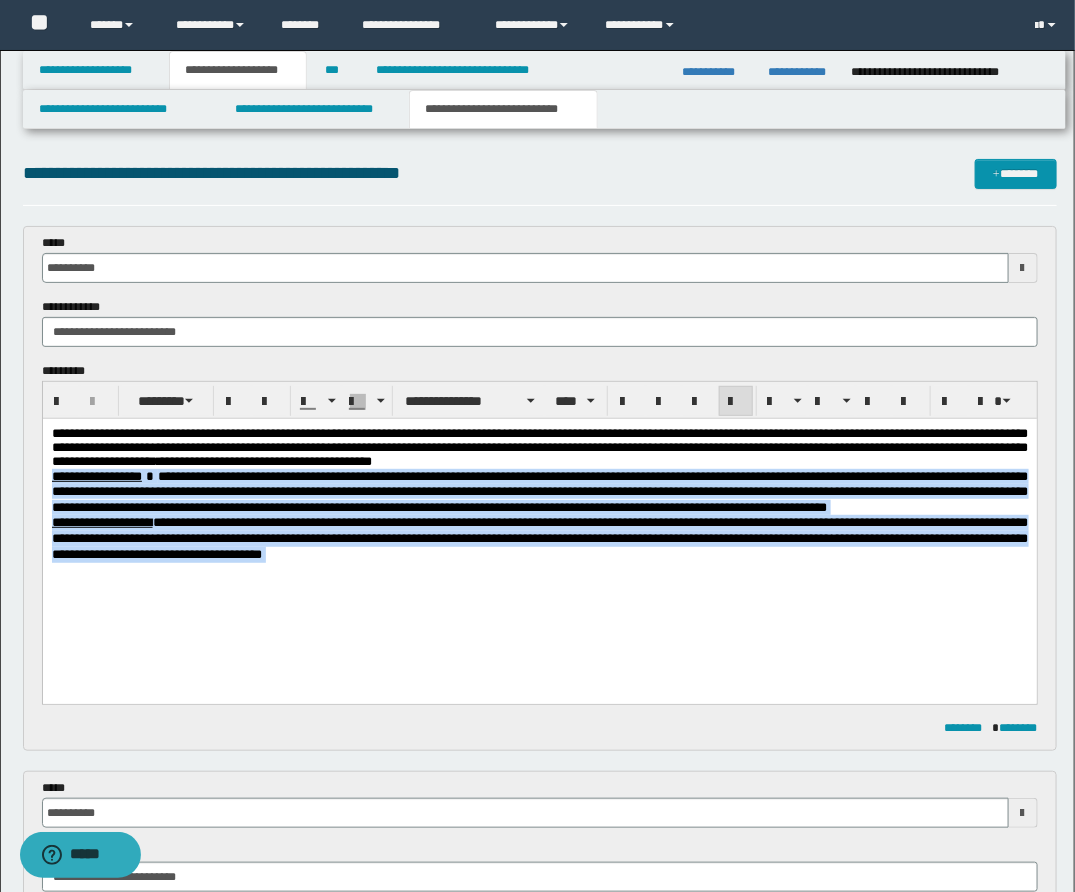 click on "**********" at bounding box center [539, 491] 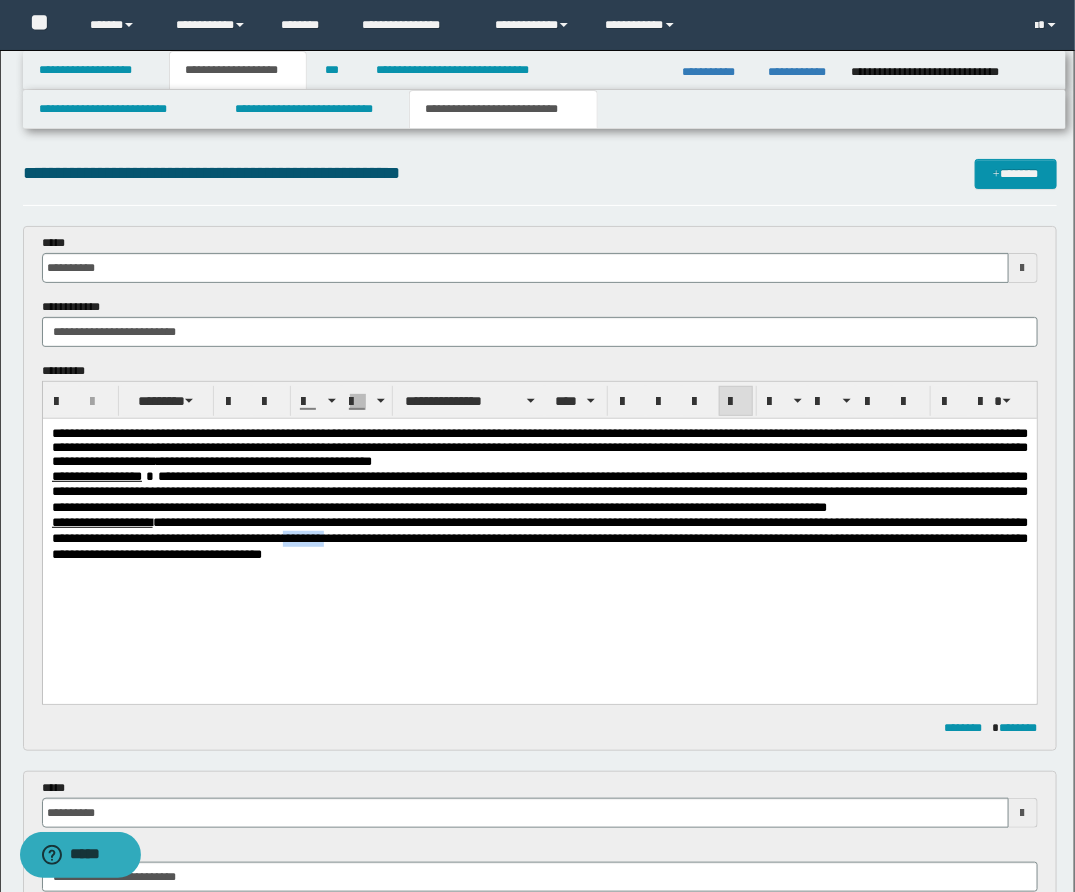 click on "**********" at bounding box center [539, 537] 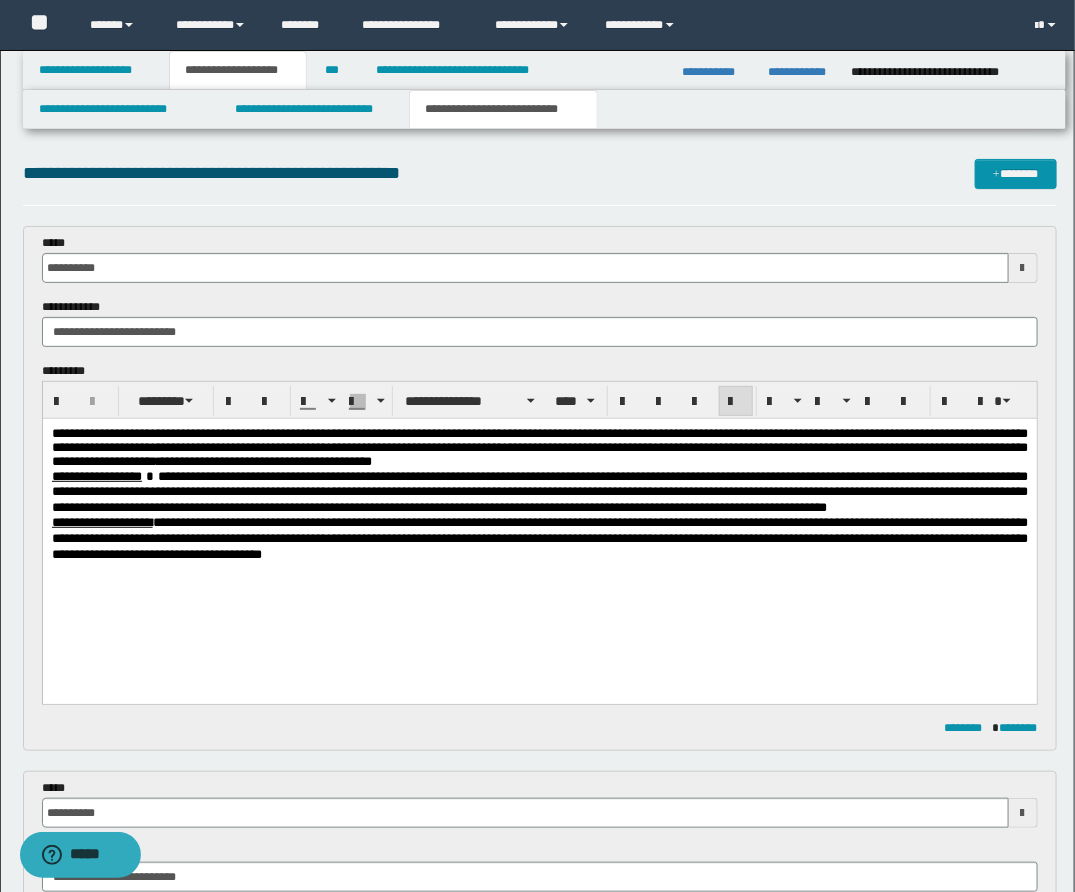 type 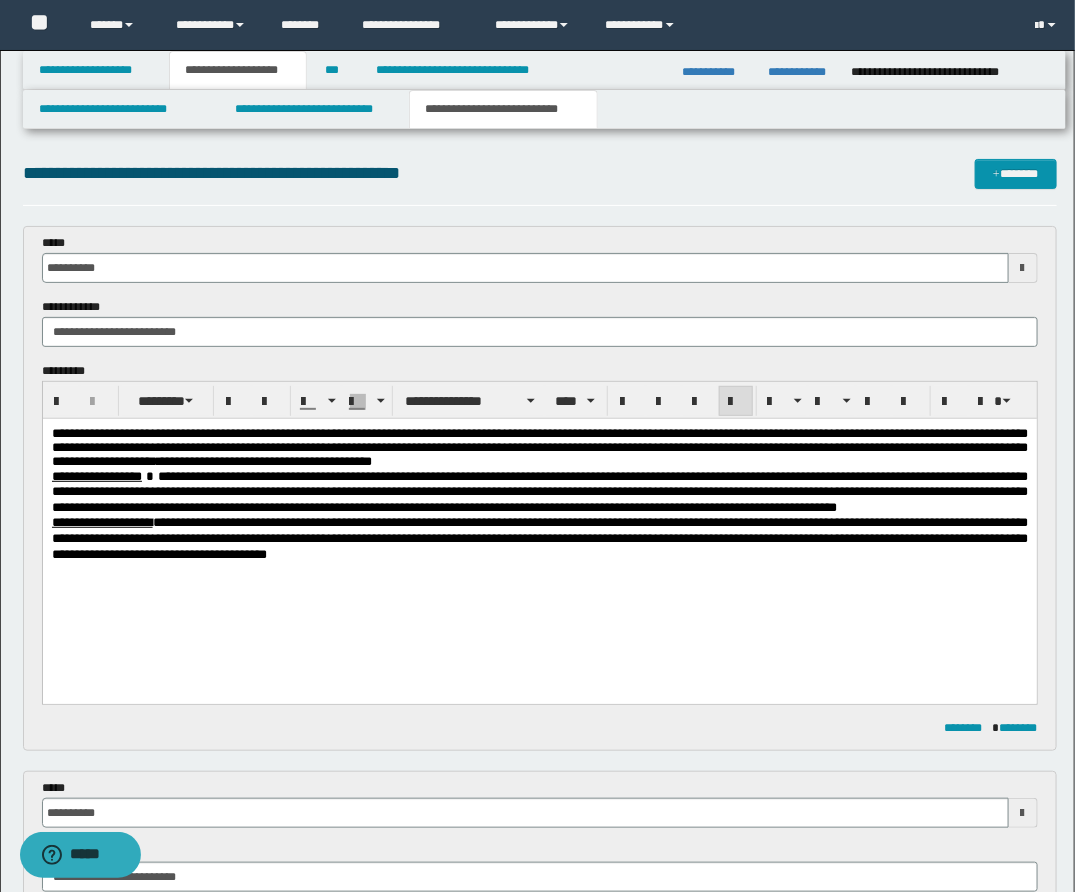 drag, startPoint x: 521, startPoint y: 478, endPoint x: 651, endPoint y: 480, distance: 130.01538 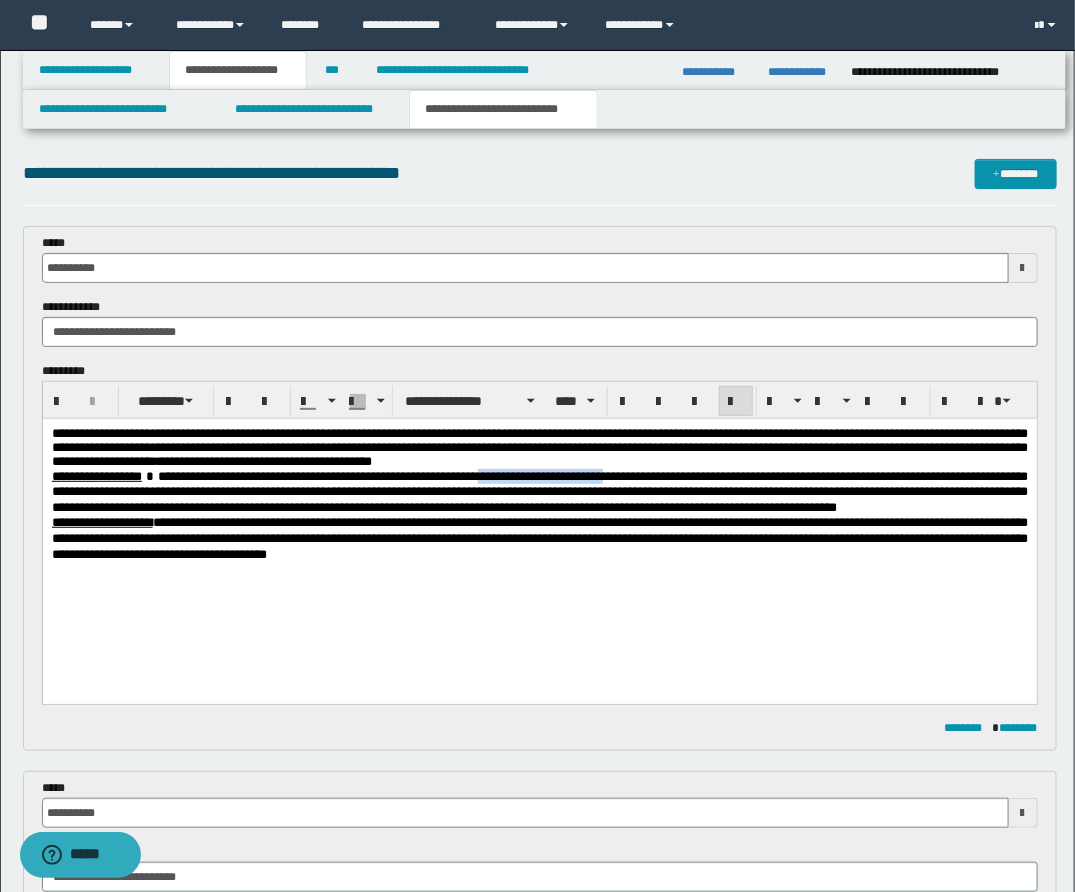 drag, startPoint x: 657, startPoint y: 478, endPoint x: 517, endPoint y: 477, distance: 140.00357 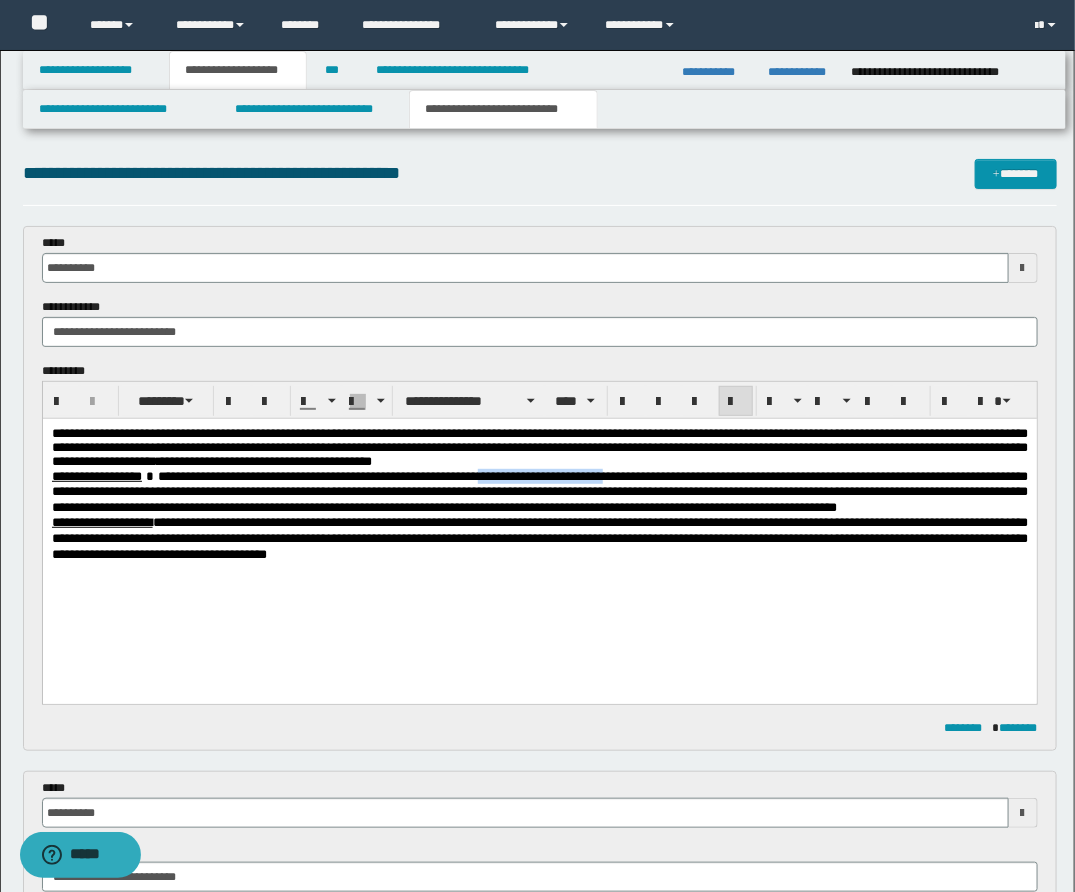 click on "**********" at bounding box center (539, 491) 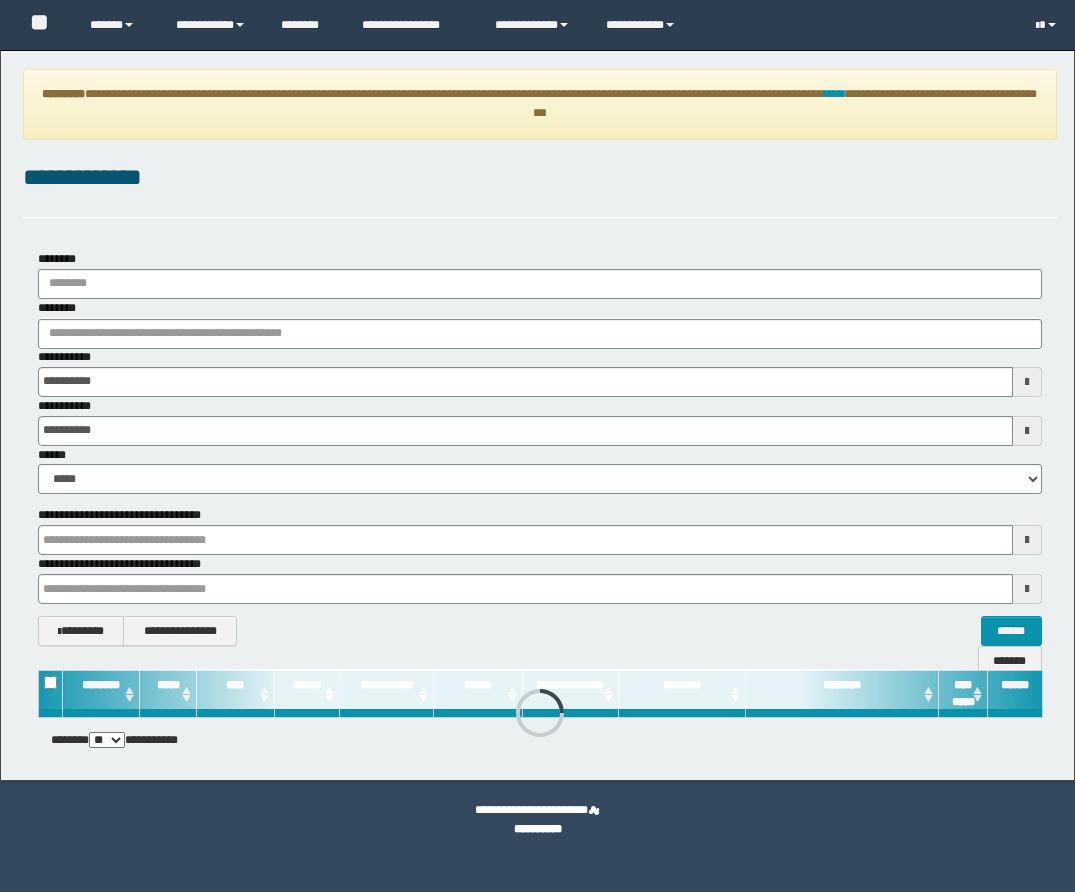 scroll, scrollTop: 0, scrollLeft: 0, axis: both 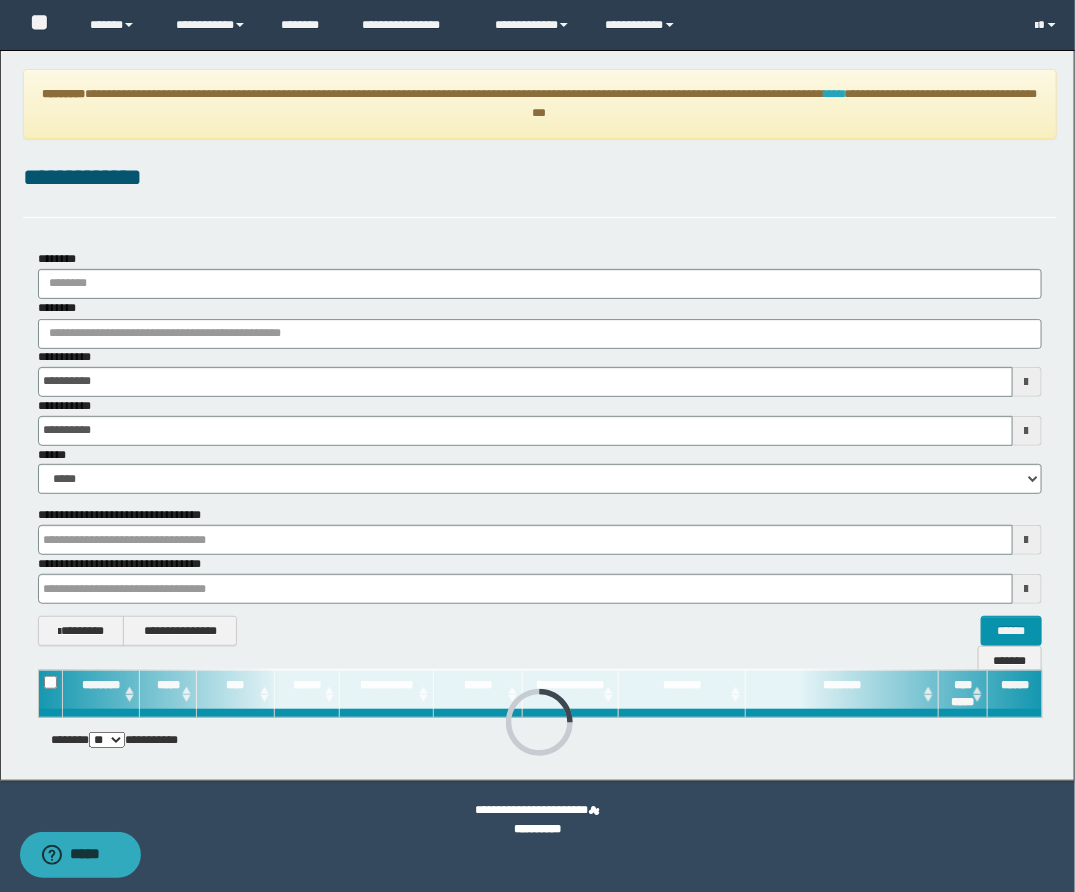 click on "****" at bounding box center [834, 94] 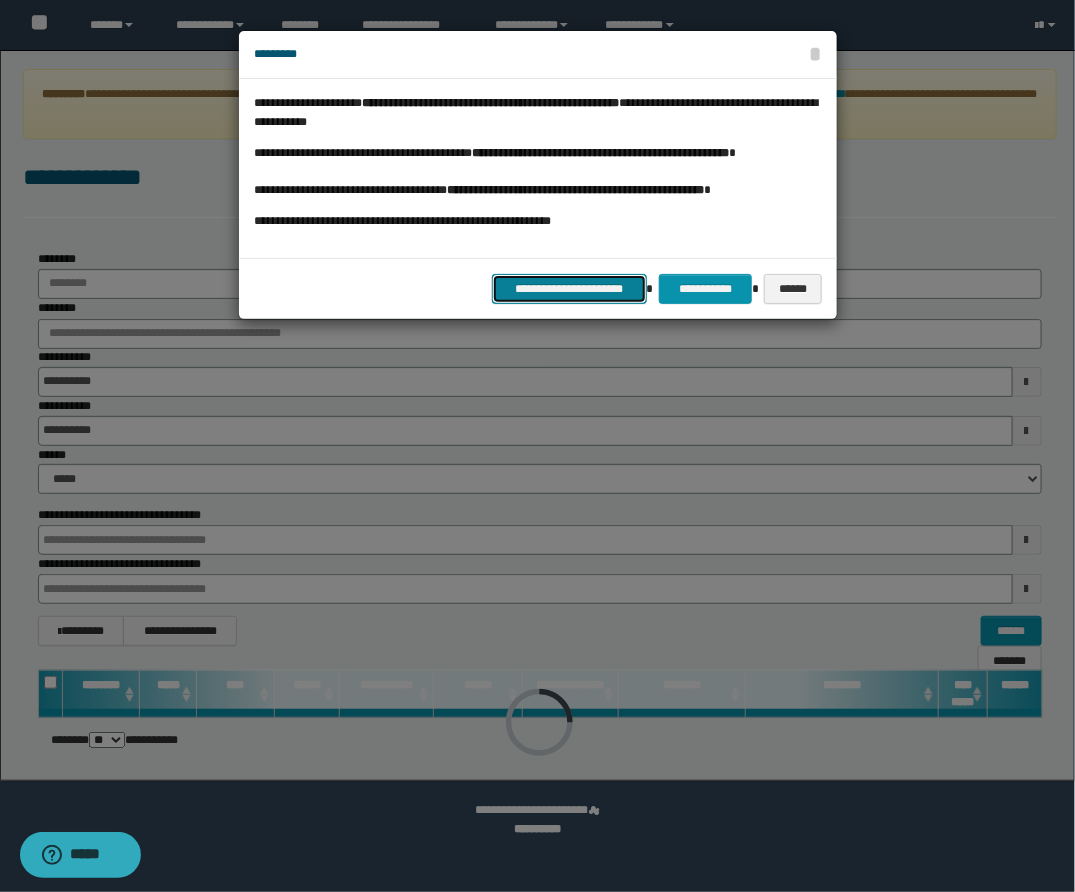 click on "**********" at bounding box center (569, 289) 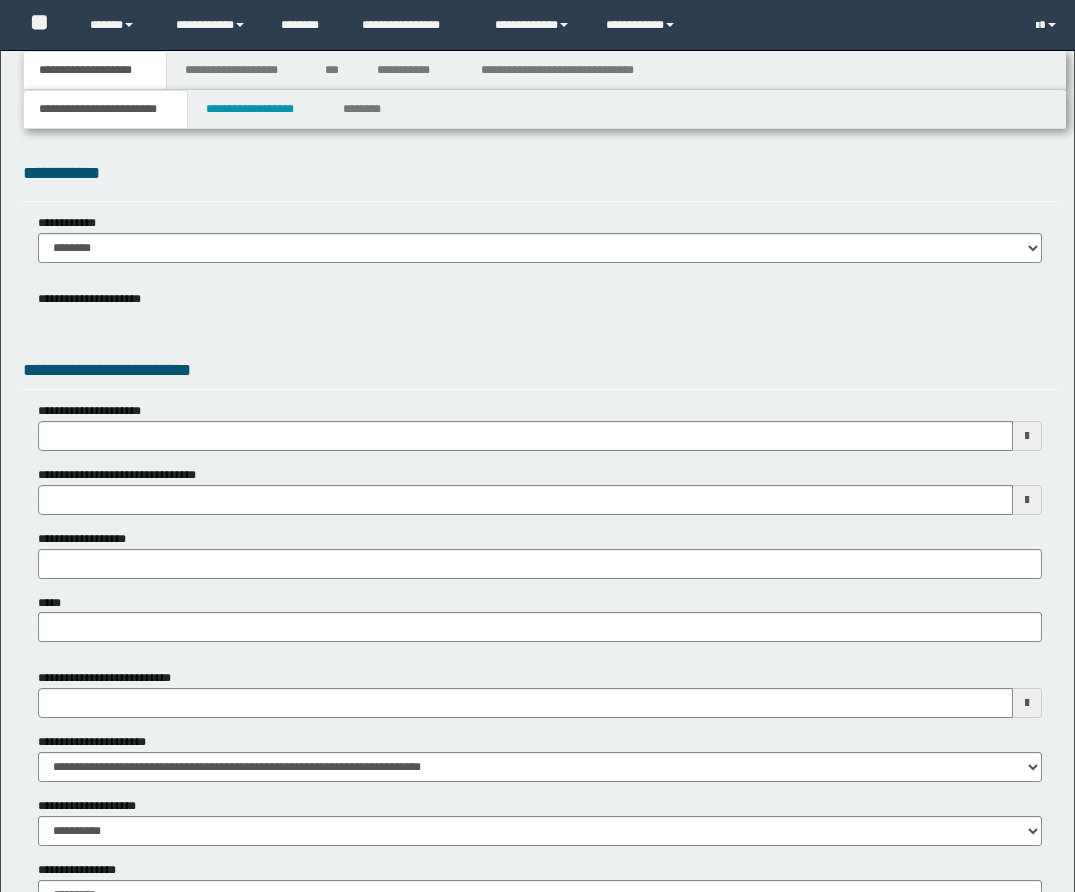 scroll, scrollTop: 0, scrollLeft: 0, axis: both 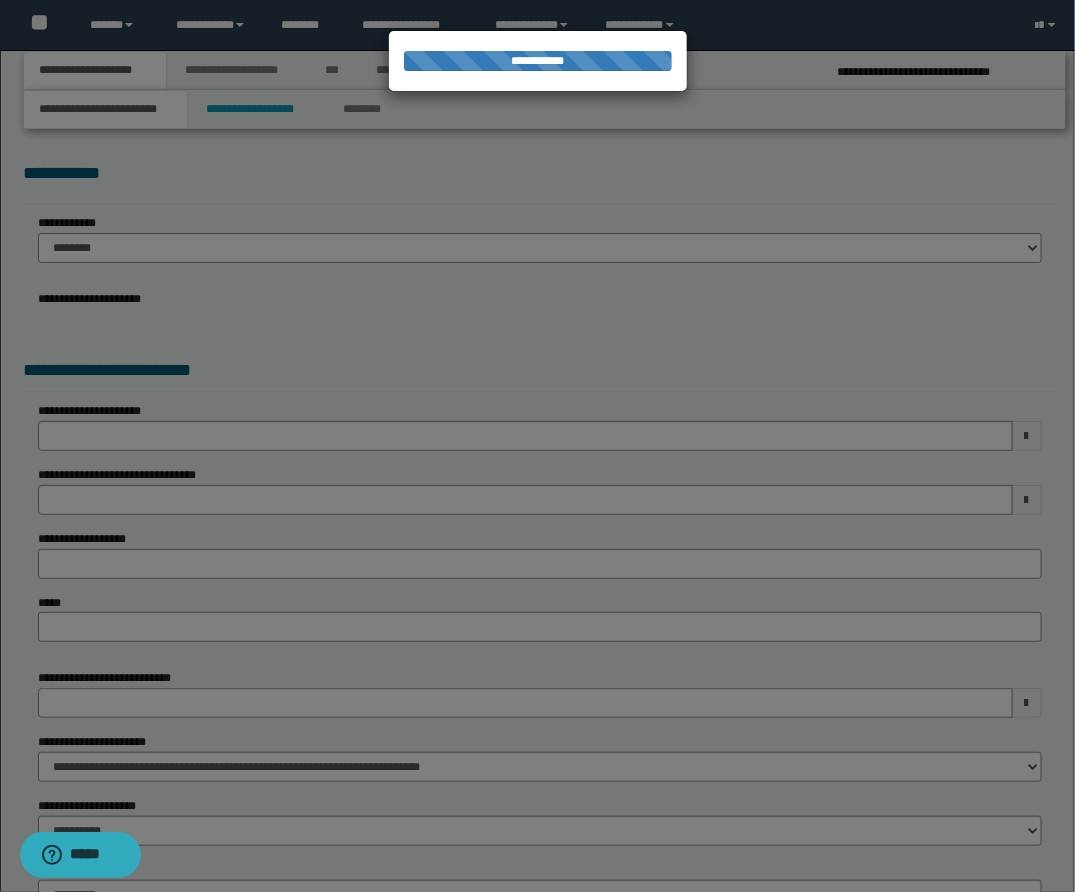 select on "*" 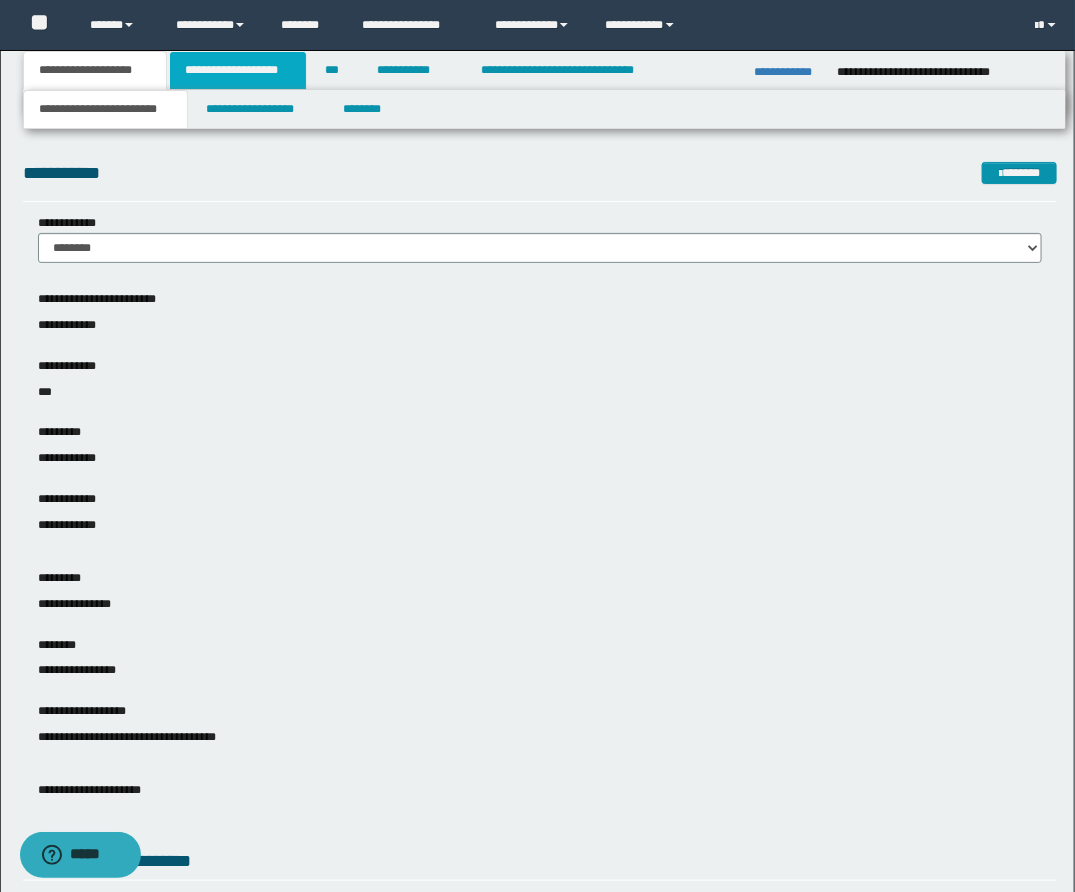 drag, startPoint x: 213, startPoint y: 68, endPoint x: 258, endPoint y: 70, distance: 45.044422 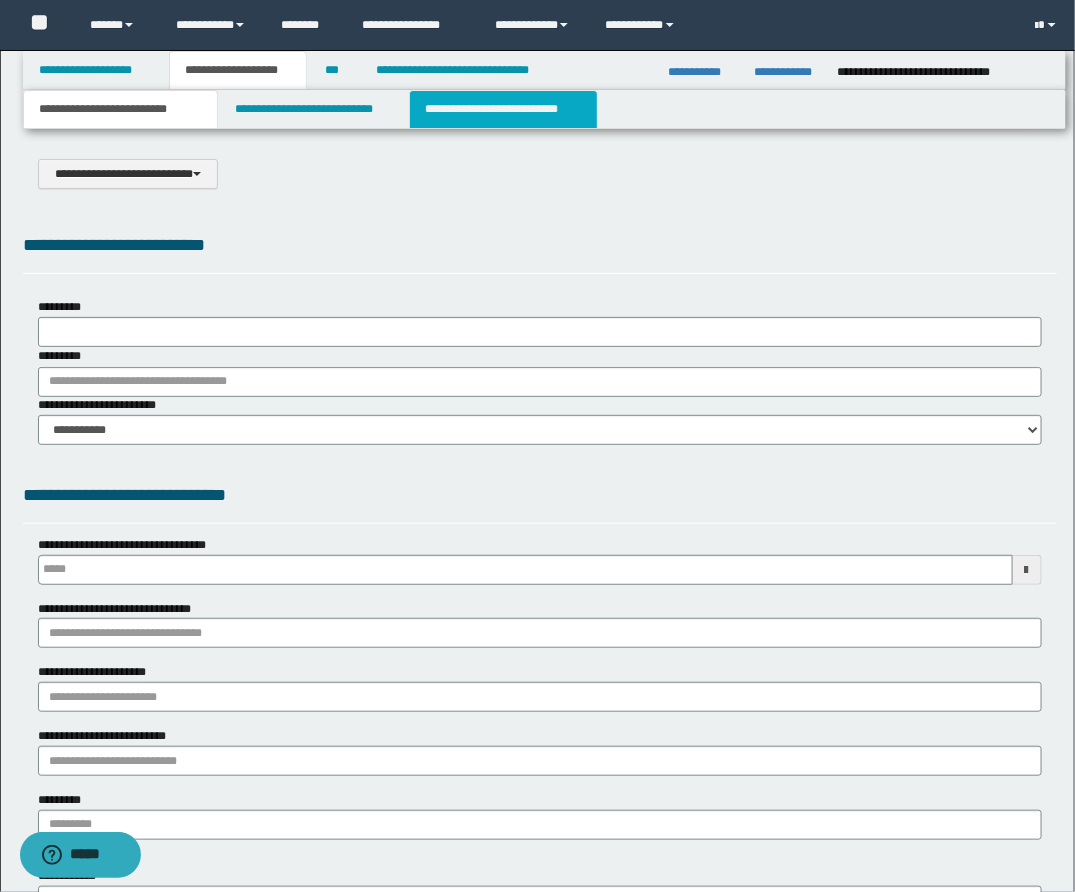 scroll, scrollTop: 0, scrollLeft: 0, axis: both 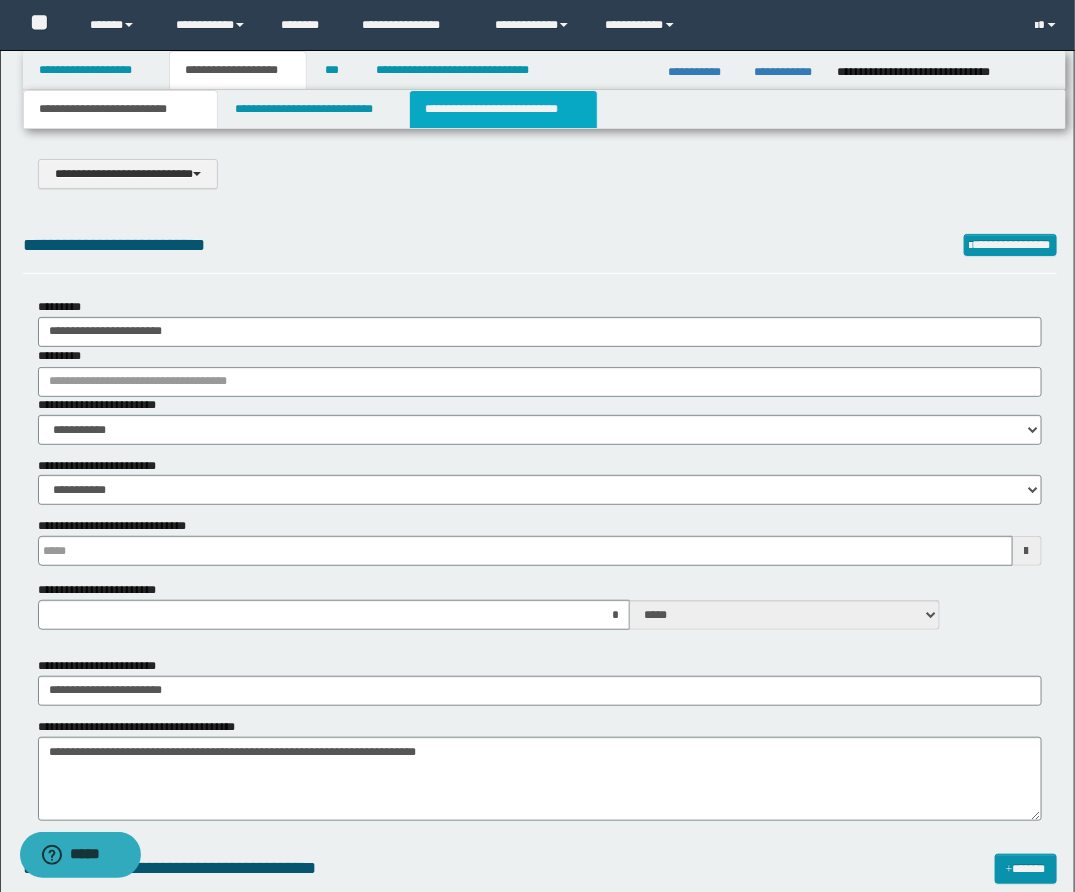 click on "**********" at bounding box center (503, 109) 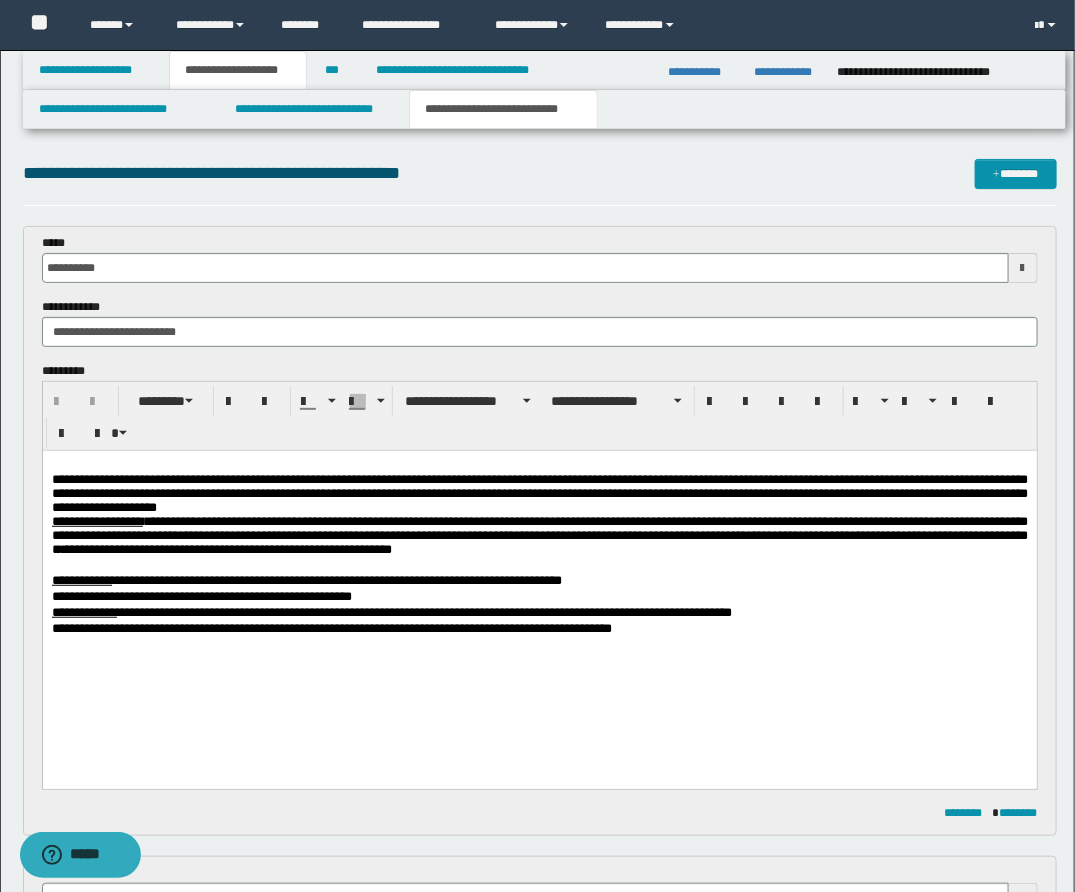 scroll, scrollTop: 0, scrollLeft: 0, axis: both 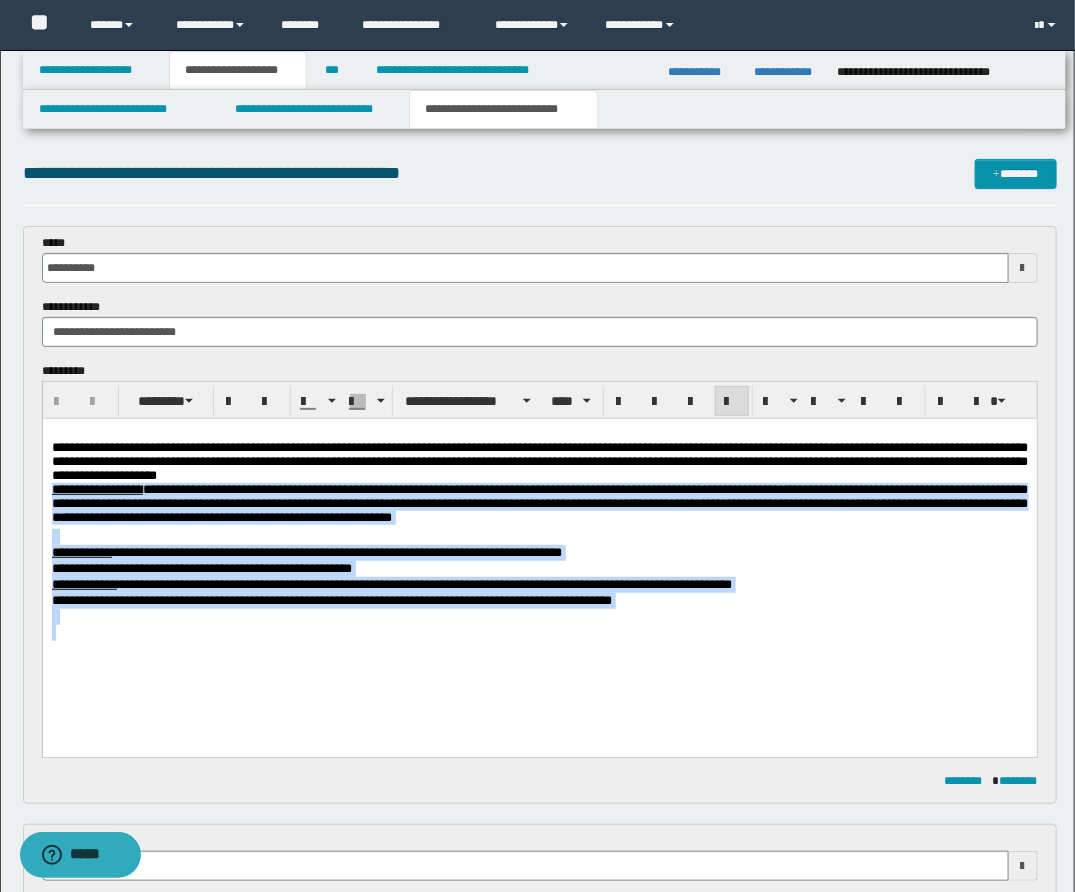 drag, startPoint x: 51, startPoint y: 496, endPoint x: 968, endPoint y: 644, distance: 928.8665 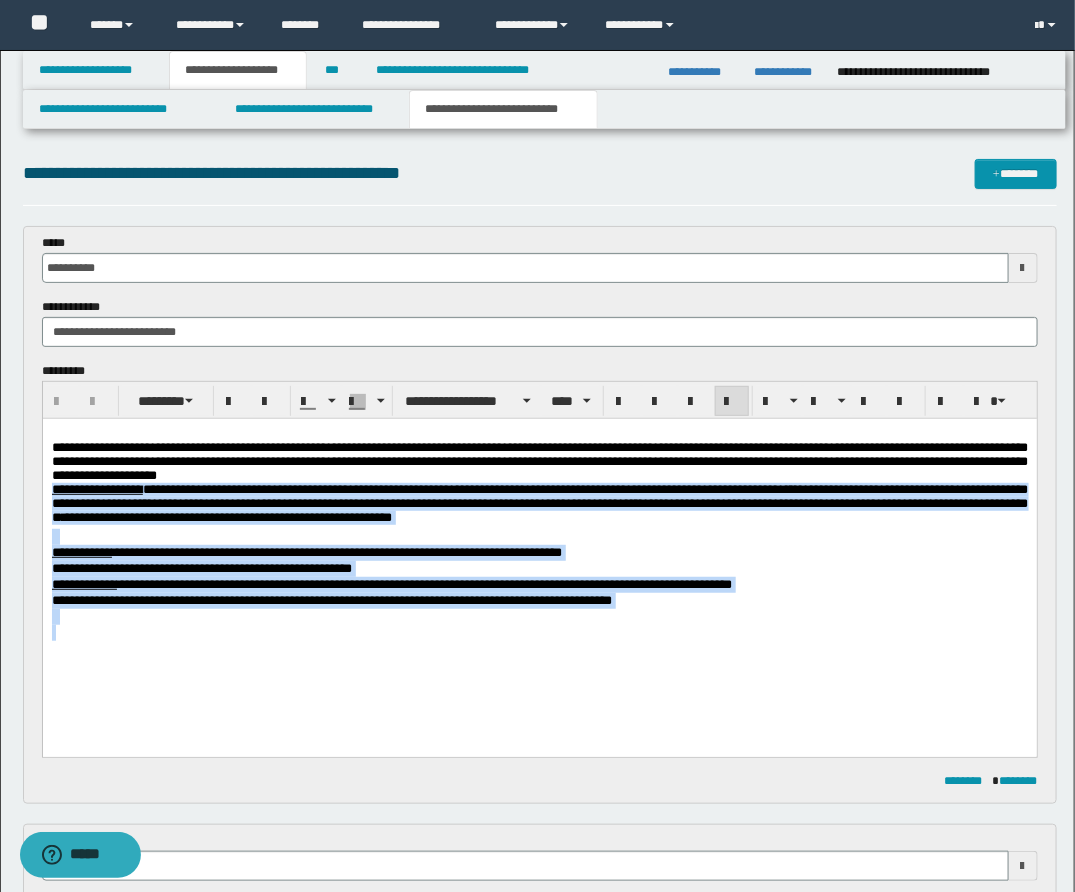 click on "**********" at bounding box center (539, 558) 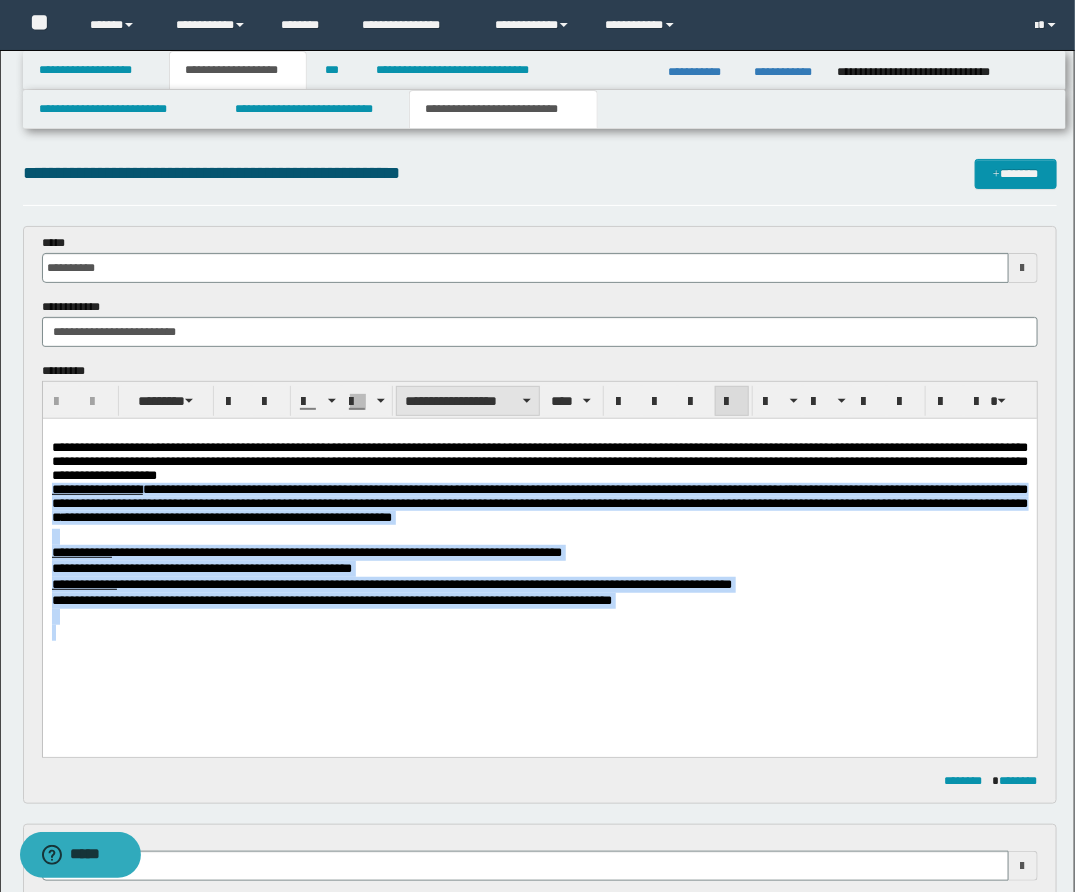 click on "**********" at bounding box center [468, 401] 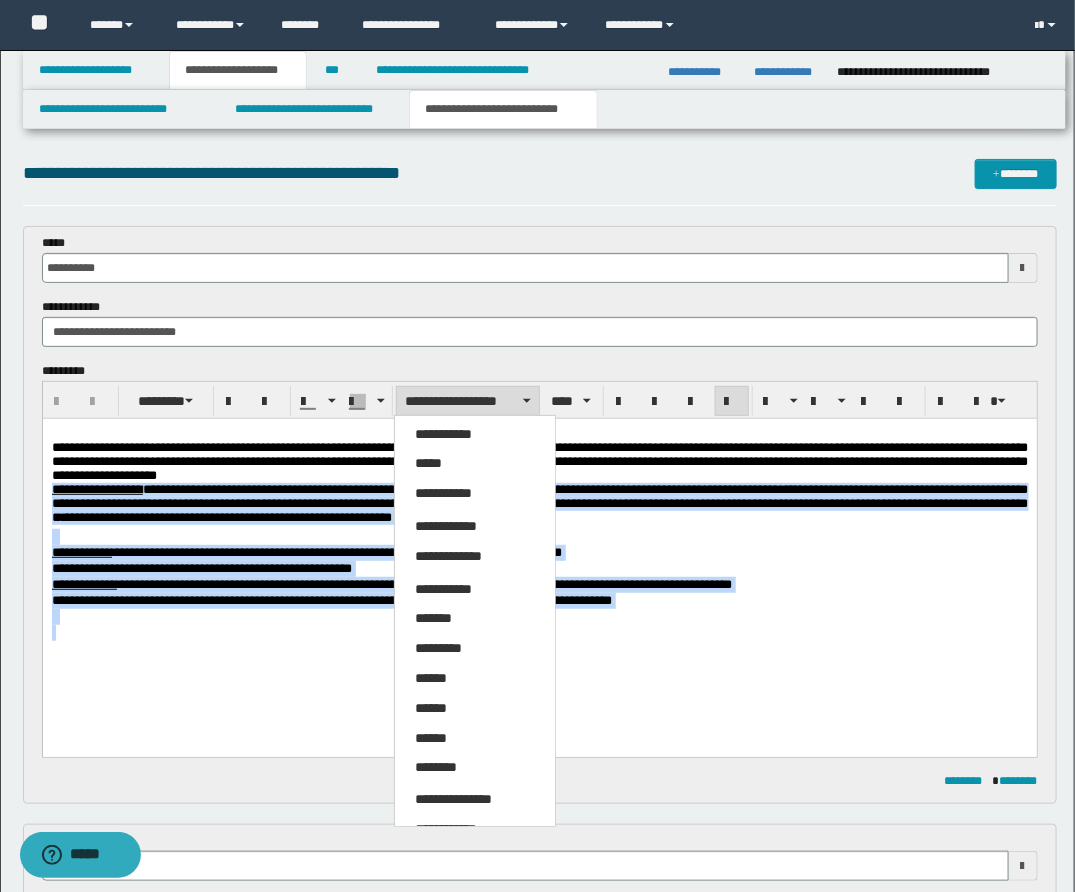 click on "**********" at bounding box center (453, 799) 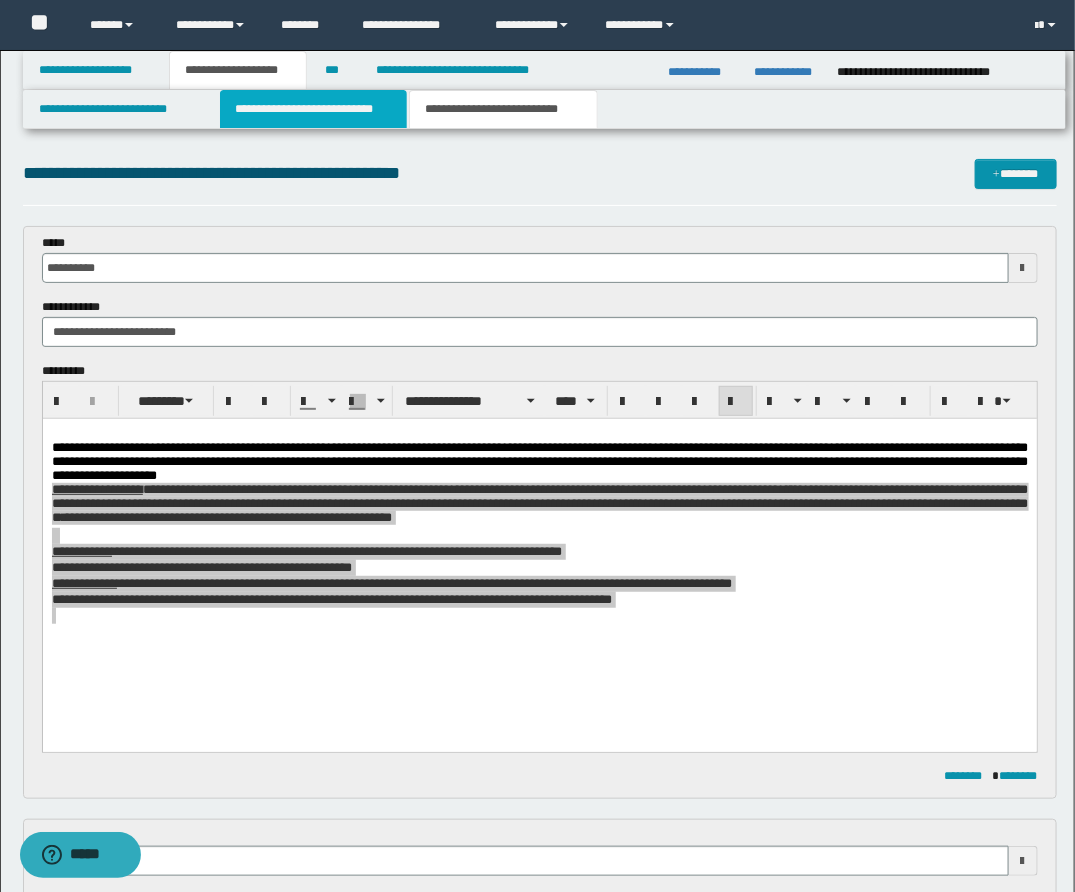 drag, startPoint x: 301, startPoint y: 105, endPoint x: 370, endPoint y: 216, distance: 130.69812 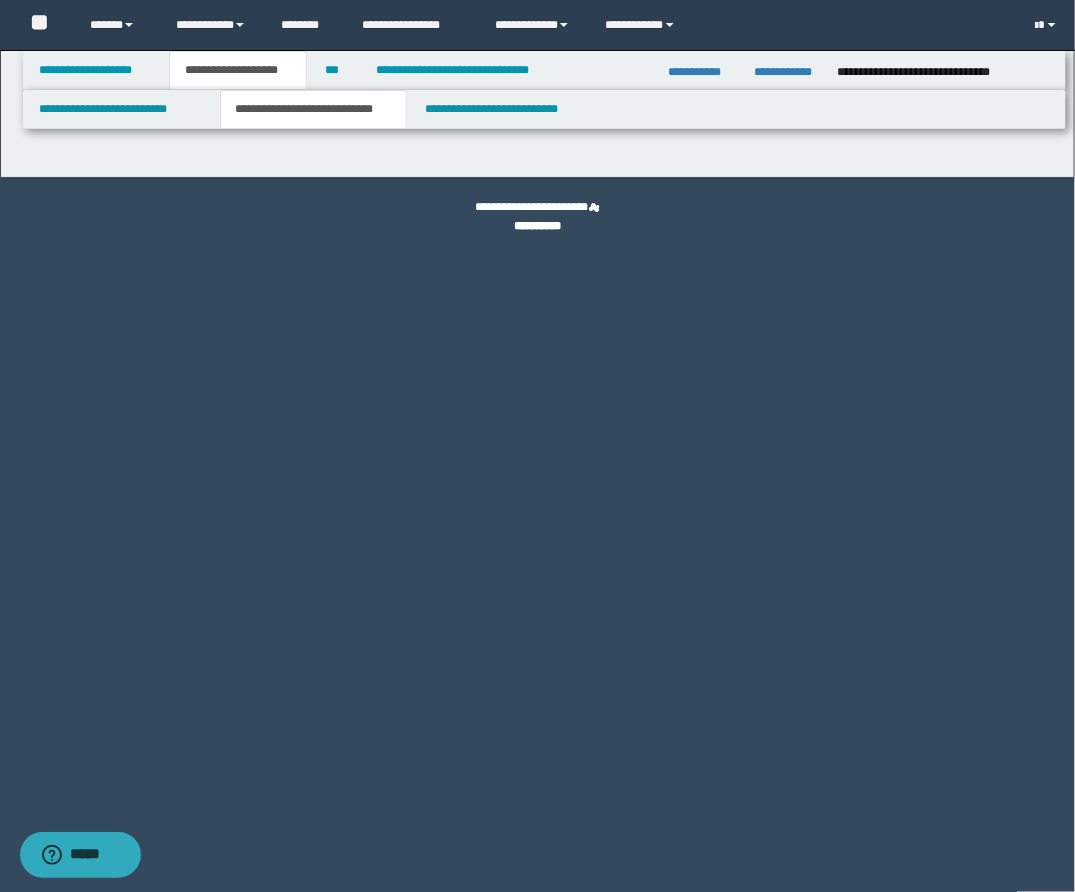 select on "*" 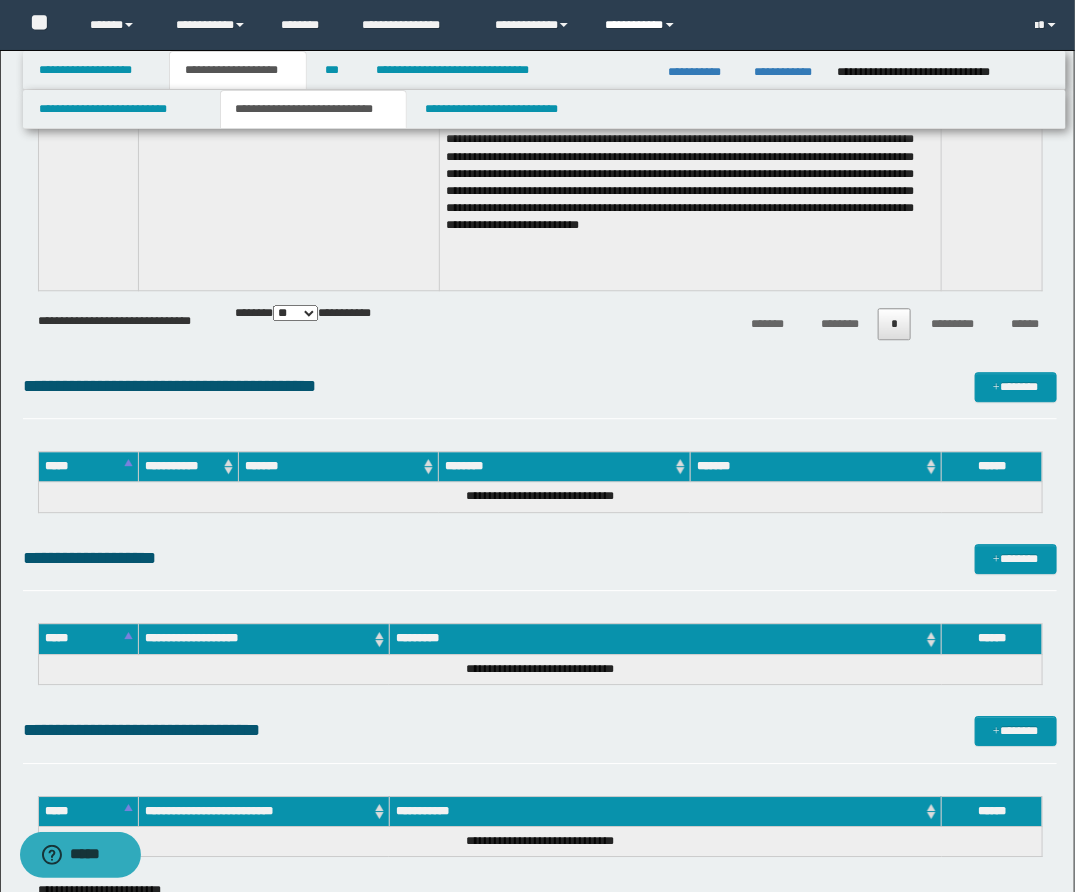 scroll, scrollTop: 3835, scrollLeft: 0, axis: vertical 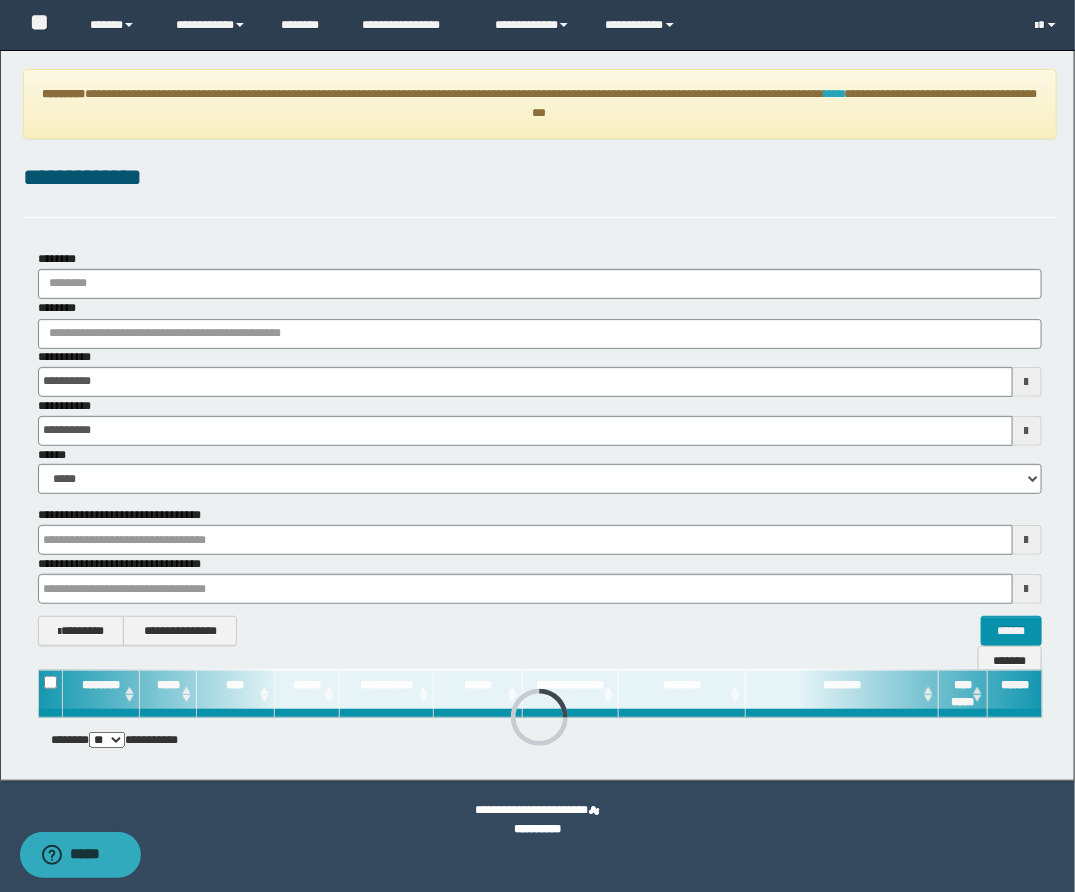 click on "****" at bounding box center (834, 94) 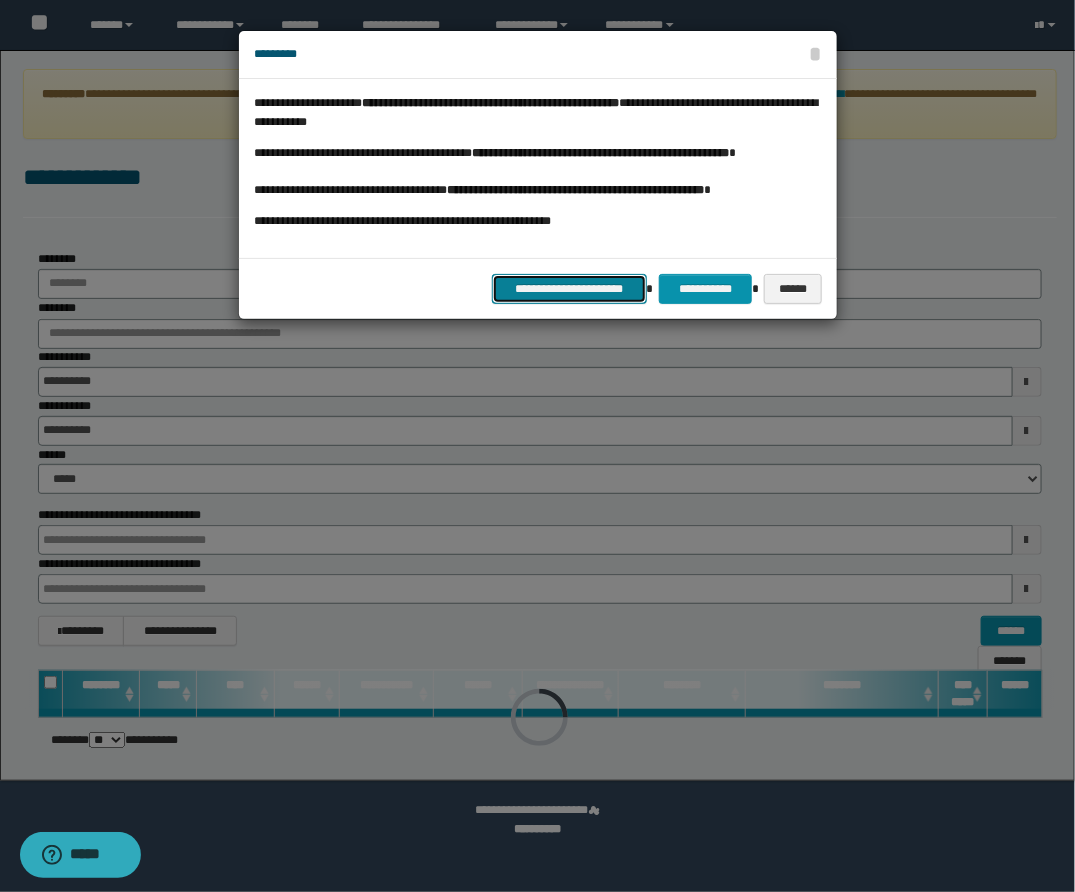 click on "**********" at bounding box center [569, 289] 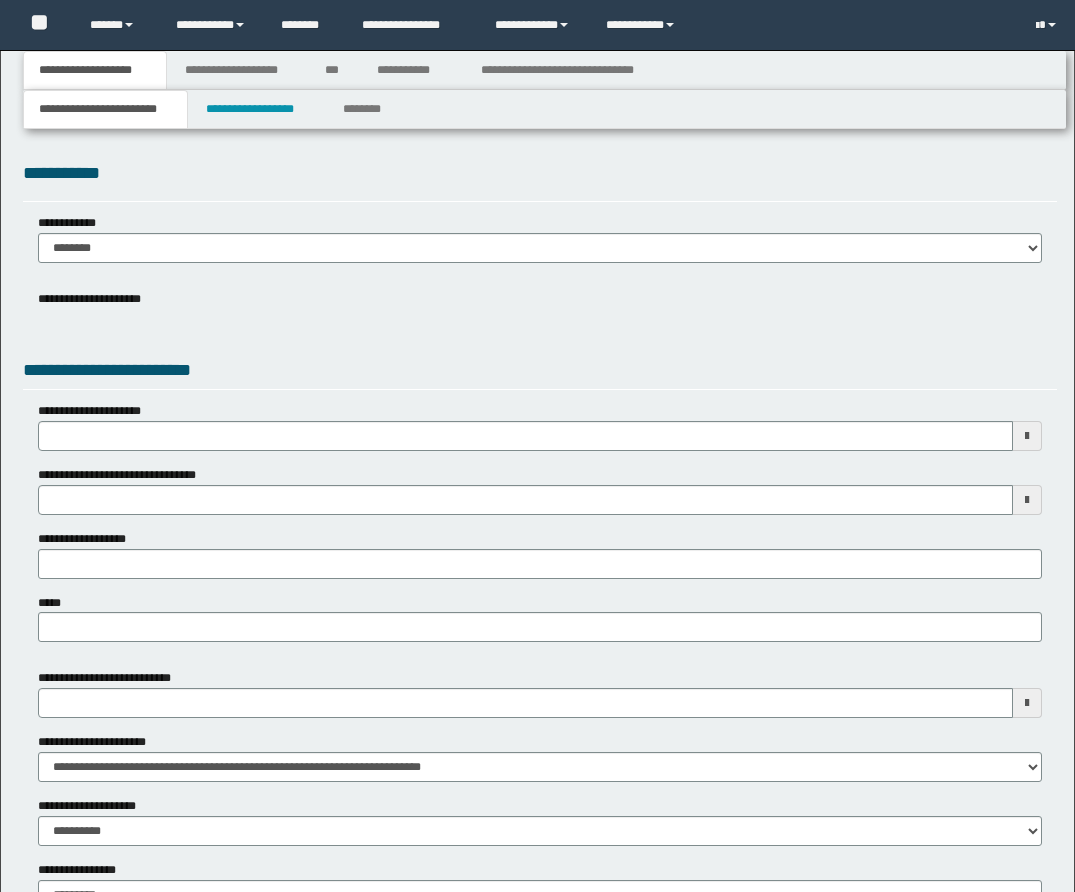 scroll, scrollTop: 0, scrollLeft: 0, axis: both 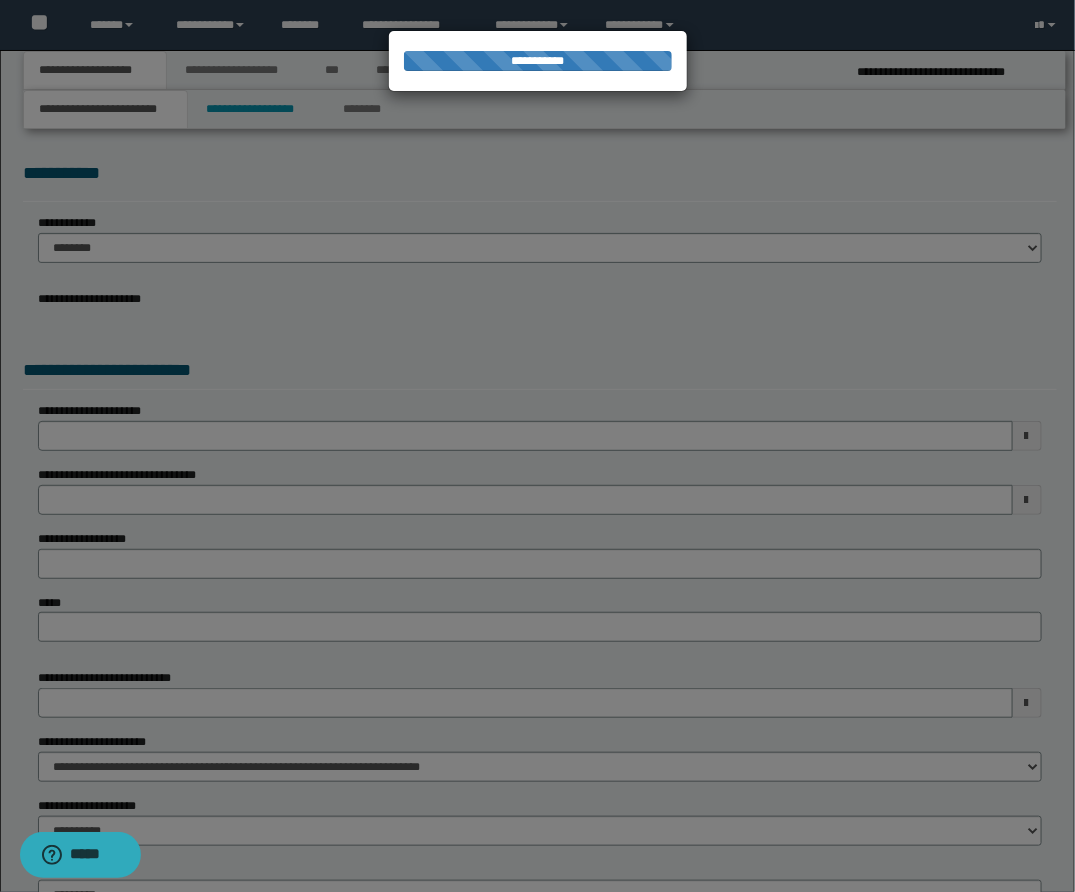select on "*" 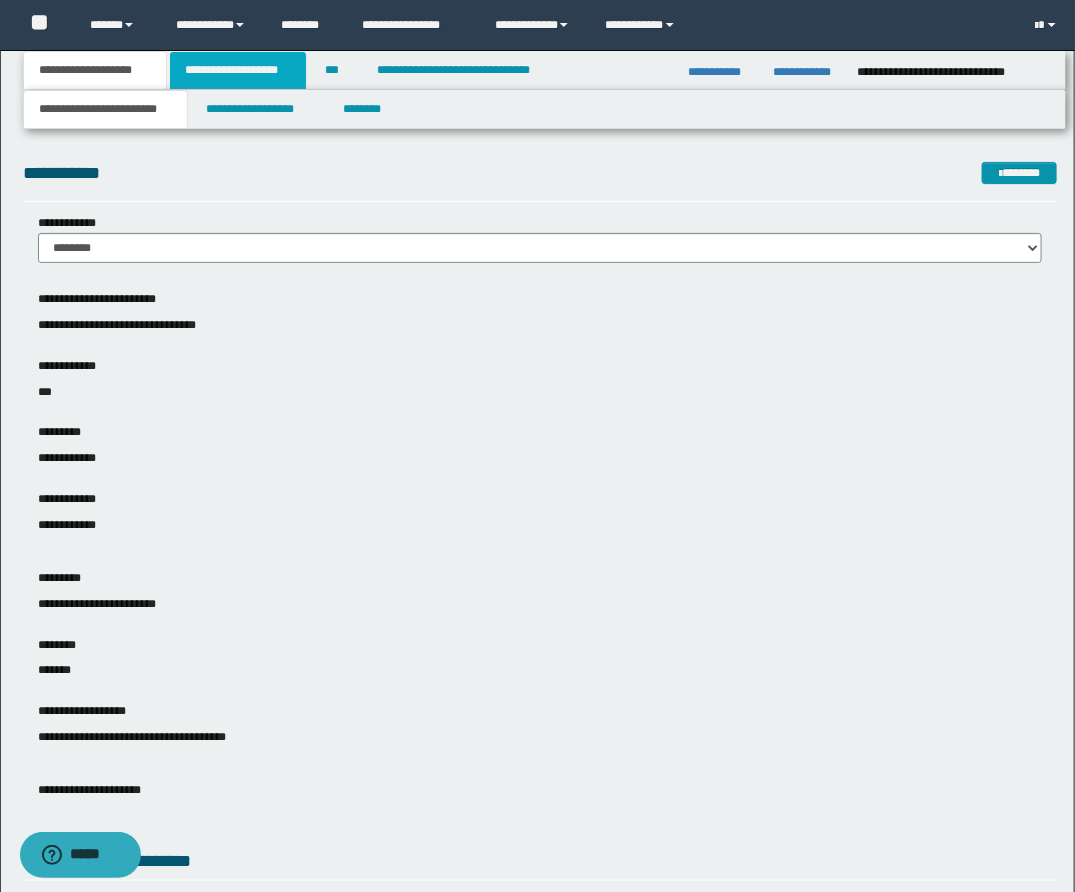 click on "**********" at bounding box center (238, 70) 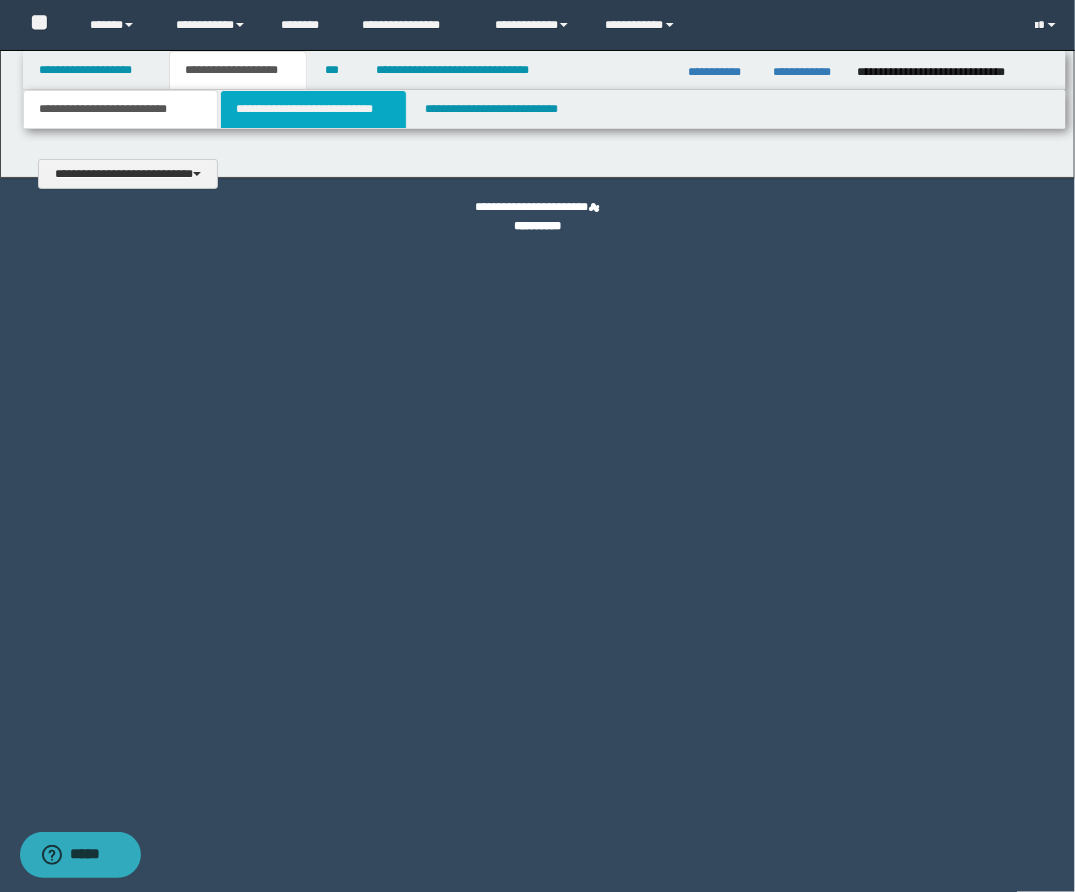 scroll, scrollTop: 0, scrollLeft: 0, axis: both 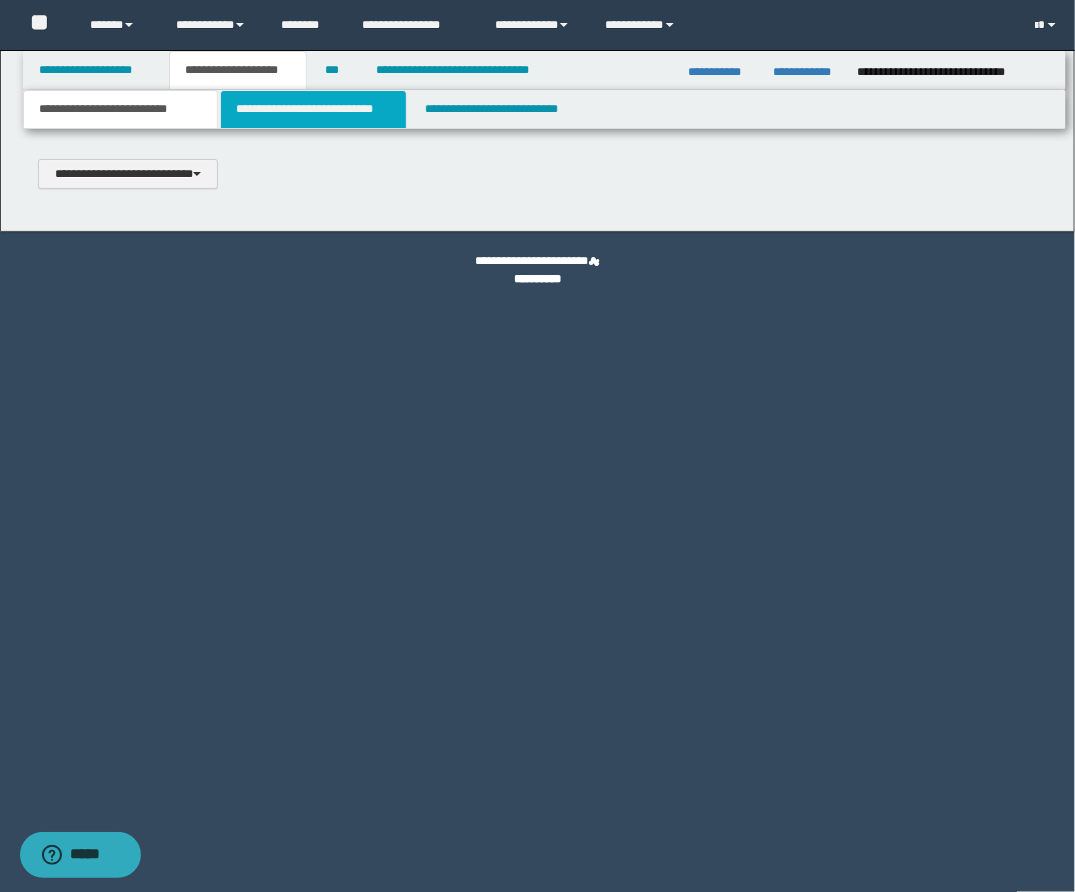 type 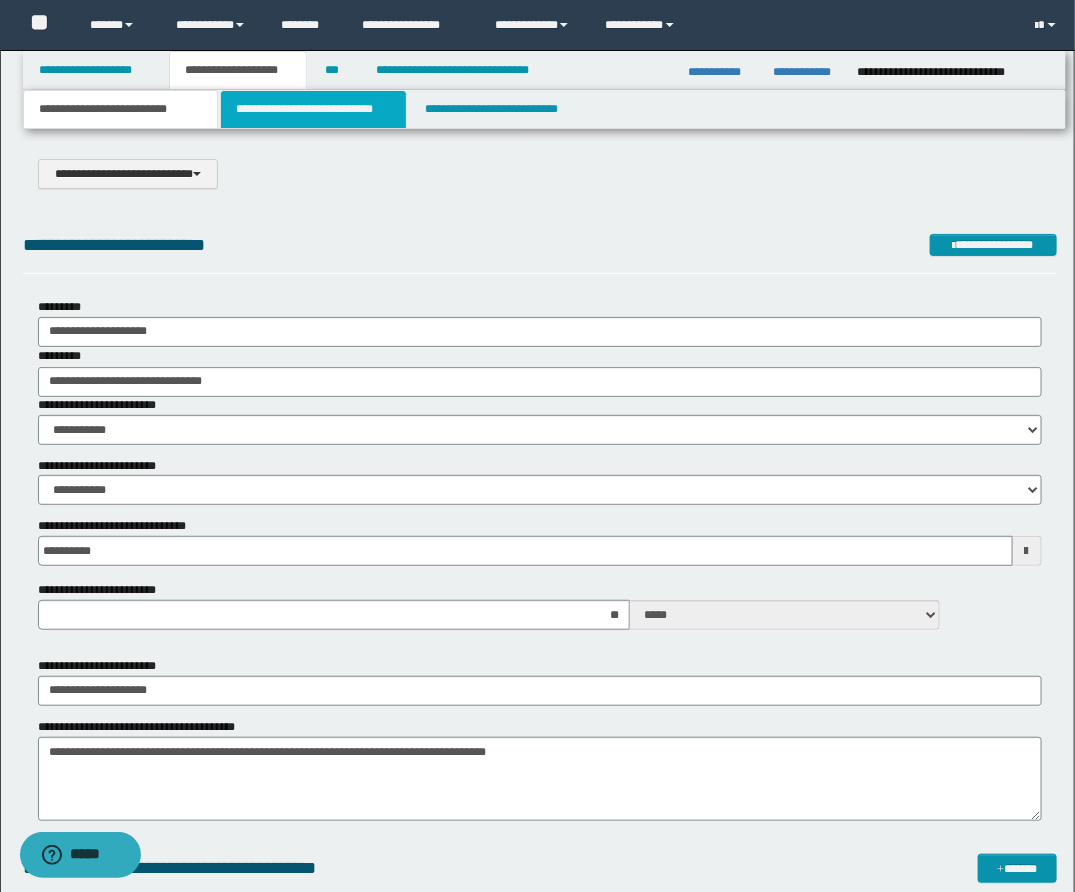 click on "**********" at bounding box center (313, 109) 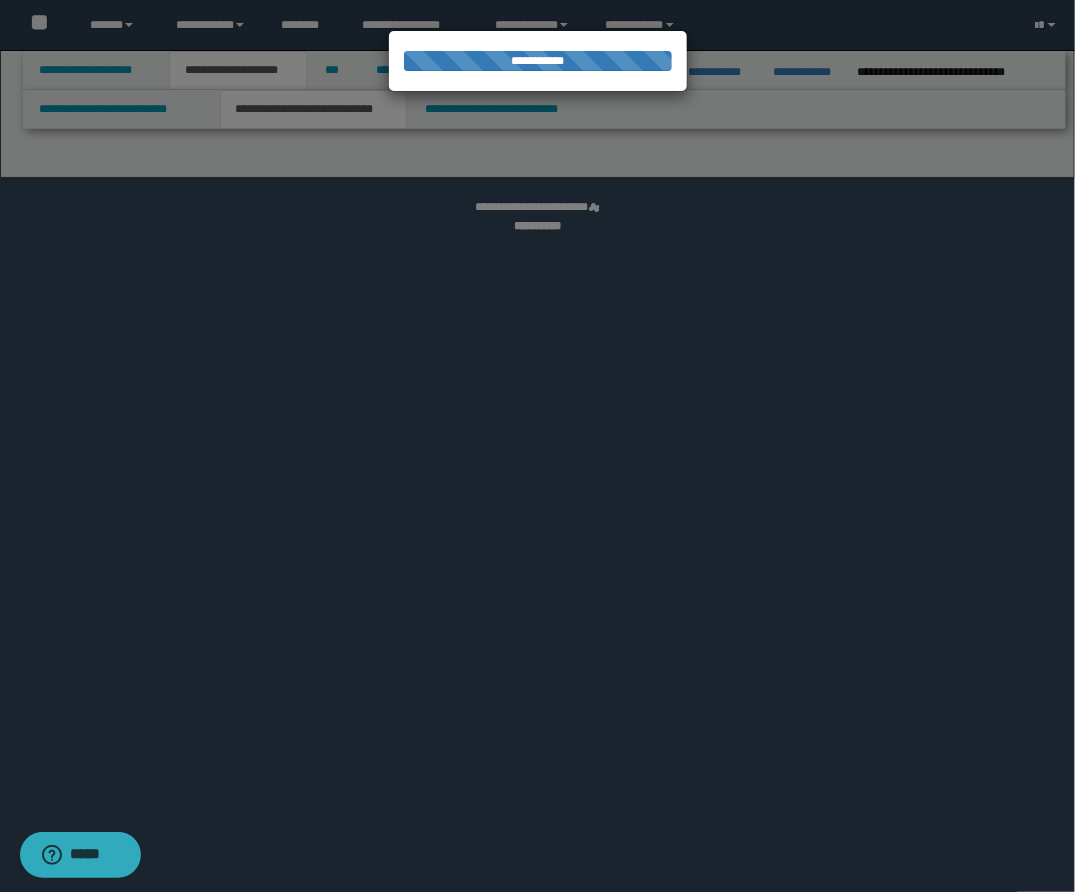 select on "*" 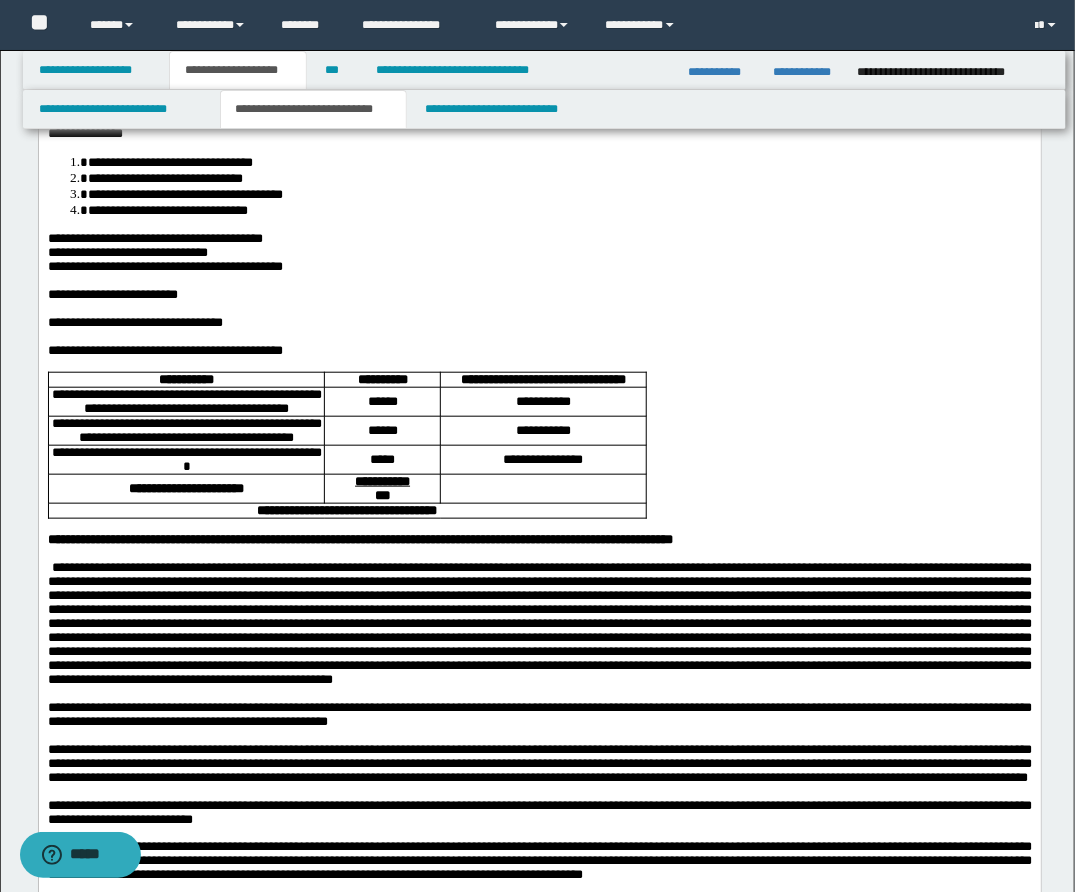 scroll, scrollTop: 348, scrollLeft: 0, axis: vertical 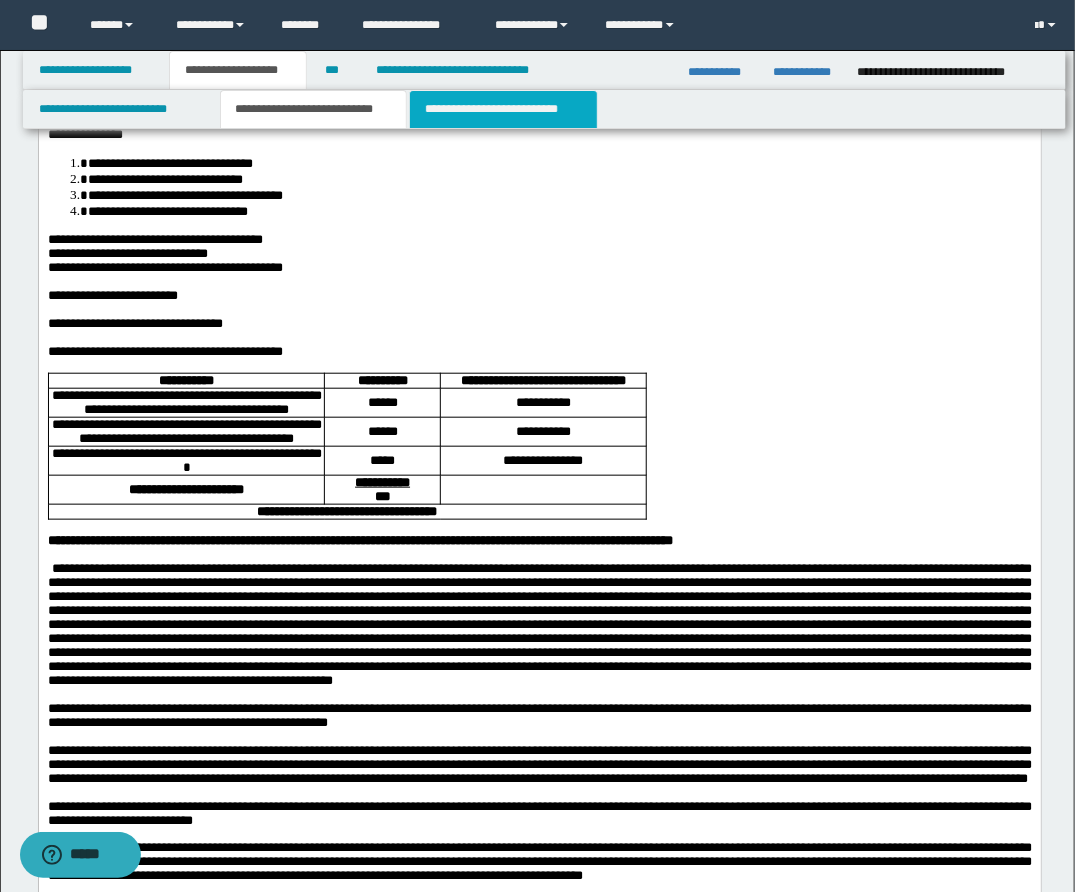 click on "**********" at bounding box center (503, 109) 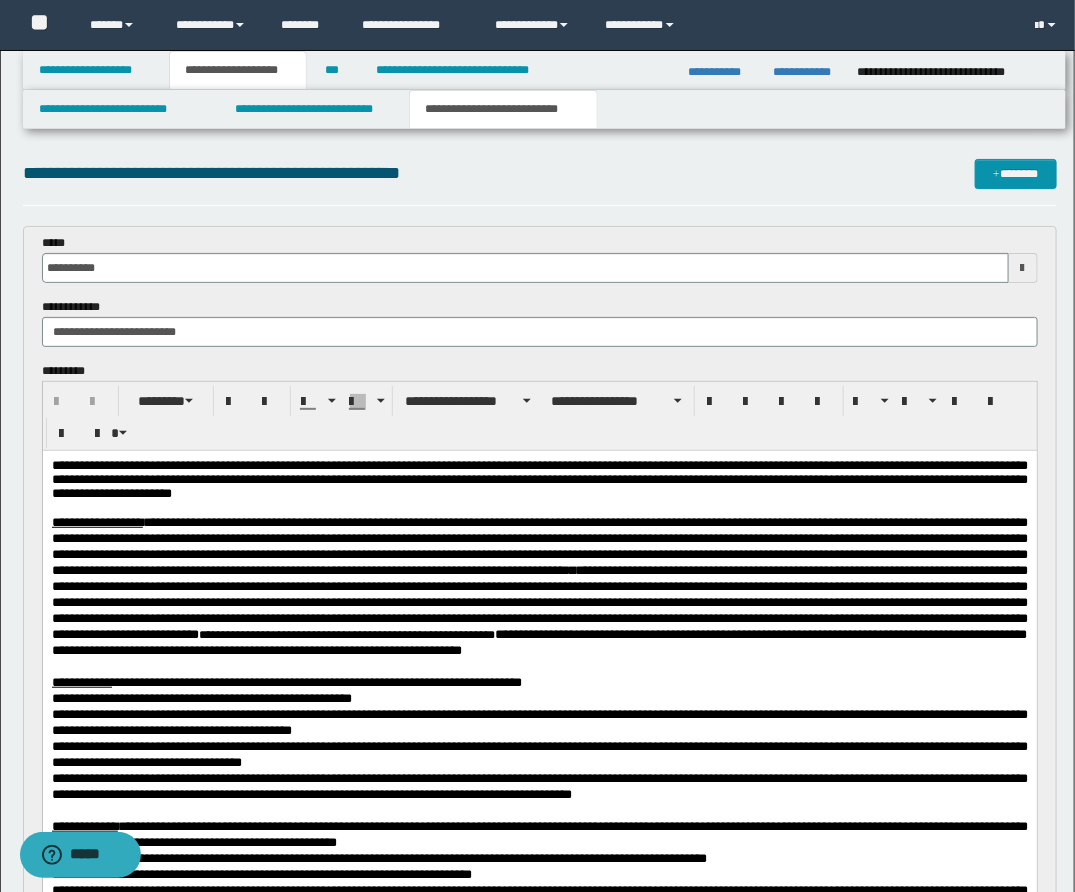scroll, scrollTop: 0, scrollLeft: 0, axis: both 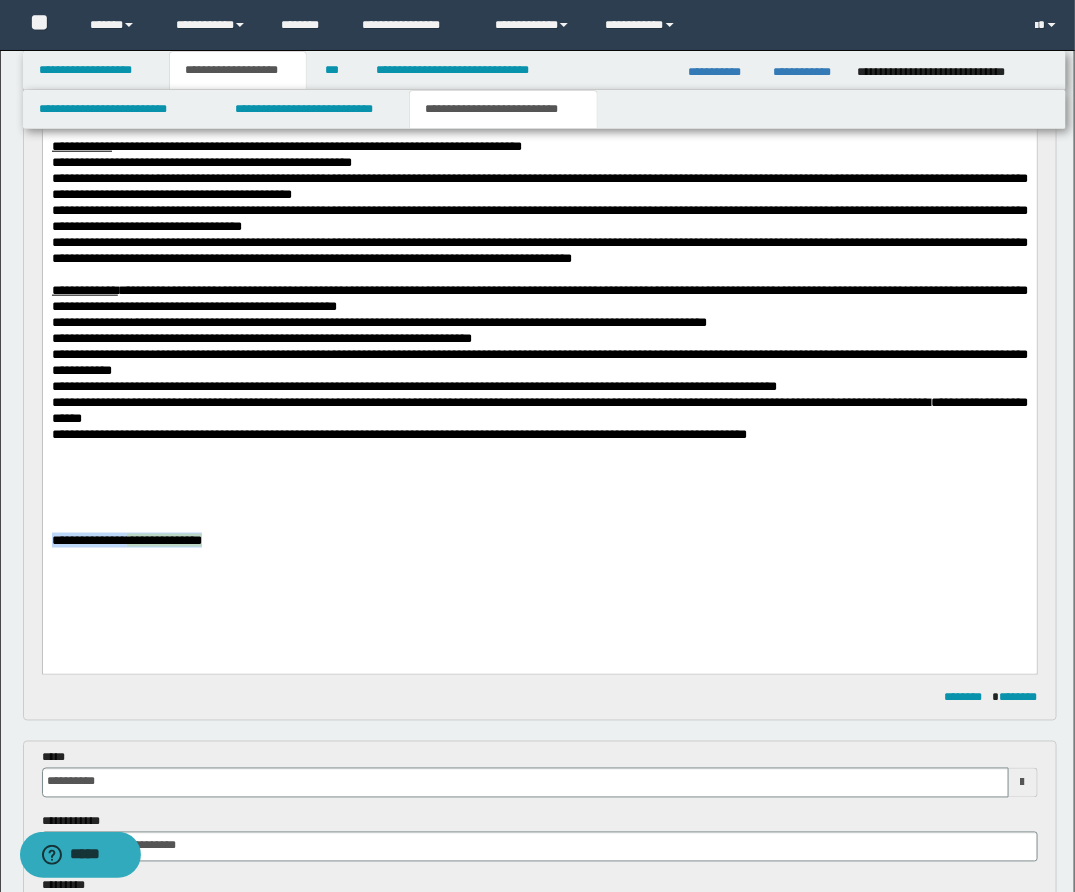 drag, startPoint x: 315, startPoint y: 562, endPoint x: 48, endPoint y: 561, distance: 267.00186 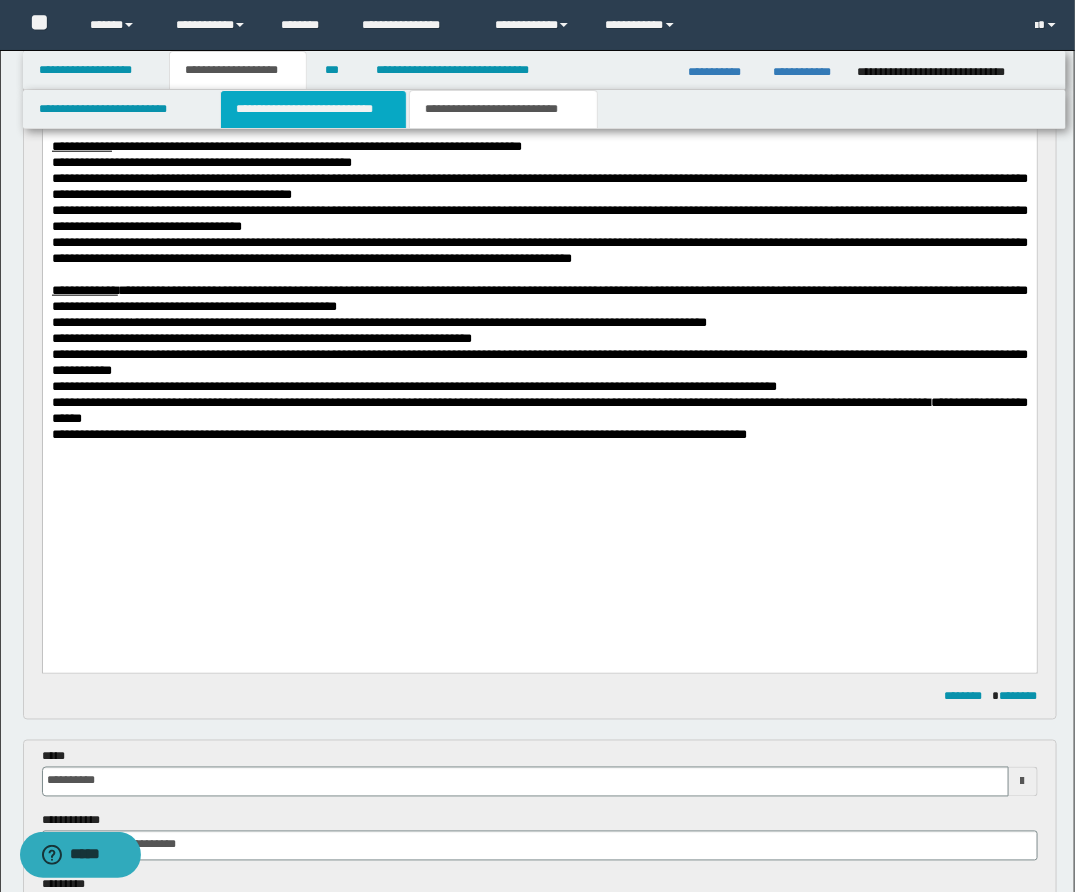 click on "**********" at bounding box center [313, 109] 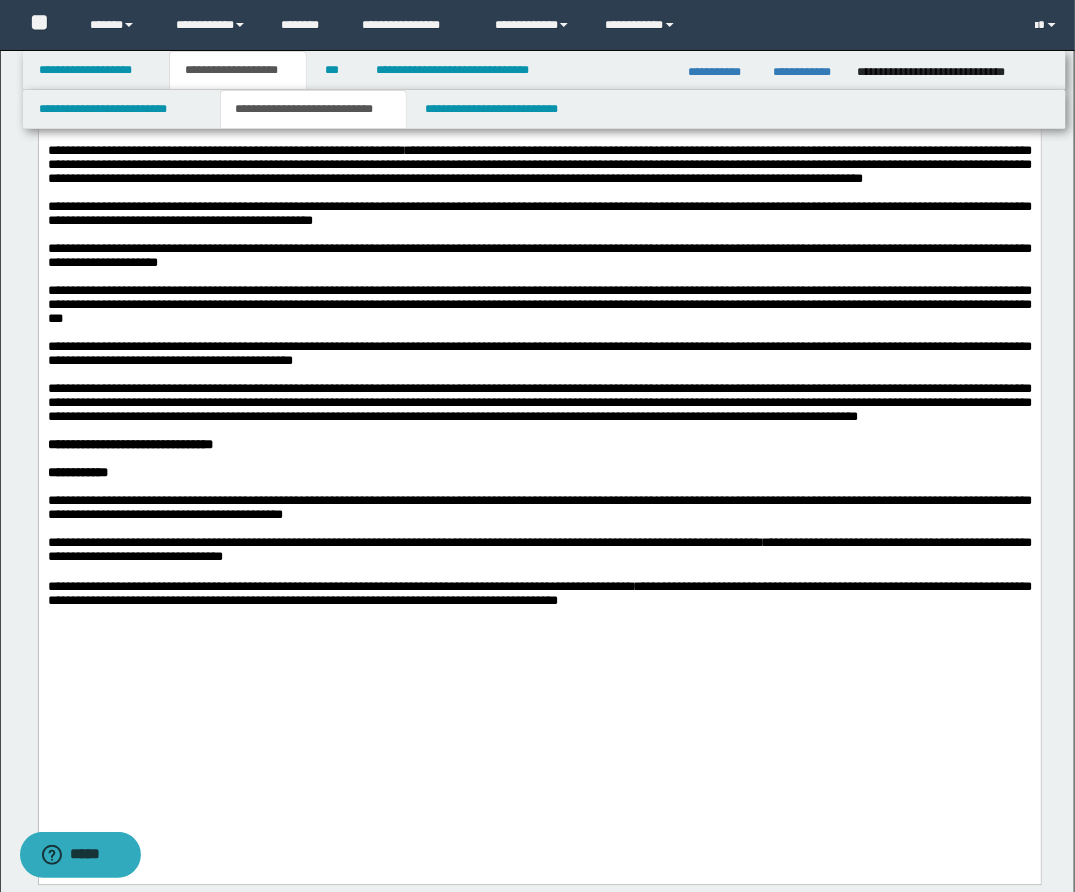scroll, scrollTop: 1291, scrollLeft: 0, axis: vertical 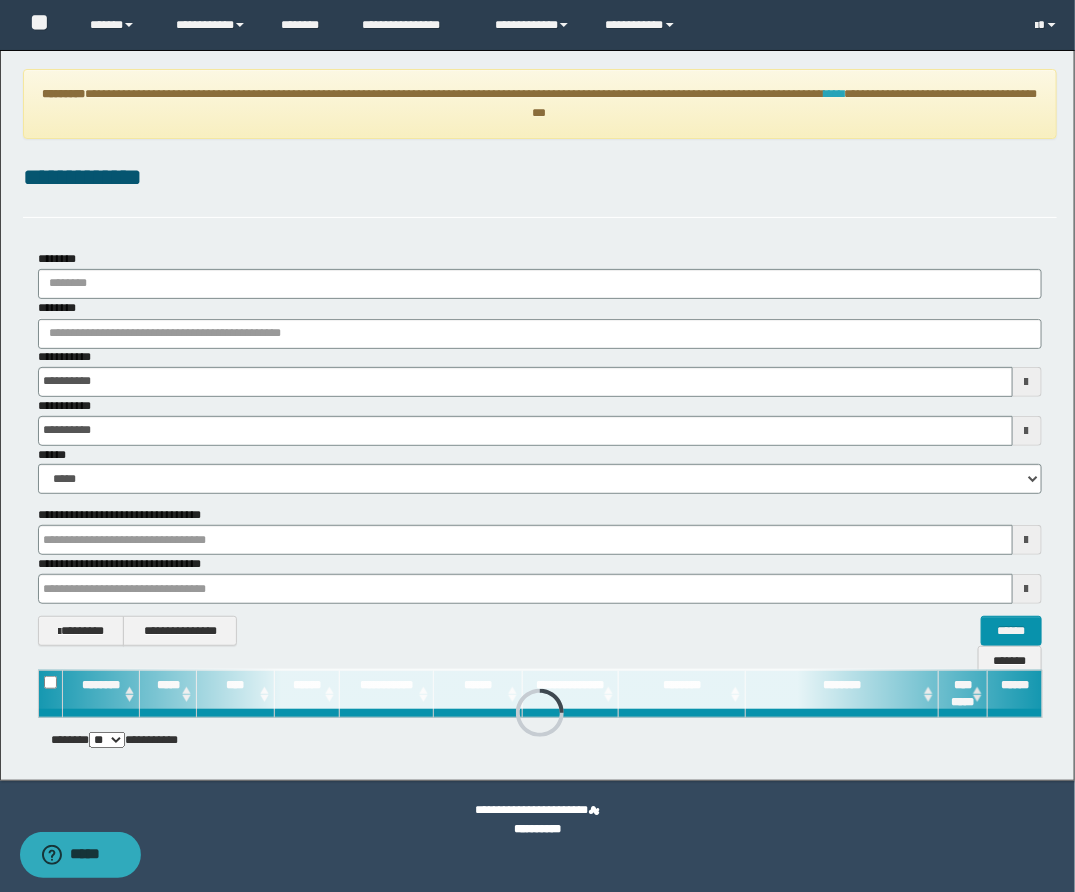 click on "****" at bounding box center [834, 94] 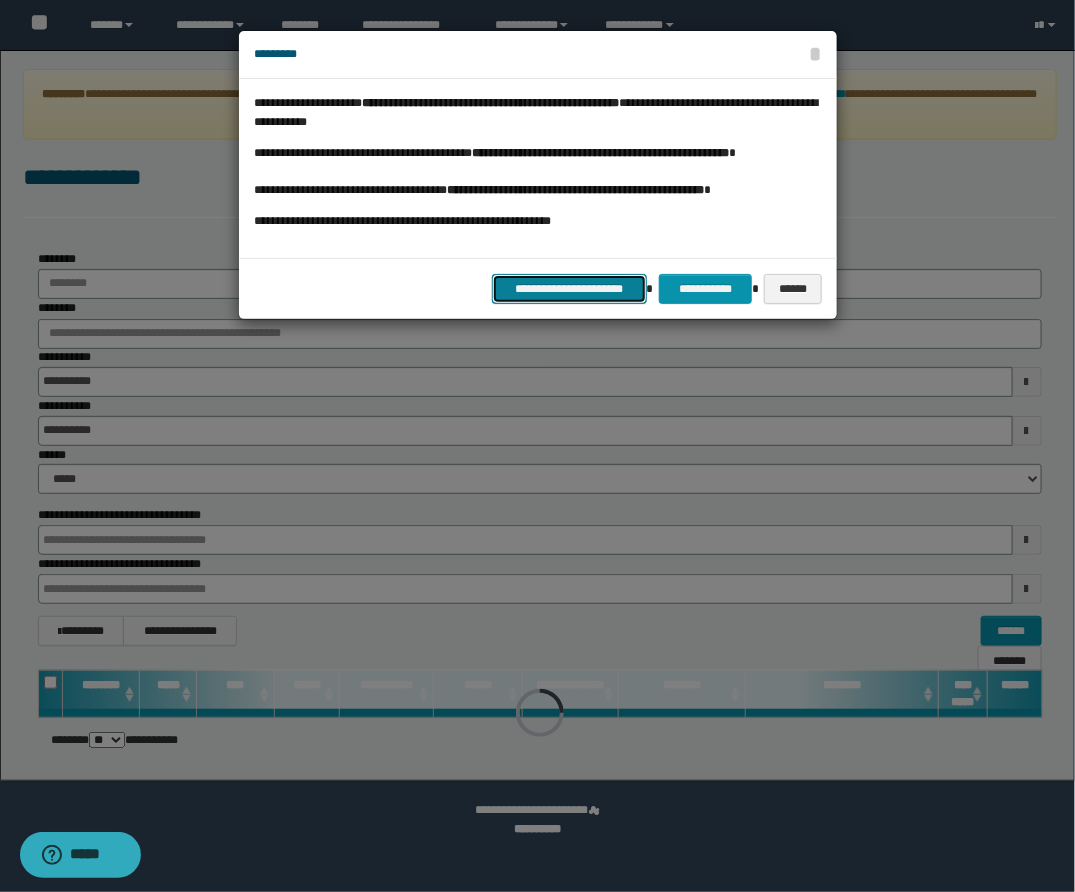 click on "**********" at bounding box center [569, 289] 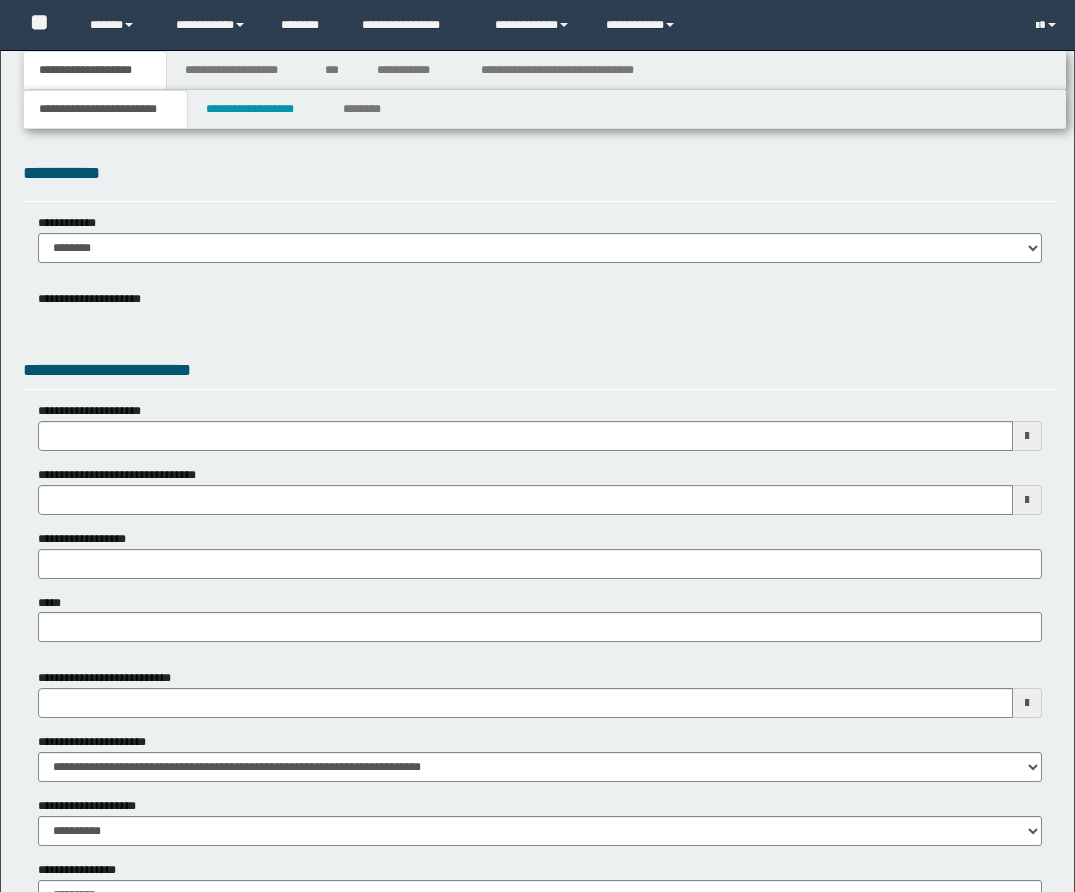 scroll, scrollTop: 4, scrollLeft: 0, axis: vertical 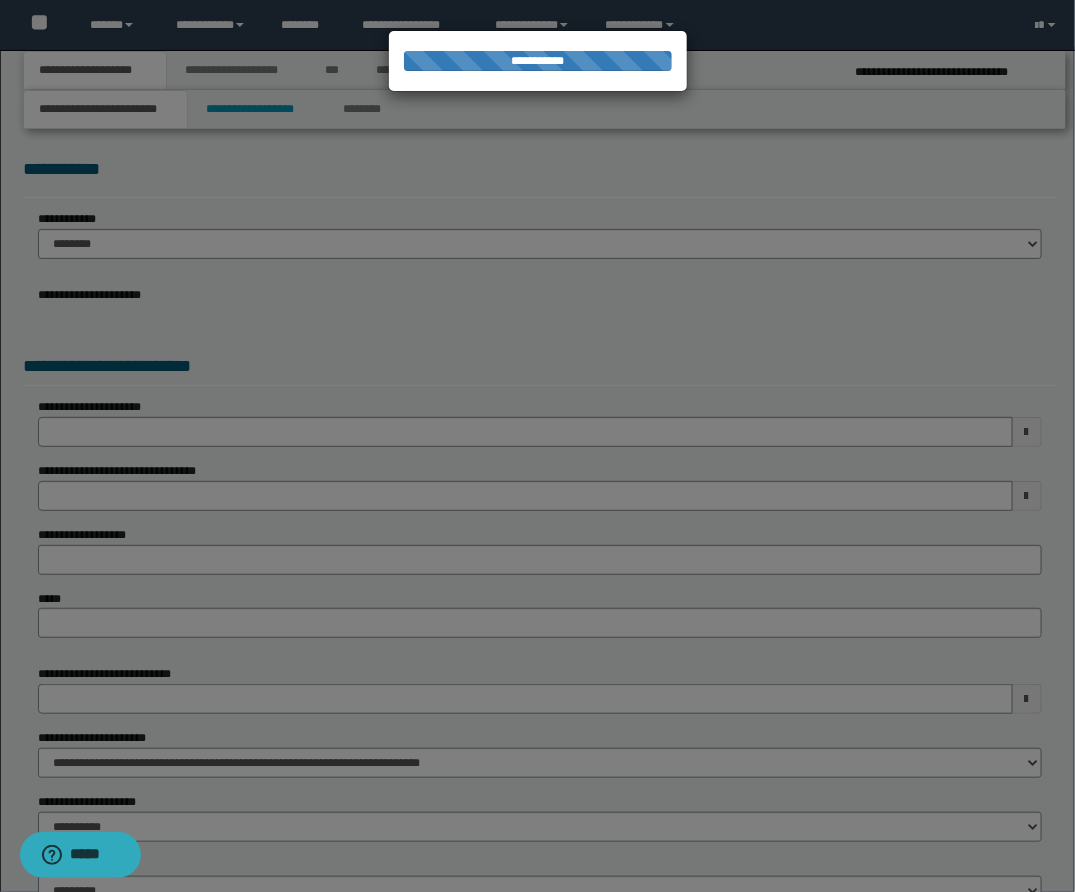 select on "*" 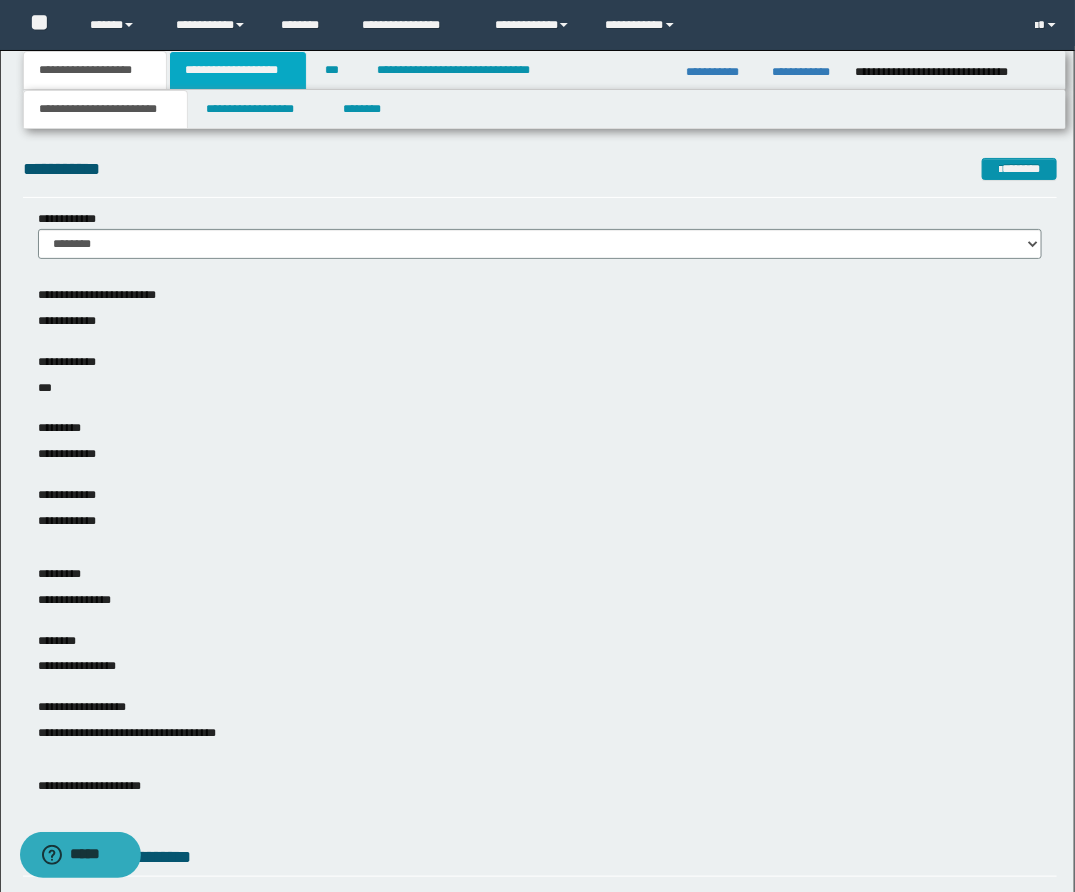 click on "**********" at bounding box center [238, 70] 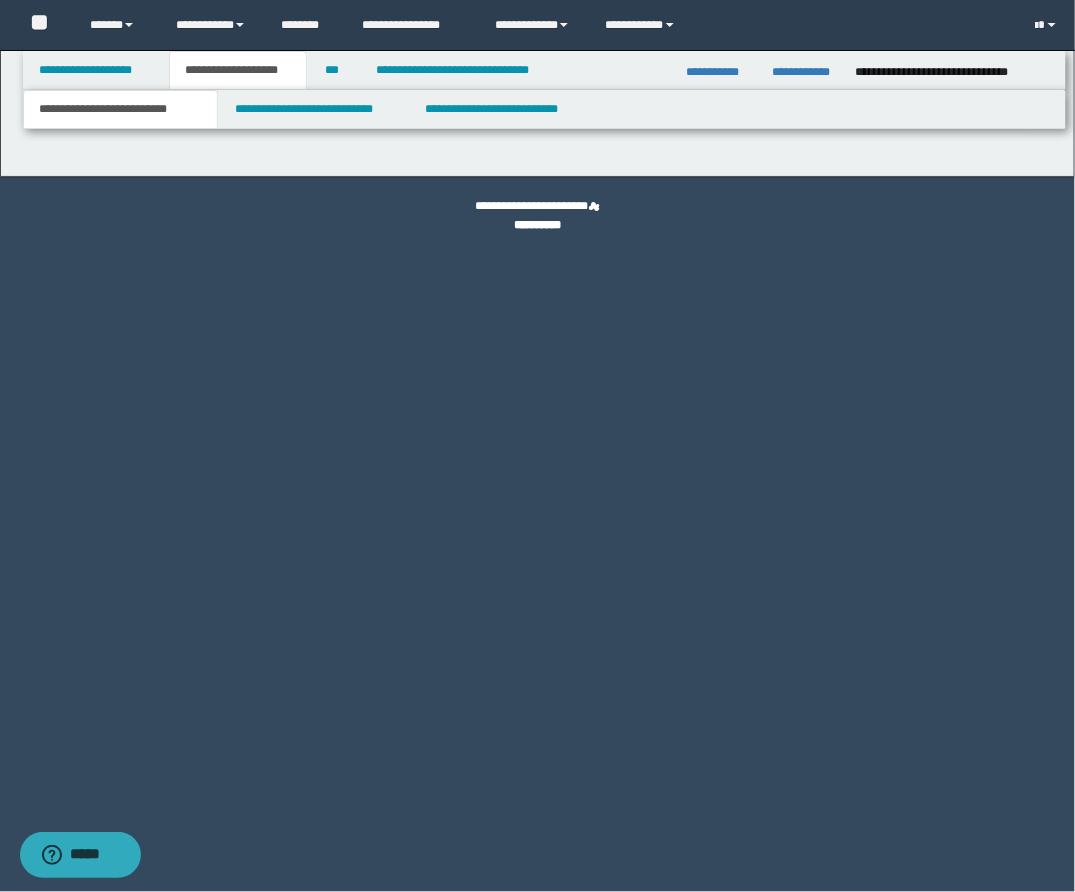scroll, scrollTop: 0, scrollLeft: 0, axis: both 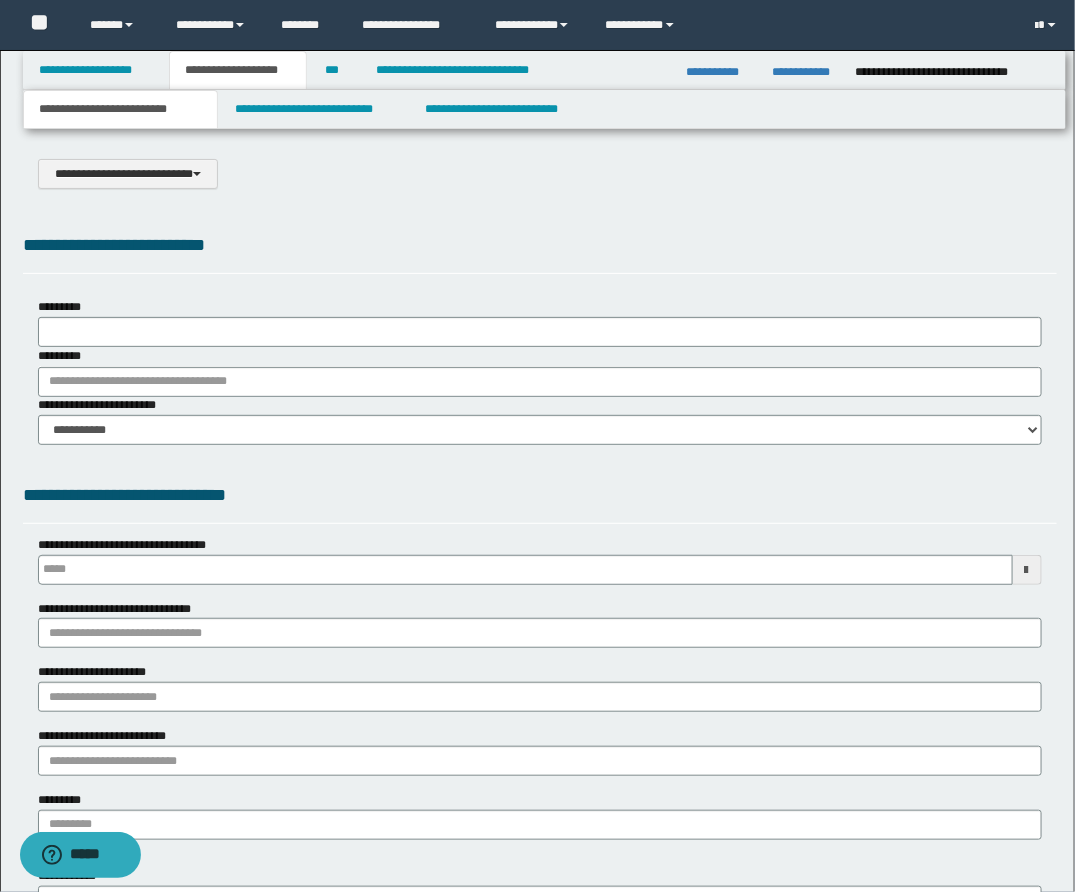 type on "**********" 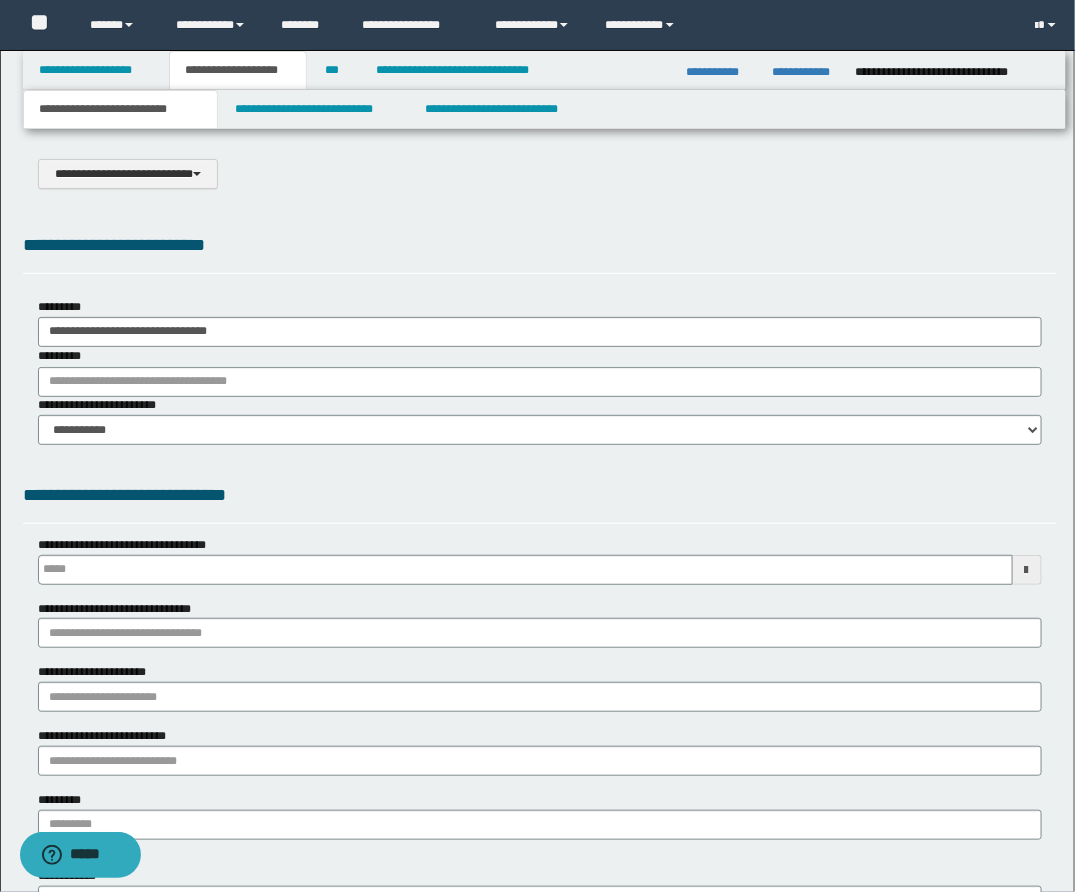 scroll, scrollTop: 0, scrollLeft: 0, axis: both 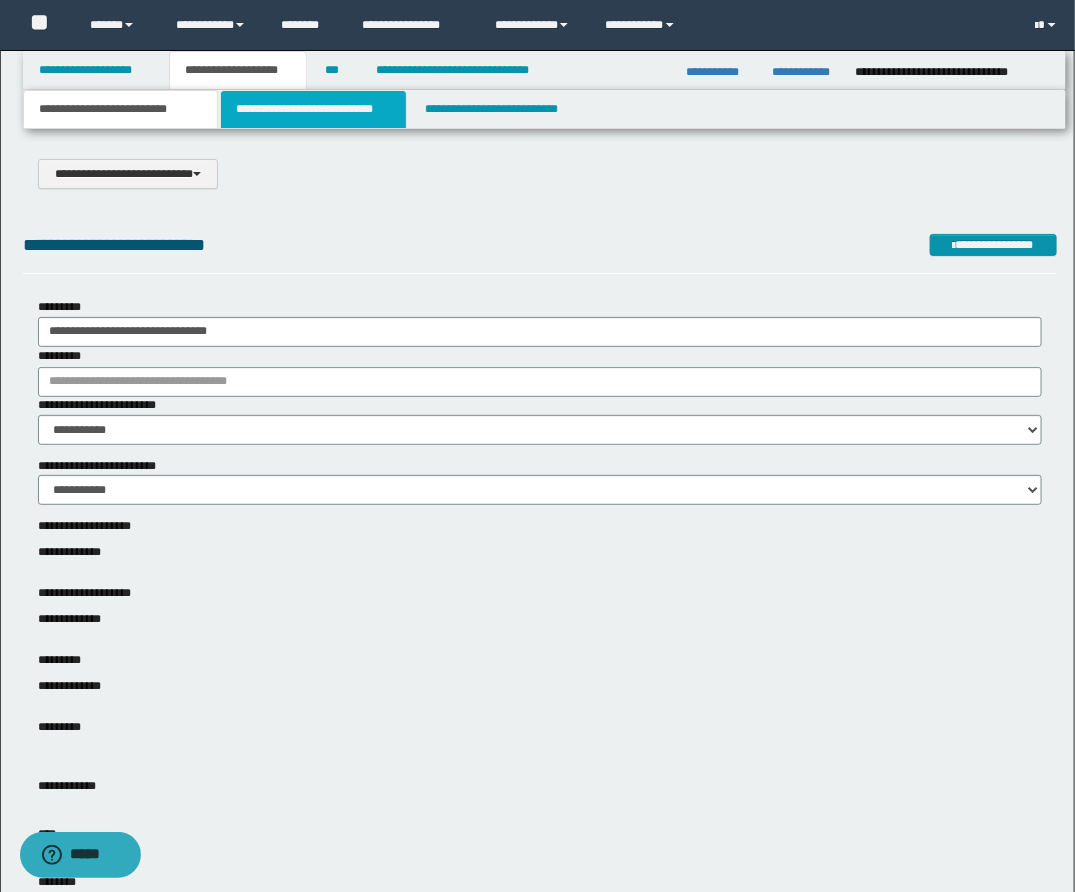 click on "**********" at bounding box center [313, 109] 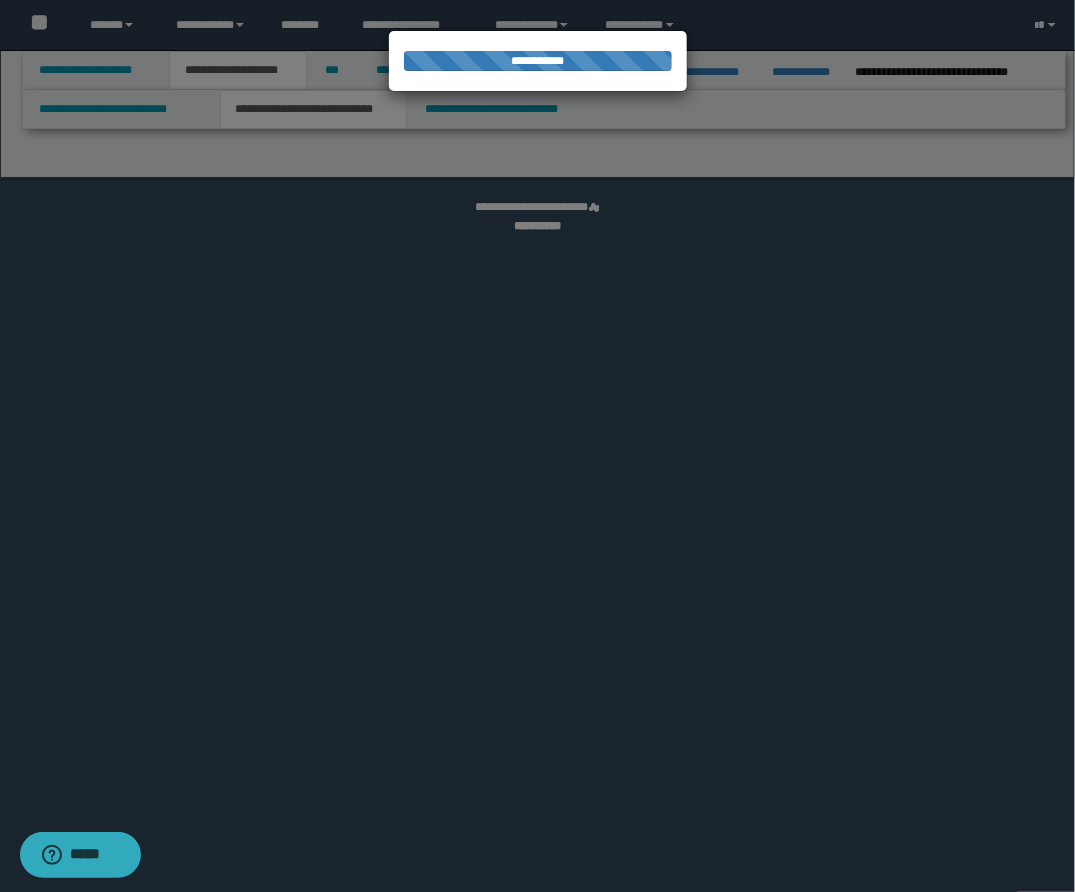 select on "*" 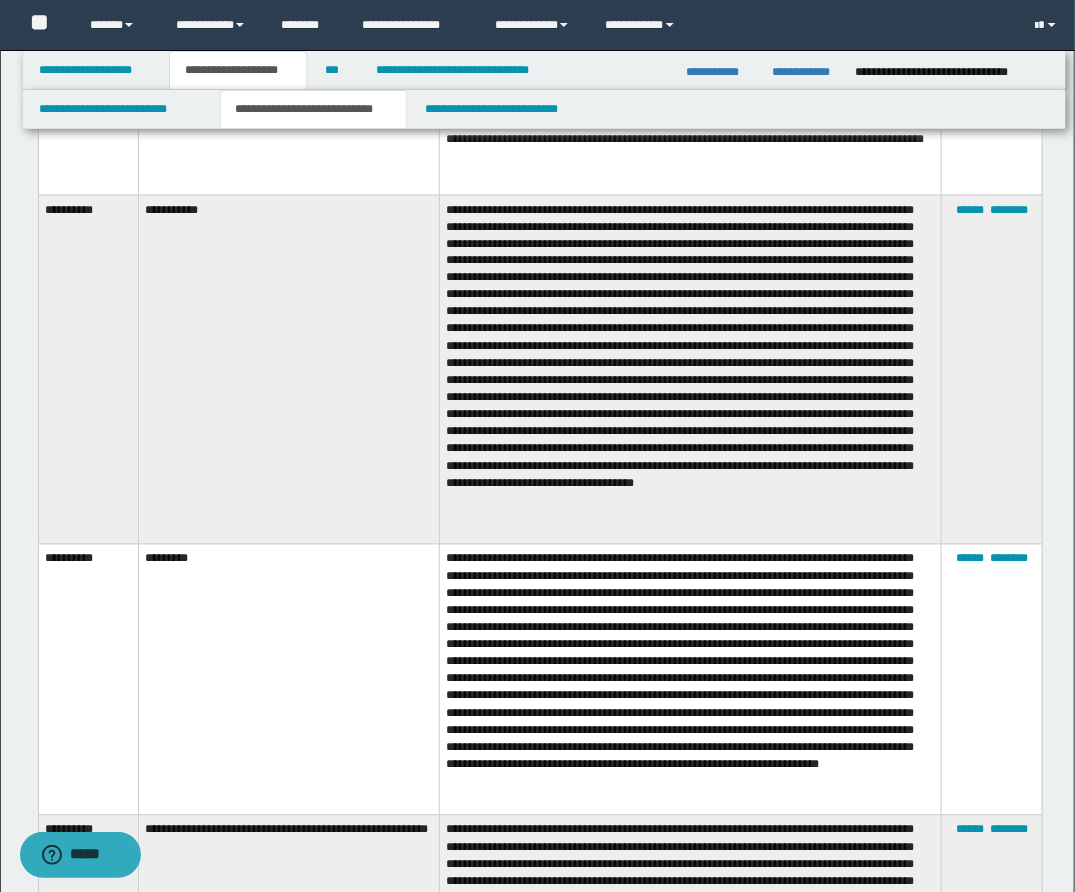 scroll, scrollTop: 5660, scrollLeft: 0, axis: vertical 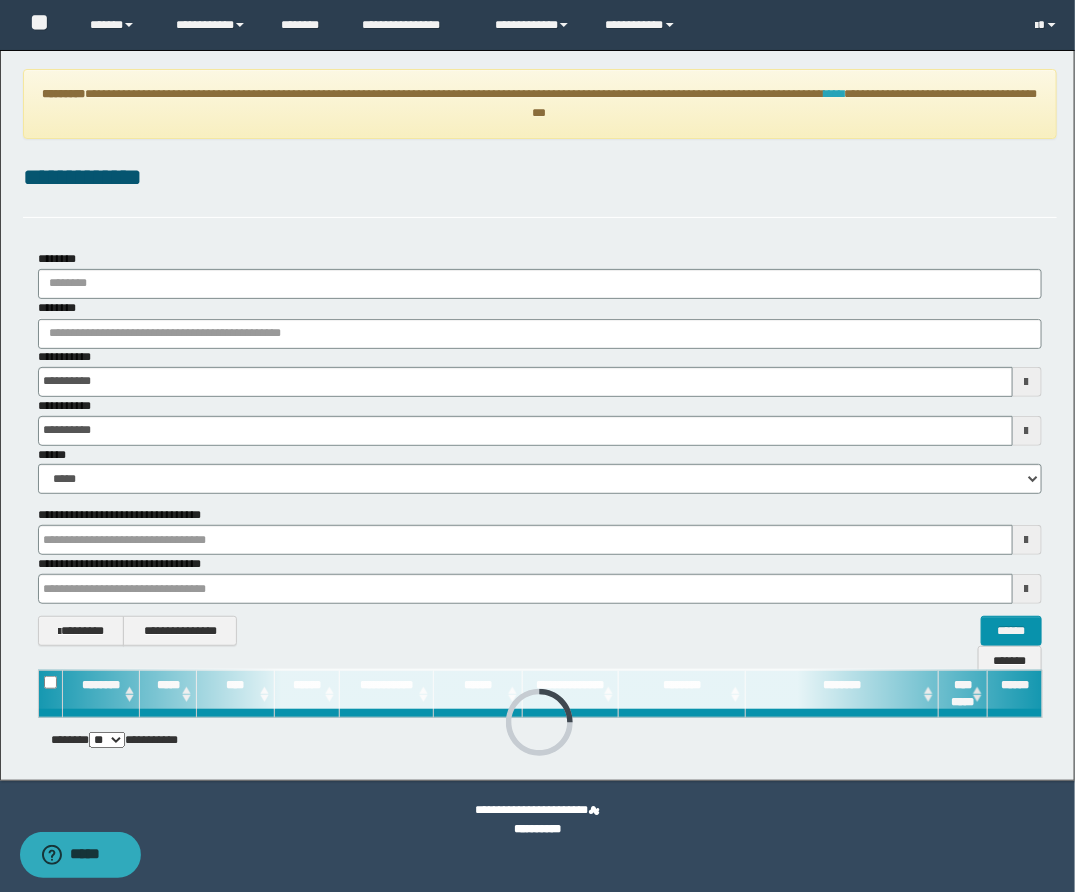 click on "****" at bounding box center [834, 94] 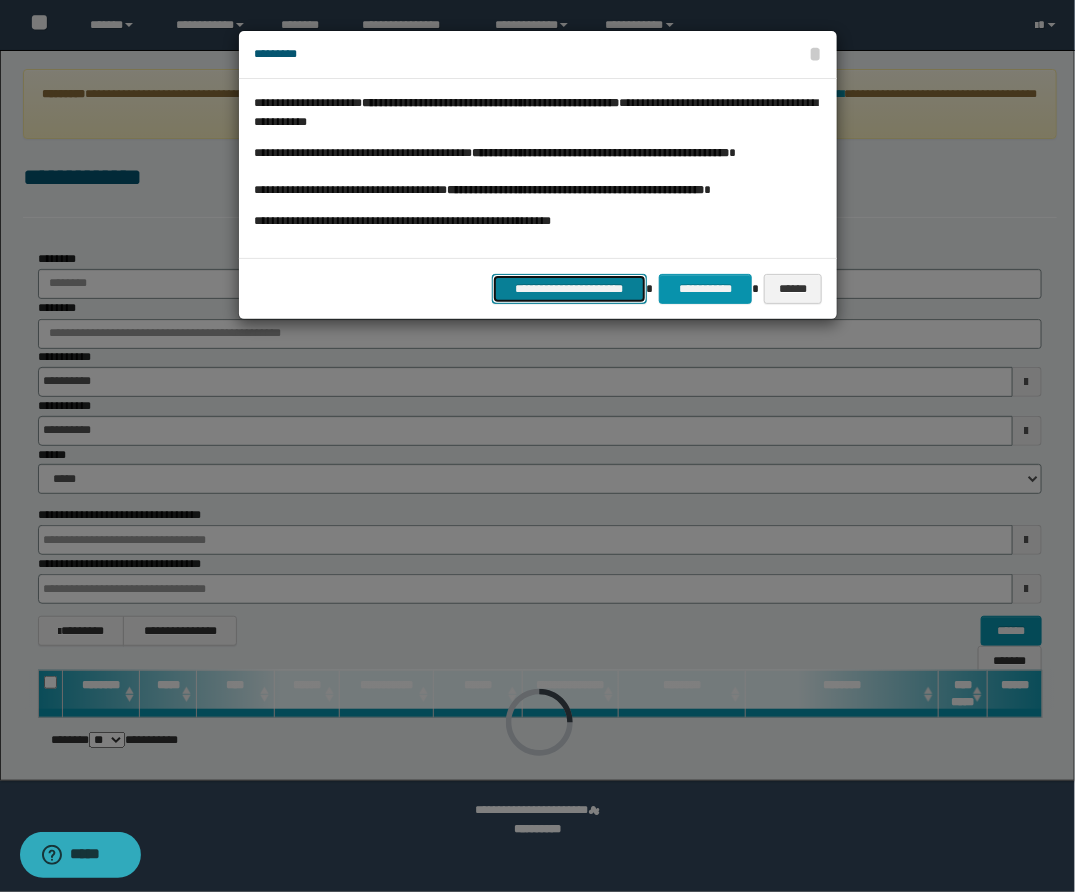 click on "**********" at bounding box center (569, 289) 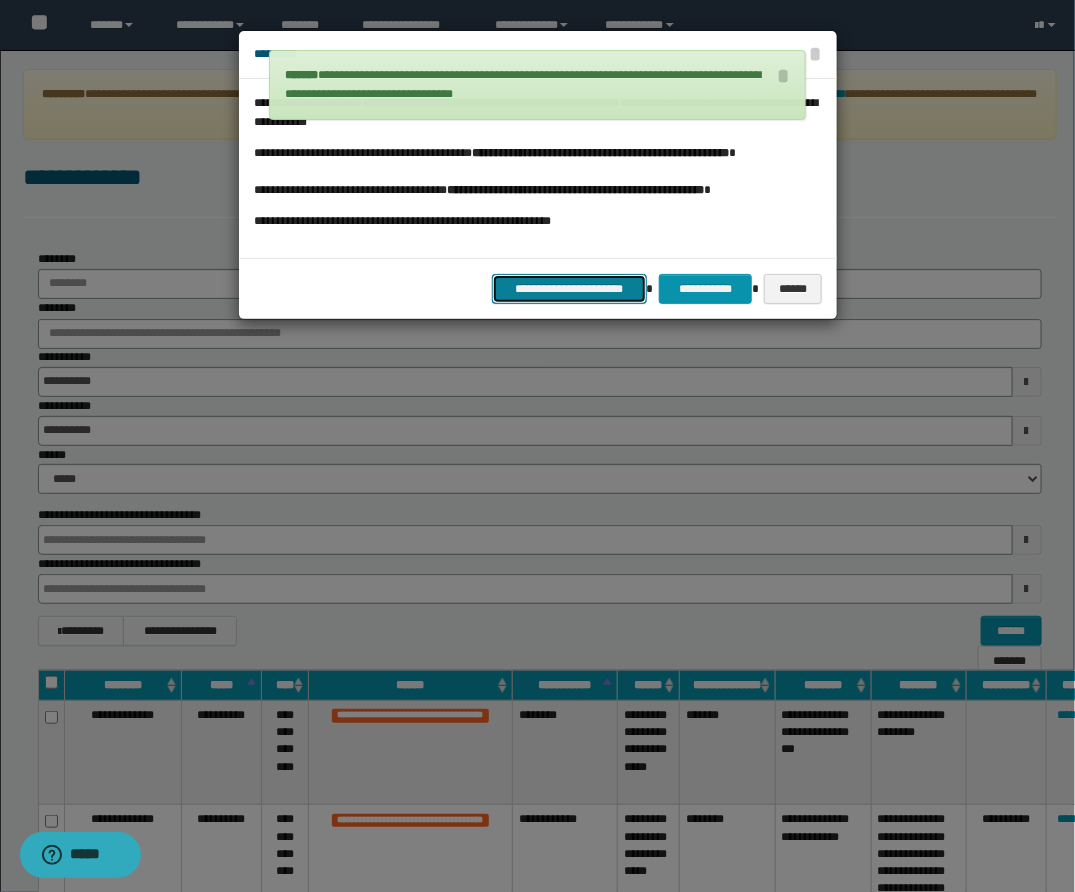 click on "**********" at bounding box center [569, 289] 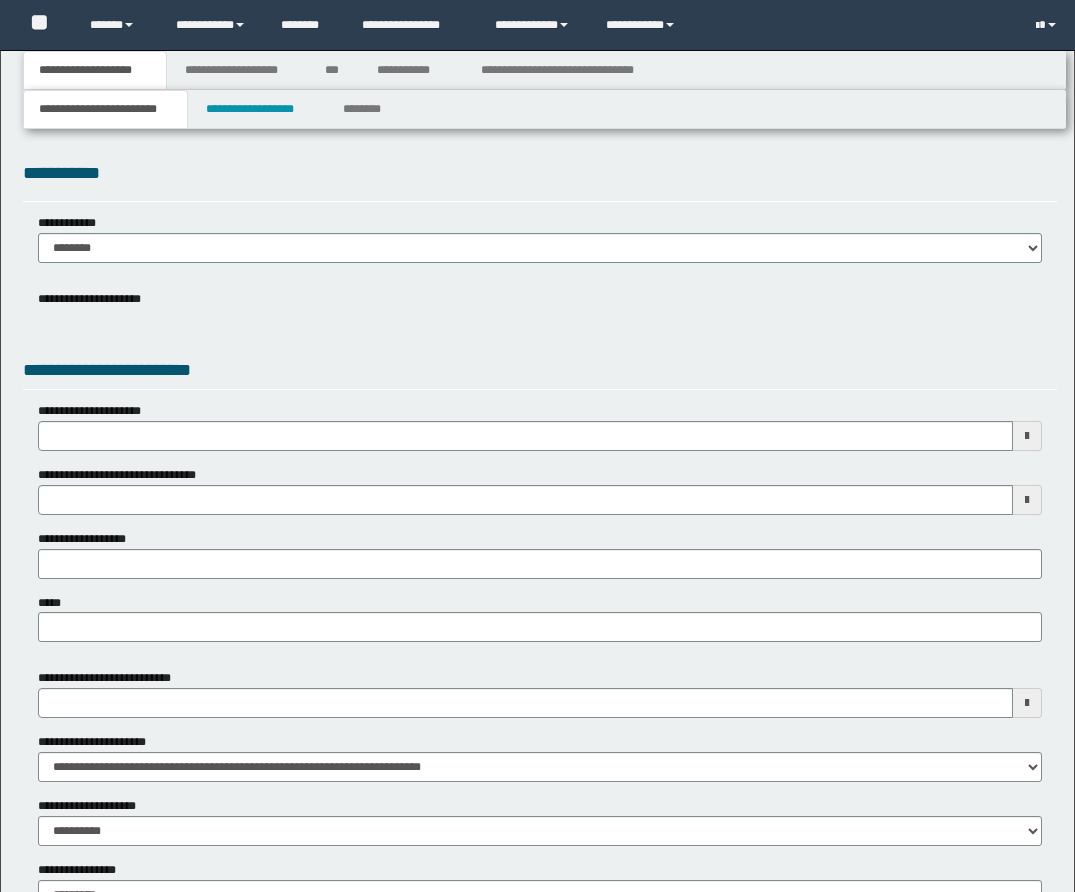 scroll, scrollTop: 0, scrollLeft: 0, axis: both 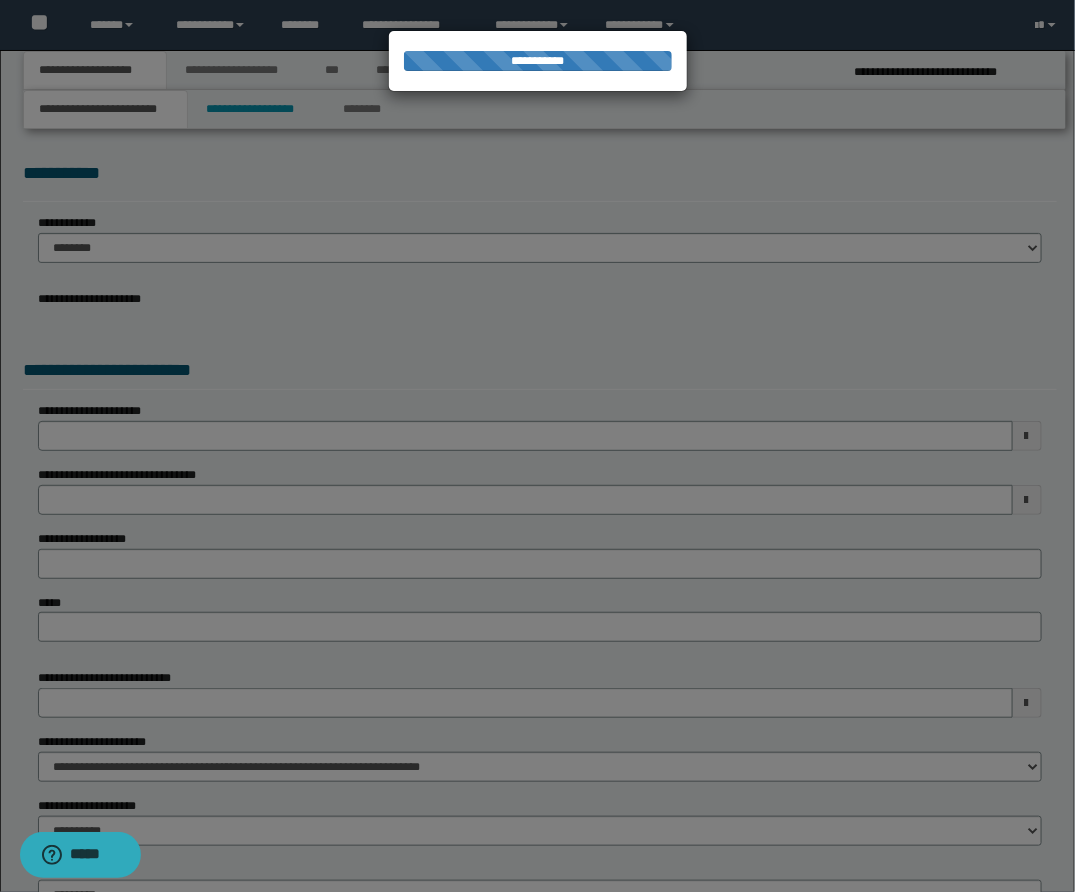 select on "*" 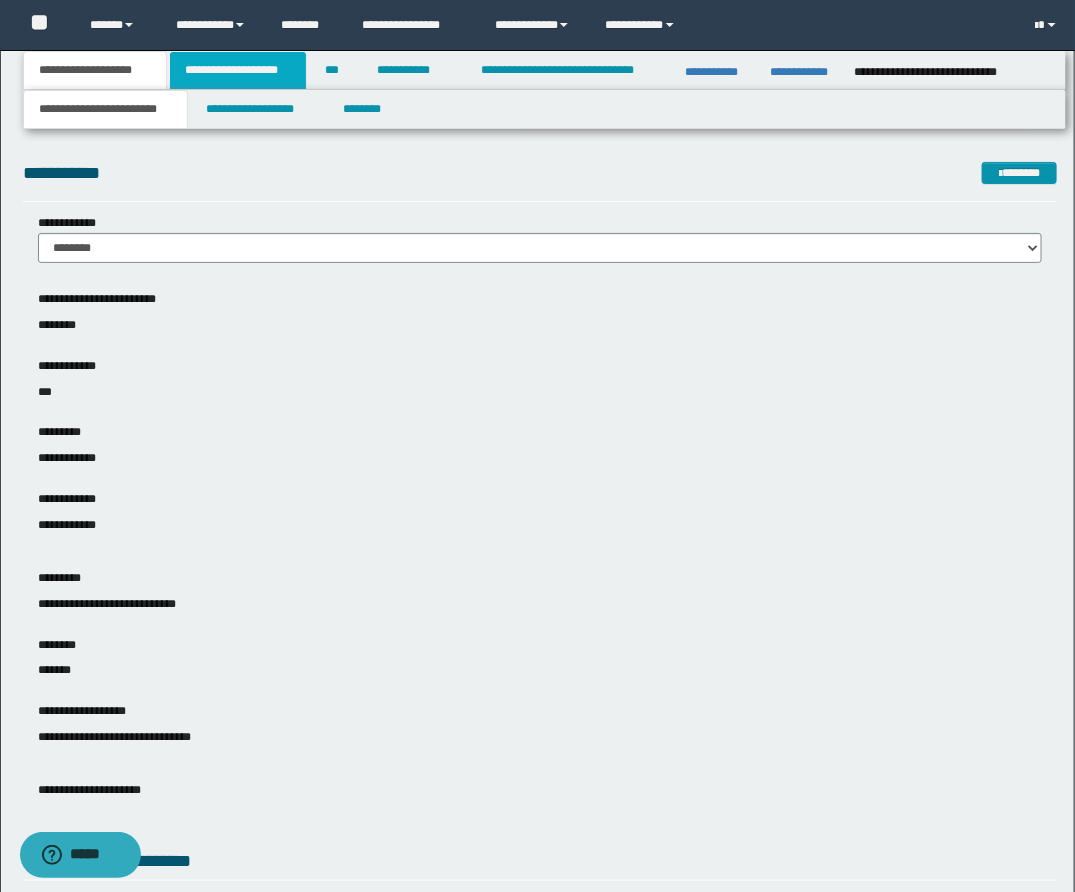 click on "**********" at bounding box center [238, 70] 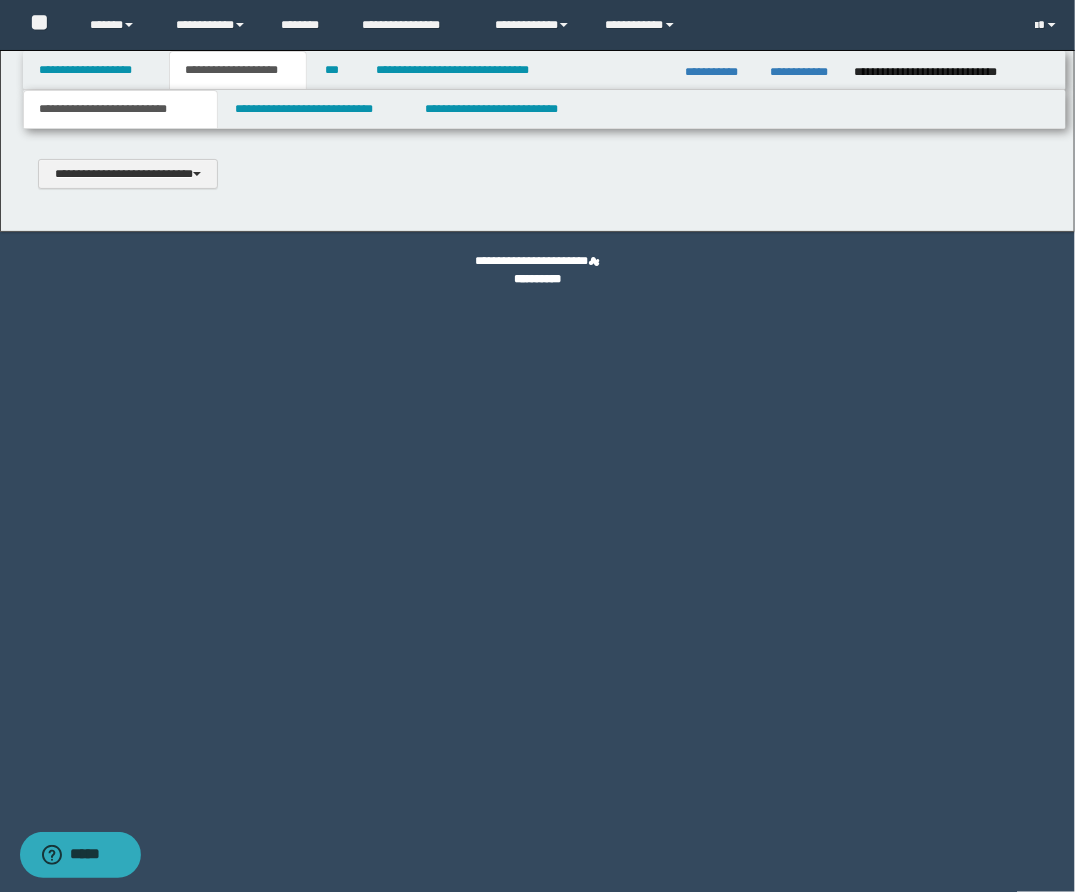 scroll, scrollTop: 0, scrollLeft: 0, axis: both 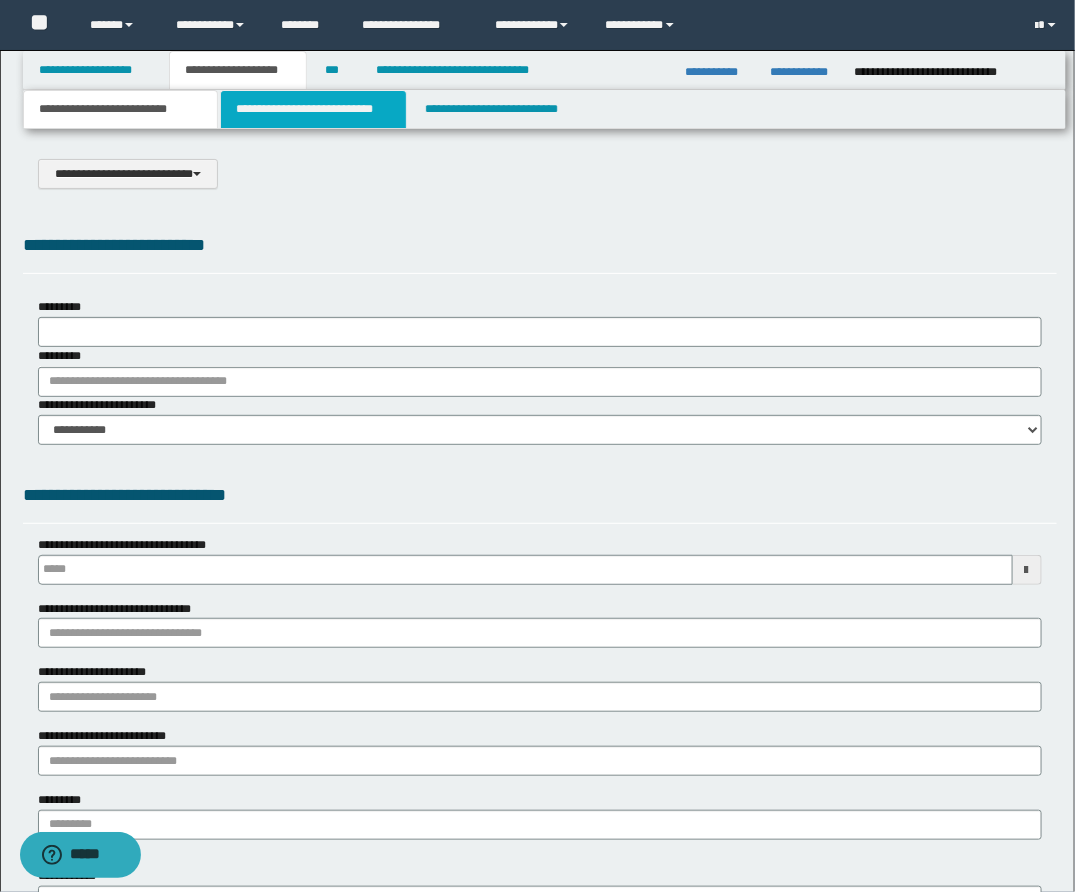 type on "**********" 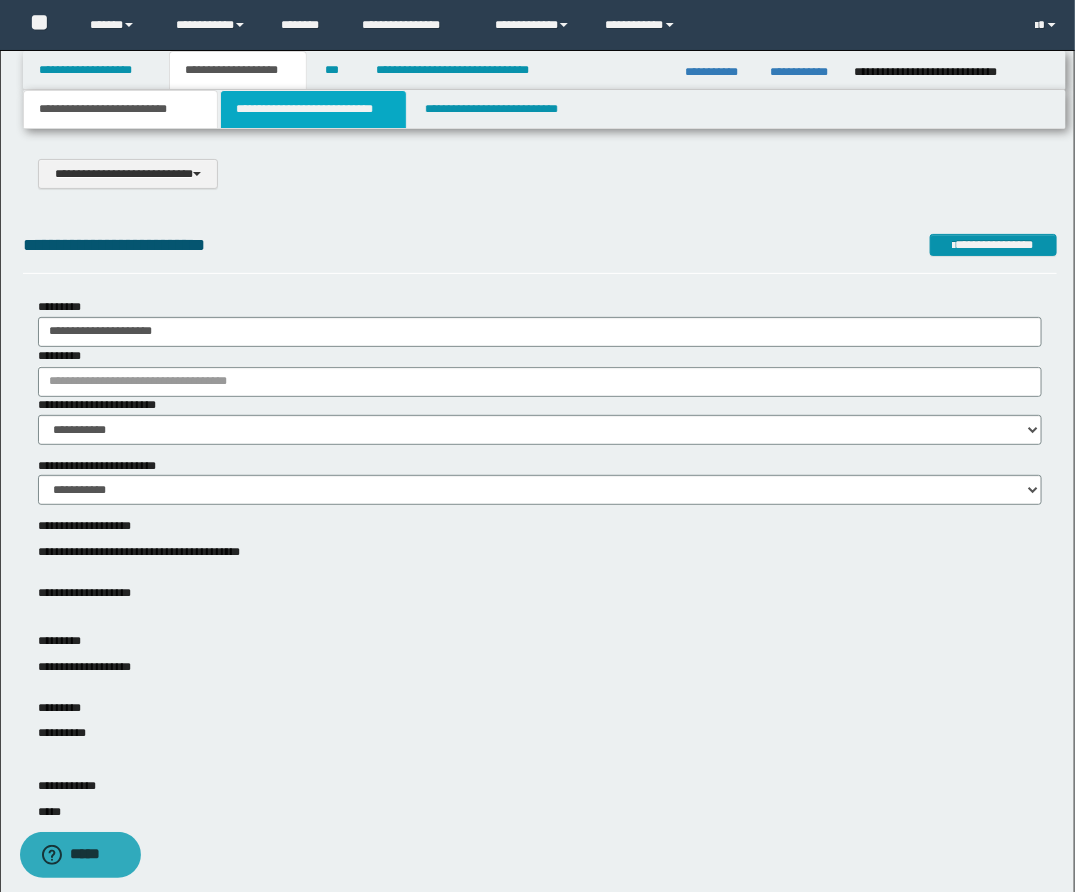 click on "**********" at bounding box center [313, 109] 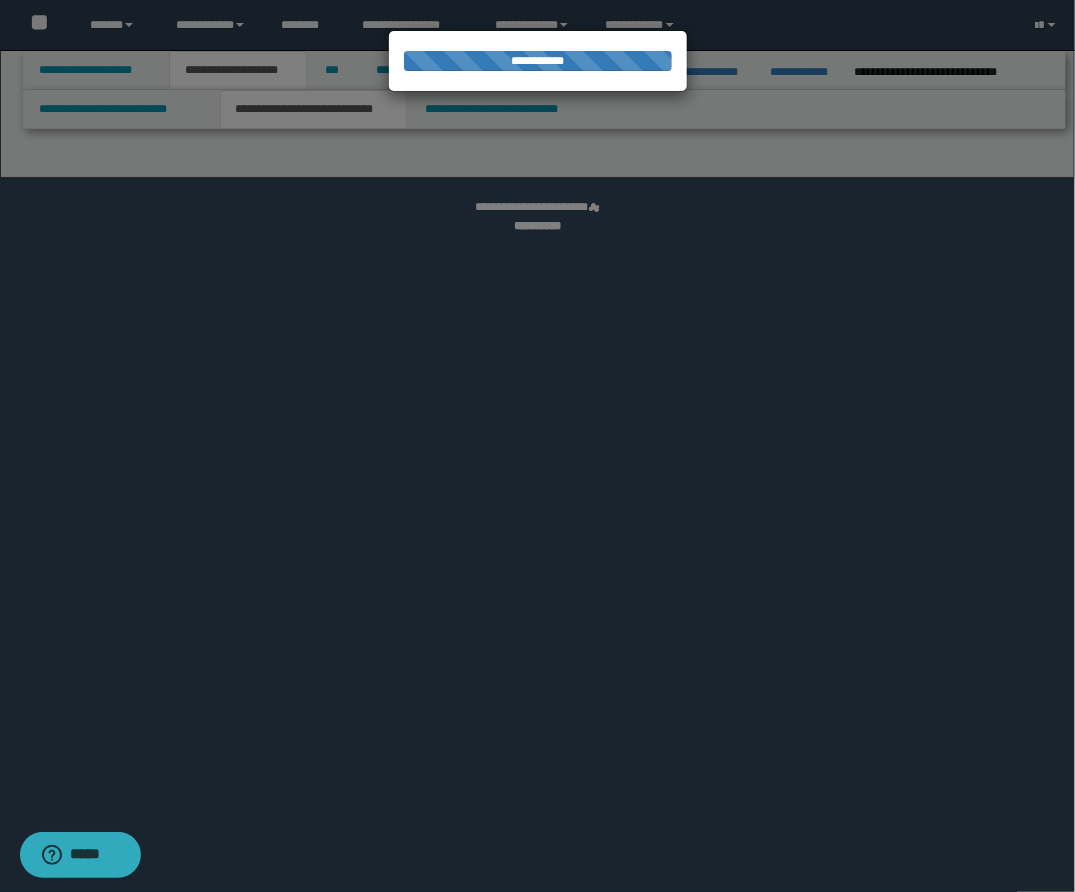 select on "*" 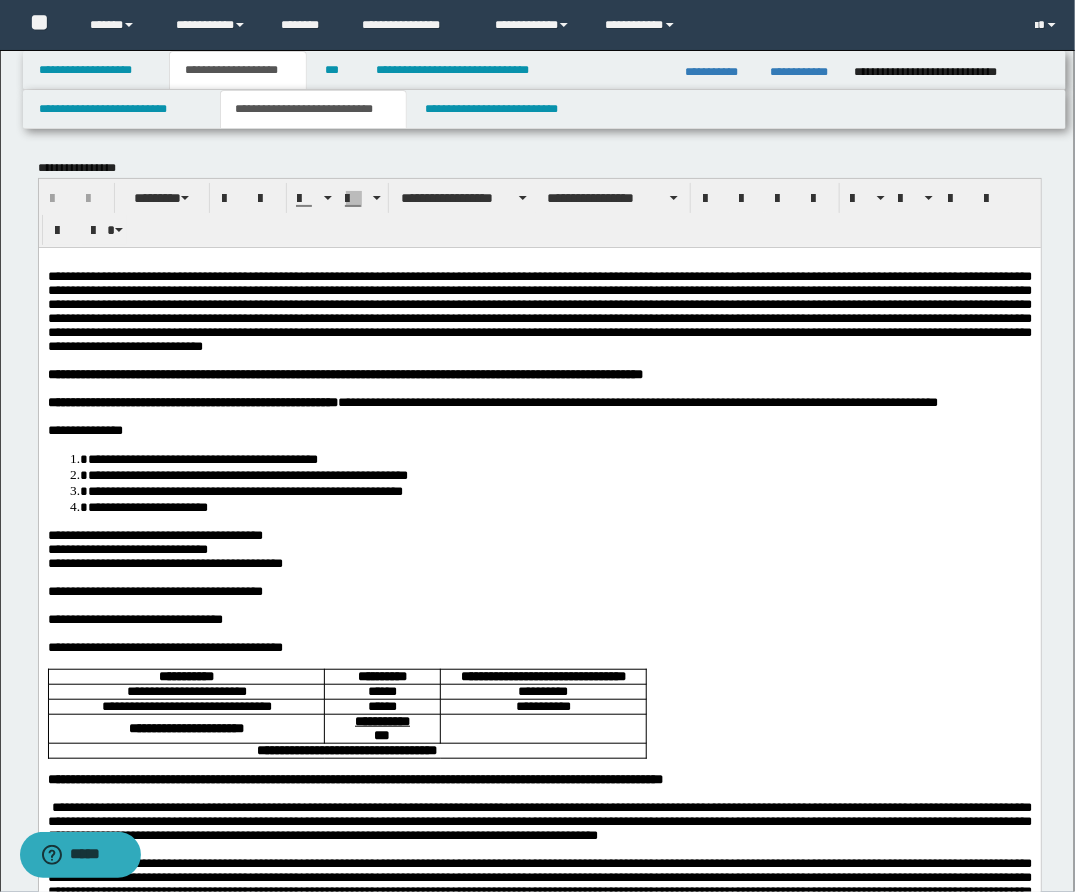 scroll, scrollTop: 0, scrollLeft: 0, axis: both 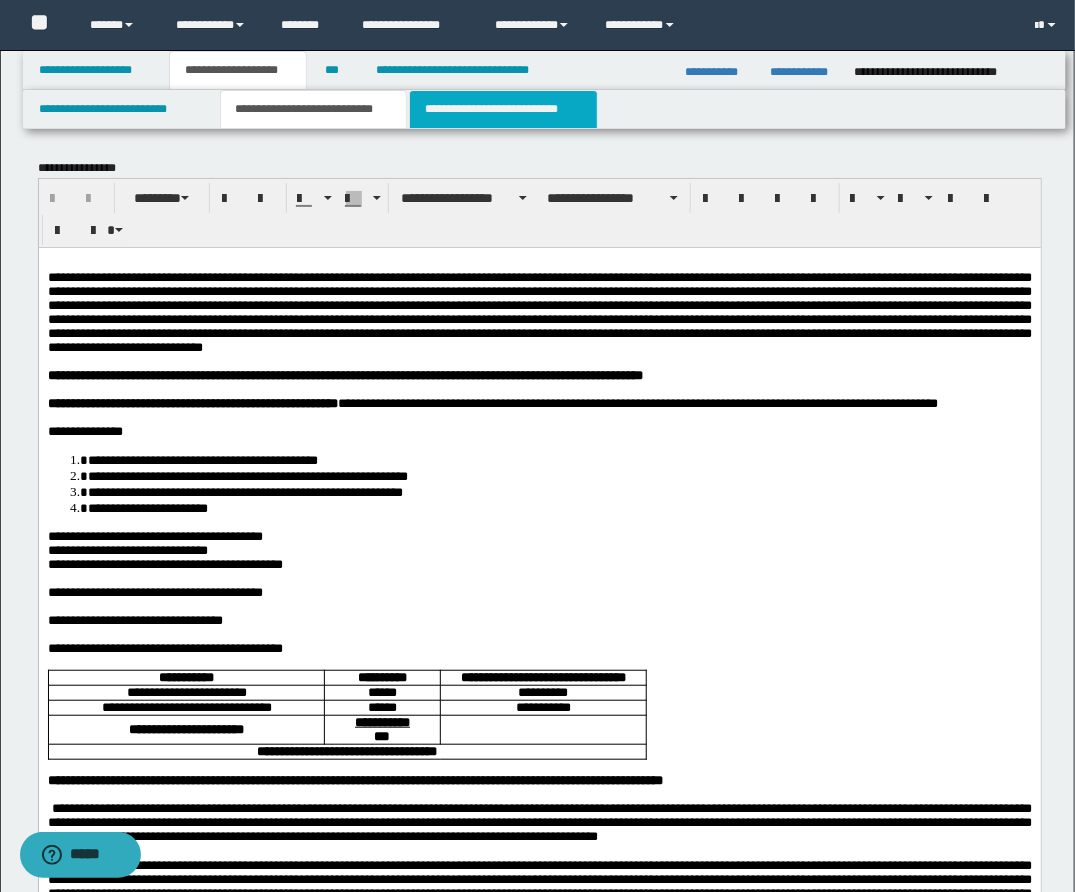 click on "**********" at bounding box center (503, 109) 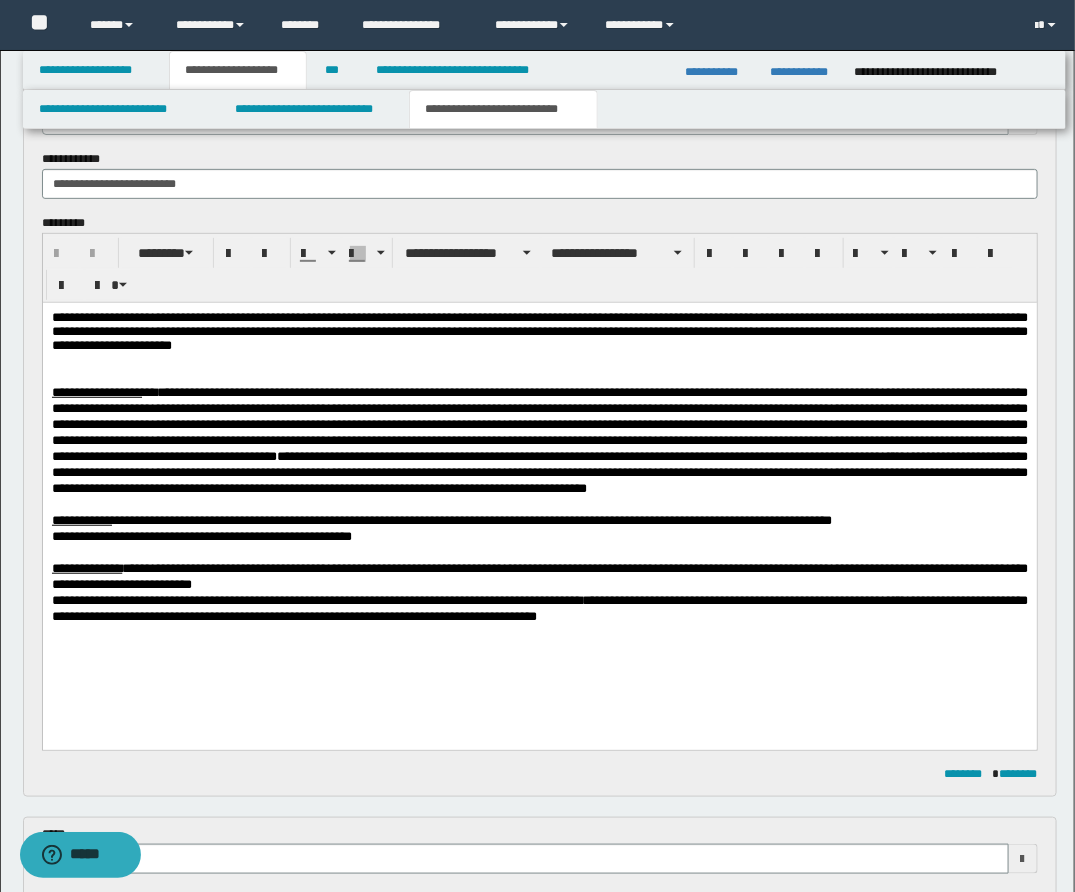 scroll, scrollTop: 149, scrollLeft: 0, axis: vertical 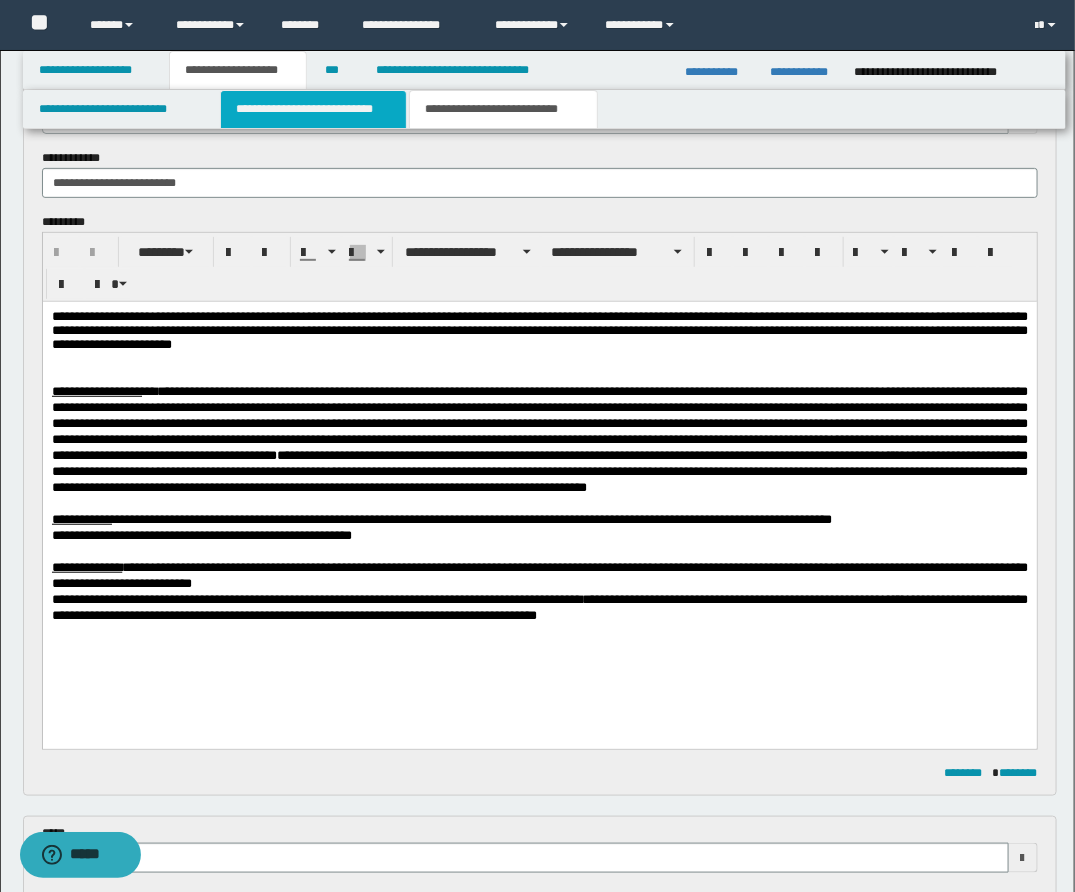 click on "**********" at bounding box center [313, 109] 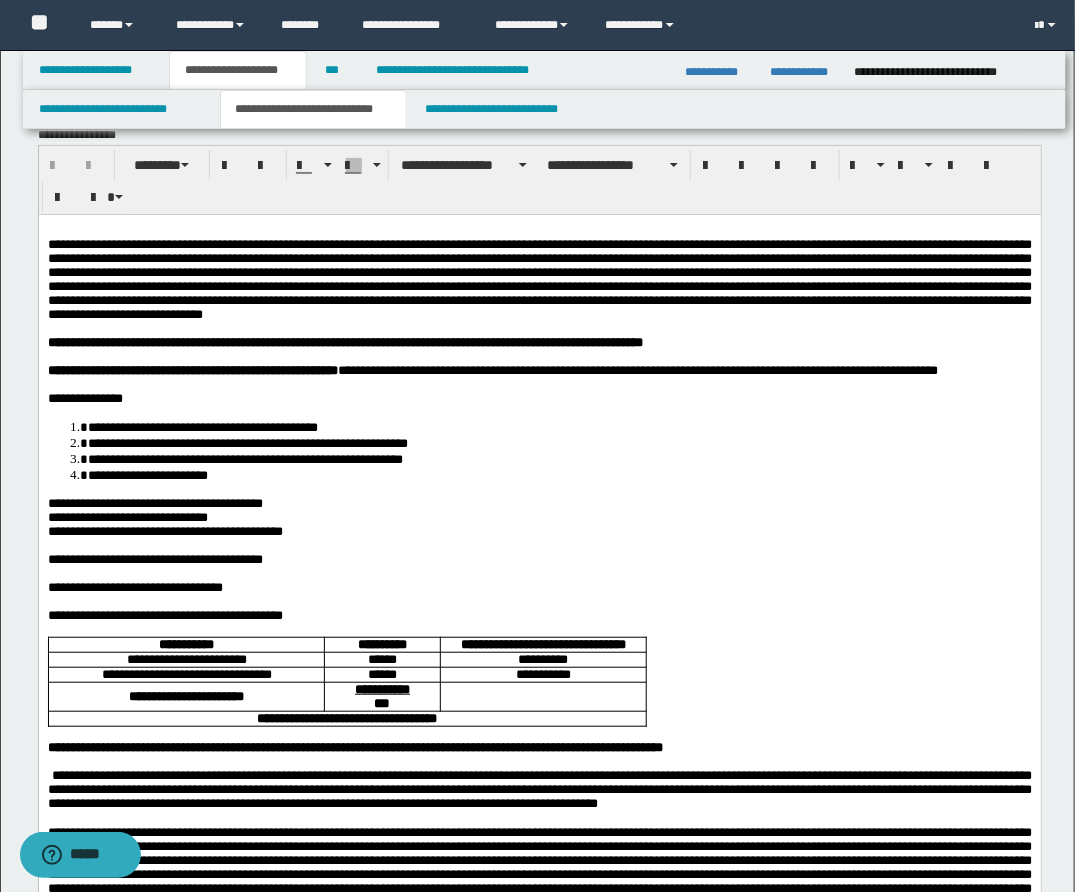 scroll, scrollTop: 0, scrollLeft: 0, axis: both 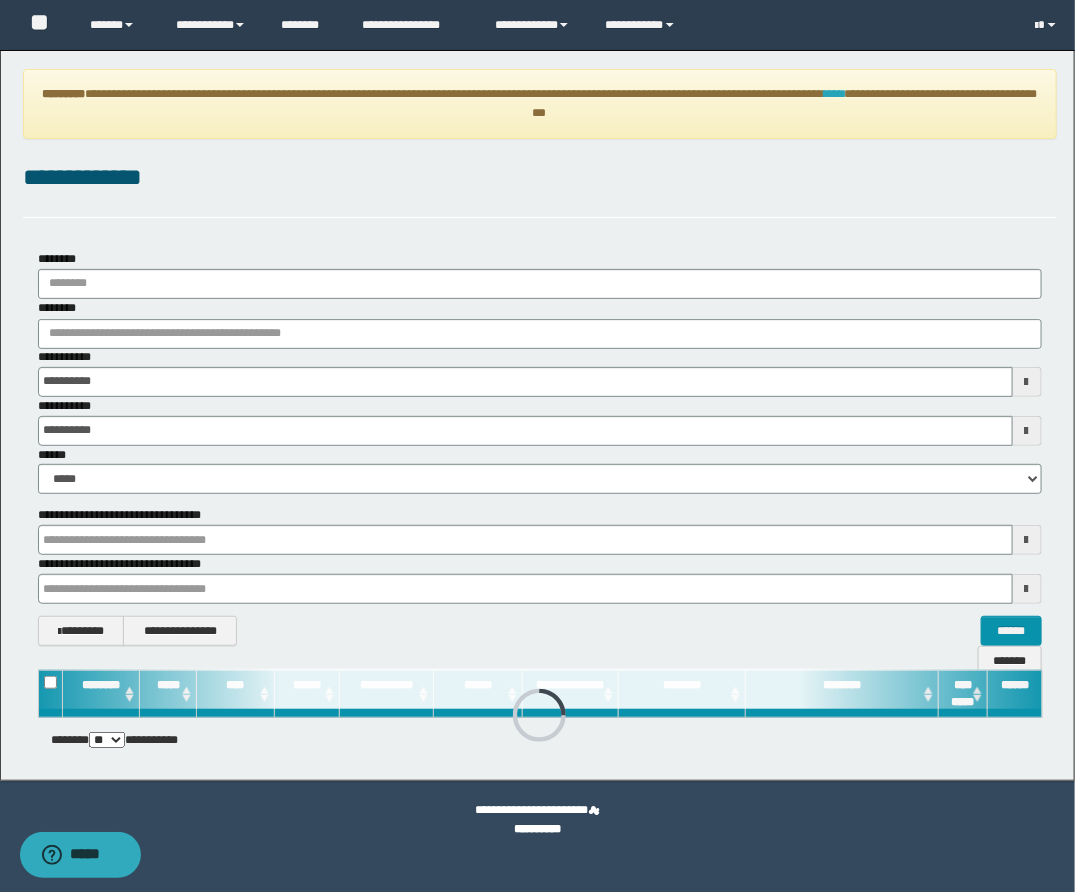 click on "****" at bounding box center [834, 94] 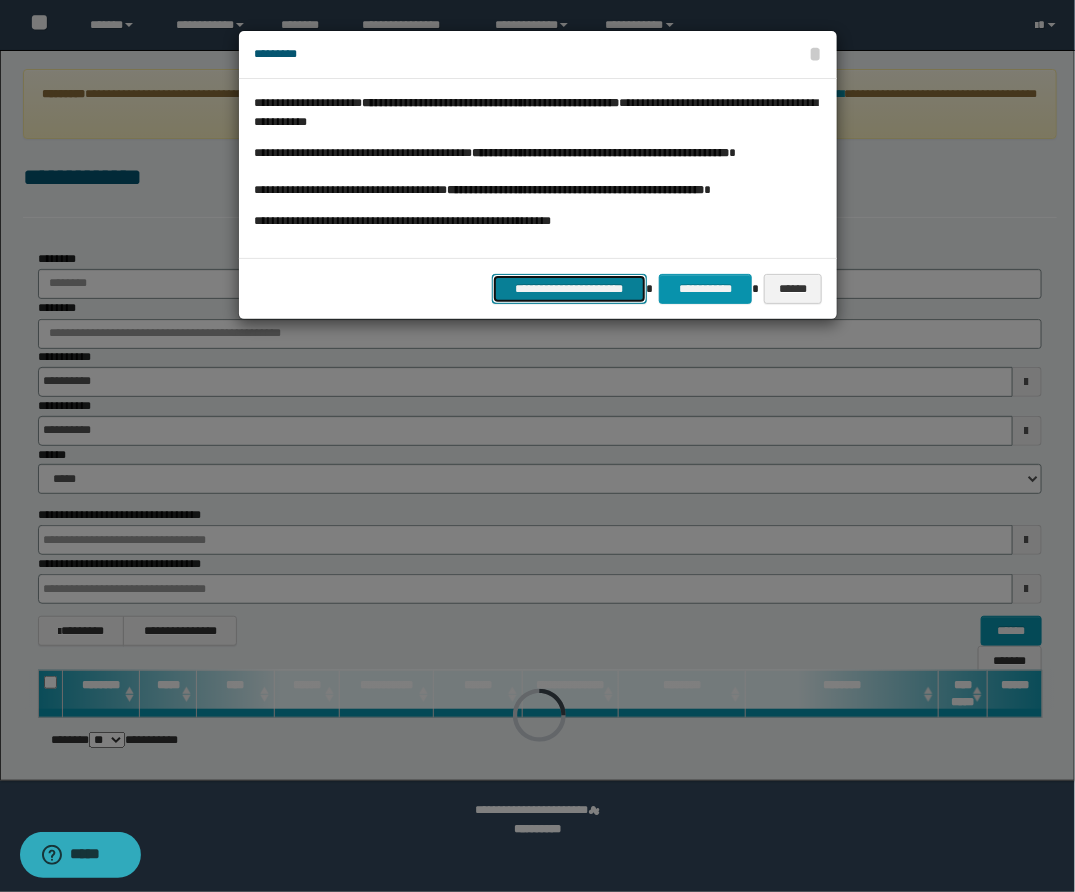 click on "**********" at bounding box center (569, 289) 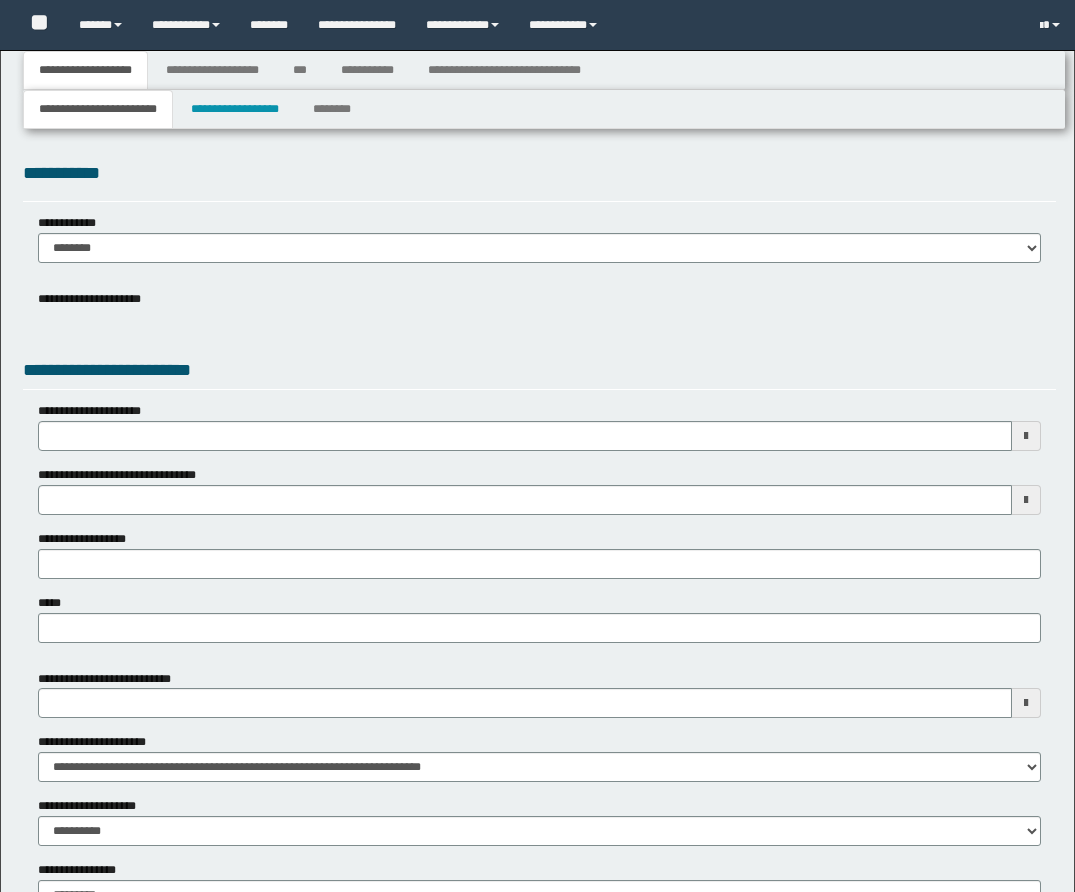 scroll, scrollTop: 0, scrollLeft: 0, axis: both 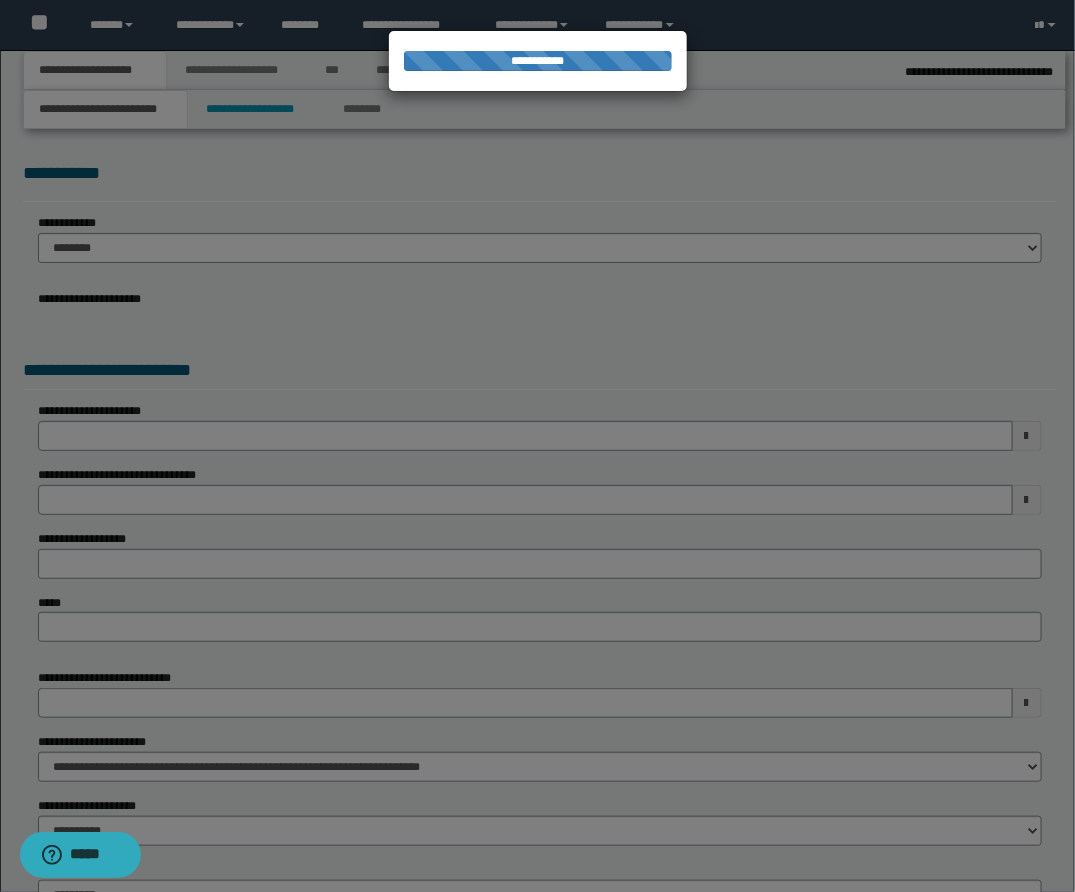 select on "*" 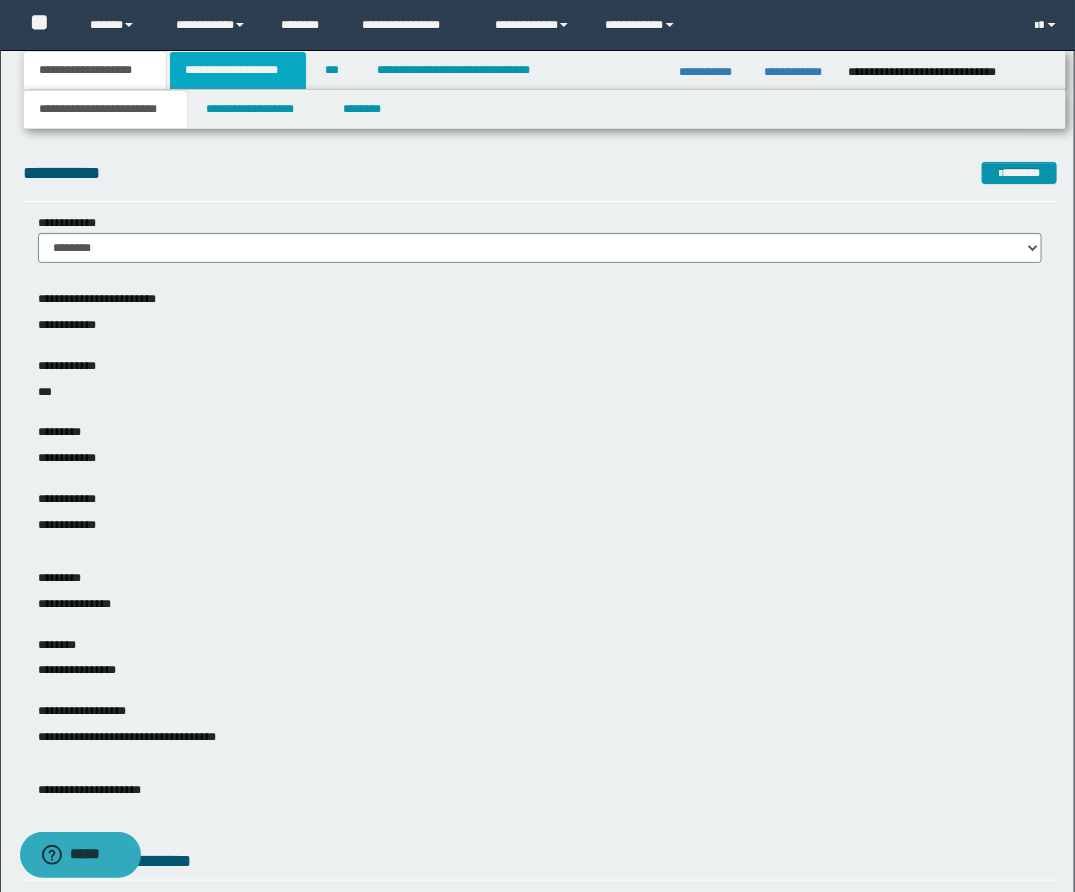 click on "**********" at bounding box center (238, 70) 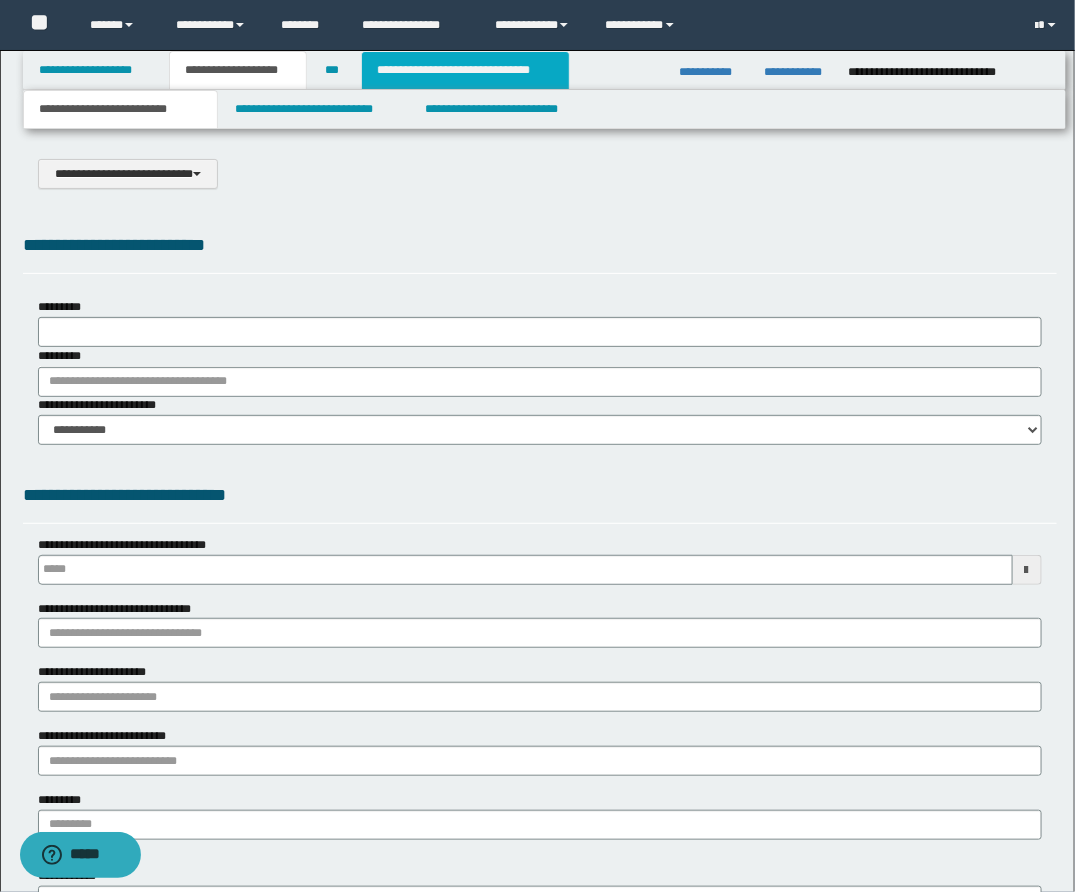 type on "**********" 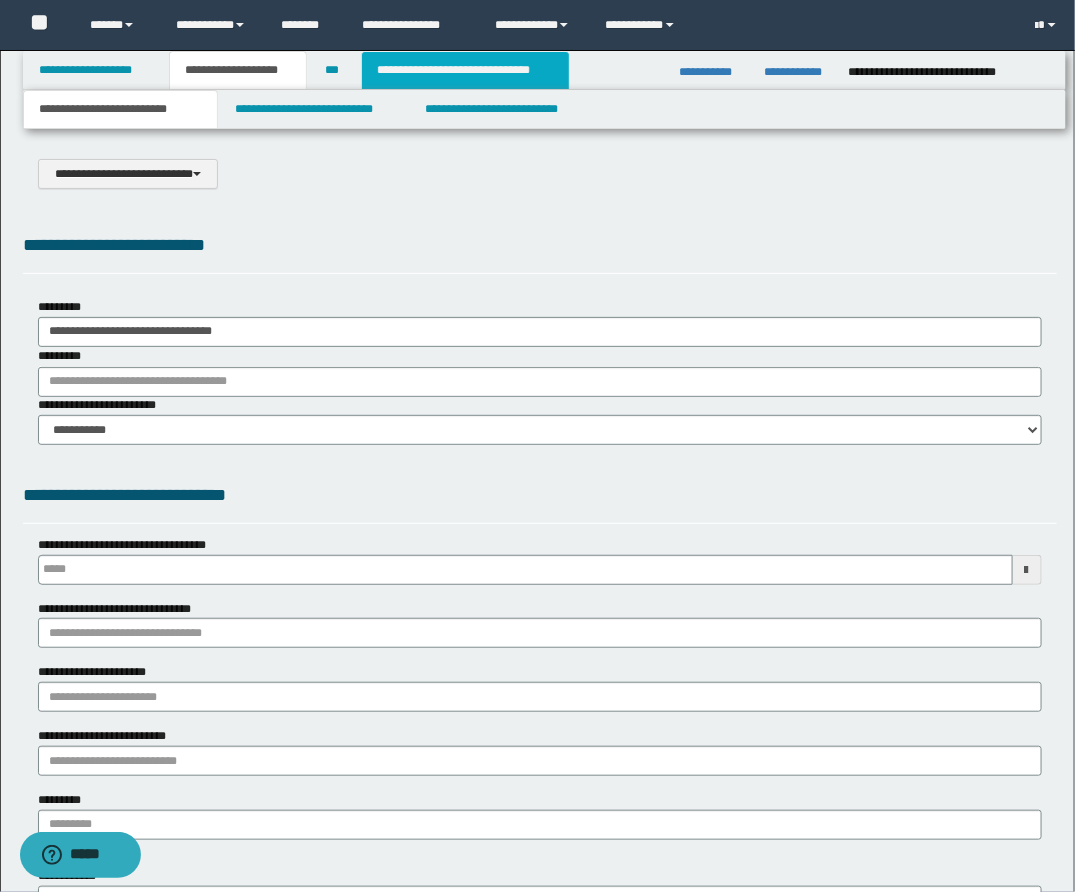 scroll, scrollTop: 0, scrollLeft: 0, axis: both 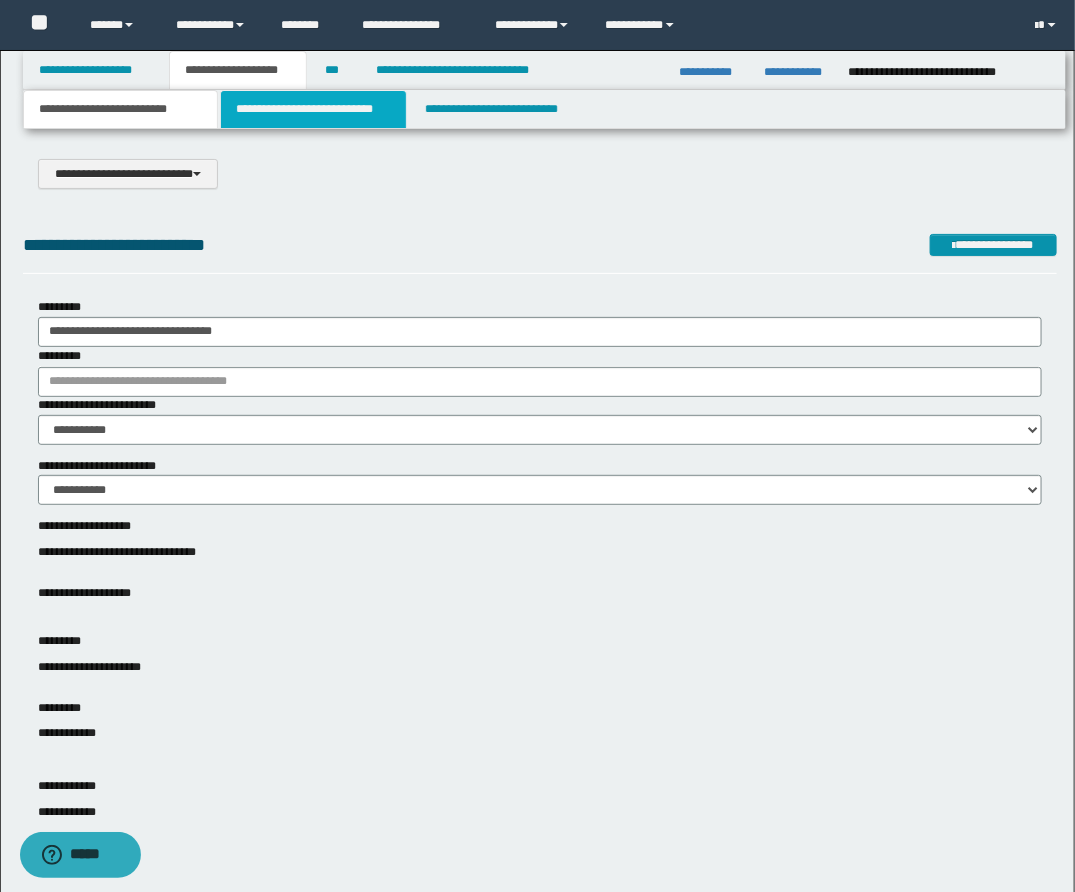 click on "**********" at bounding box center [313, 109] 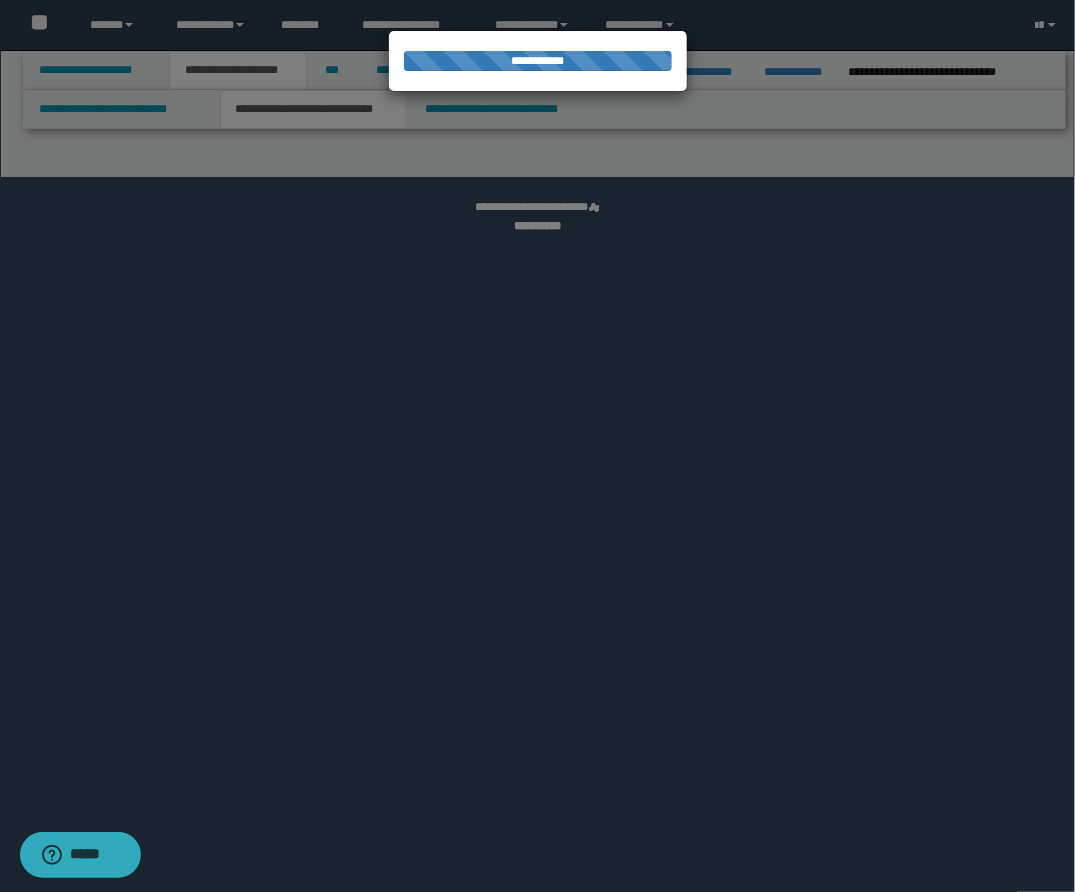 select on "*" 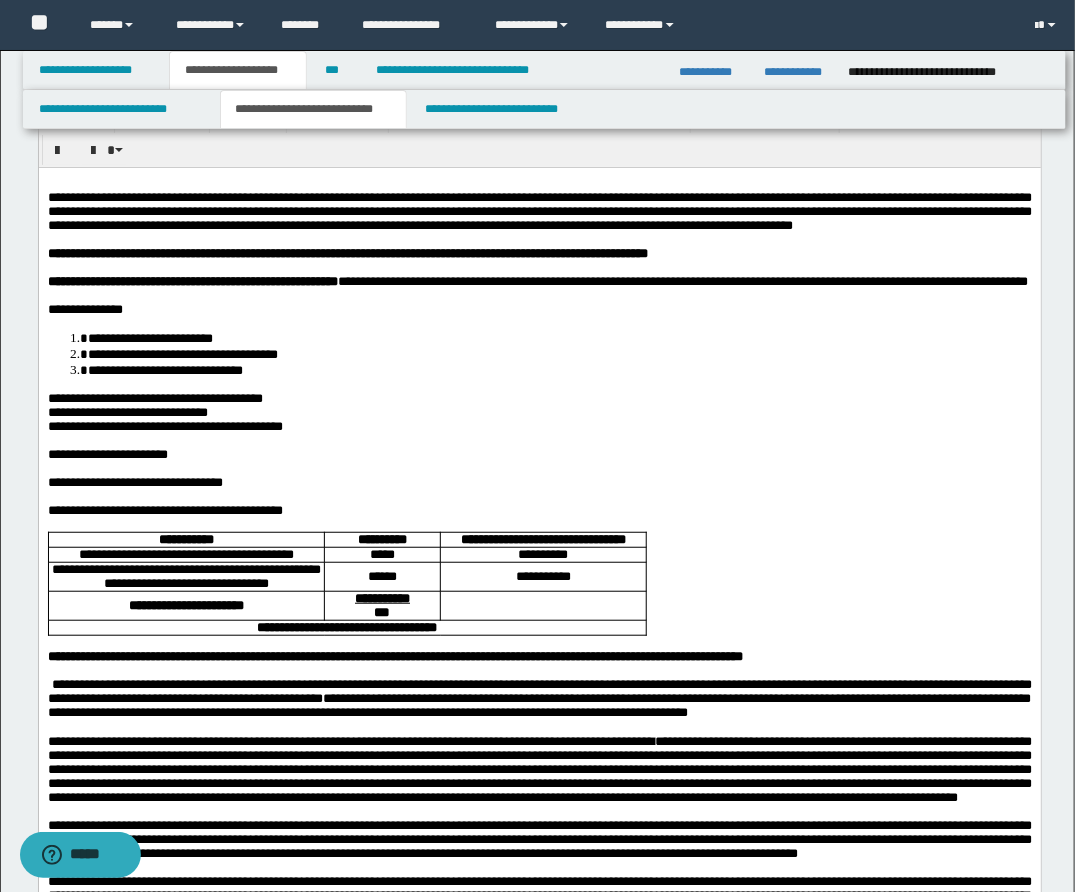 scroll, scrollTop: 81, scrollLeft: 0, axis: vertical 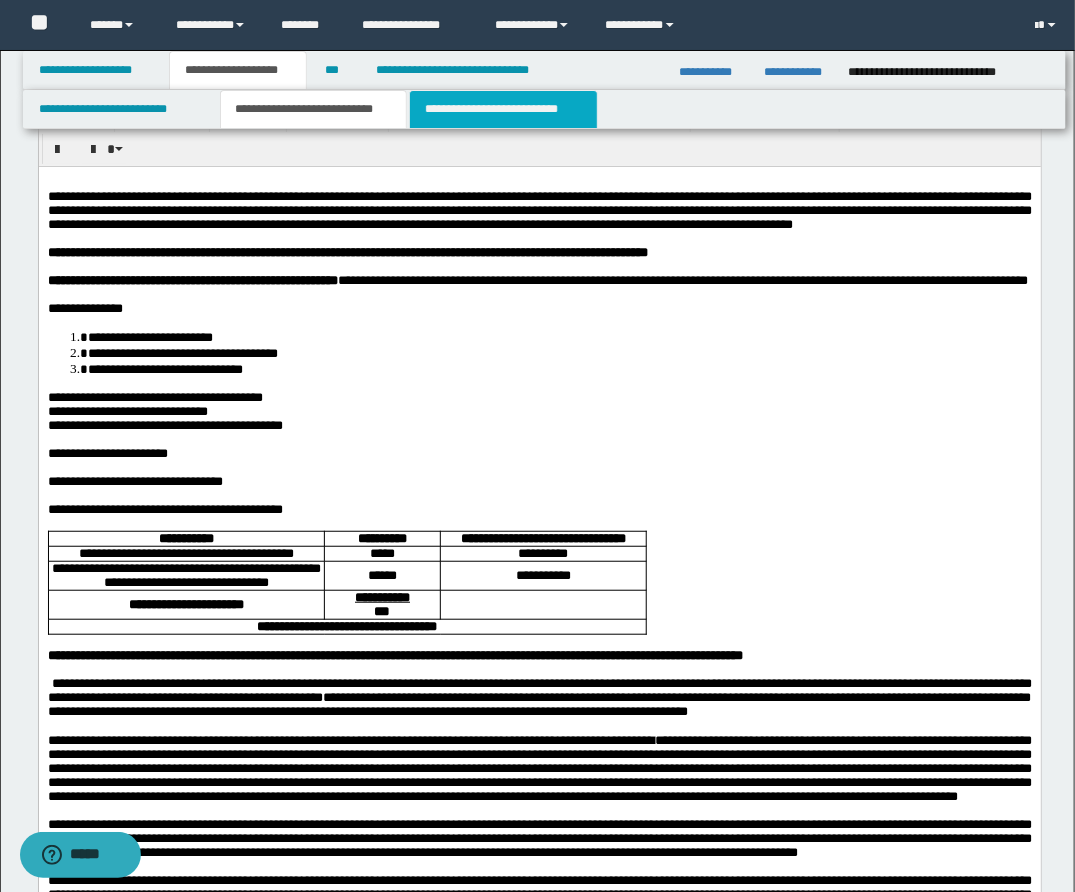 click on "**********" at bounding box center (503, 109) 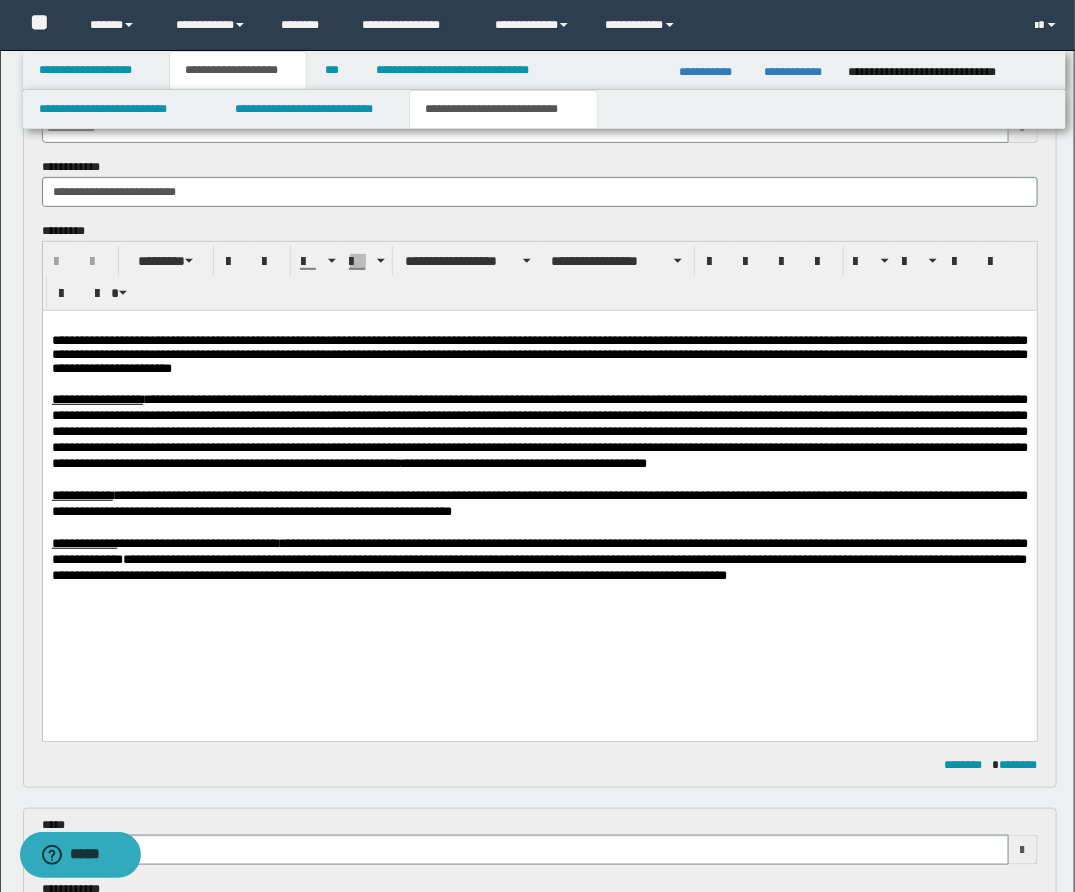 scroll, scrollTop: 182, scrollLeft: 0, axis: vertical 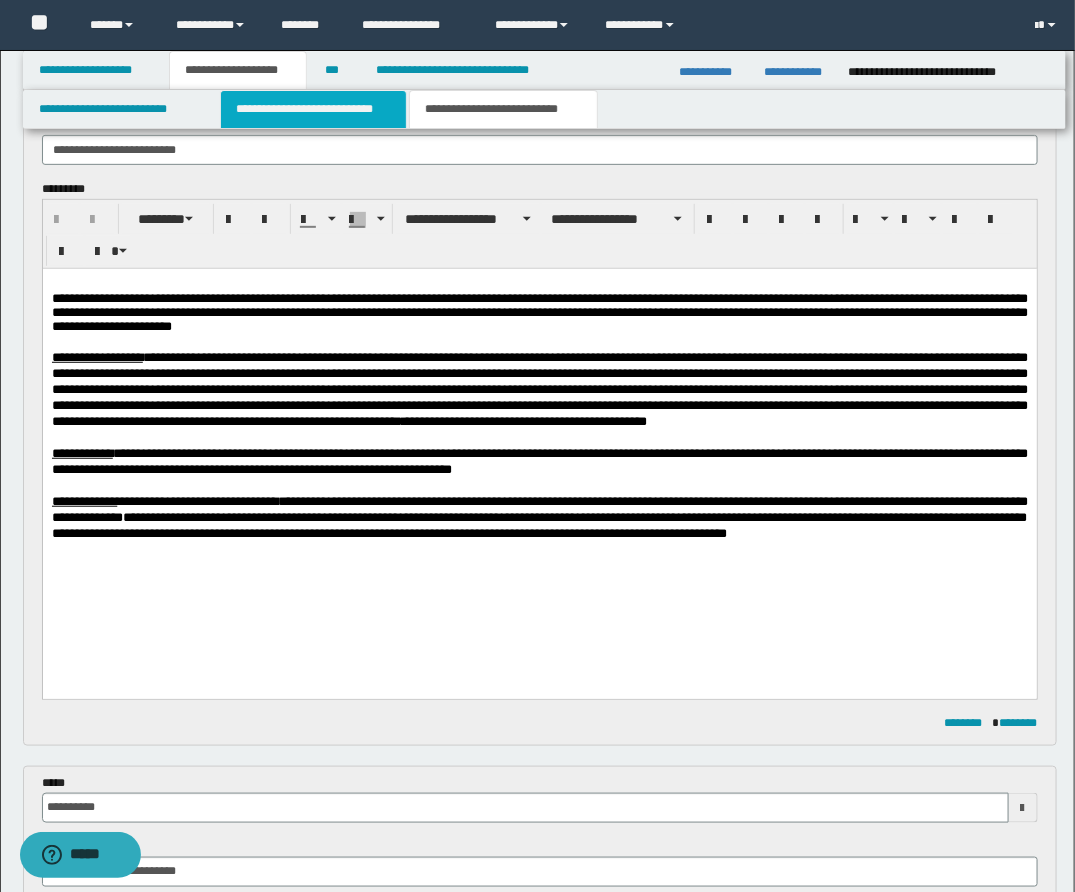 click on "**********" at bounding box center [313, 109] 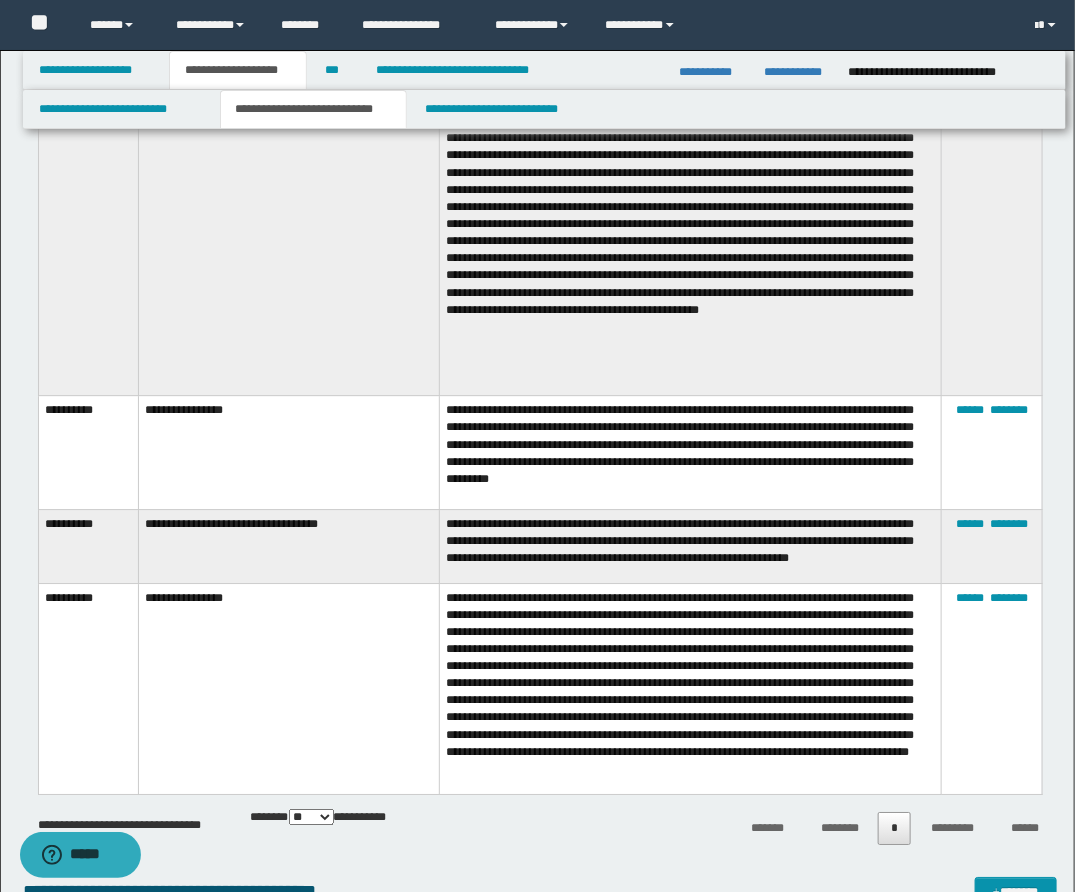 scroll, scrollTop: 4040, scrollLeft: 0, axis: vertical 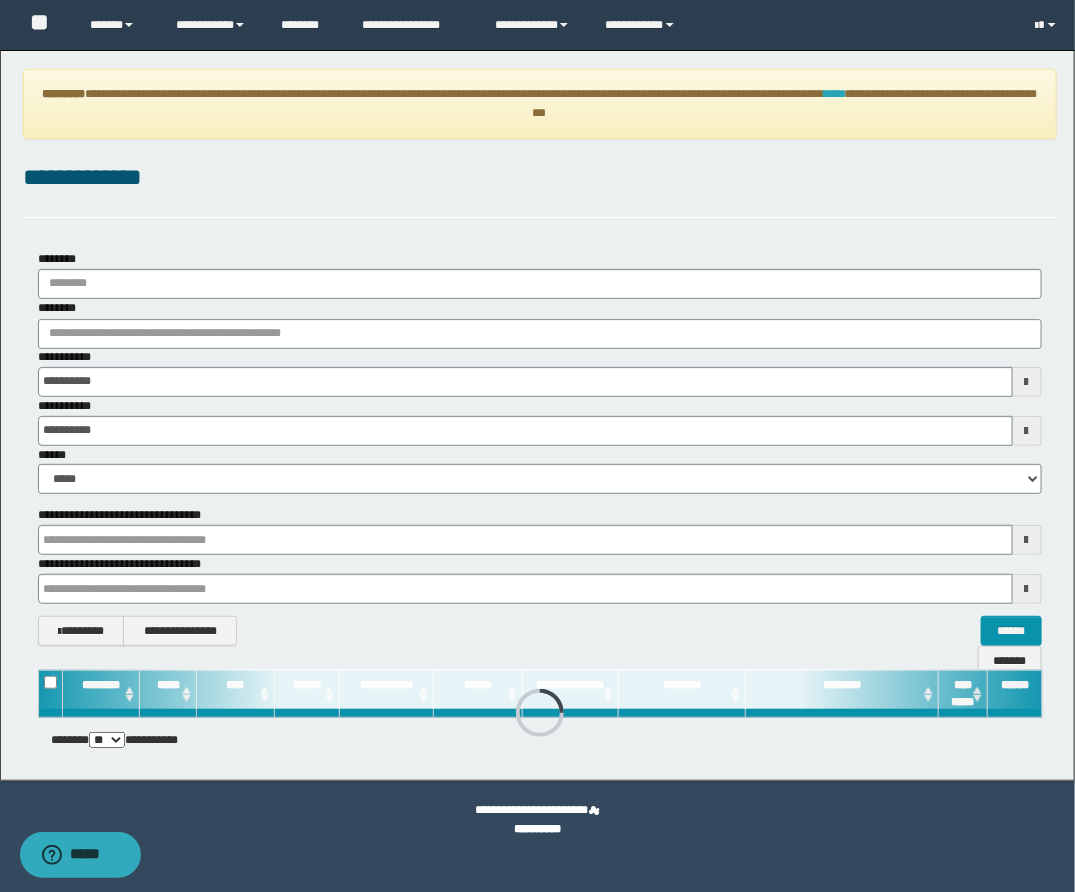 click on "****" at bounding box center [834, 94] 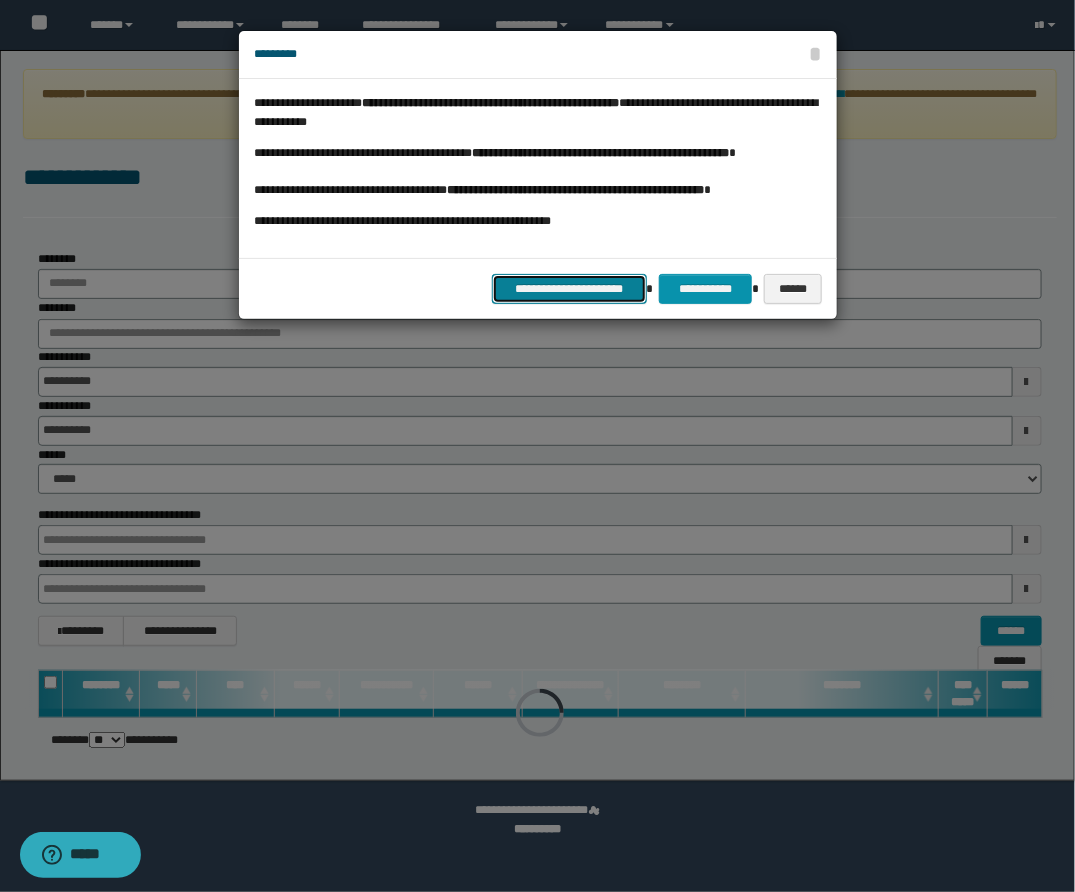 click on "**********" at bounding box center (569, 289) 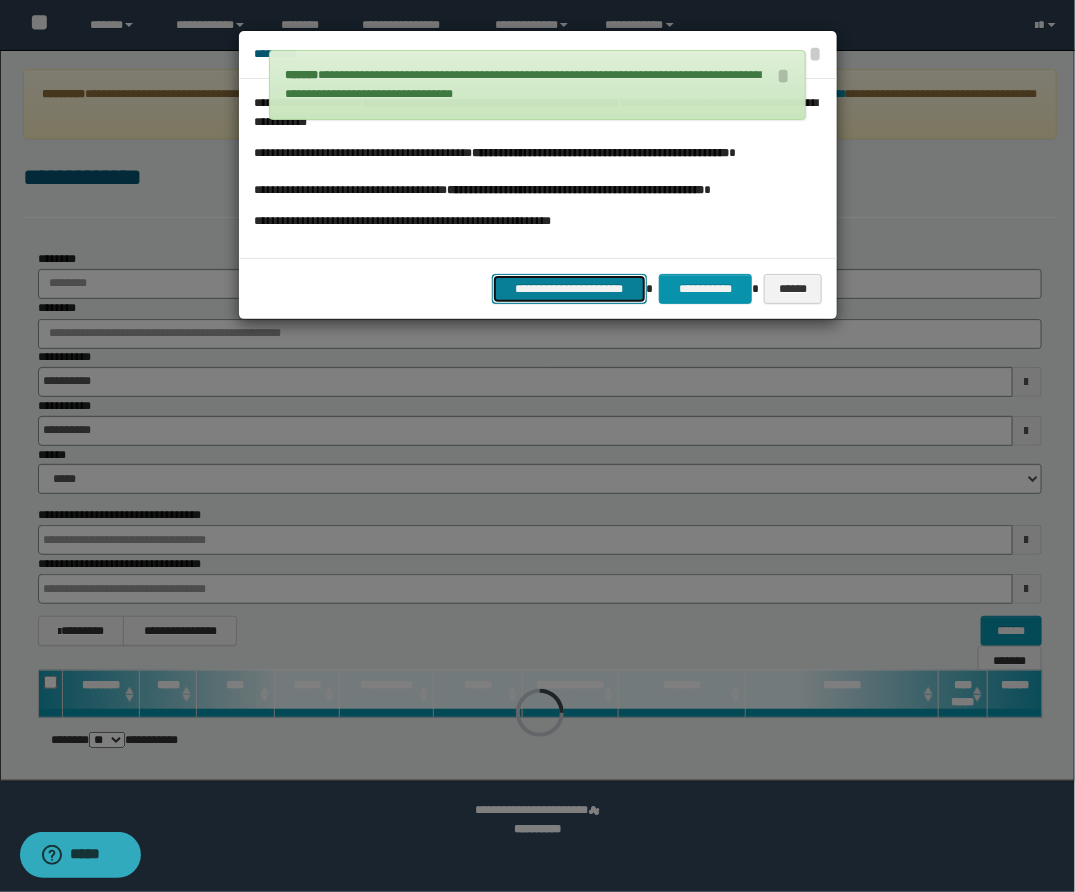 click on "**********" at bounding box center [569, 289] 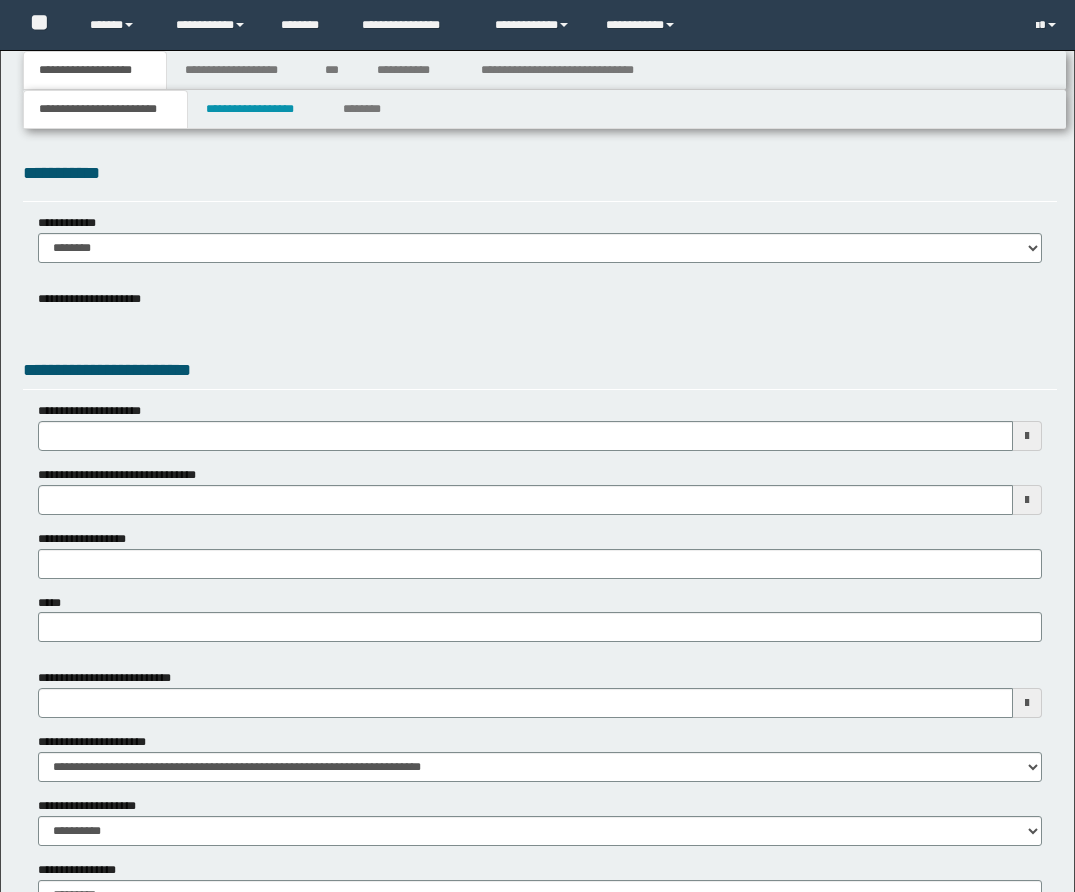 scroll, scrollTop: 0, scrollLeft: 0, axis: both 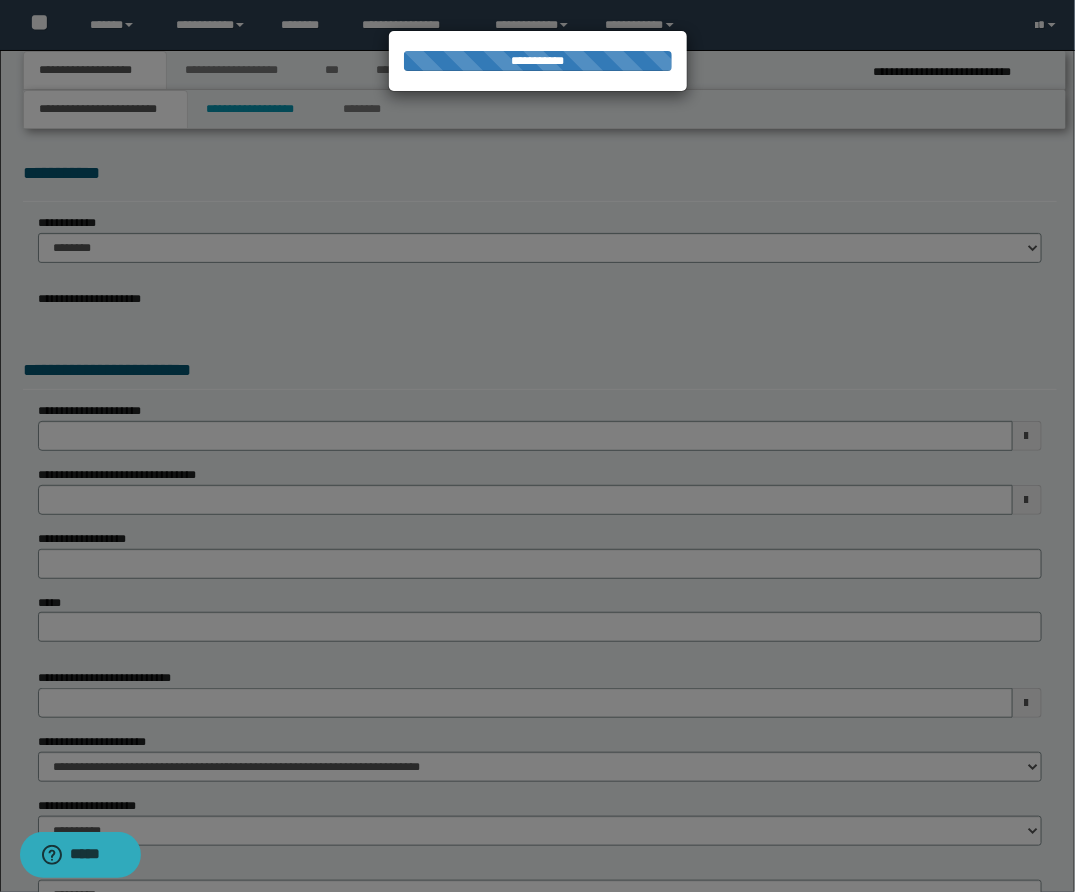 select on "*" 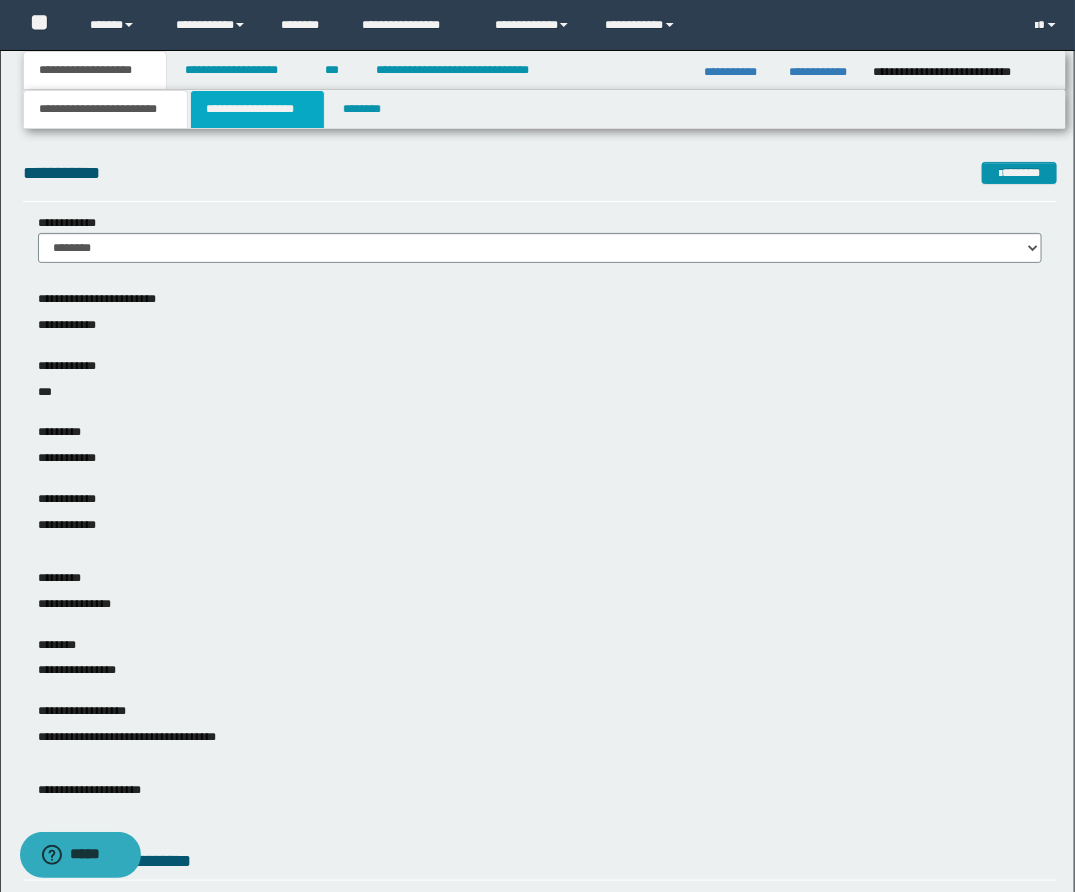 click on "**********" at bounding box center [257, 109] 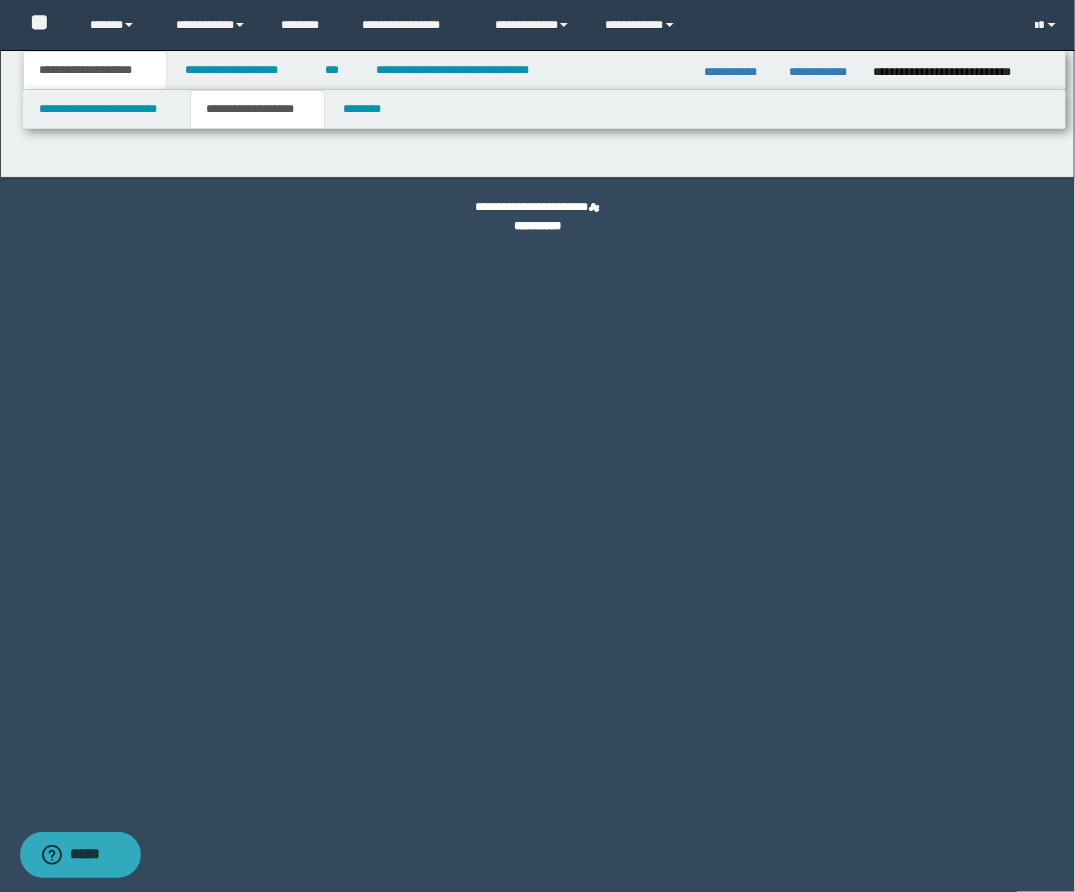 type on "********" 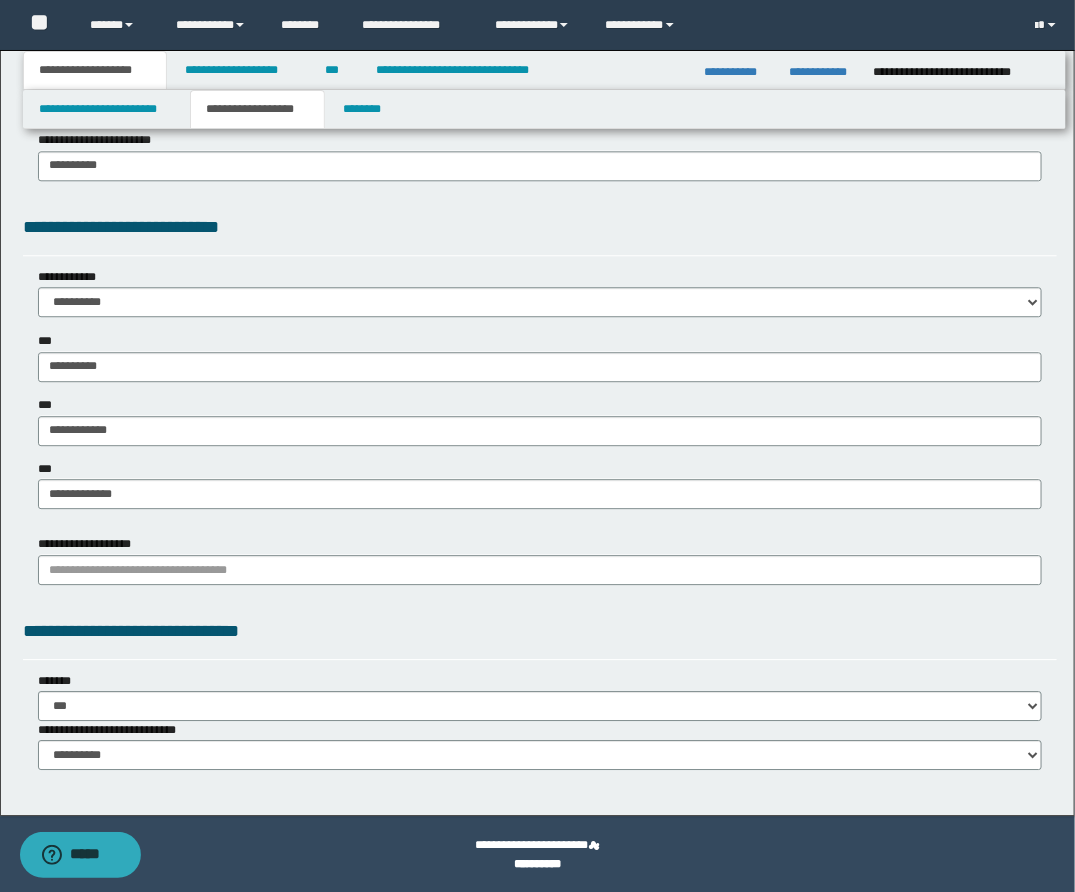 scroll, scrollTop: 0, scrollLeft: 0, axis: both 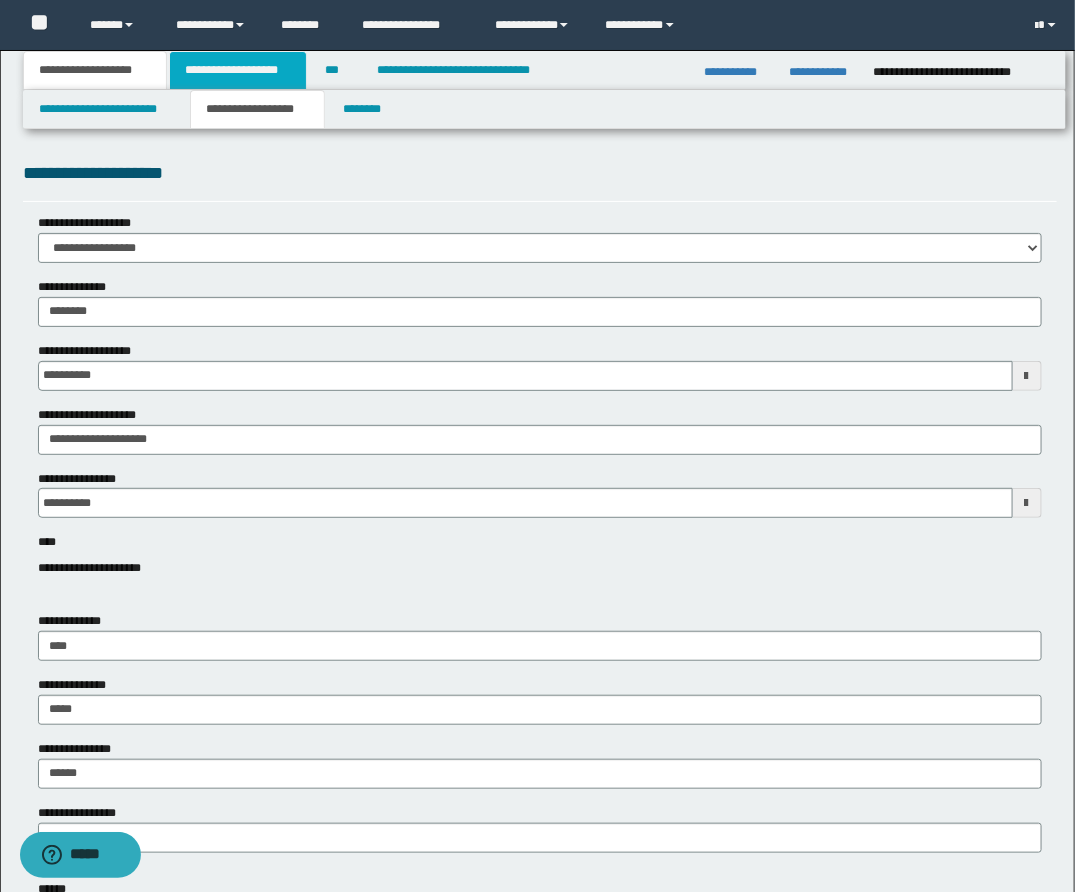 click on "**********" at bounding box center (238, 70) 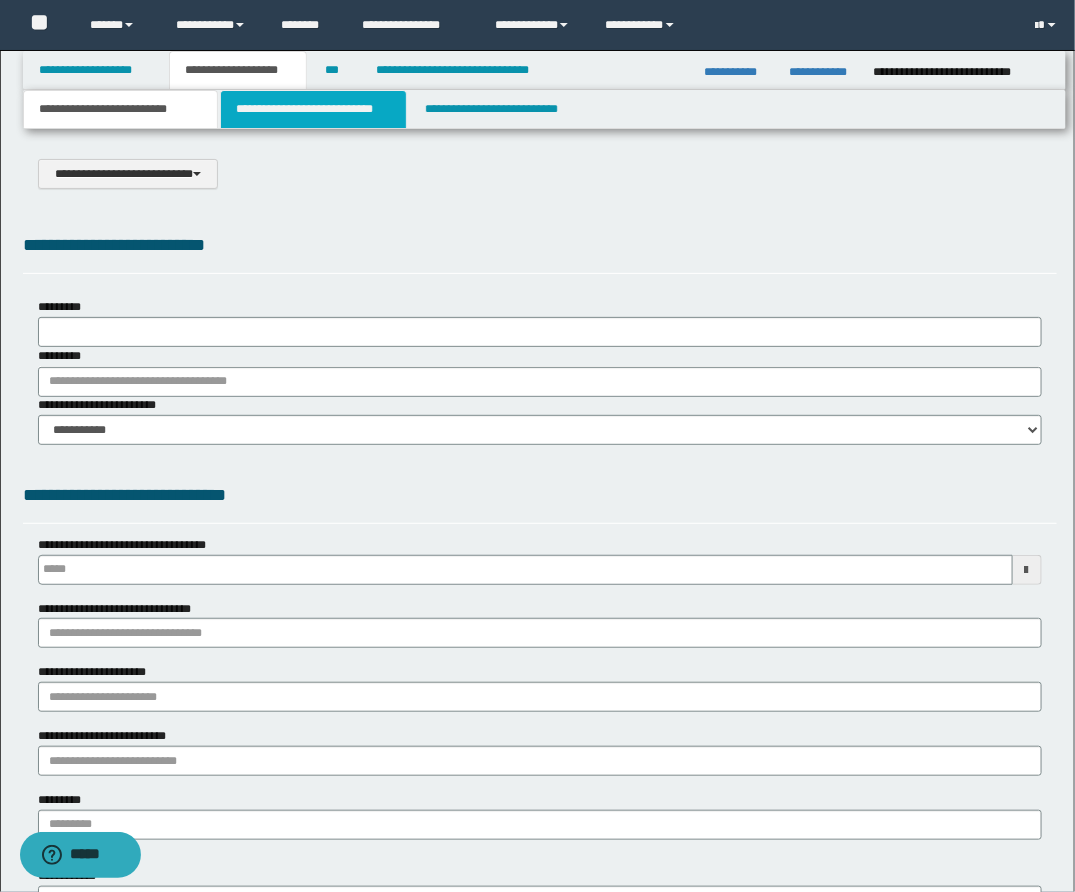 scroll, scrollTop: 0, scrollLeft: 0, axis: both 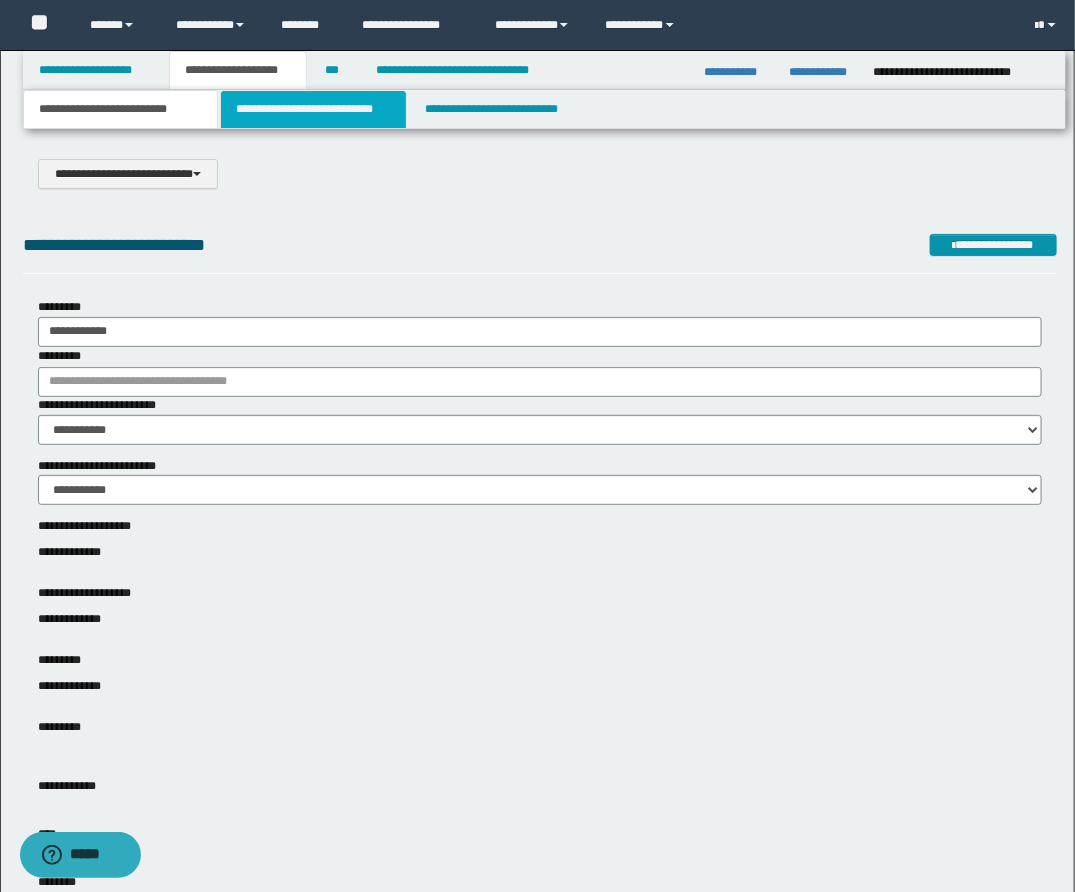 click on "**********" at bounding box center (313, 109) 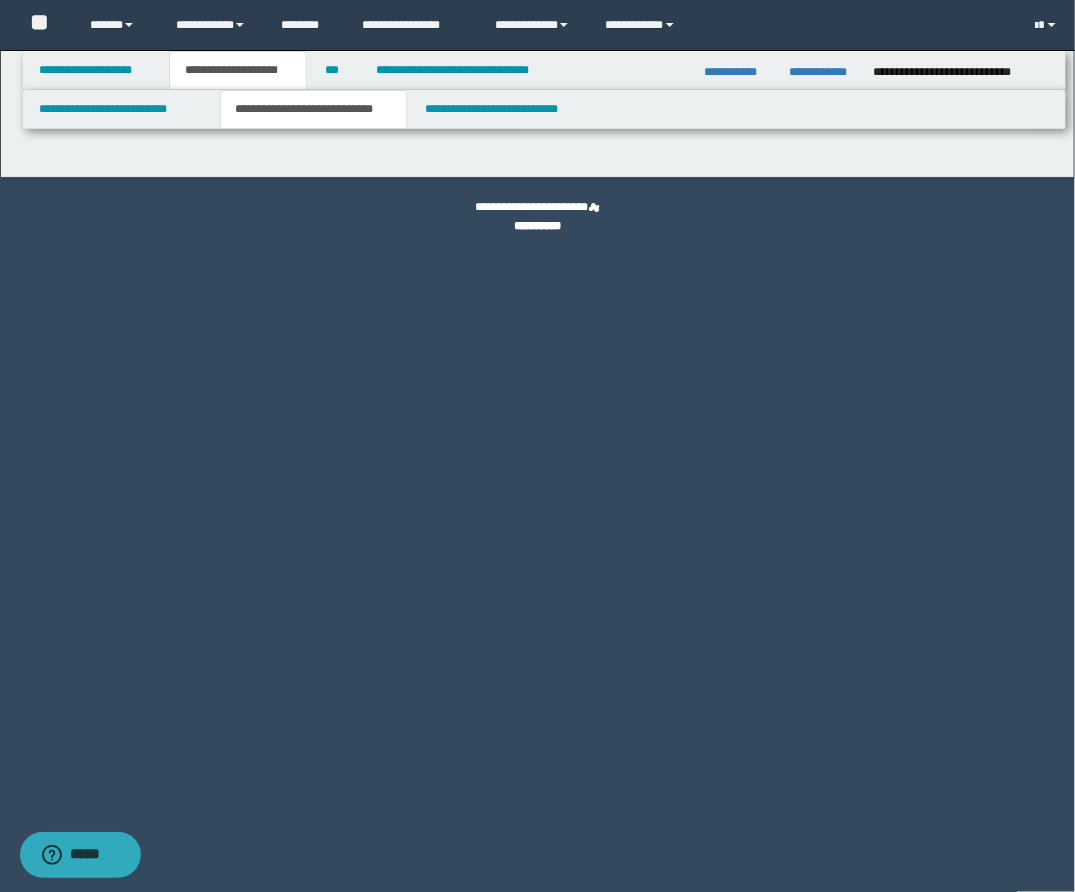 select on "*" 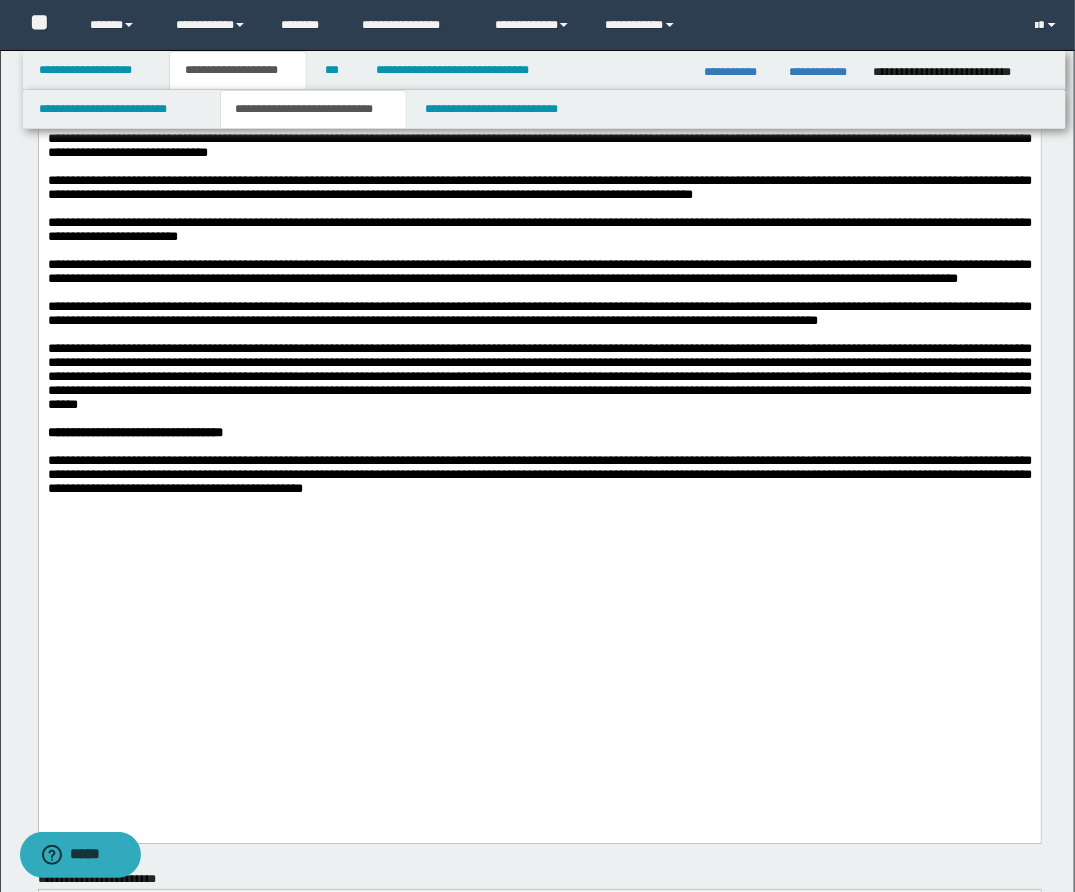 scroll, scrollTop: 1659, scrollLeft: 0, axis: vertical 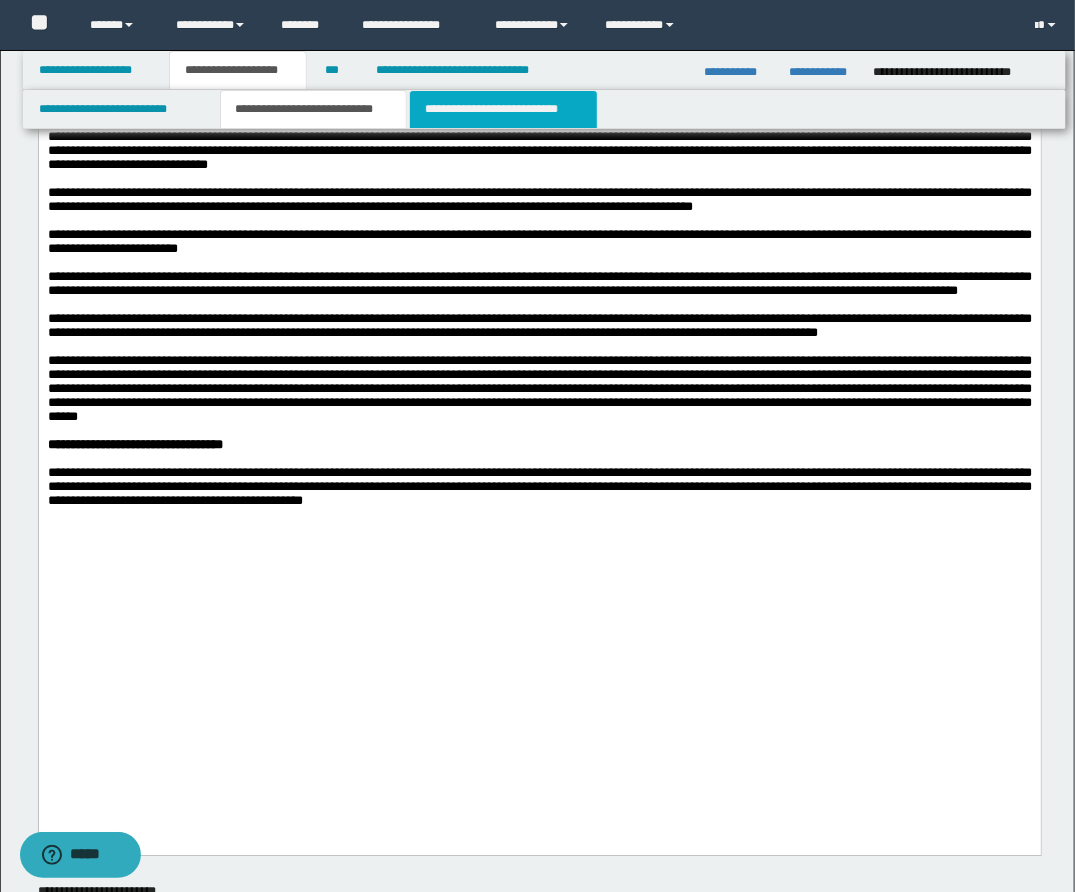 click on "**********" at bounding box center (503, 109) 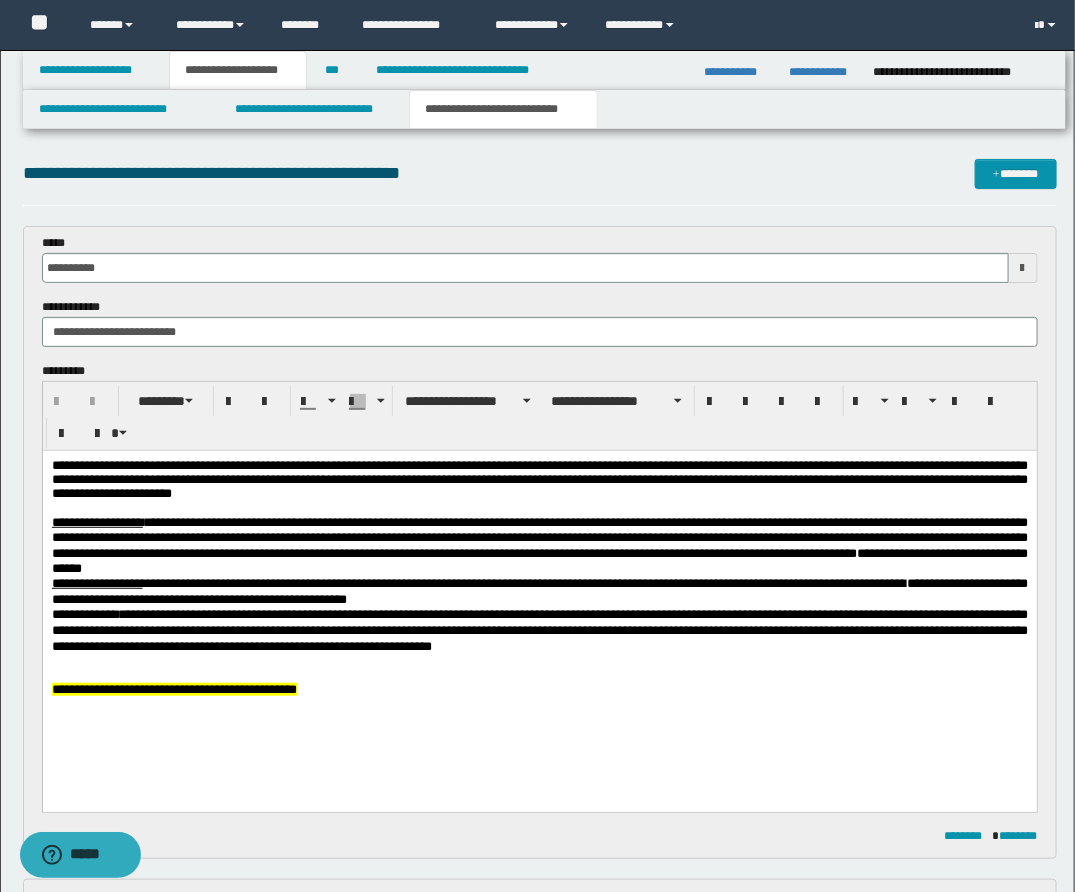 scroll, scrollTop: 0, scrollLeft: 0, axis: both 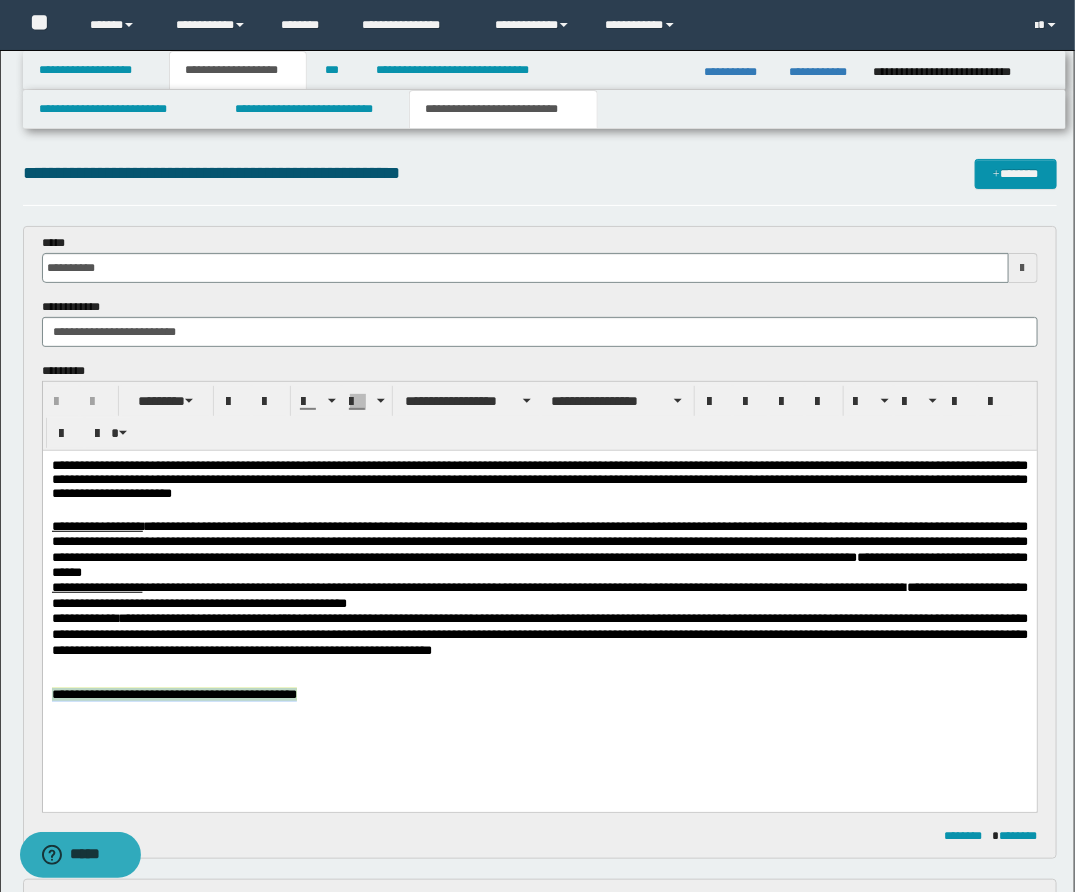 drag, startPoint x: 472, startPoint y: 707, endPoint x: 105, endPoint y: 687, distance: 367.54456 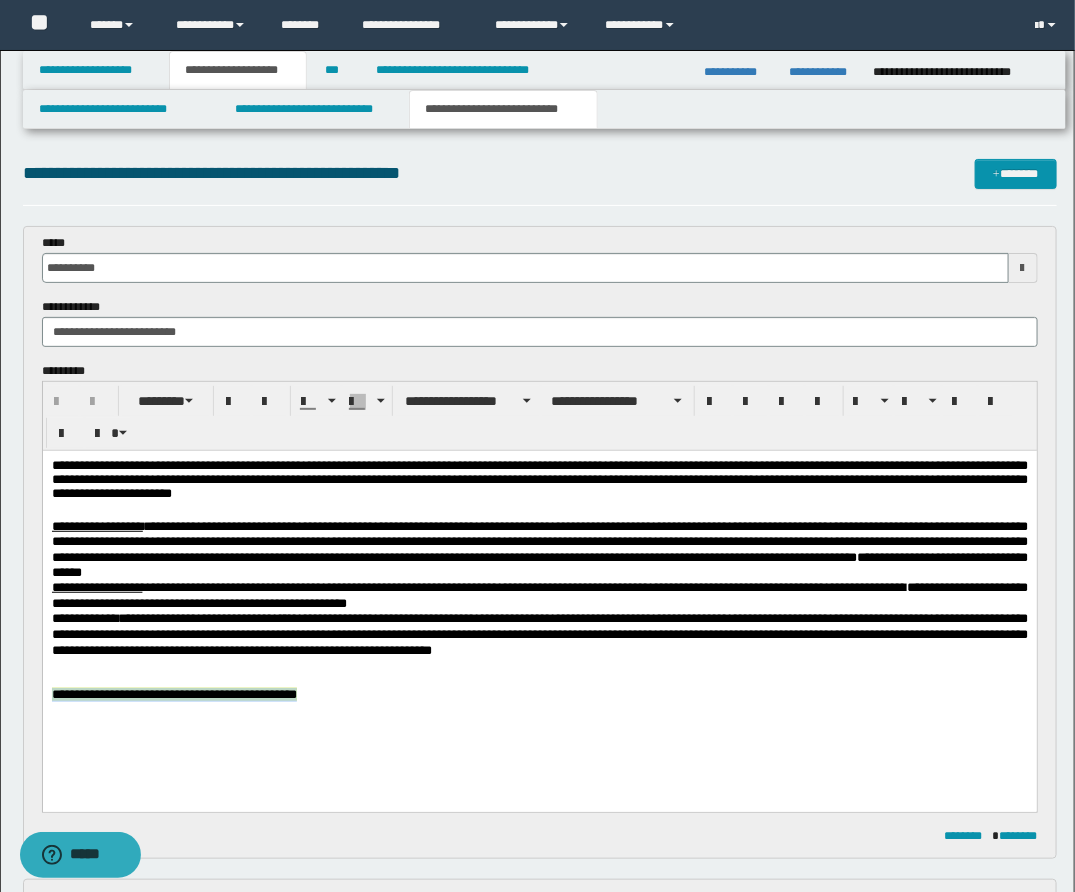 click on "**********" at bounding box center [539, 604] 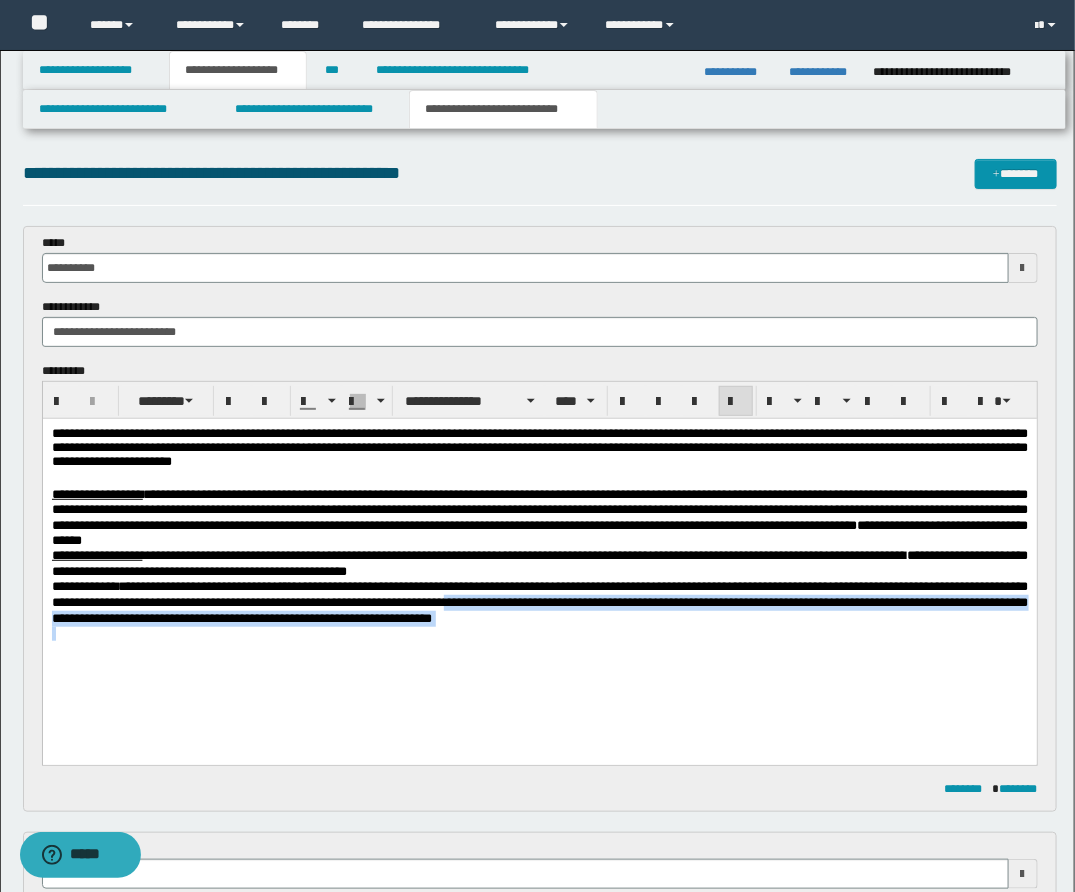 click on "**********" at bounding box center [539, 565] 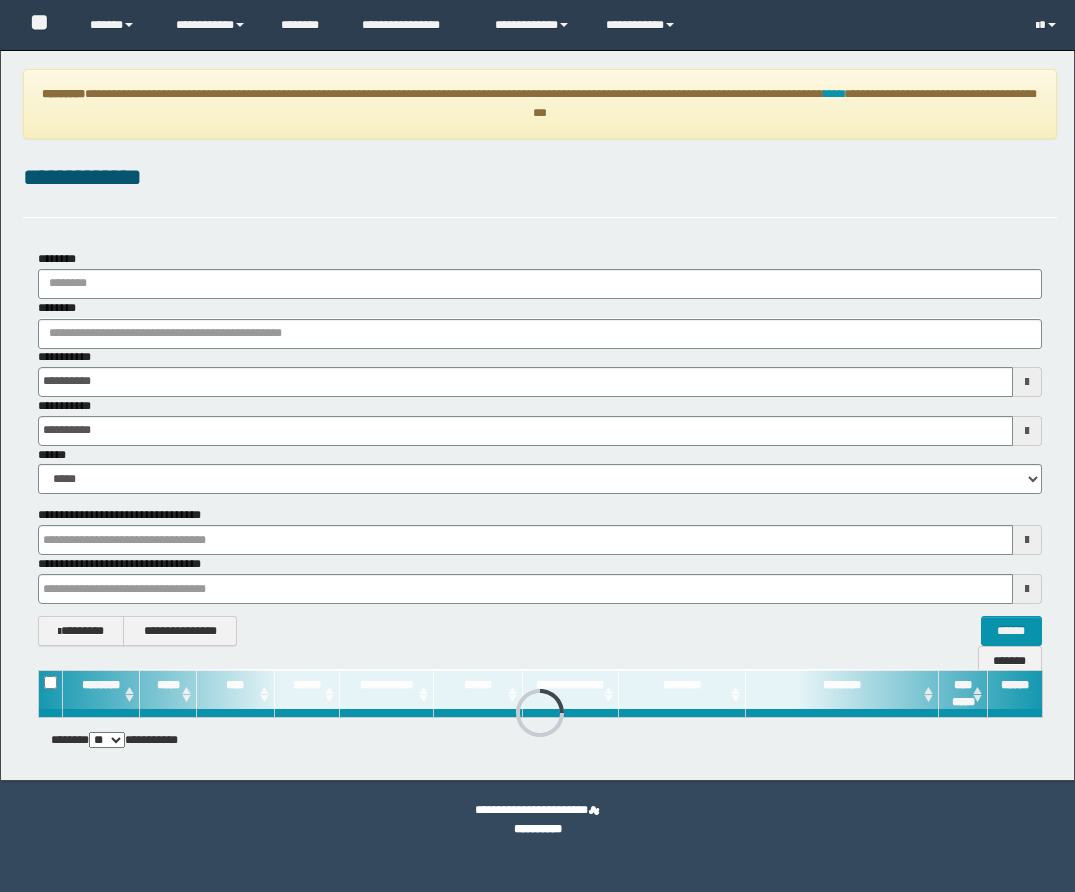 scroll, scrollTop: 0, scrollLeft: 0, axis: both 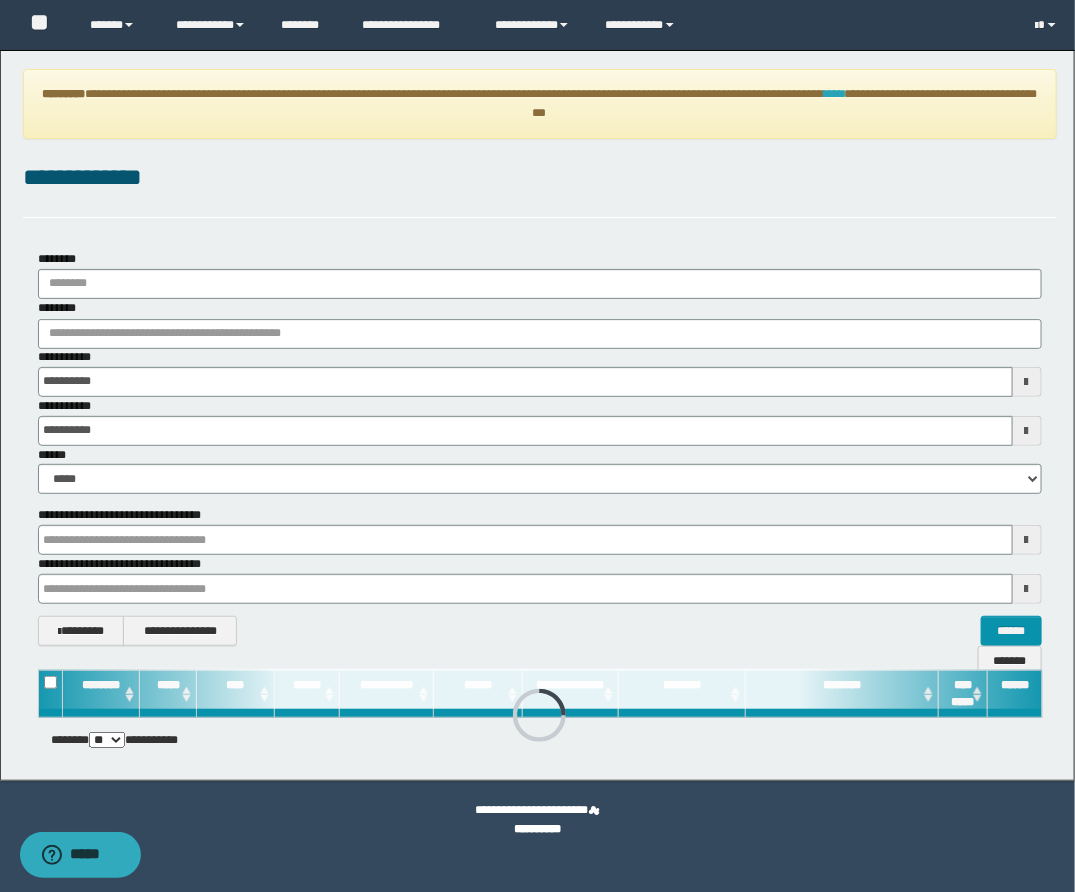 click on "****" at bounding box center [834, 94] 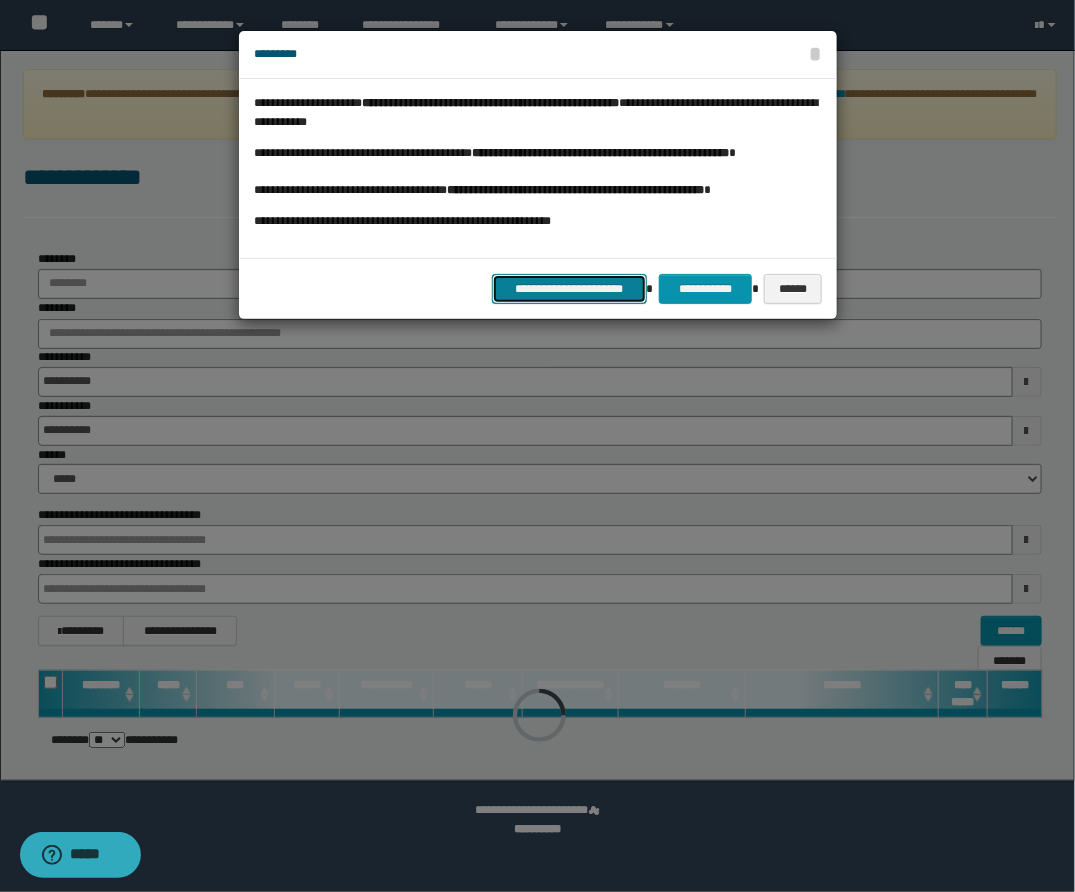 click on "**********" at bounding box center [569, 289] 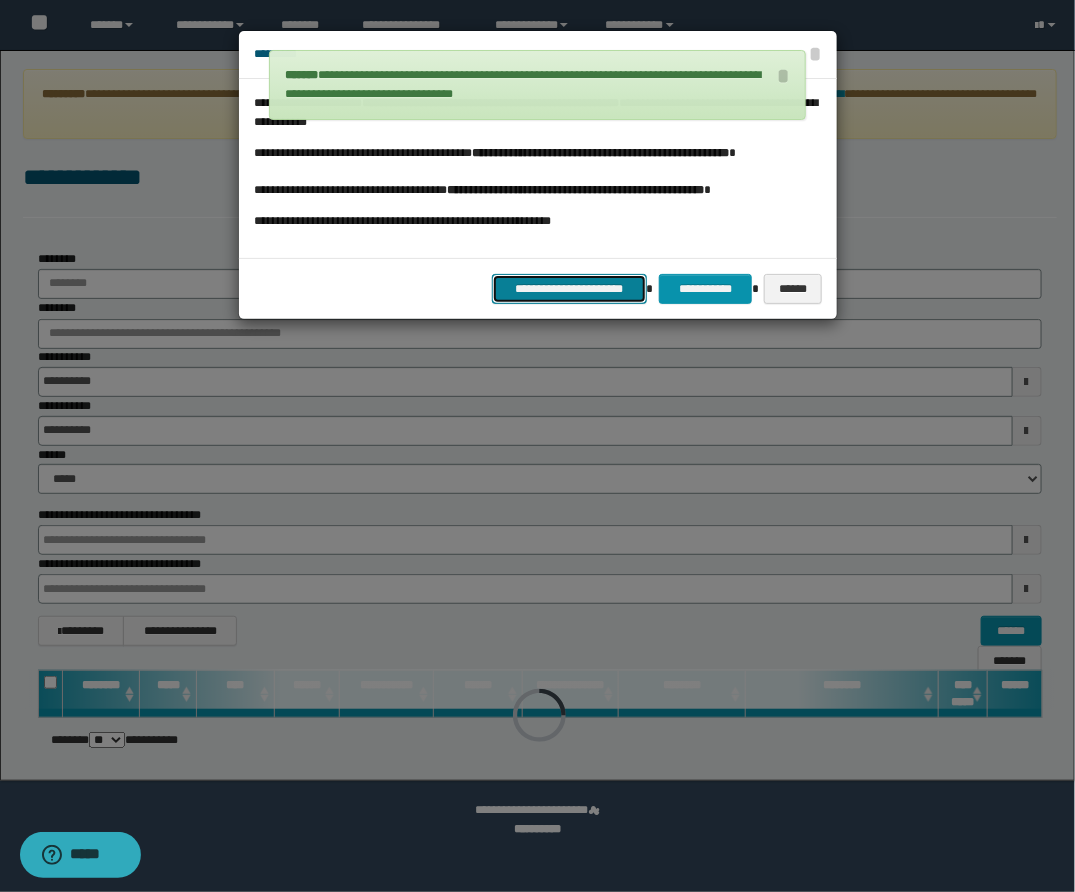 click on "**********" at bounding box center (569, 289) 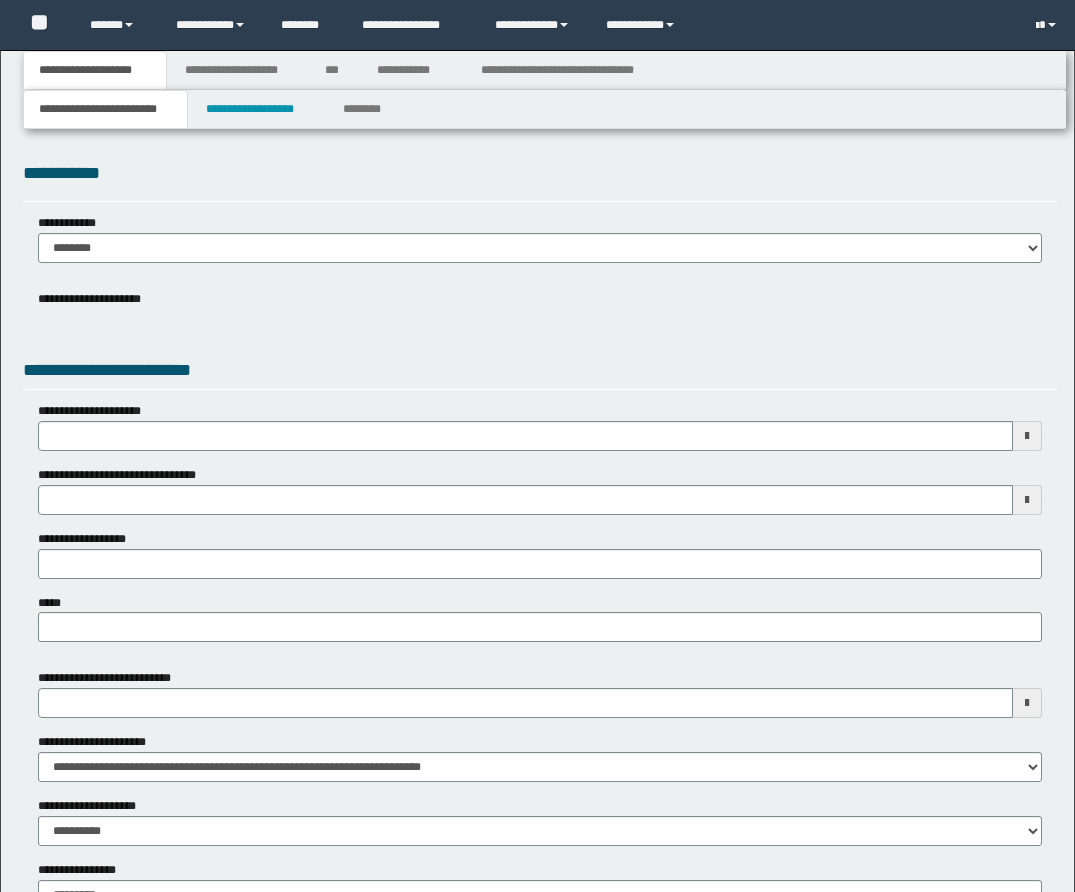 scroll, scrollTop: 0, scrollLeft: 0, axis: both 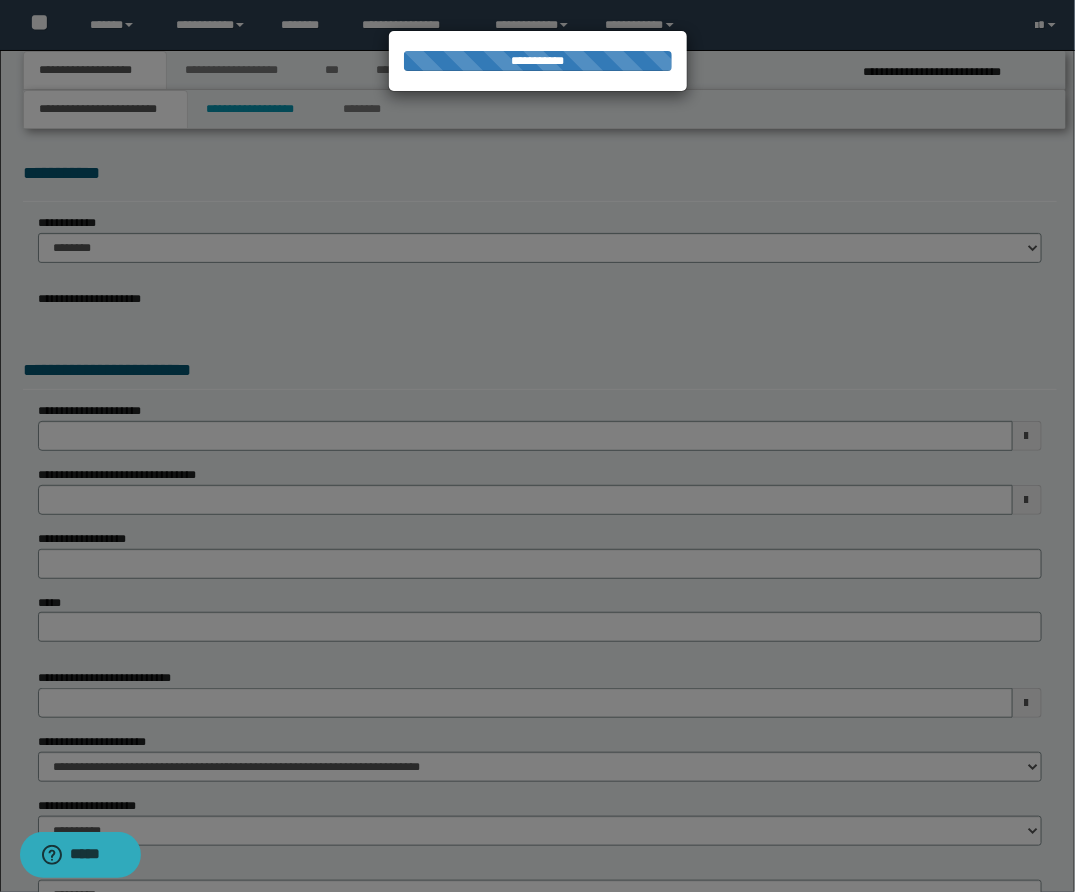 select on "*" 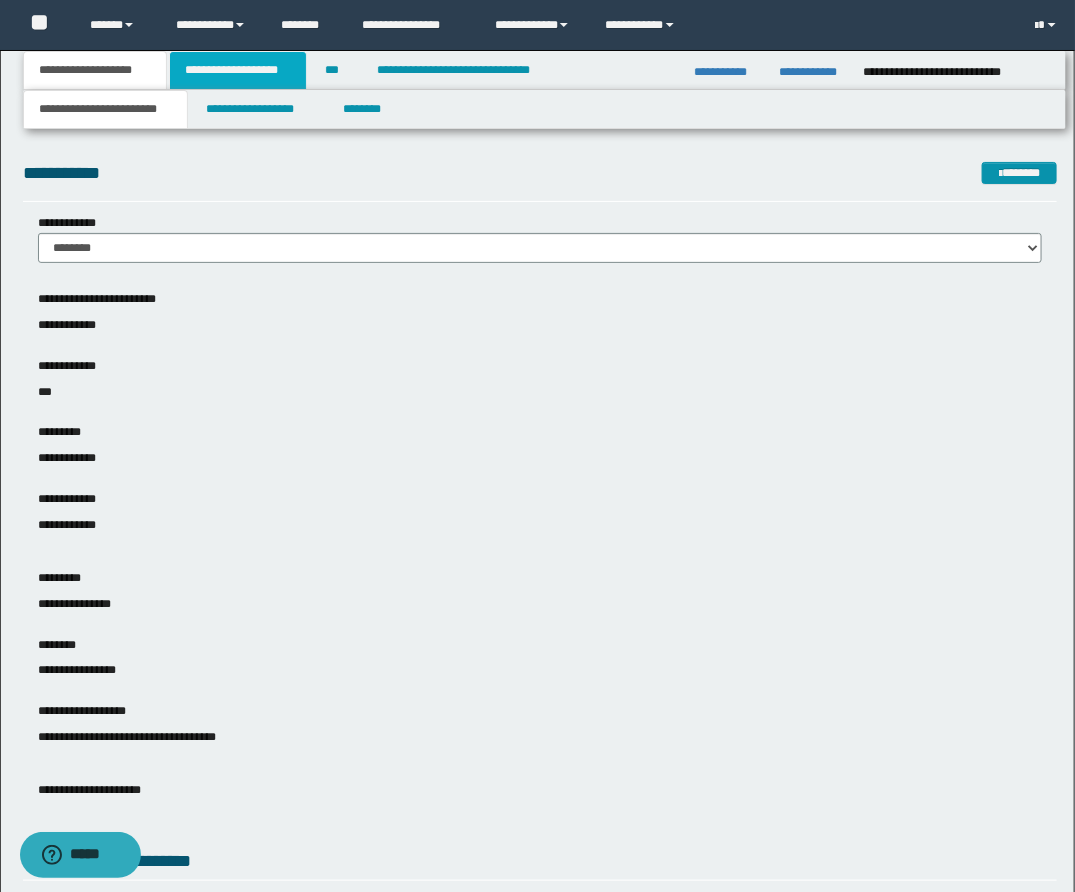 drag, startPoint x: 237, startPoint y: 60, endPoint x: 248, endPoint y: 71, distance: 15.556349 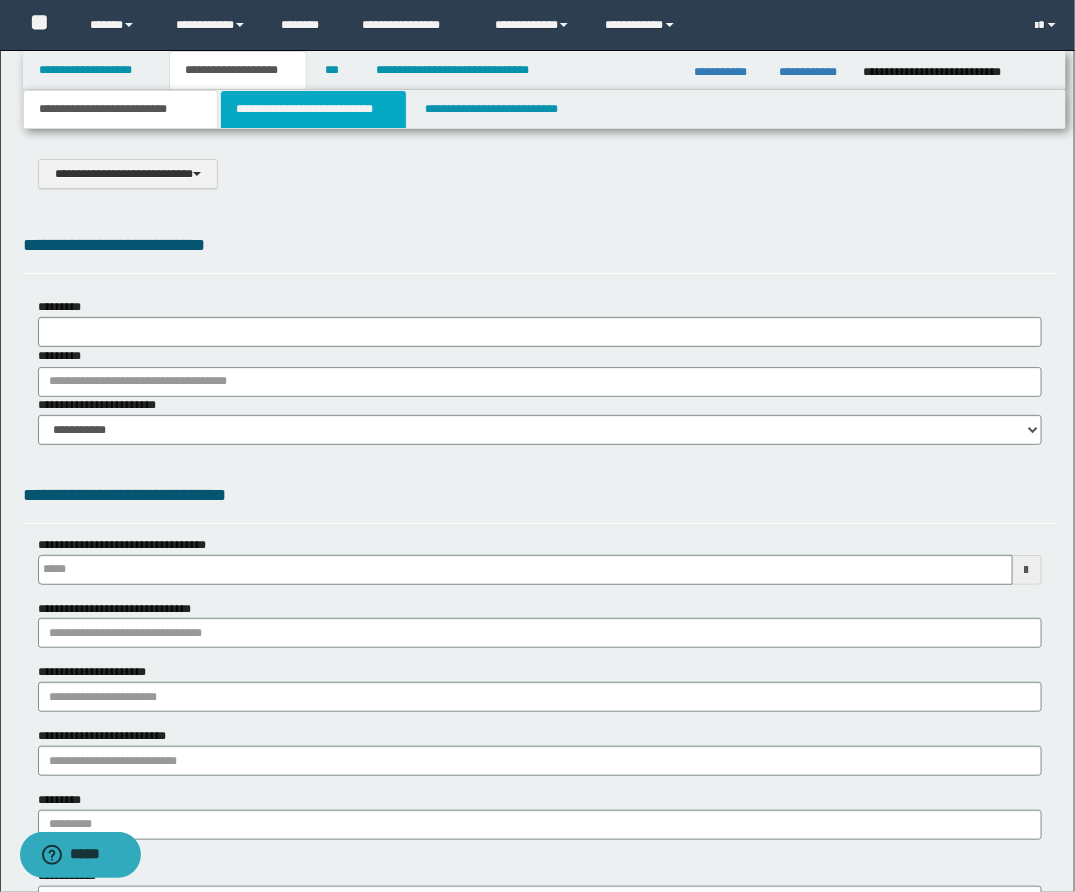 scroll, scrollTop: 0, scrollLeft: 0, axis: both 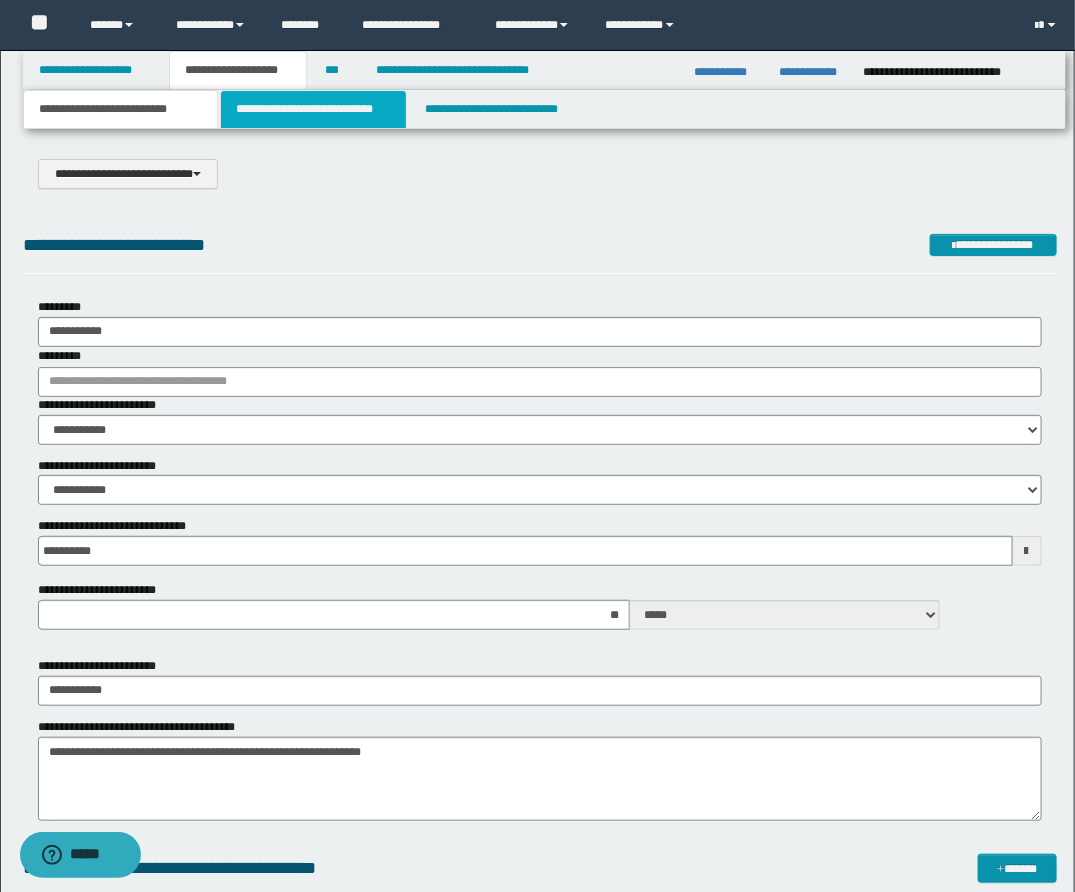 click on "**********" at bounding box center (313, 109) 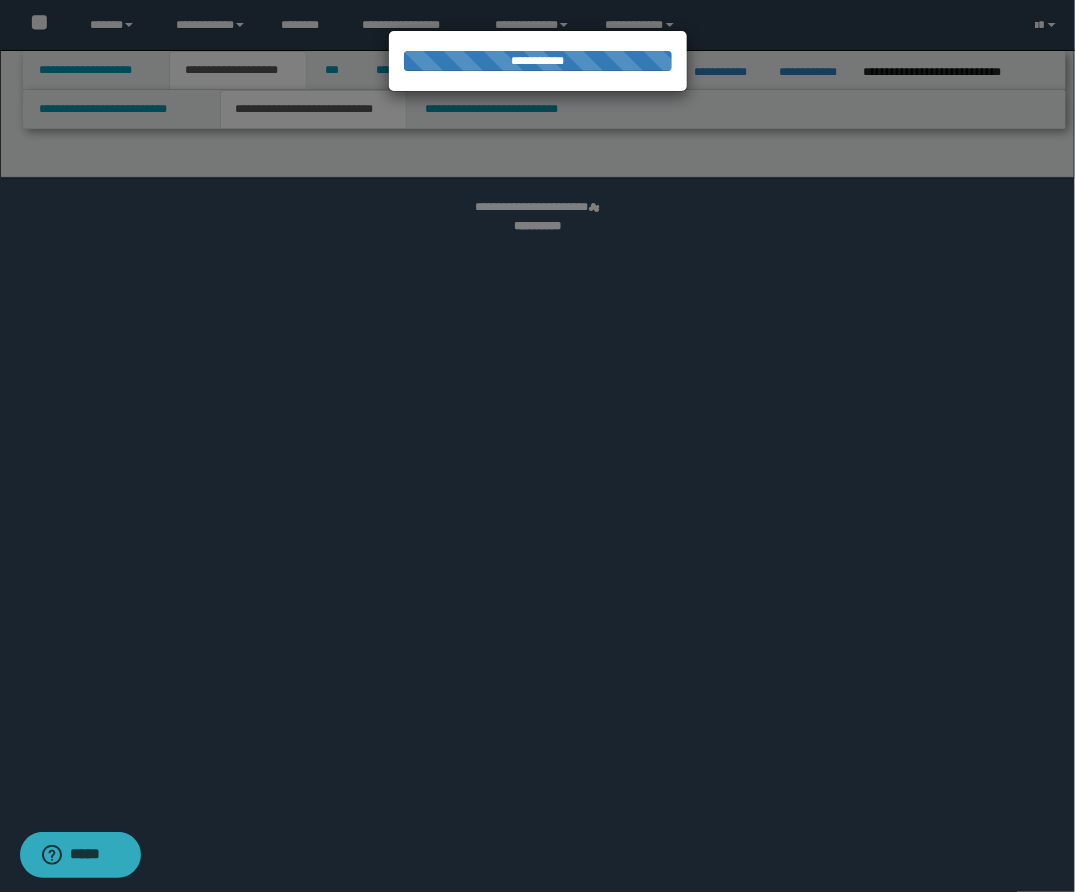 select on "*" 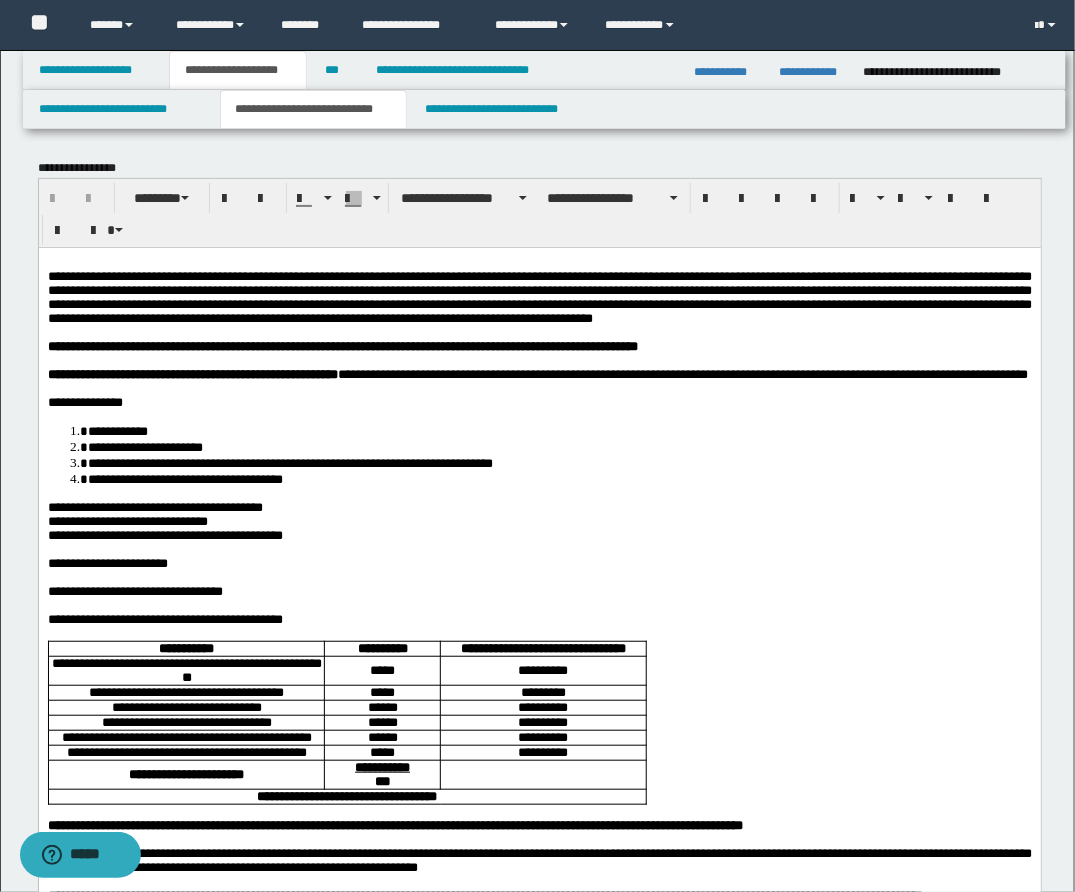 scroll, scrollTop: 0, scrollLeft: 0, axis: both 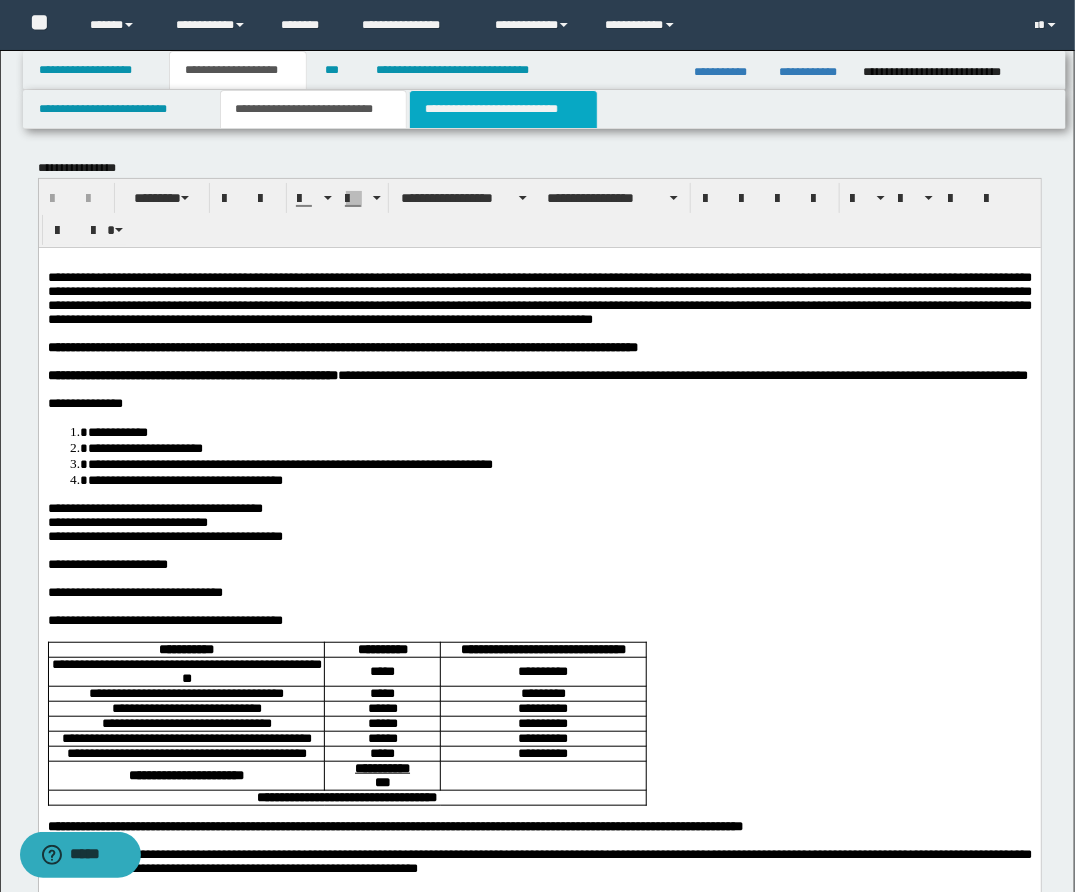 click on "**********" at bounding box center (503, 109) 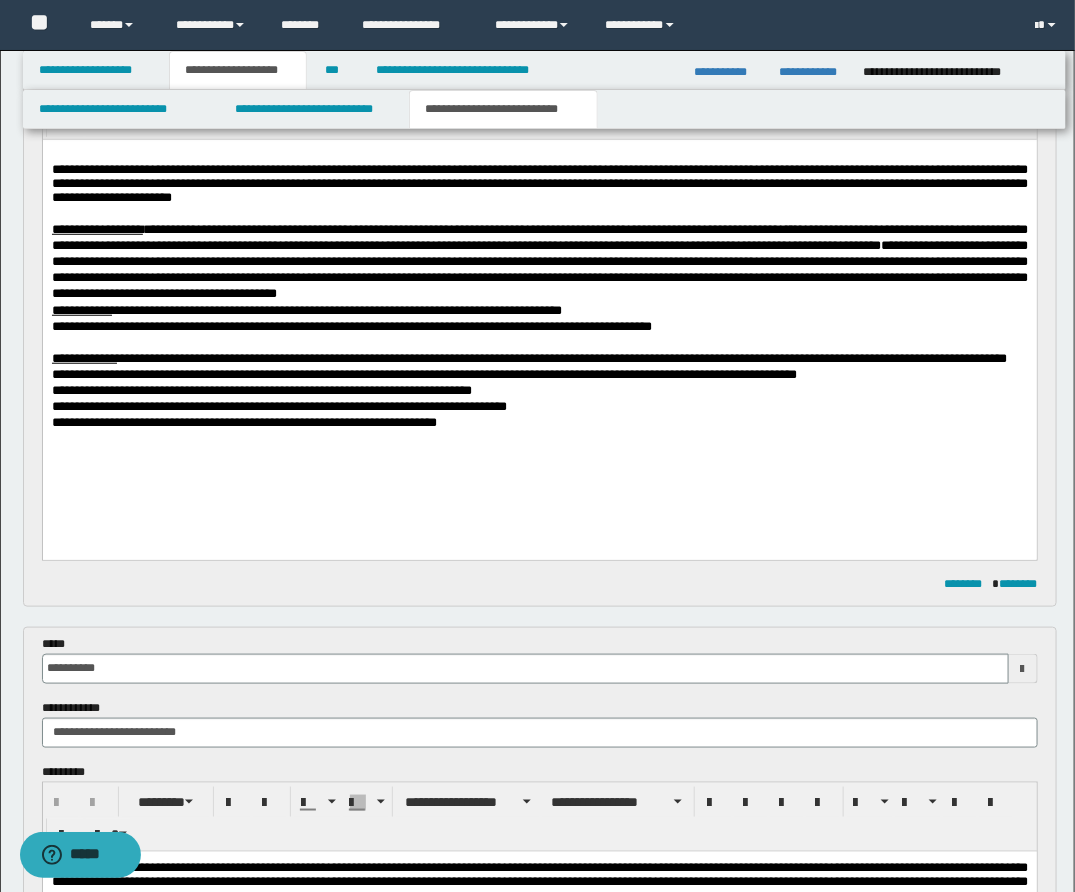 scroll, scrollTop: 339, scrollLeft: 0, axis: vertical 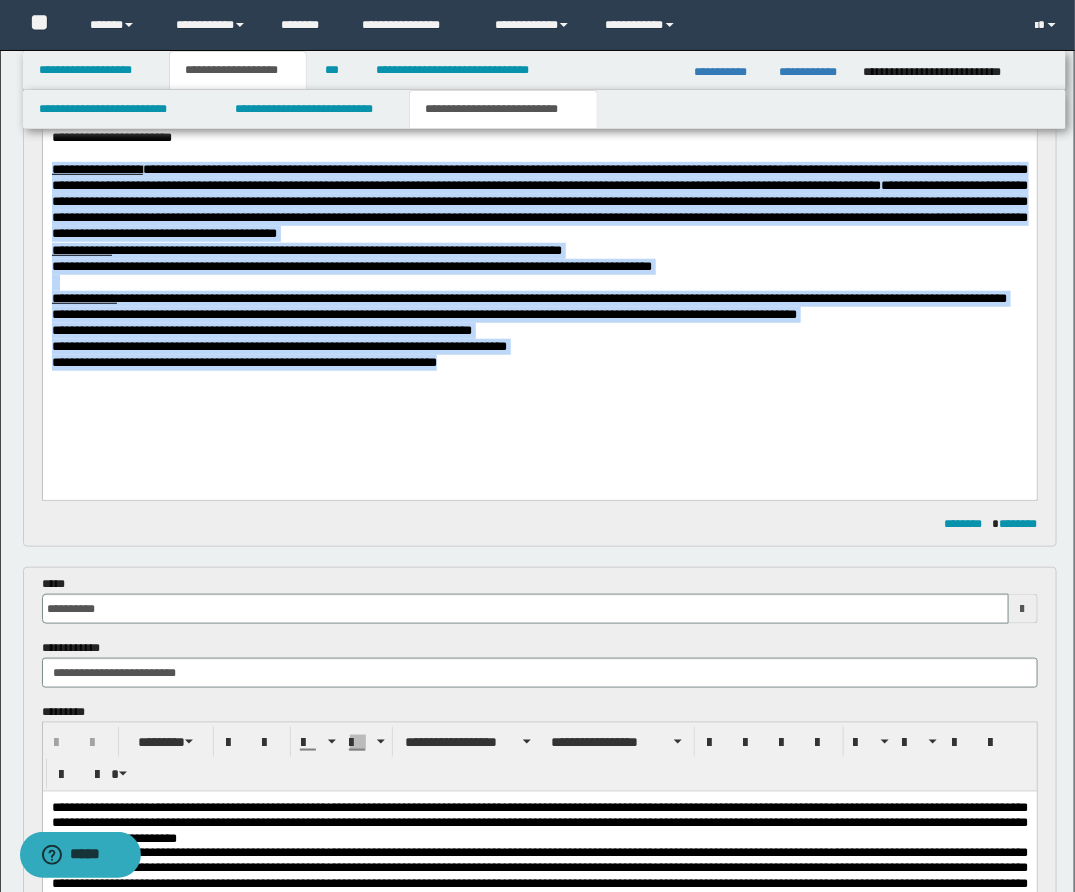 drag, startPoint x: 50, startPoint y: 167, endPoint x: 742, endPoint y: 407, distance: 732.437 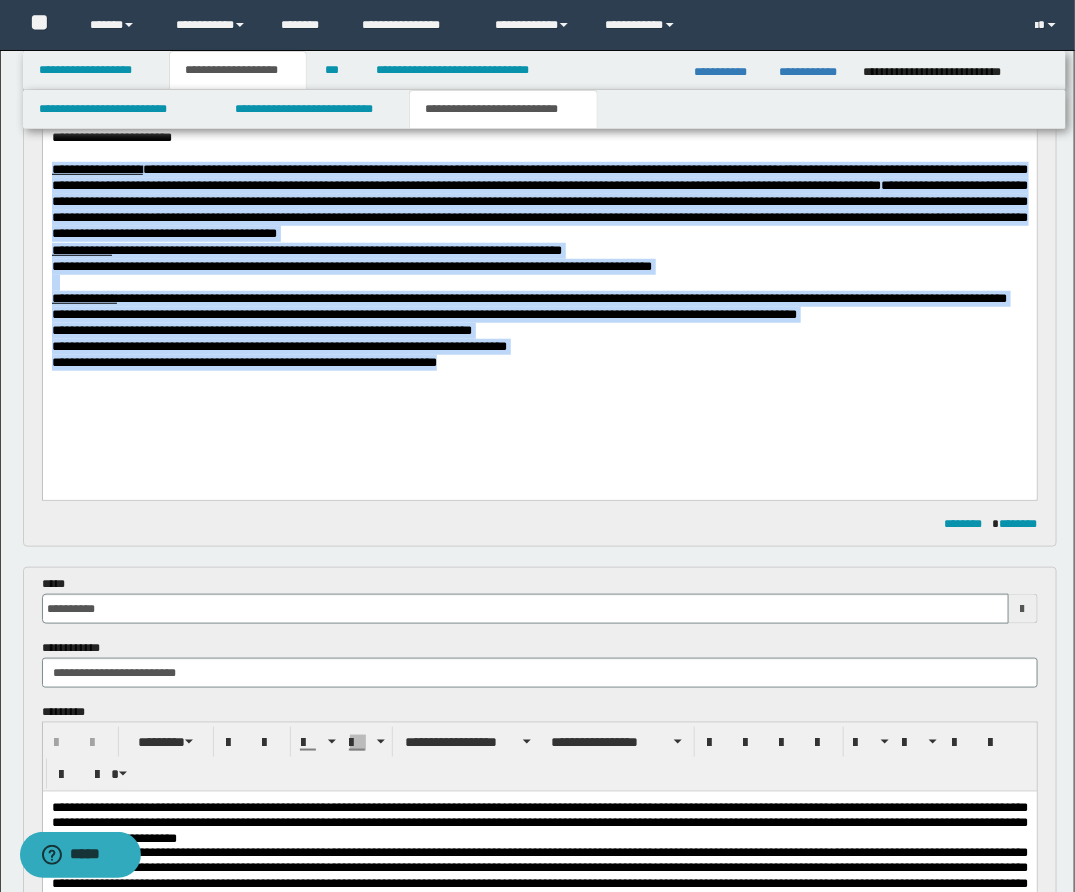 click on "**********" at bounding box center [539, 253] 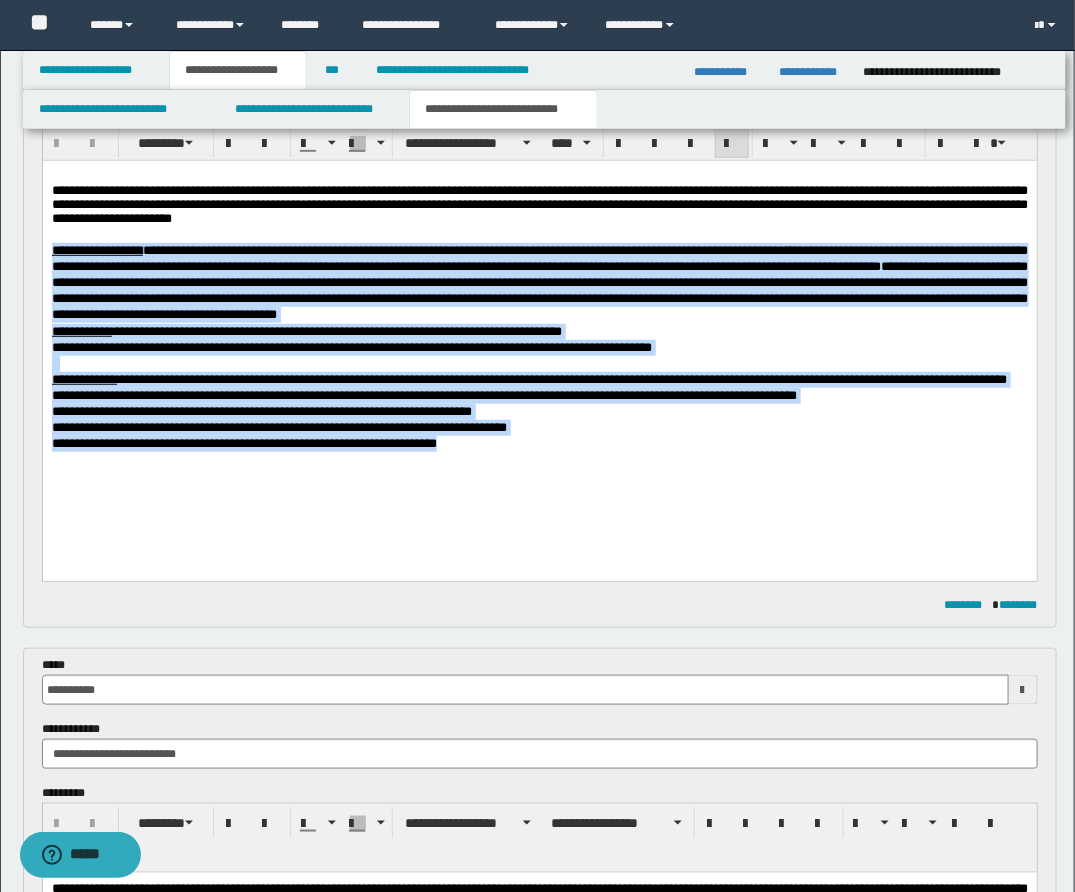 scroll, scrollTop: 217, scrollLeft: 0, axis: vertical 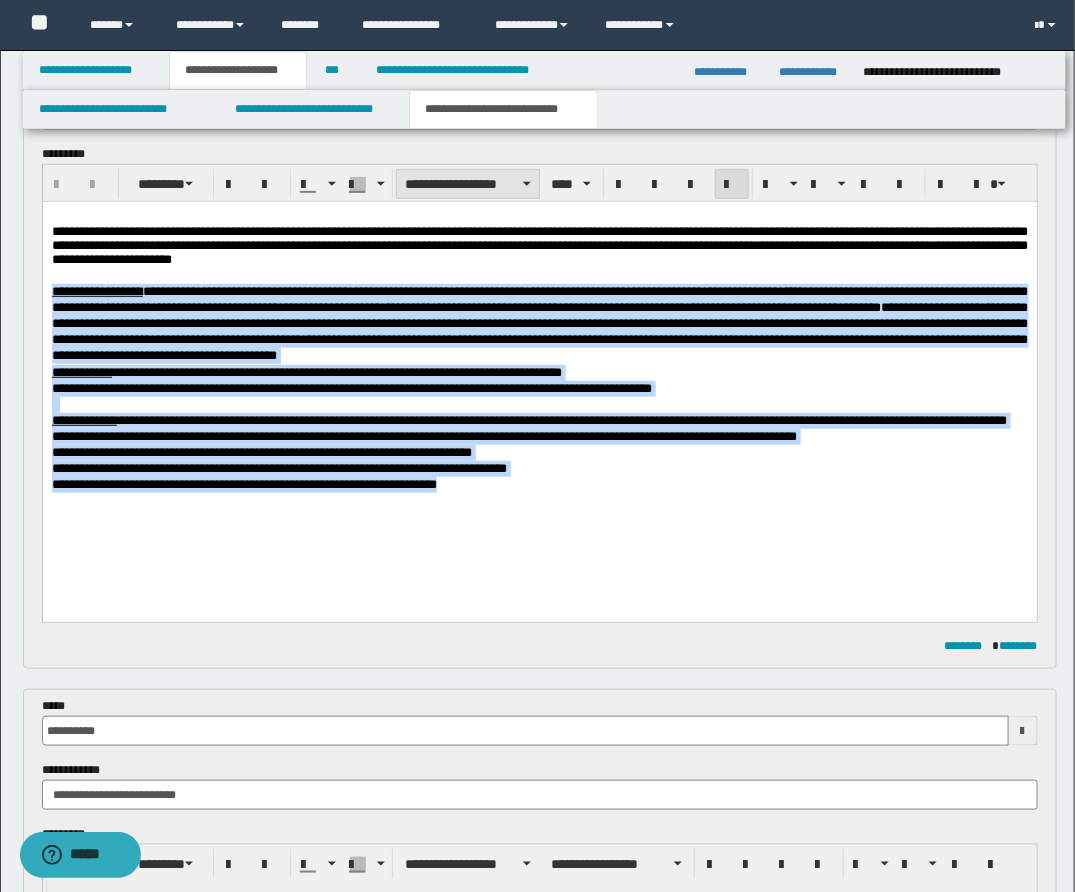 click on "**********" at bounding box center [468, 184] 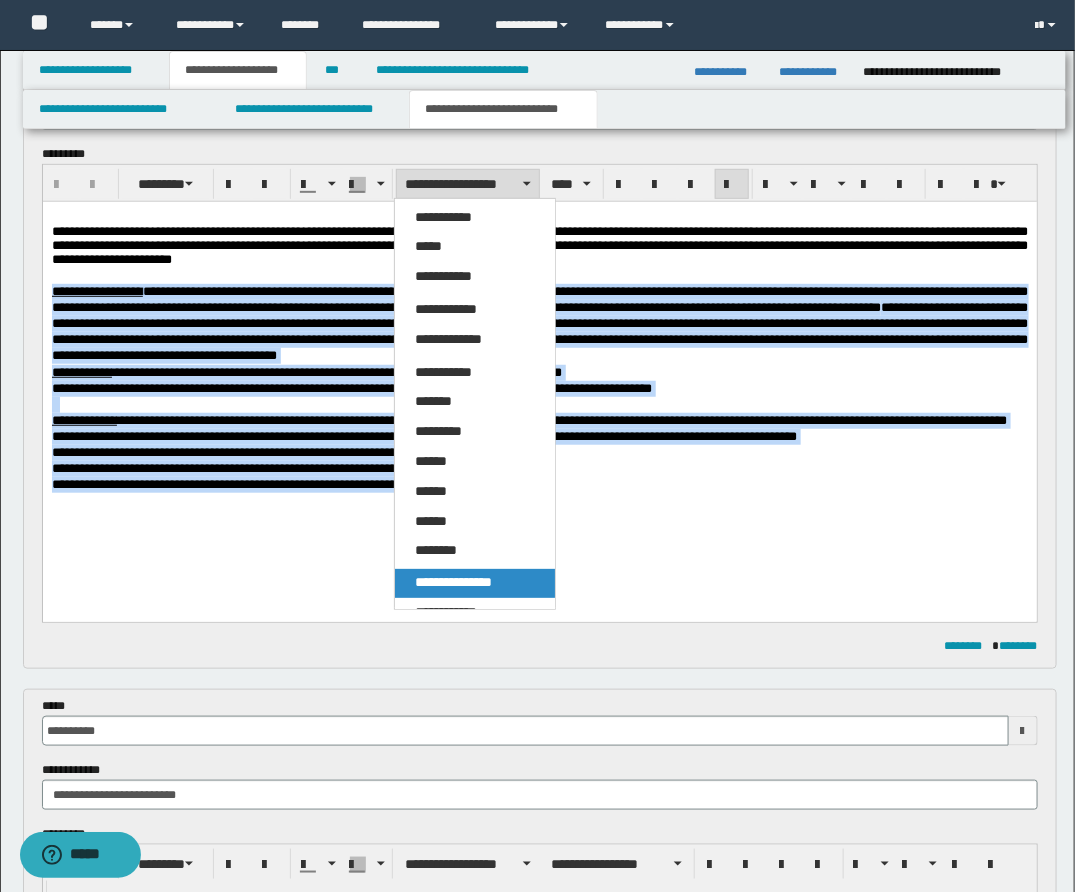 click on "**********" at bounding box center [453, 582] 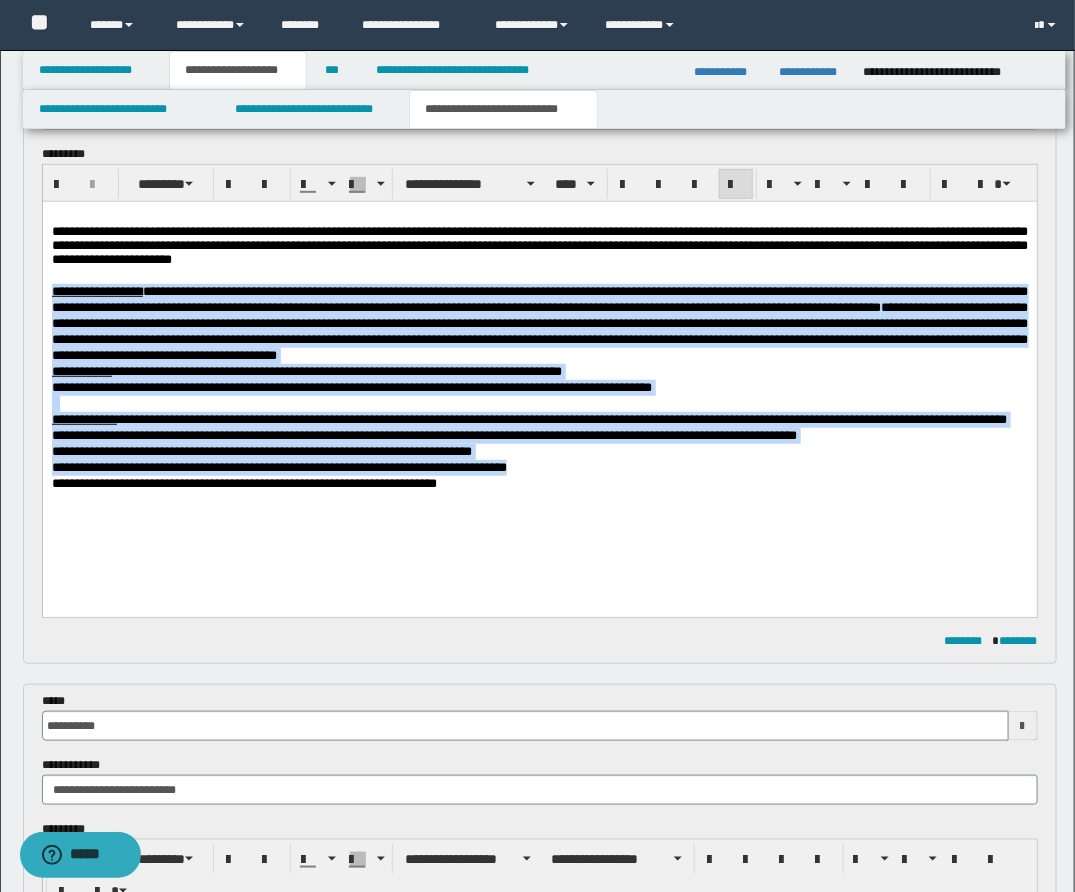 click on "**********" at bounding box center [539, 371] 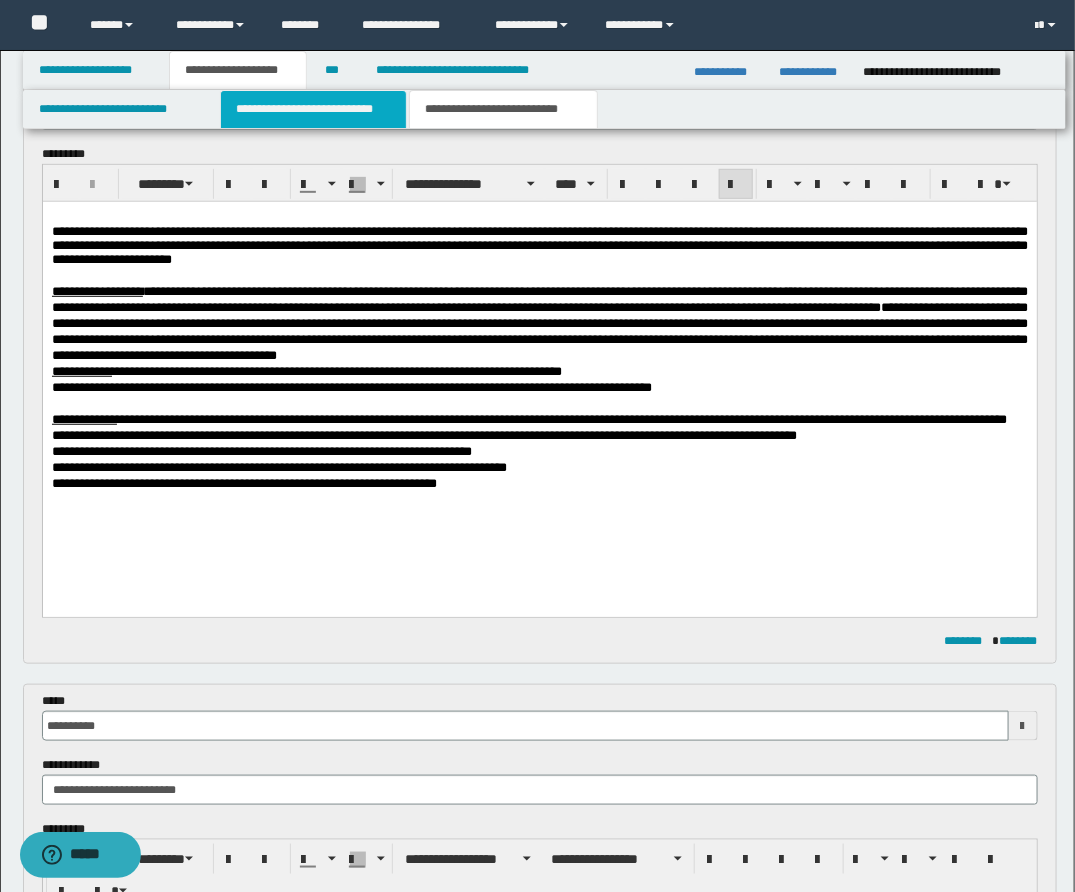 click on "**********" at bounding box center (313, 109) 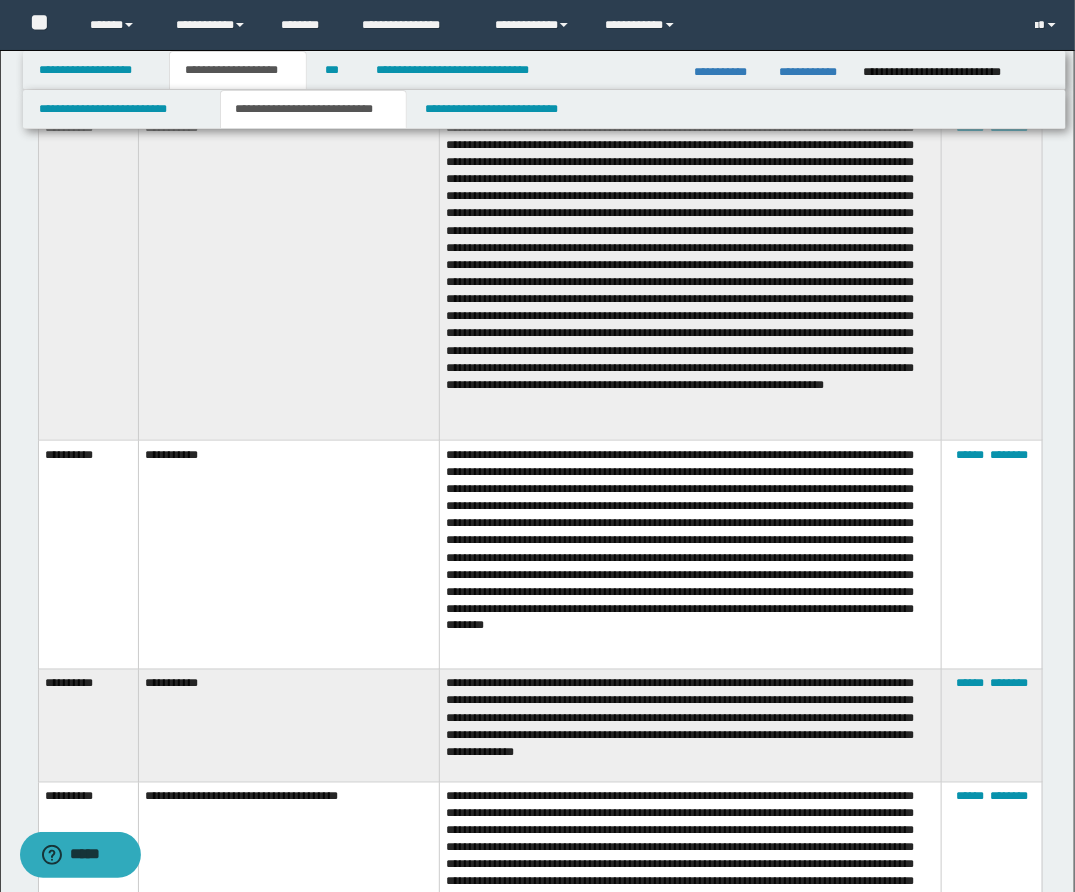 scroll, scrollTop: 0, scrollLeft: 0, axis: both 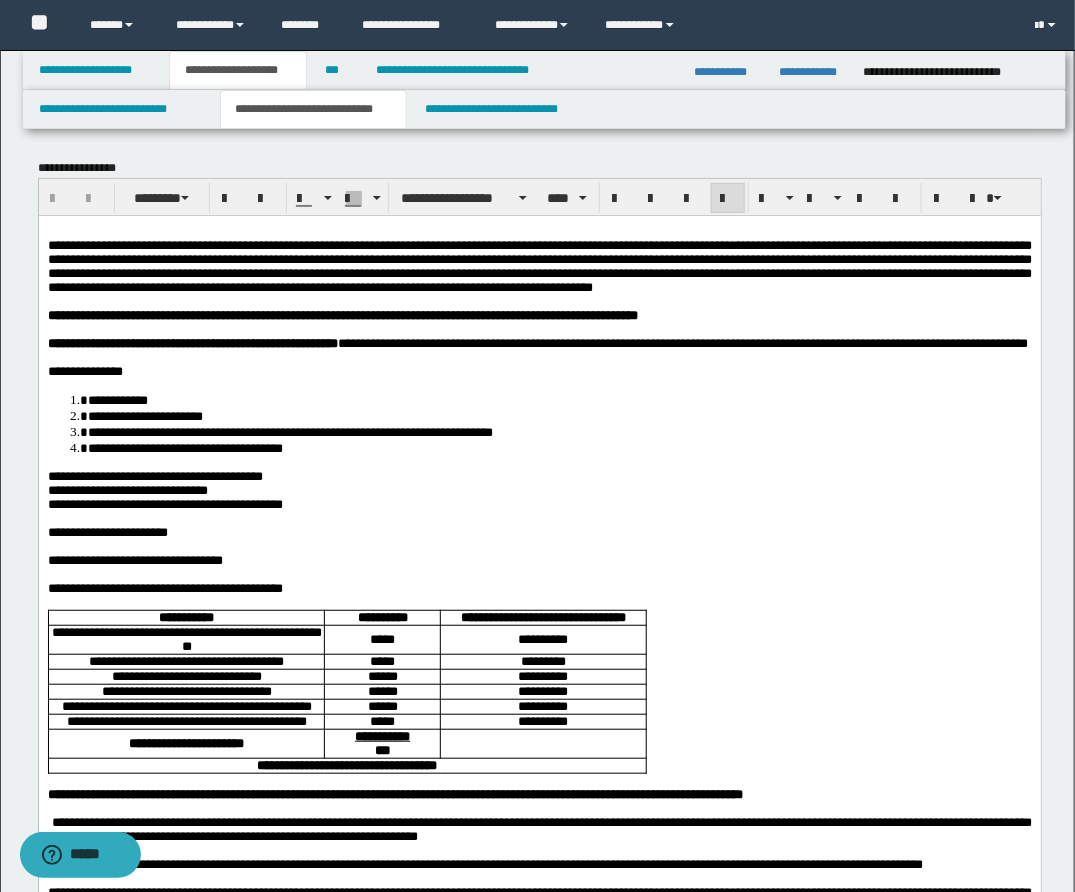 drag, startPoint x: 316, startPoint y: 250, endPoint x: 316, endPoint y: 282, distance: 32 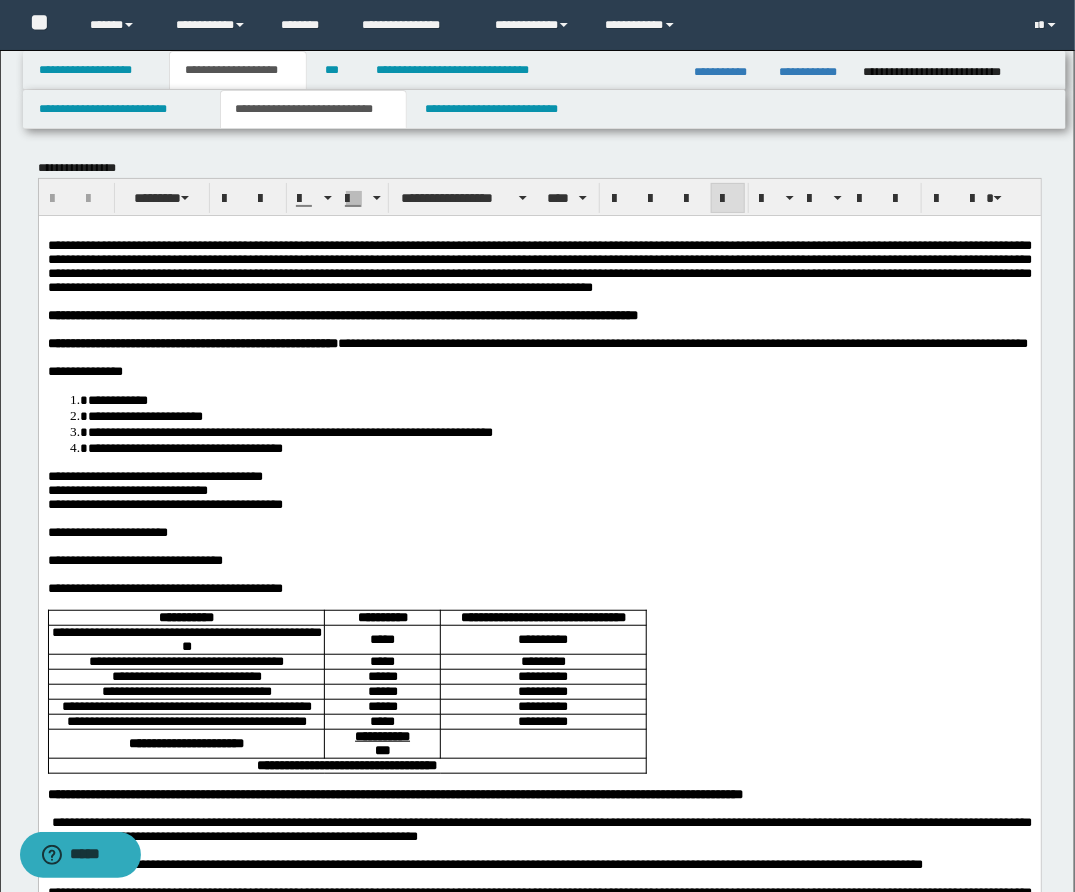 click on "**********" at bounding box center [539, 265] 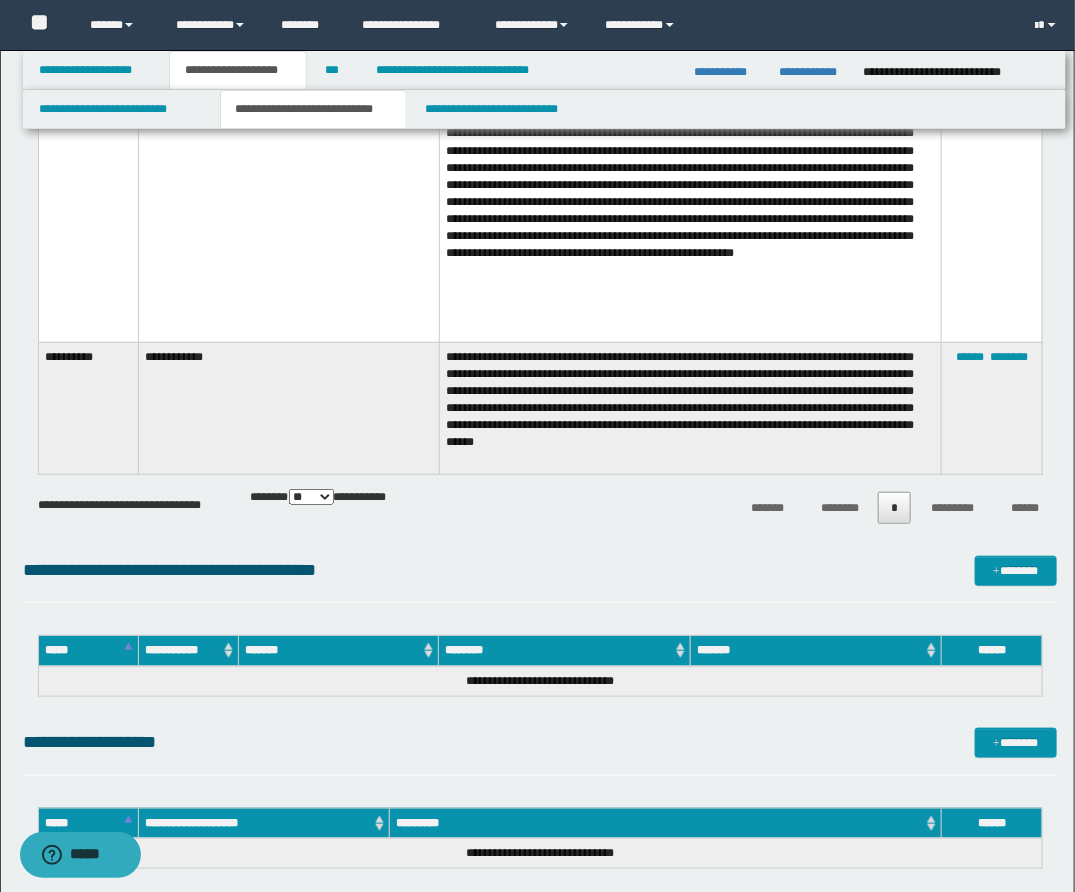 scroll, scrollTop: 4931, scrollLeft: 0, axis: vertical 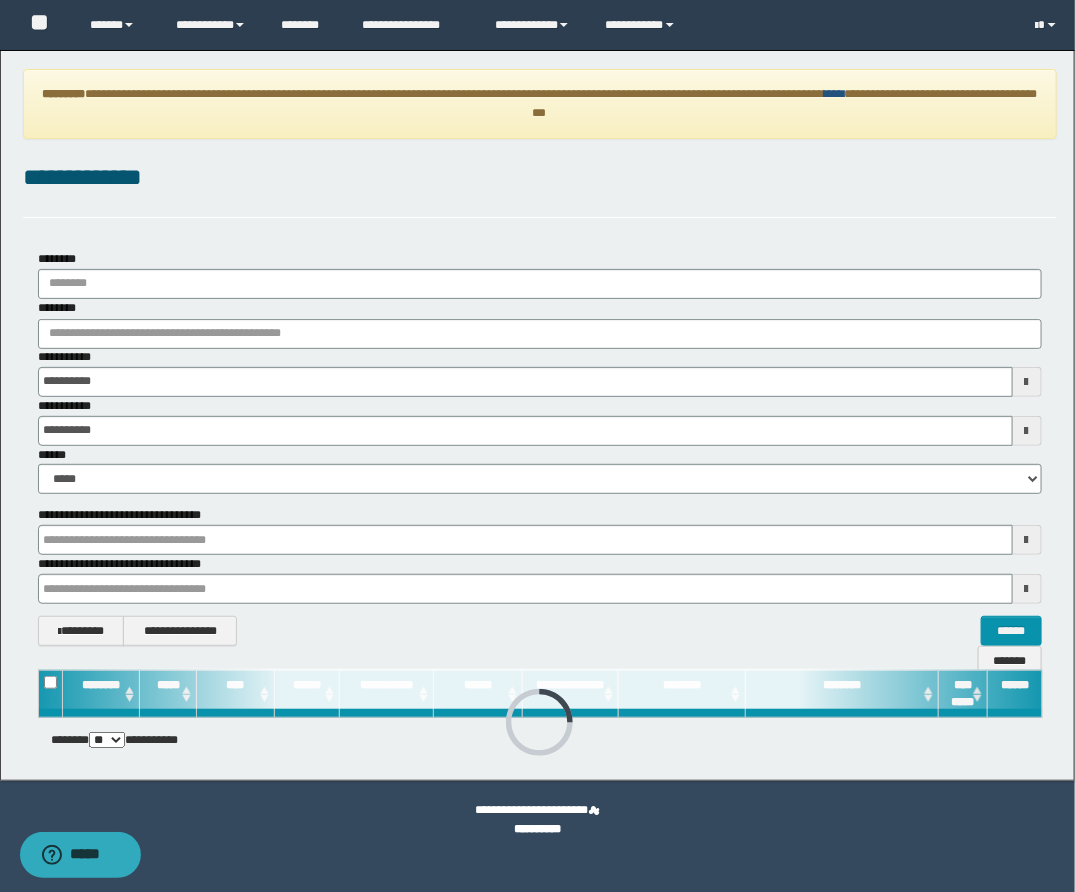 drag, startPoint x: 967, startPoint y: 90, endPoint x: 960, endPoint y: 105, distance: 16.552946 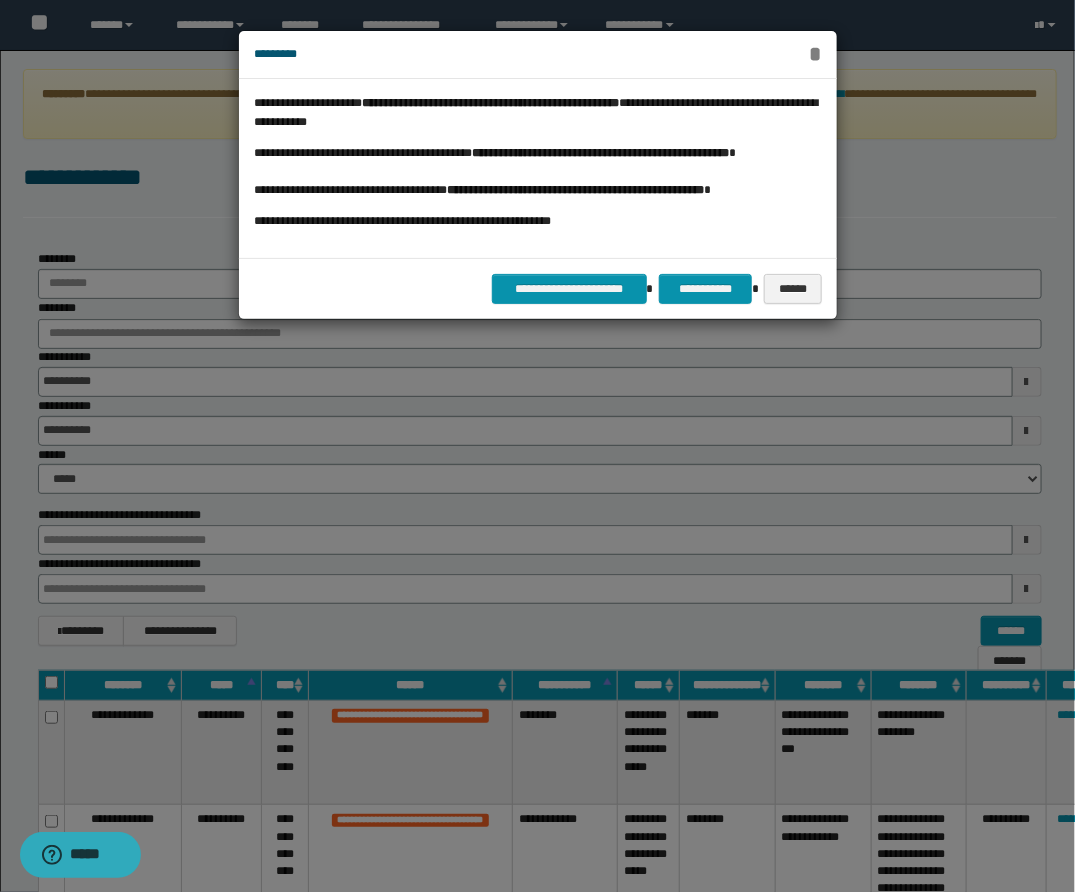 click on "*" at bounding box center (815, 54) 